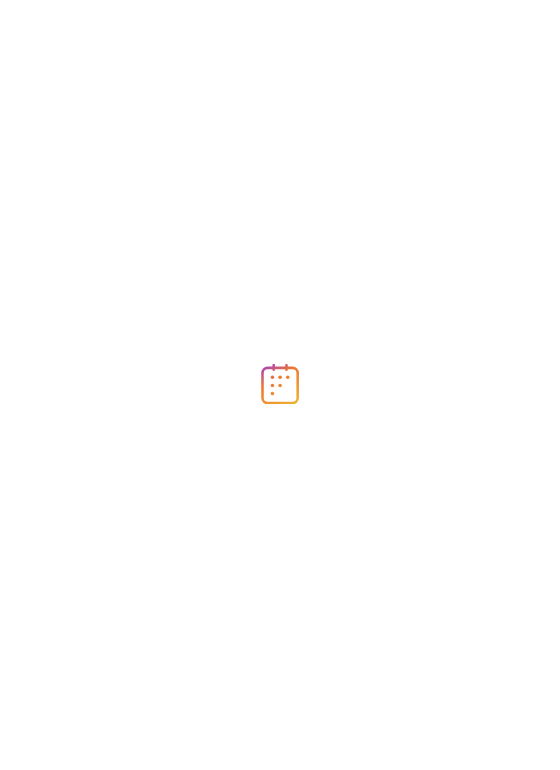 scroll, scrollTop: 0, scrollLeft: 0, axis: both 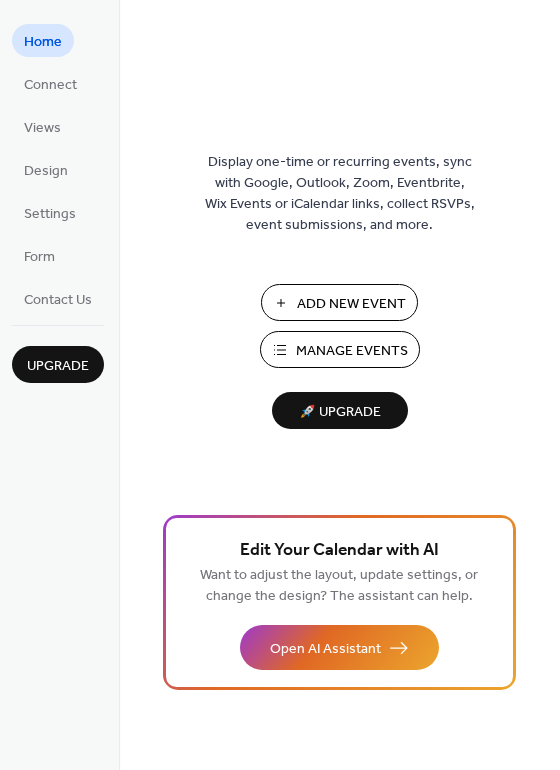 click on "Manage Events" at bounding box center [352, 351] 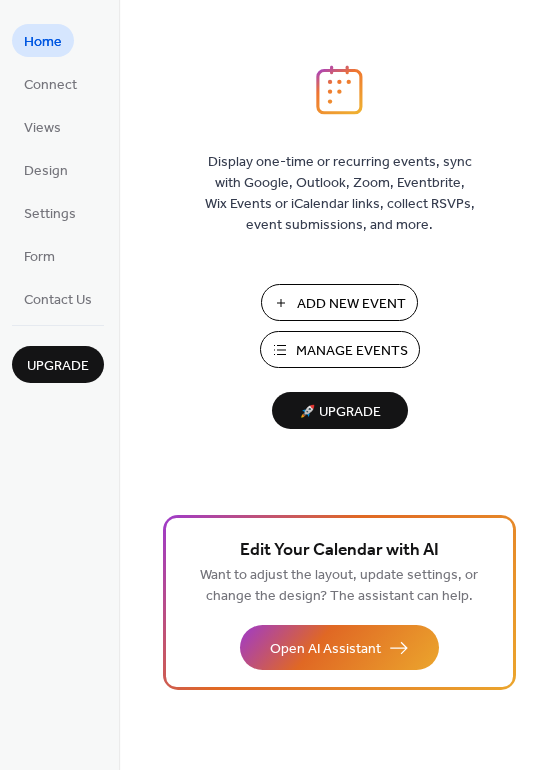 click on "Manage Events" at bounding box center [352, 351] 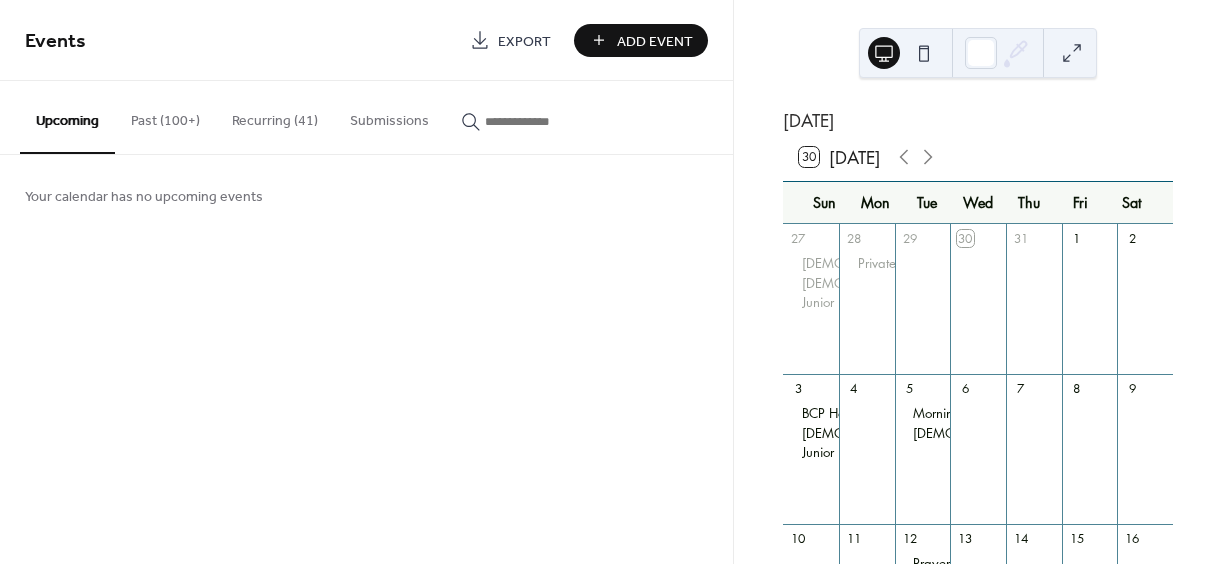 scroll, scrollTop: 0, scrollLeft: 0, axis: both 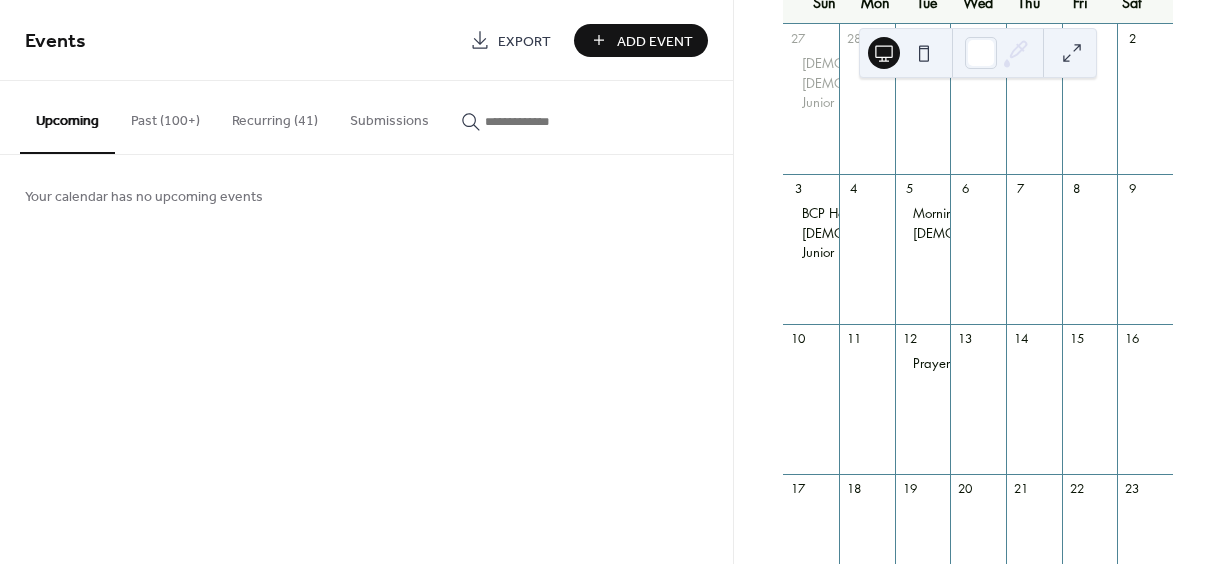 click on "Recurring (41)" at bounding box center [275, 116] 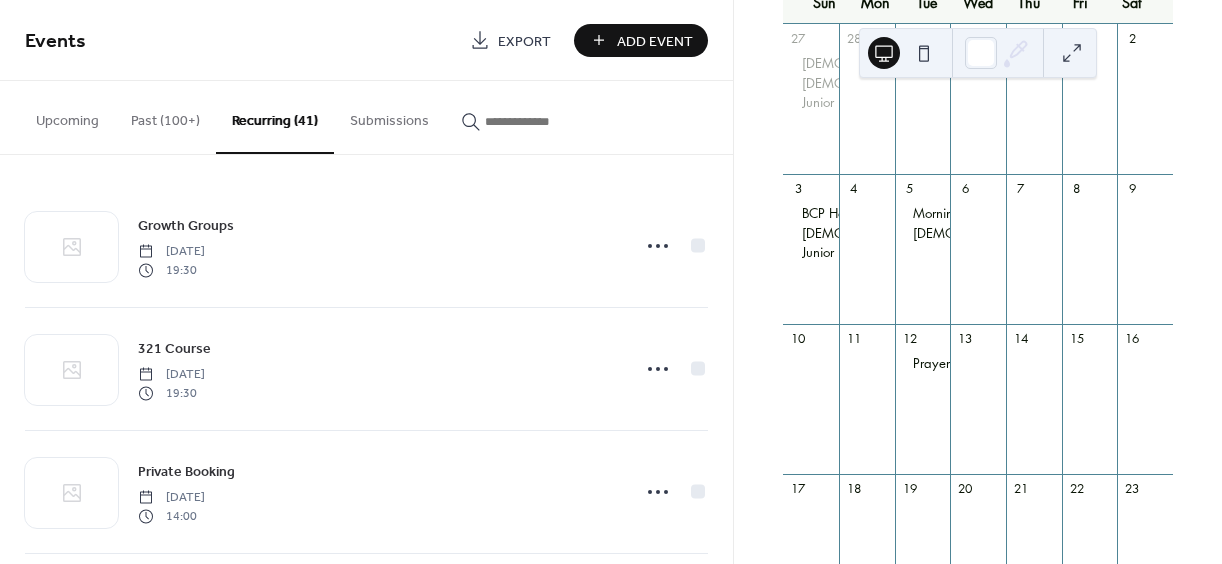 click at bounding box center (545, 121) 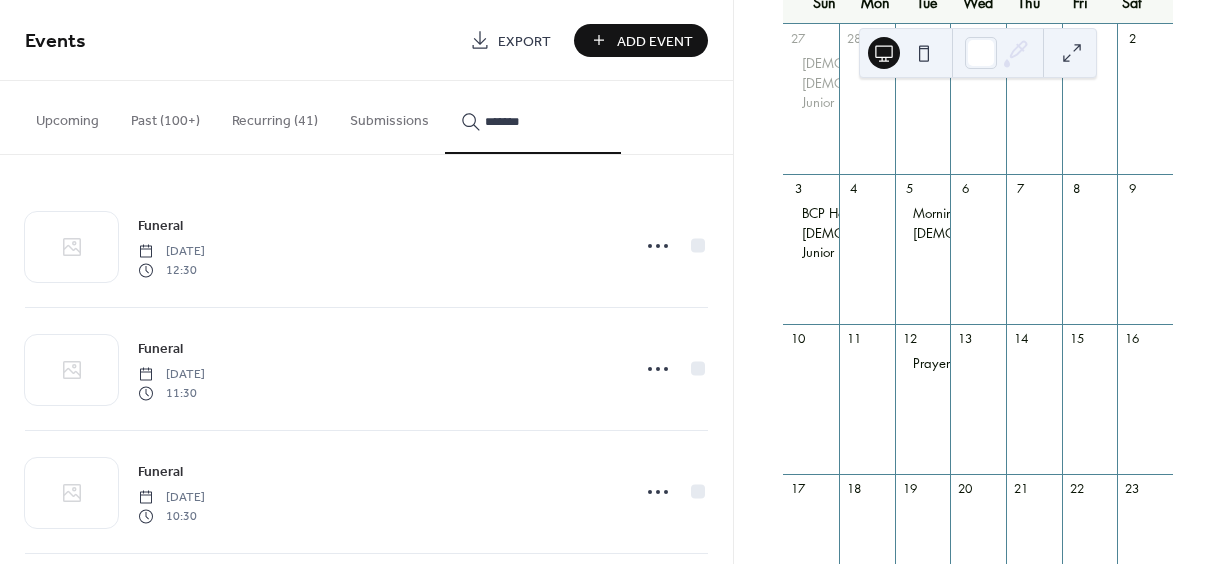 scroll, scrollTop: 300, scrollLeft: 0, axis: vertical 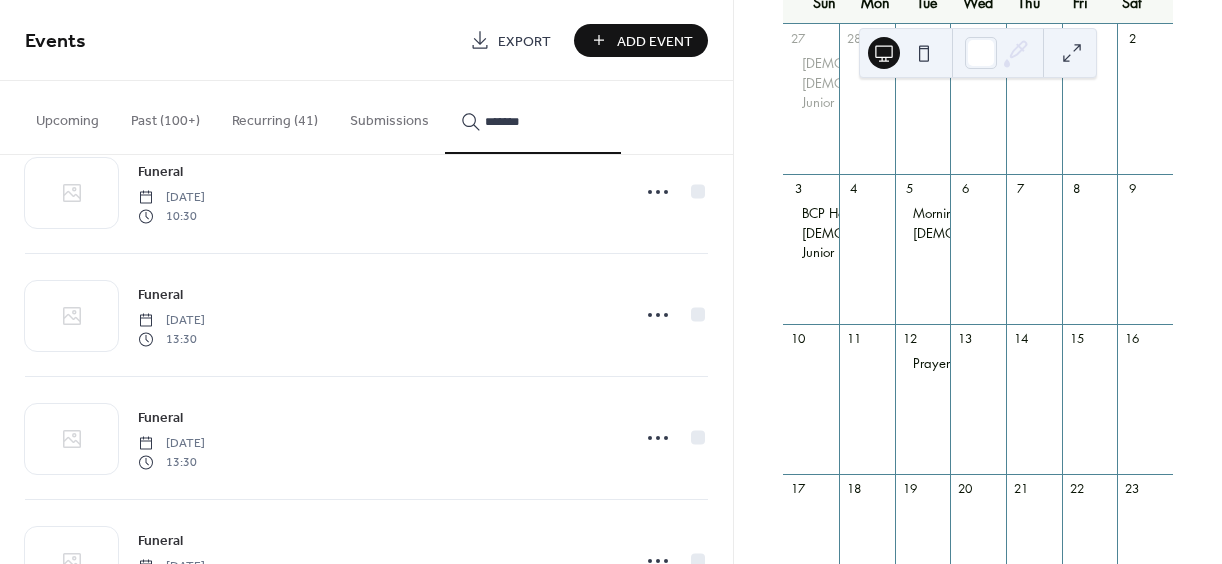 type on "*******" 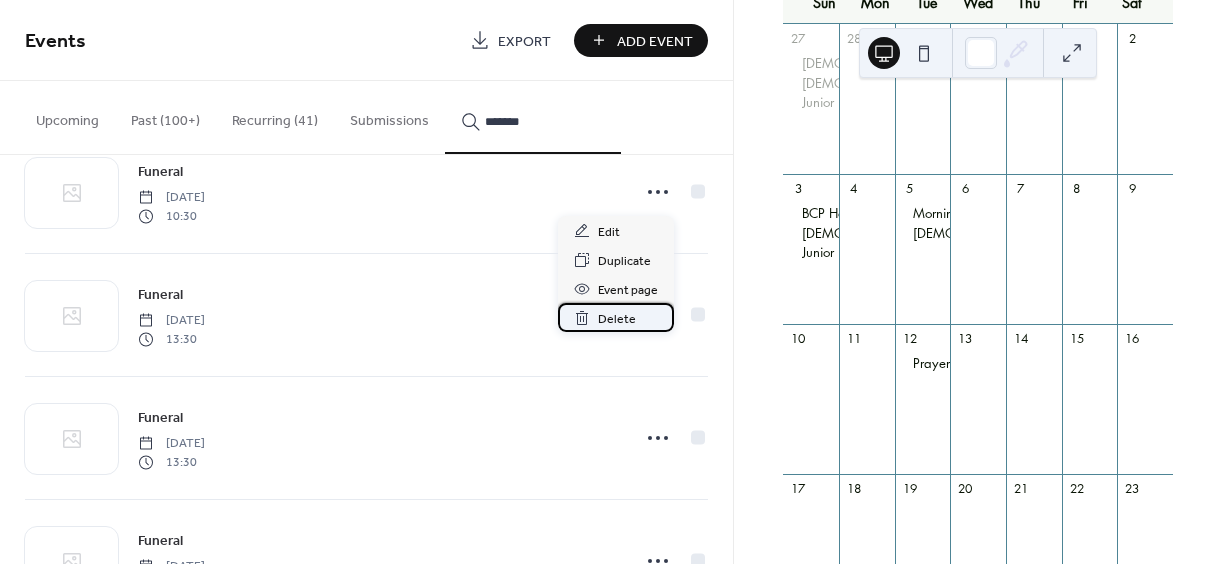 click on "Delete" at bounding box center [617, 319] 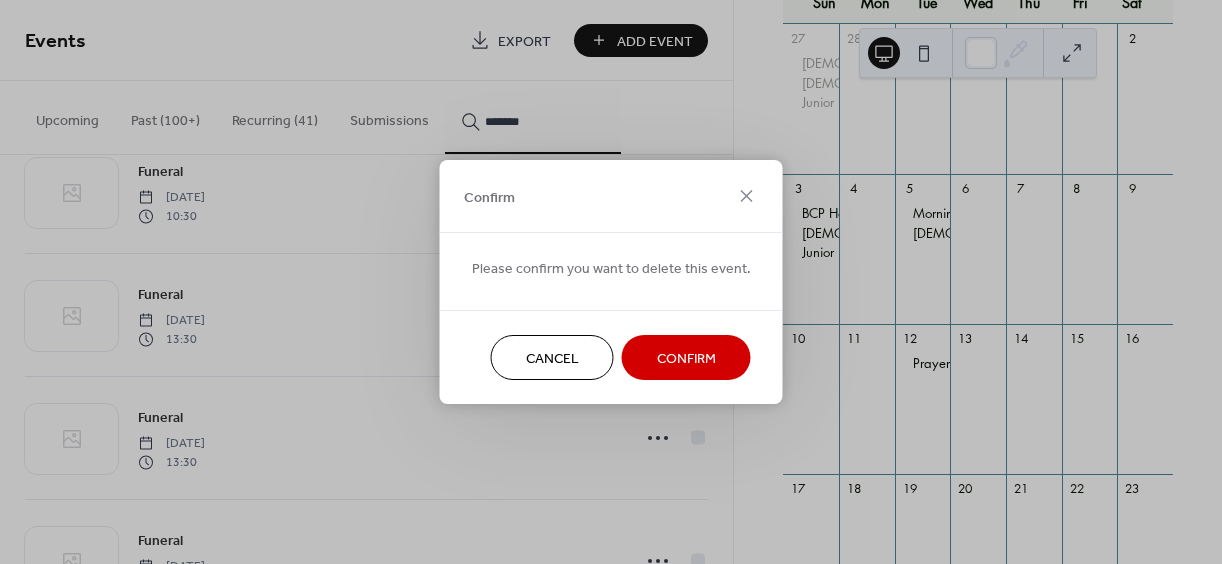 click on "Confirm" at bounding box center [686, 359] 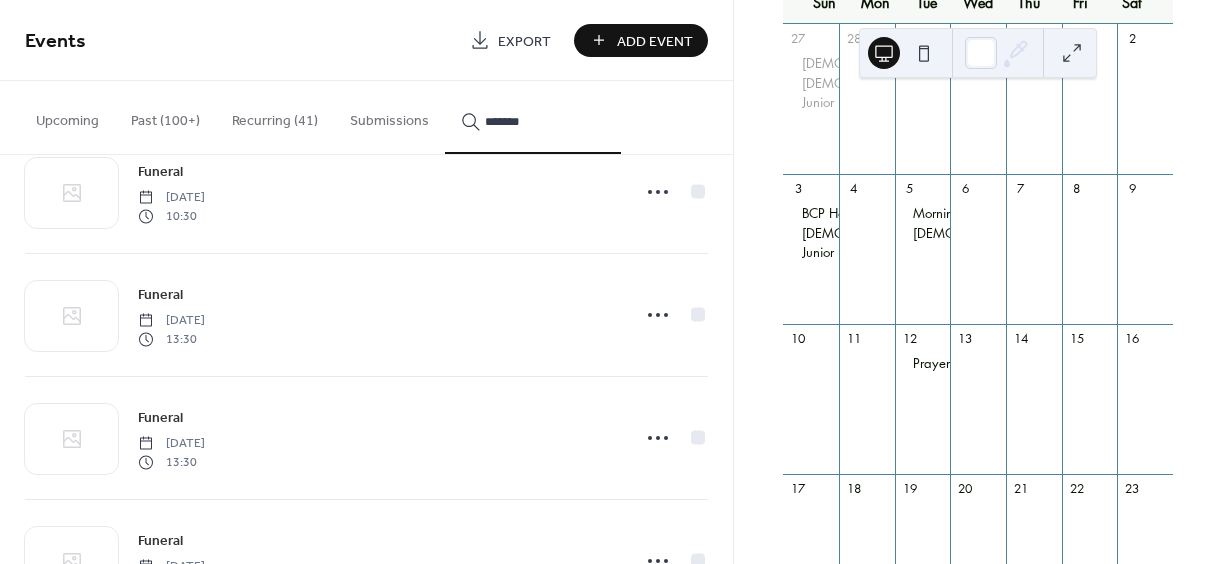 scroll, scrollTop: 0, scrollLeft: 0, axis: both 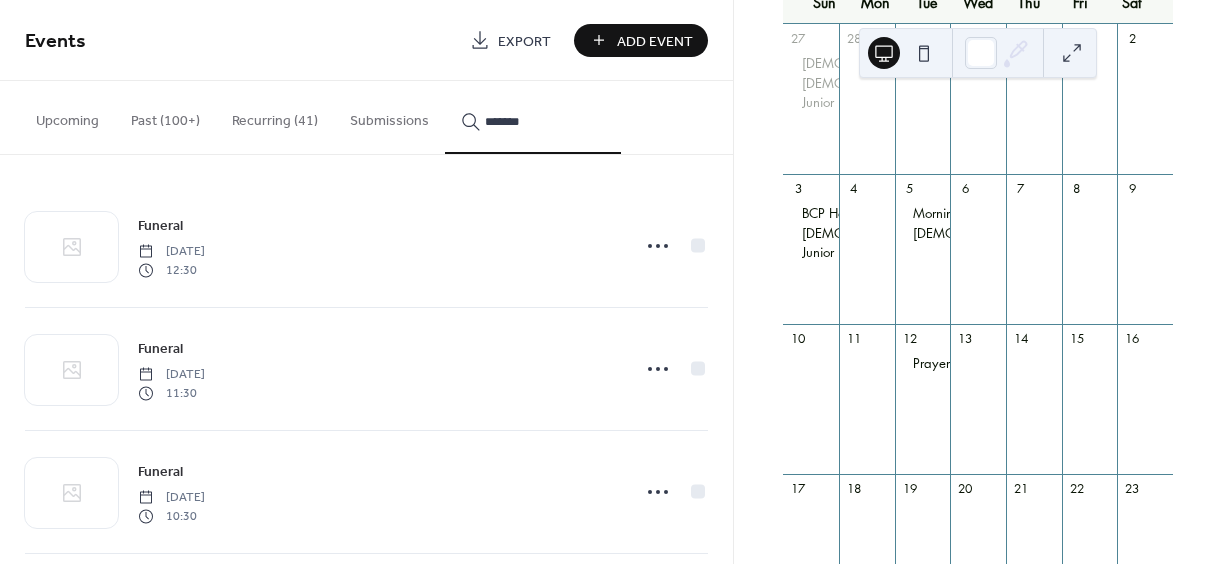 click 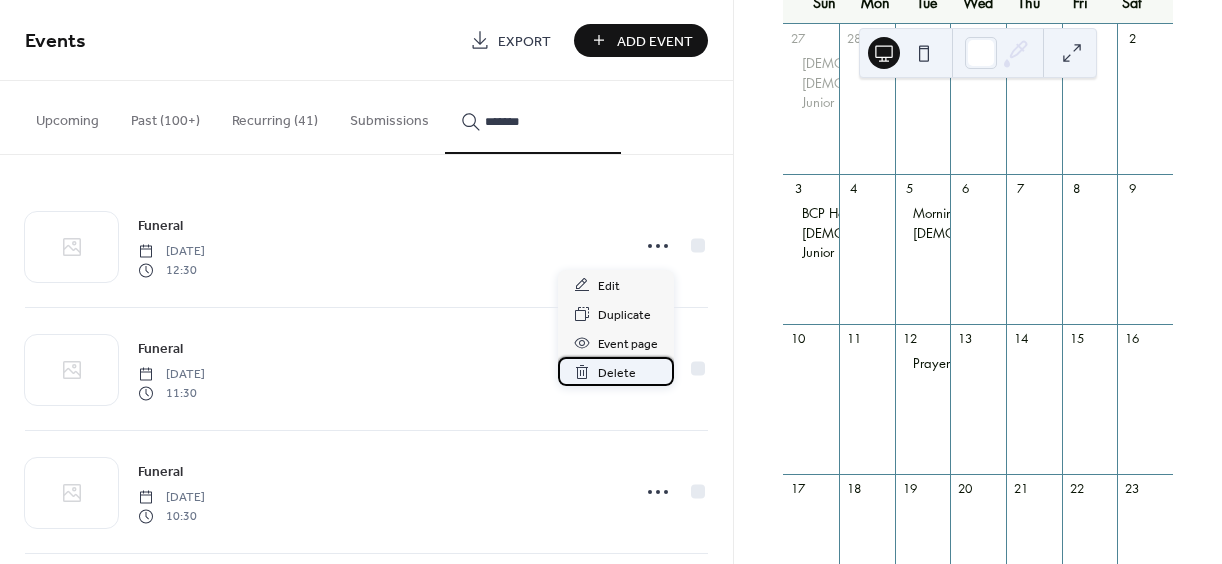 click on "Delete" at bounding box center [617, 373] 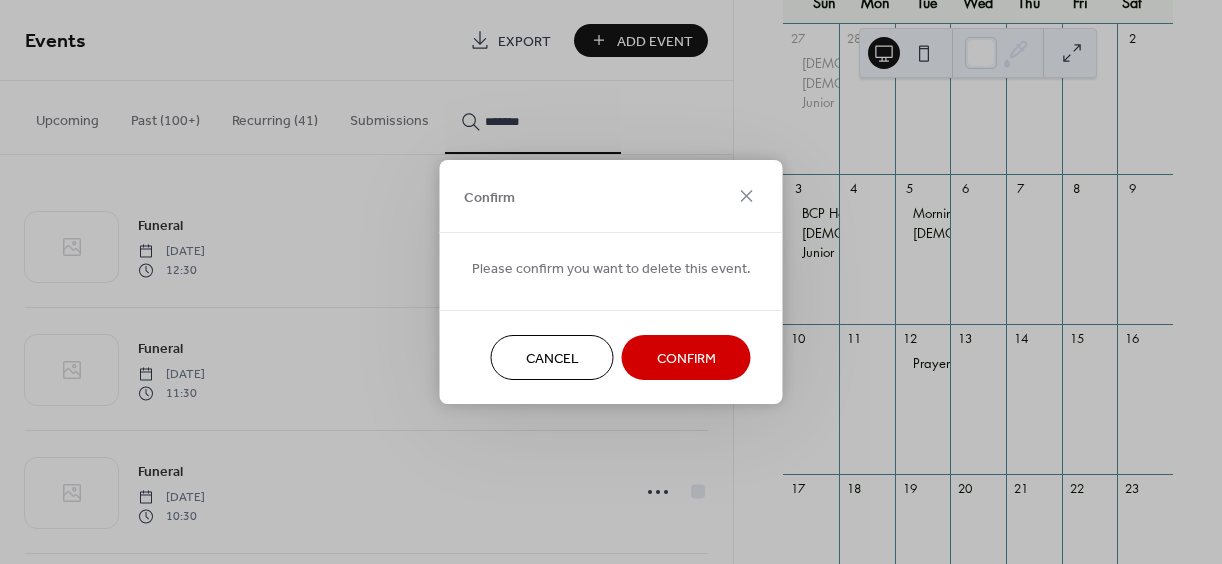 click on "Confirm" at bounding box center [686, 359] 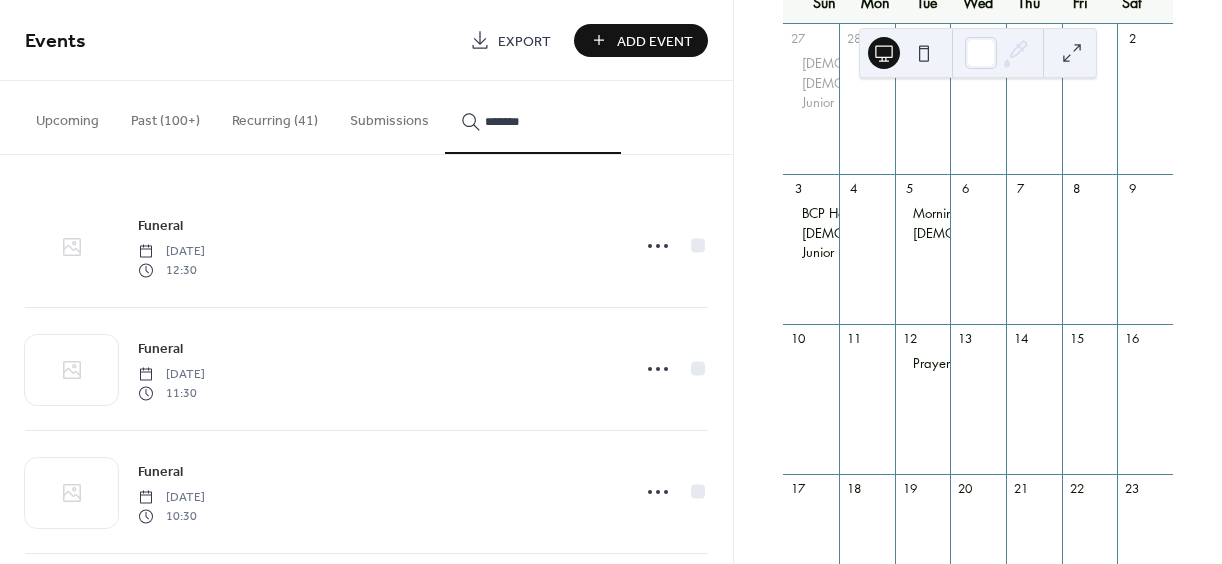 click 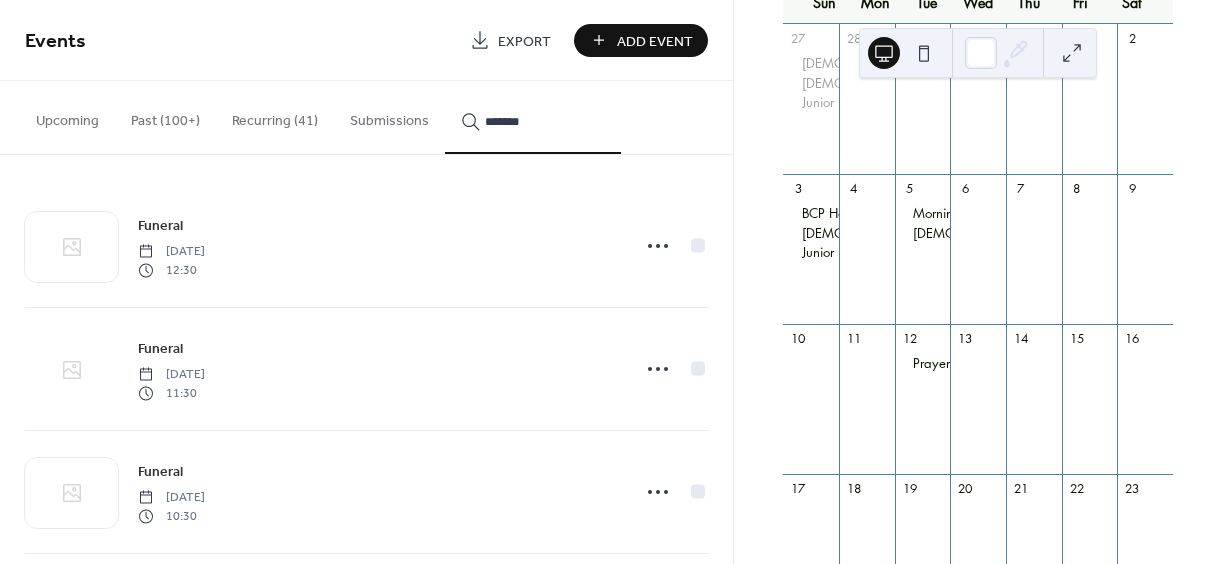 click 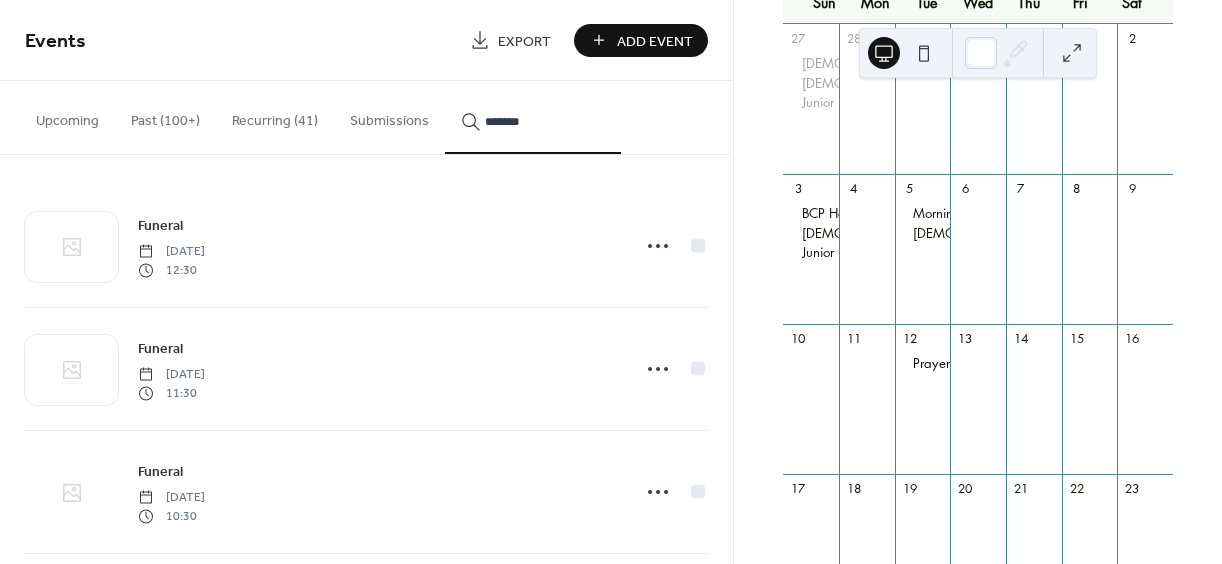 click 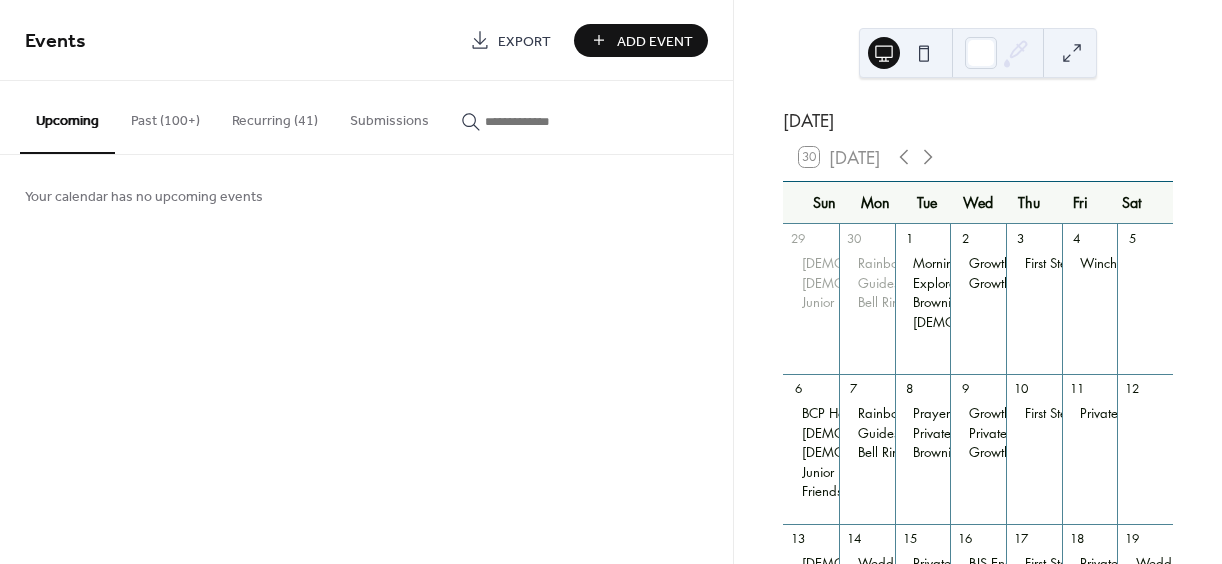 scroll, scrollTop: 0, scrollLeft: 0, axis: both 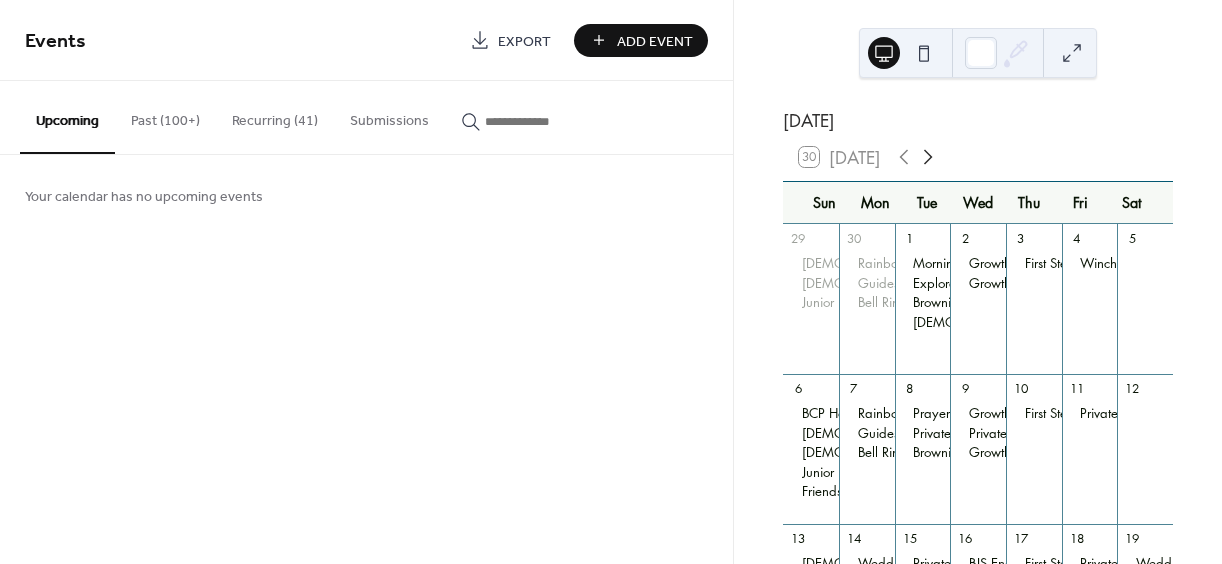 click 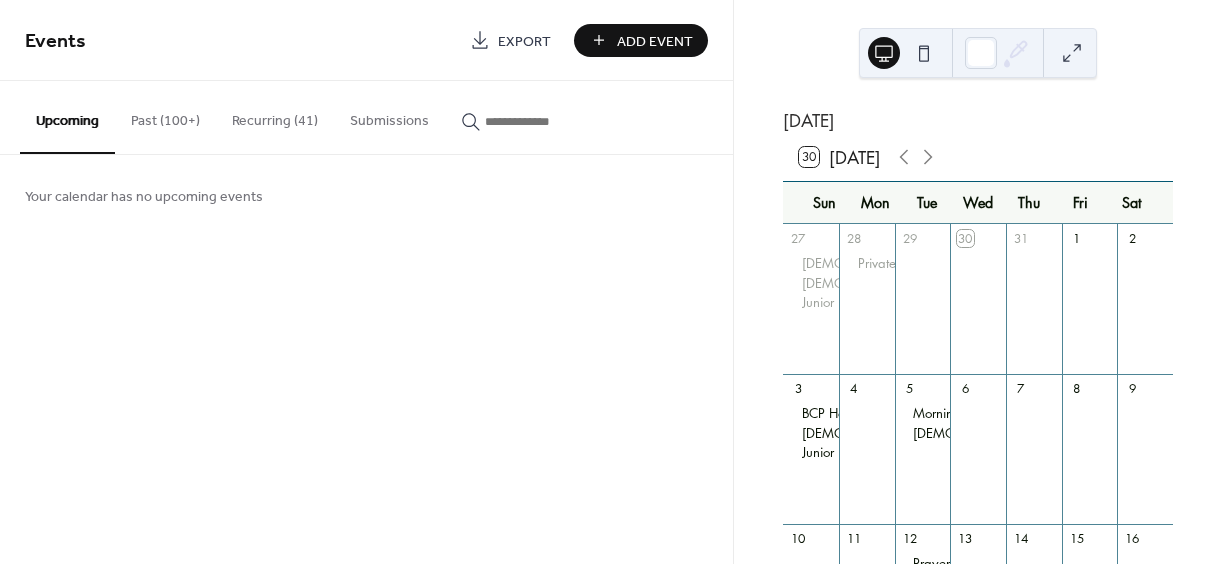 click on "Recurring (41)" at bounding box center (275, 116) 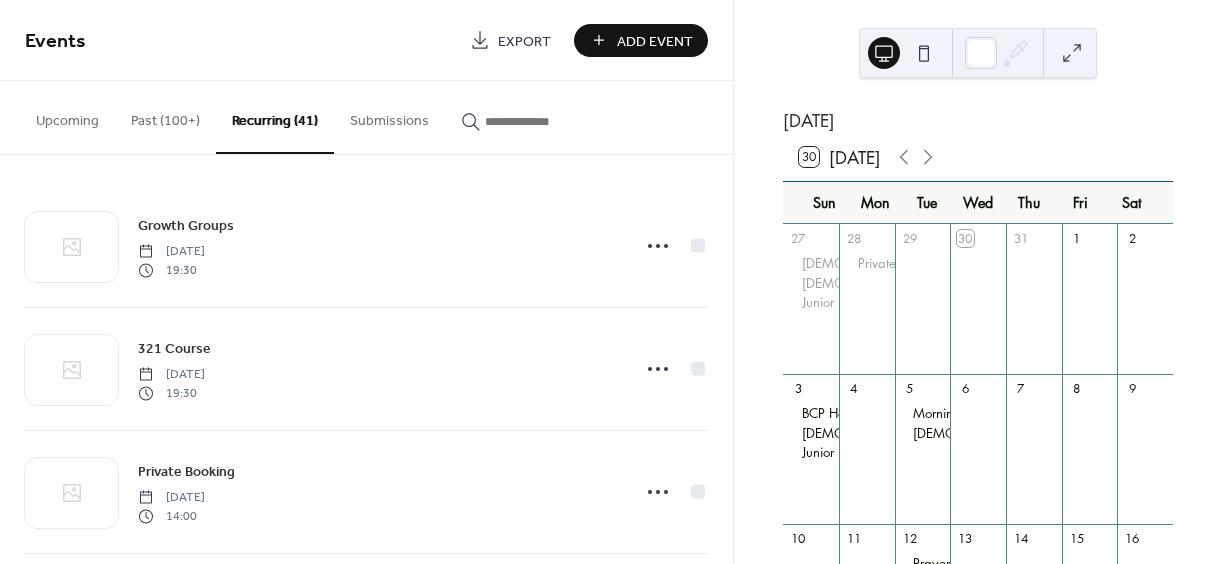 click at bounding box center (533, 121) 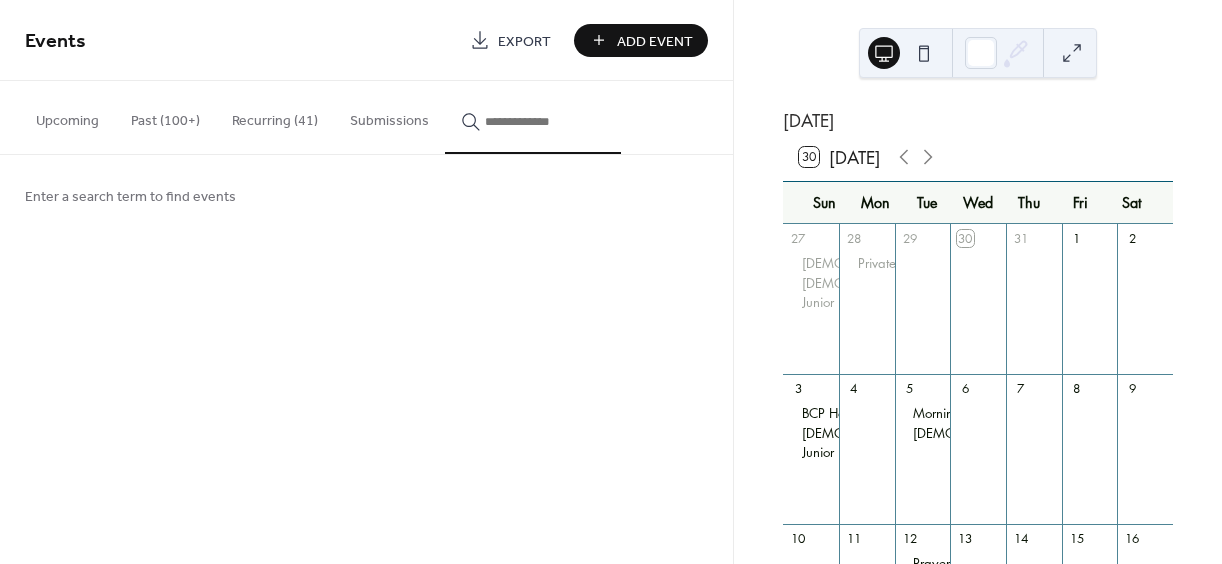 click at bounding box center (533, 121) 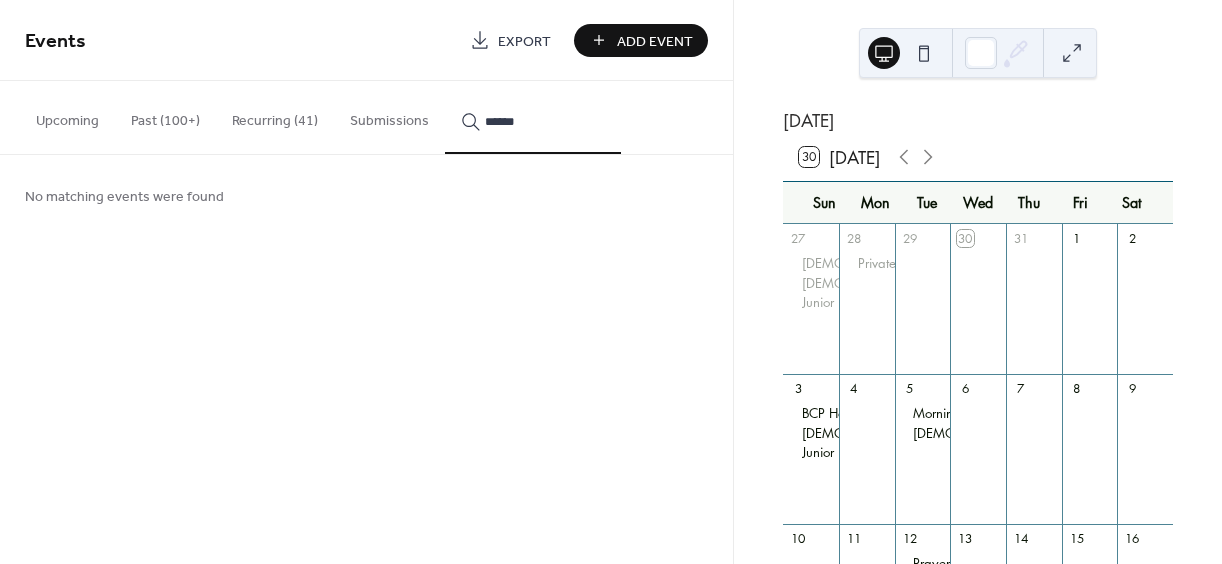 type on "*******" 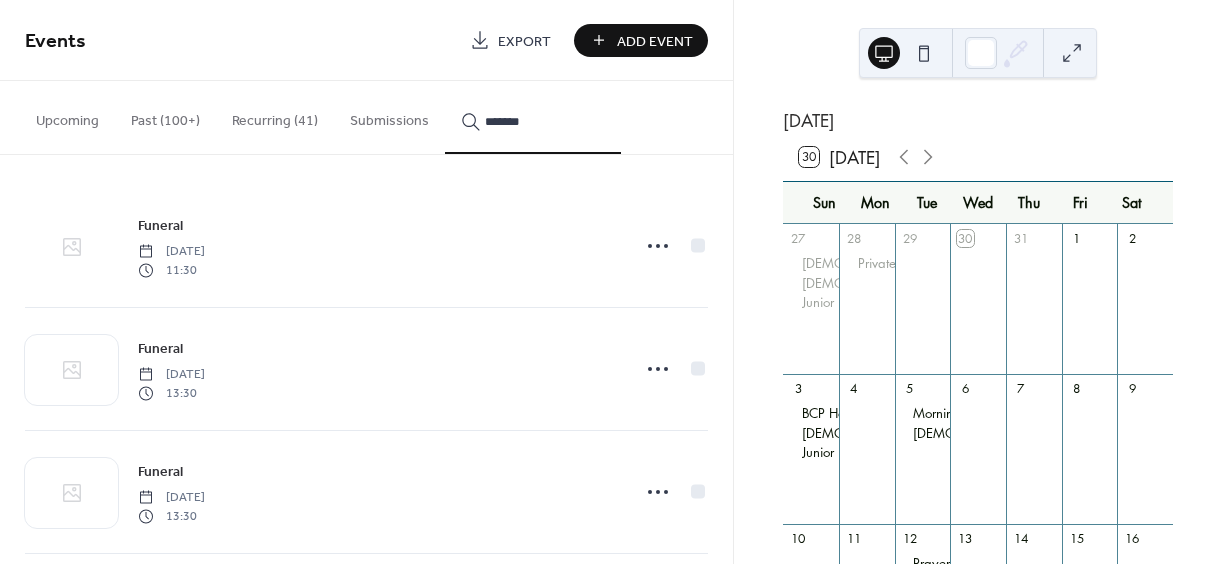 click 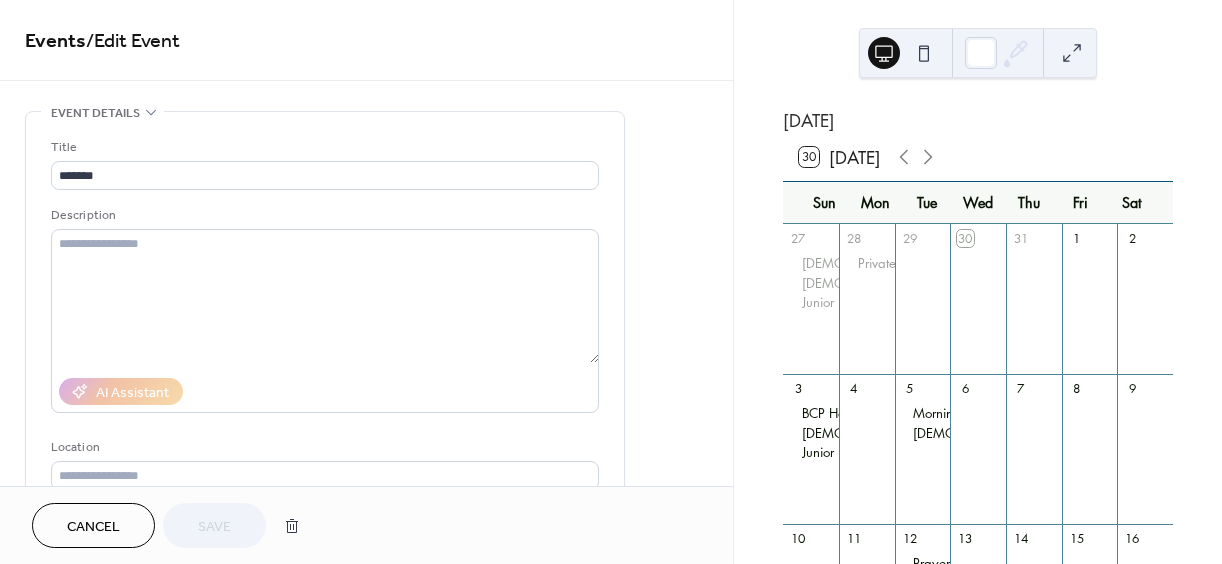 click on "Cancel" at bounding box center (93, 527) 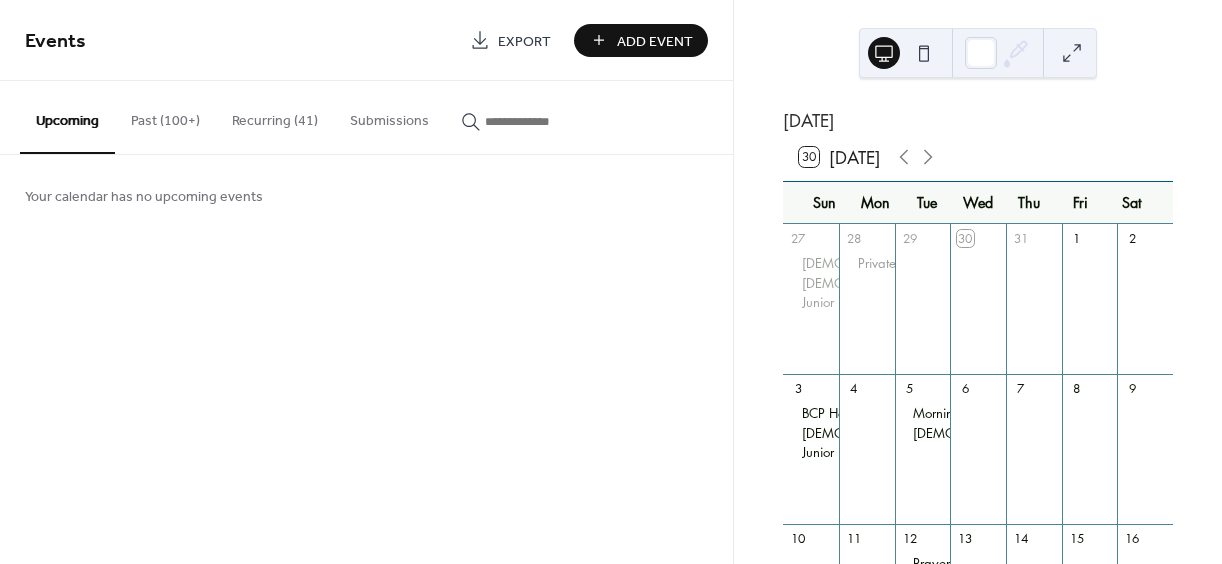 click on "Recurring (41)" at bounding box center [275, 116] 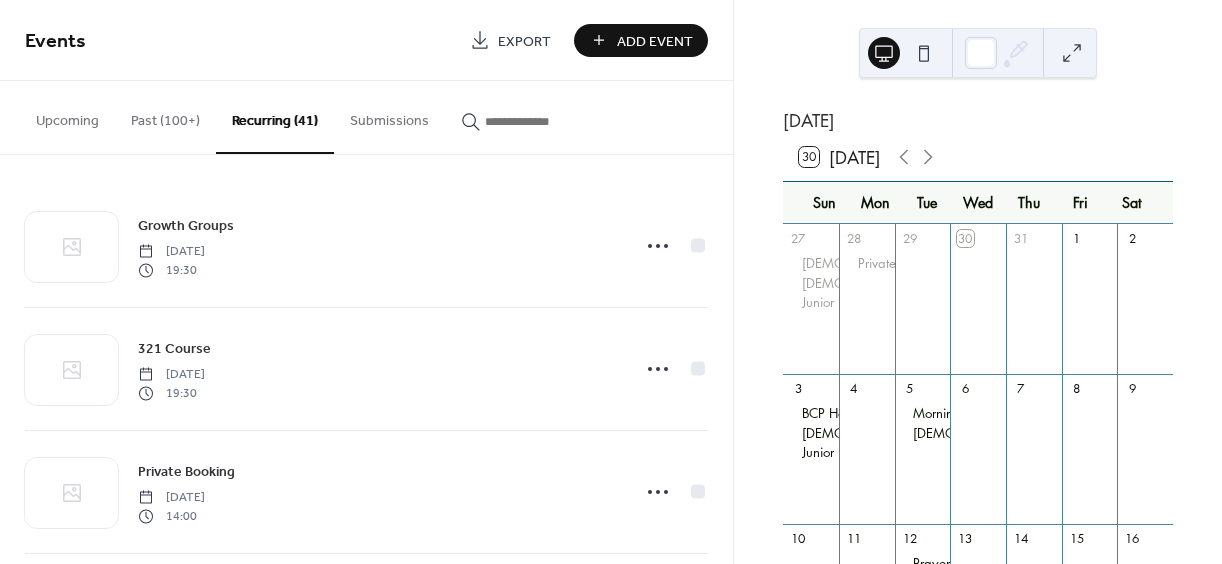 click at bounding box center (545, 121) 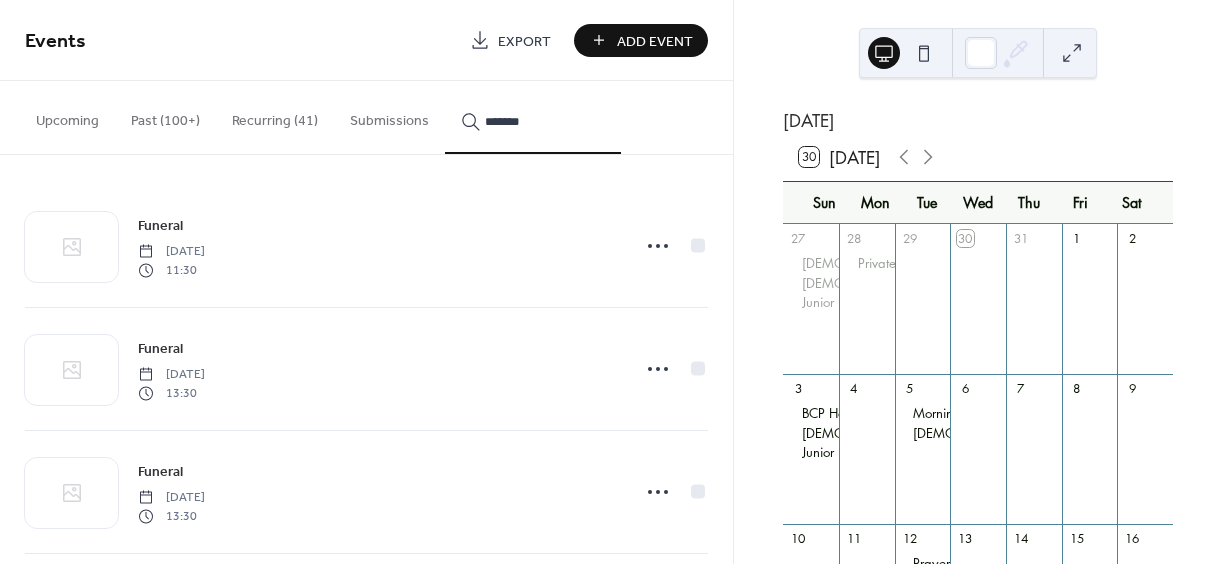 type on "*******" 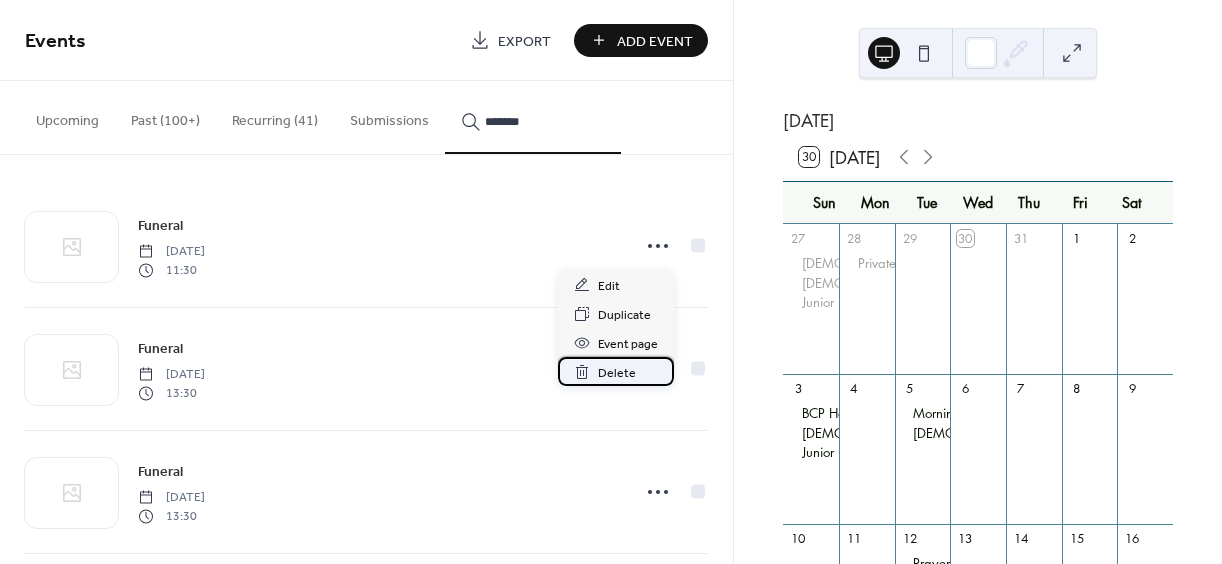 click on "Delete" at bounding box center [617, 373] 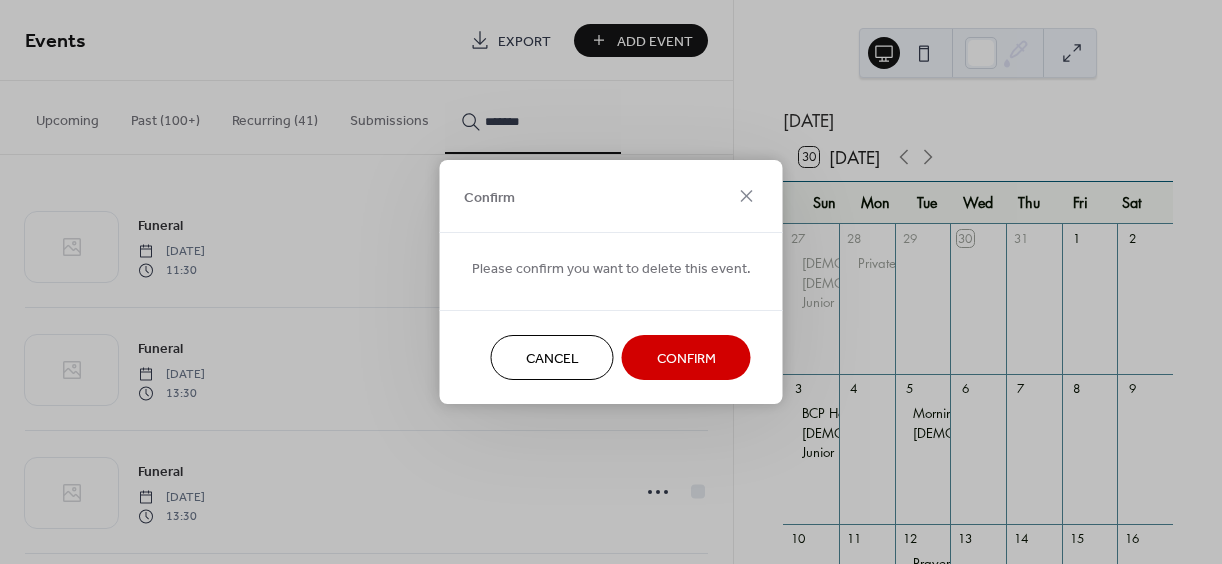 click on "Confirm" at bounding box center [686, 359] 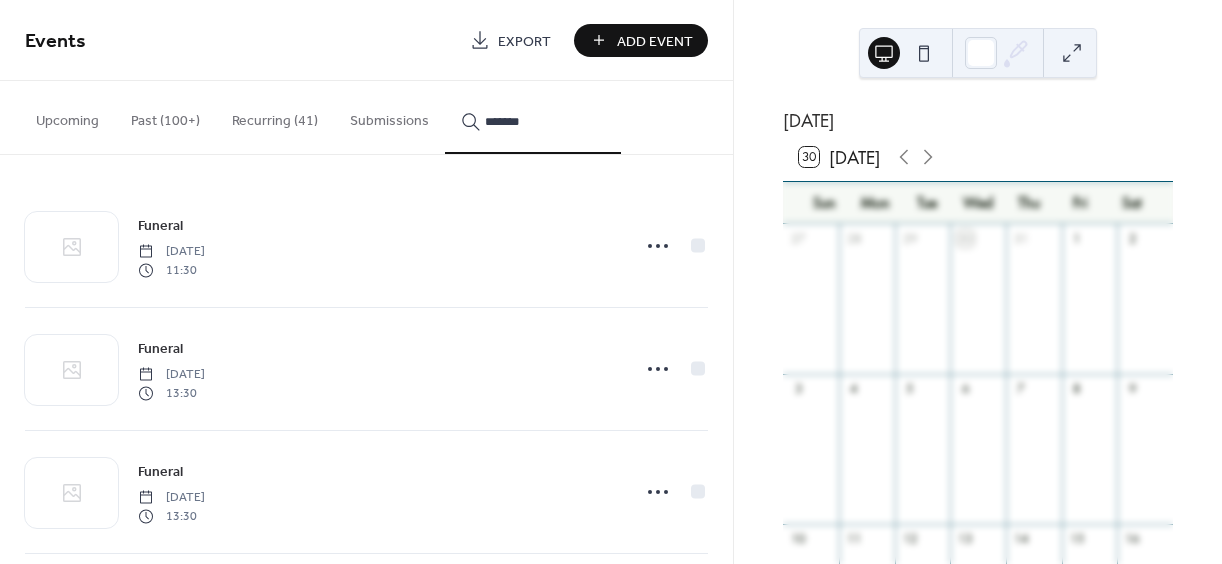 click 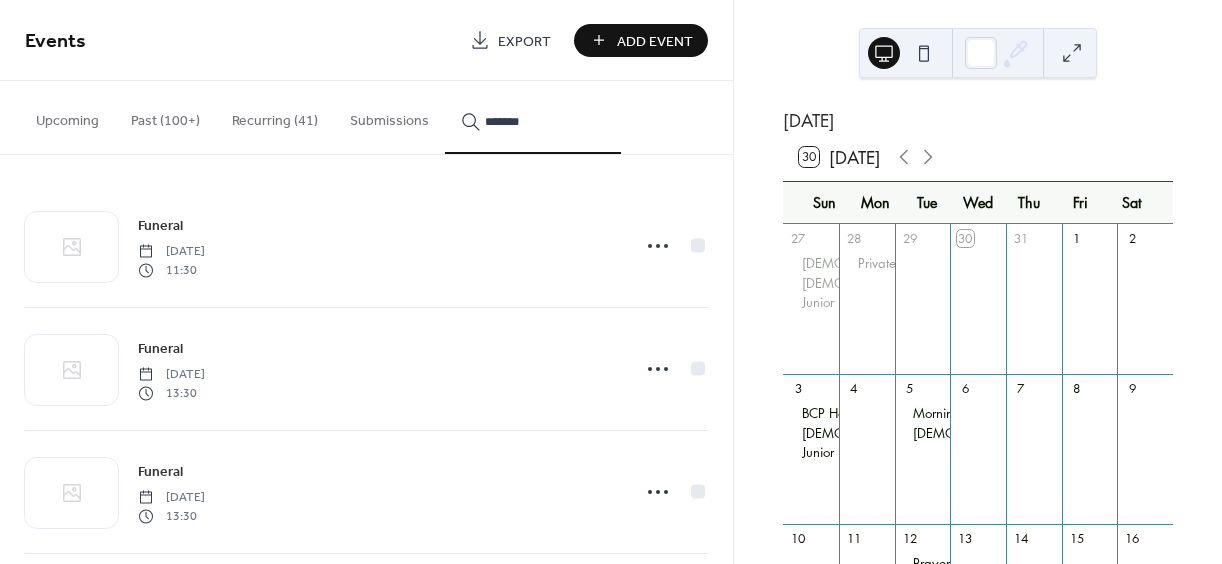 click 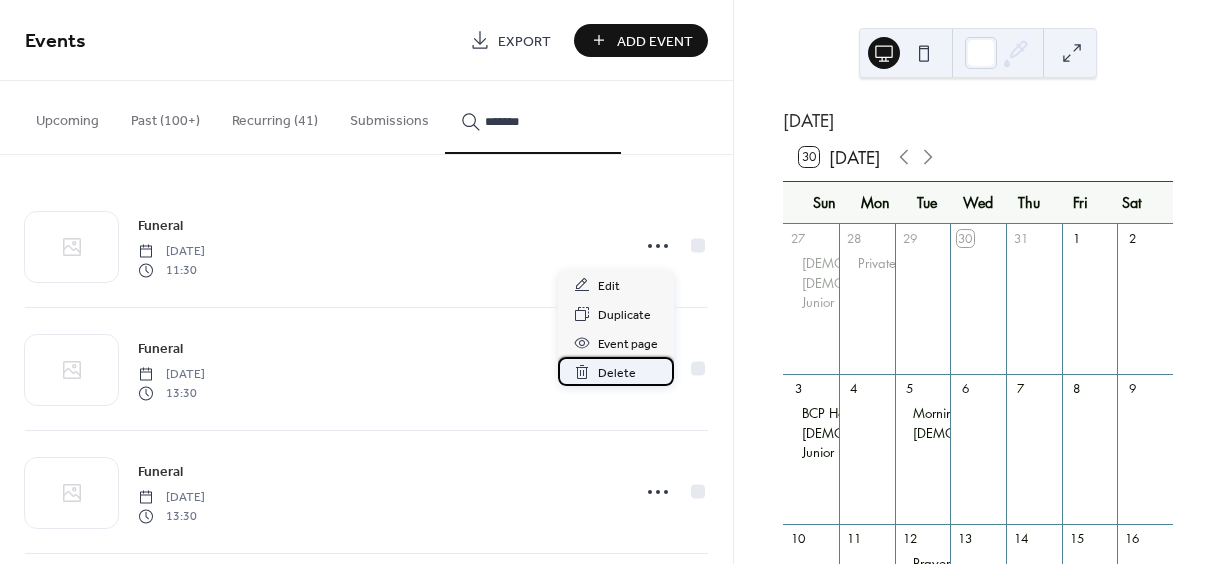 click on "Delete" at bounding box center [617, 373] 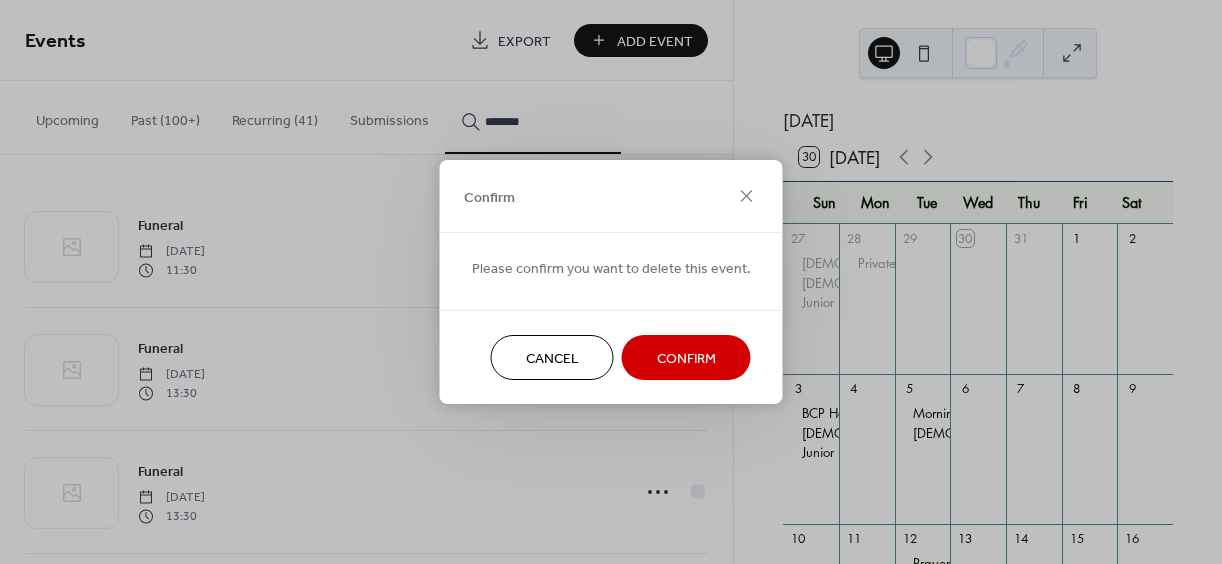 click on "Confirm" at bounding box center [686, 359] 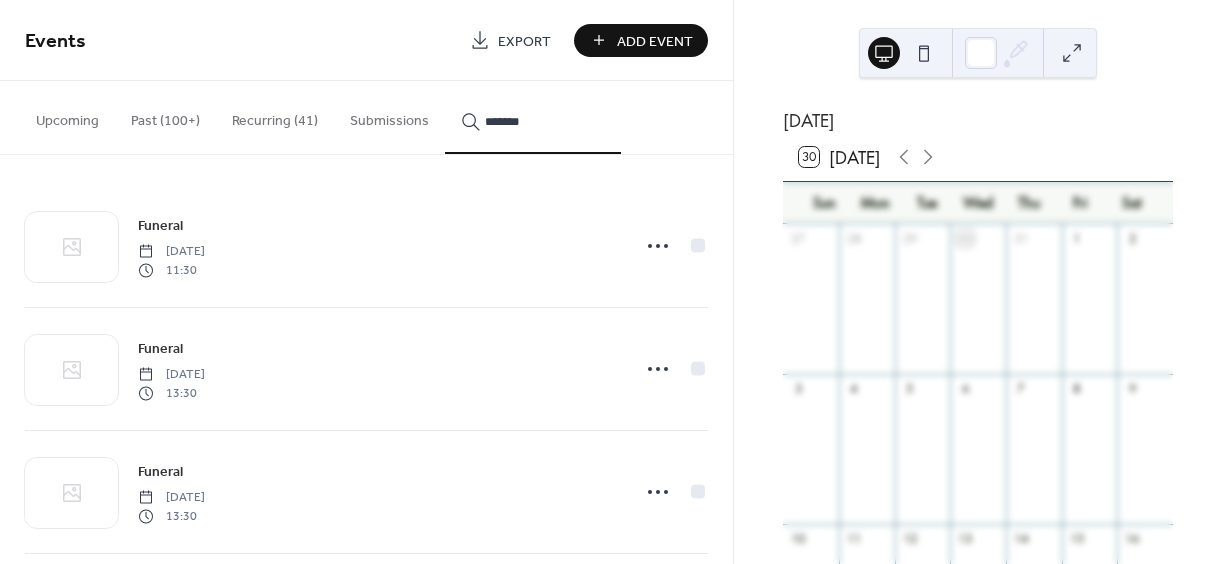 click 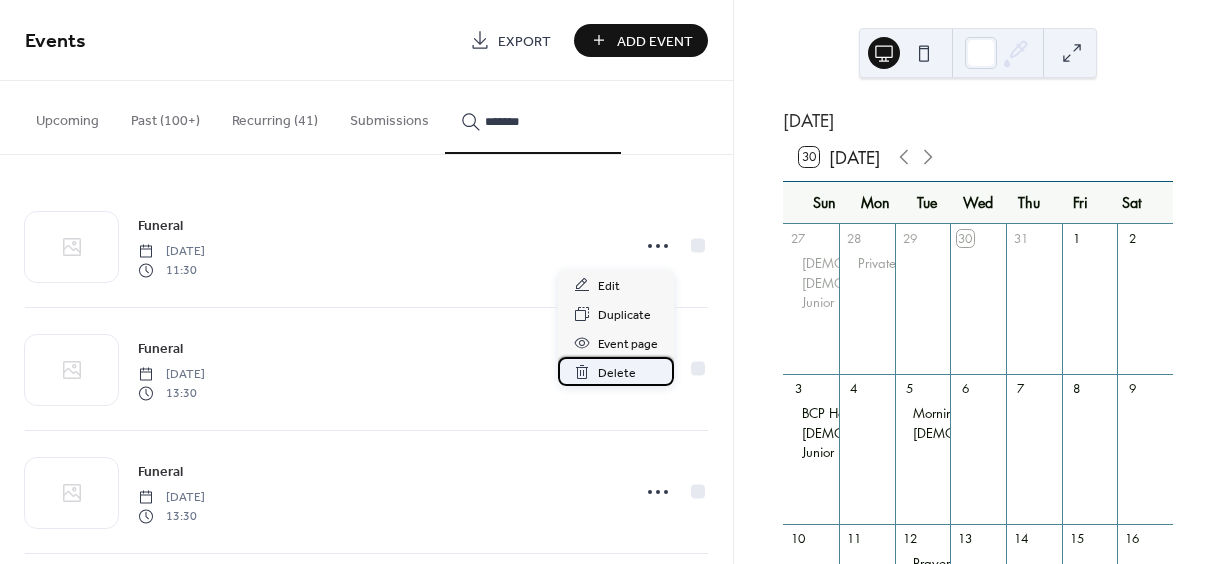 click on "Delete" at bounding box center (617, 373) 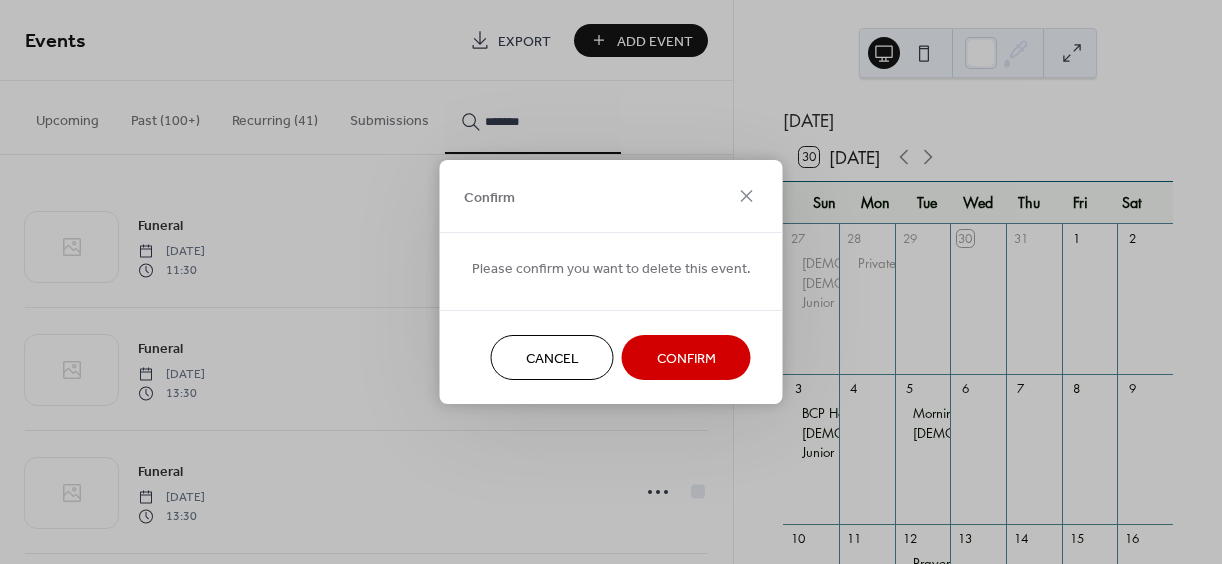 click on "Confirm" at bounding box center [686, 359] 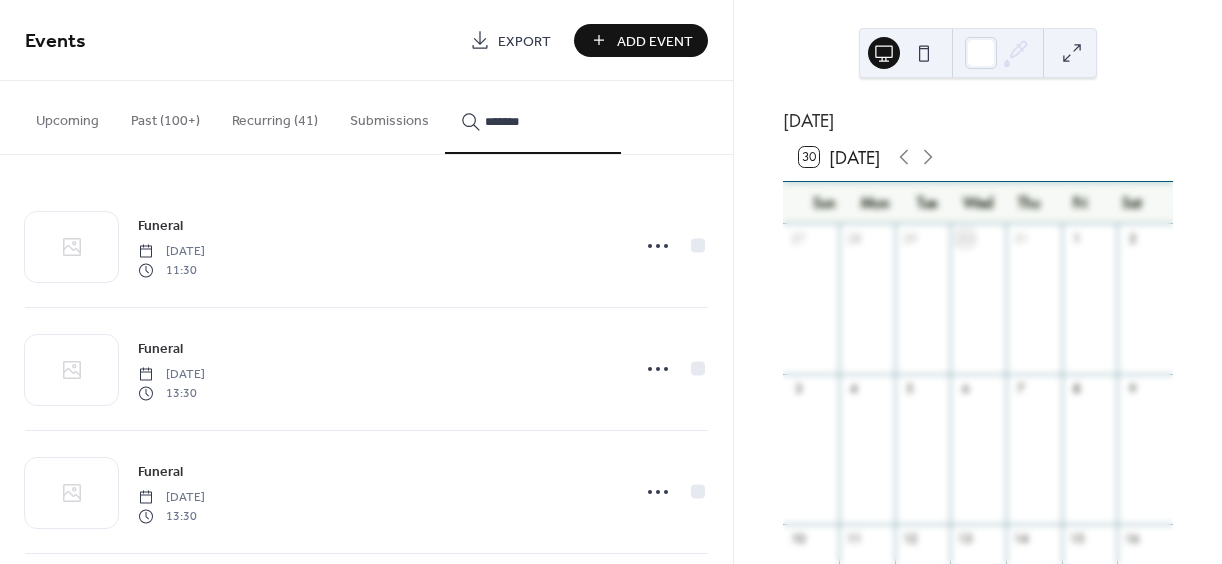 click 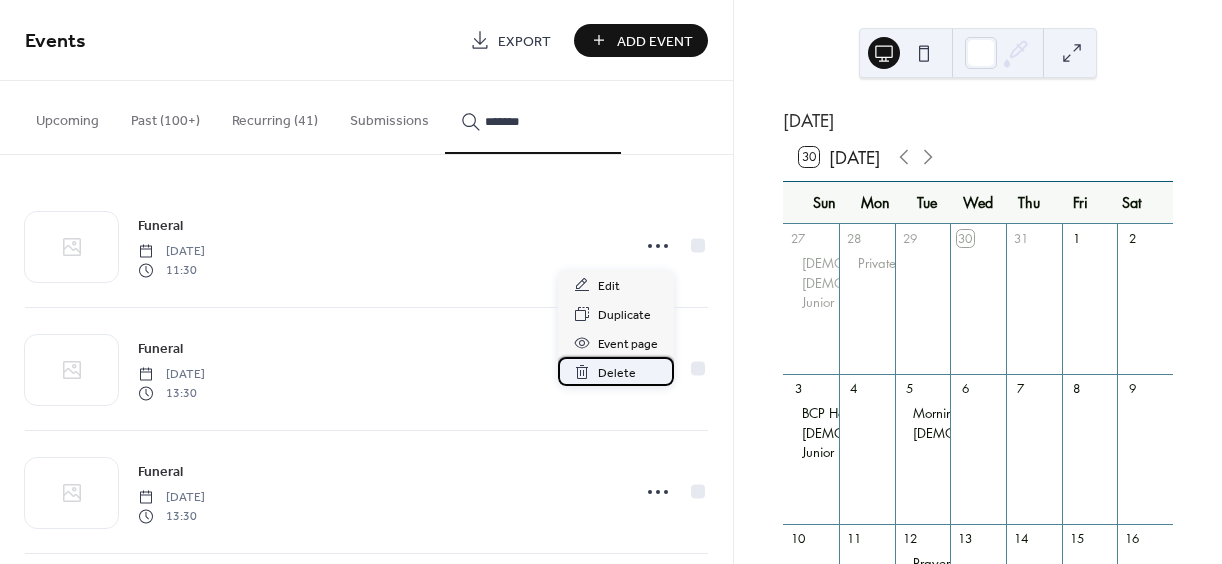 click on "Delete" at bounding box center (617, 373) 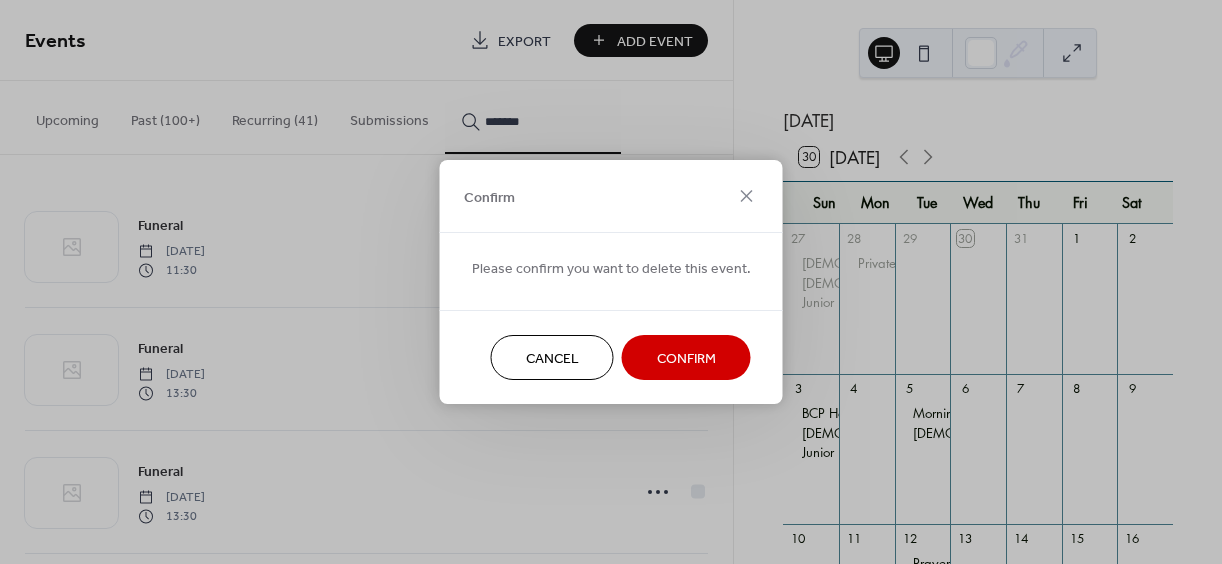 click on "Confirm" at bounding box center (686, 359) 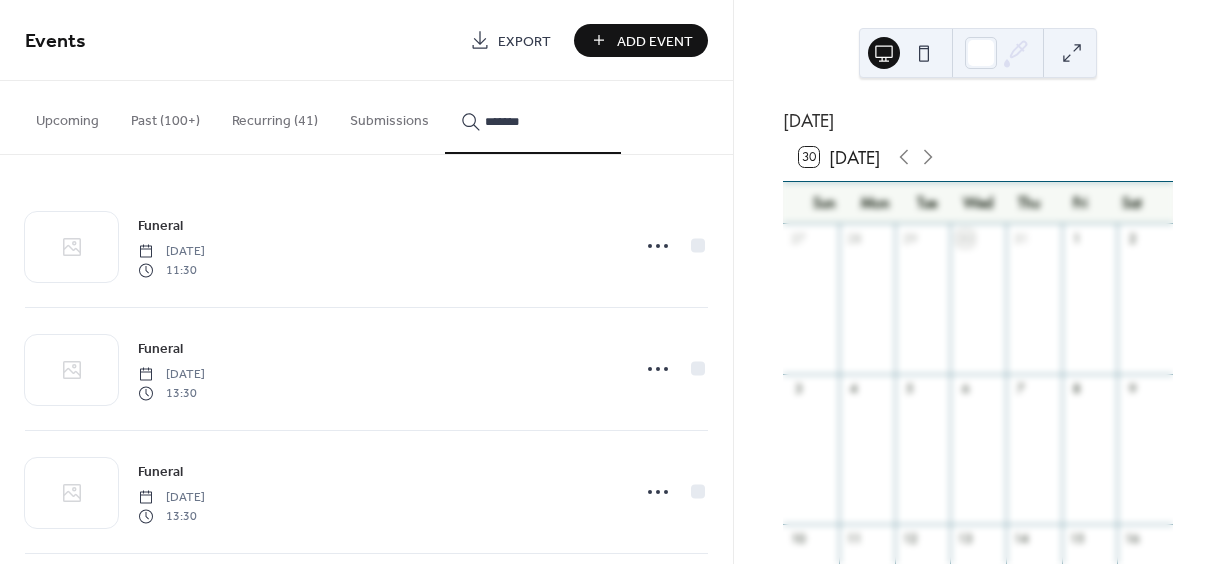 click 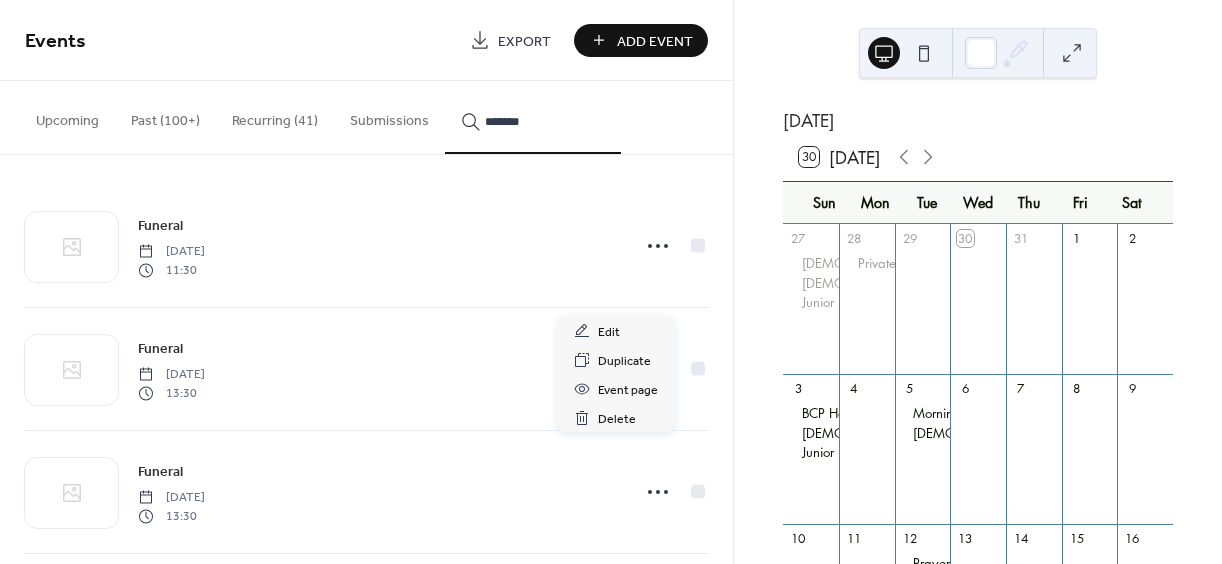 scroll, scrollTop: 200, scrollLeft: 0, axis: vertical 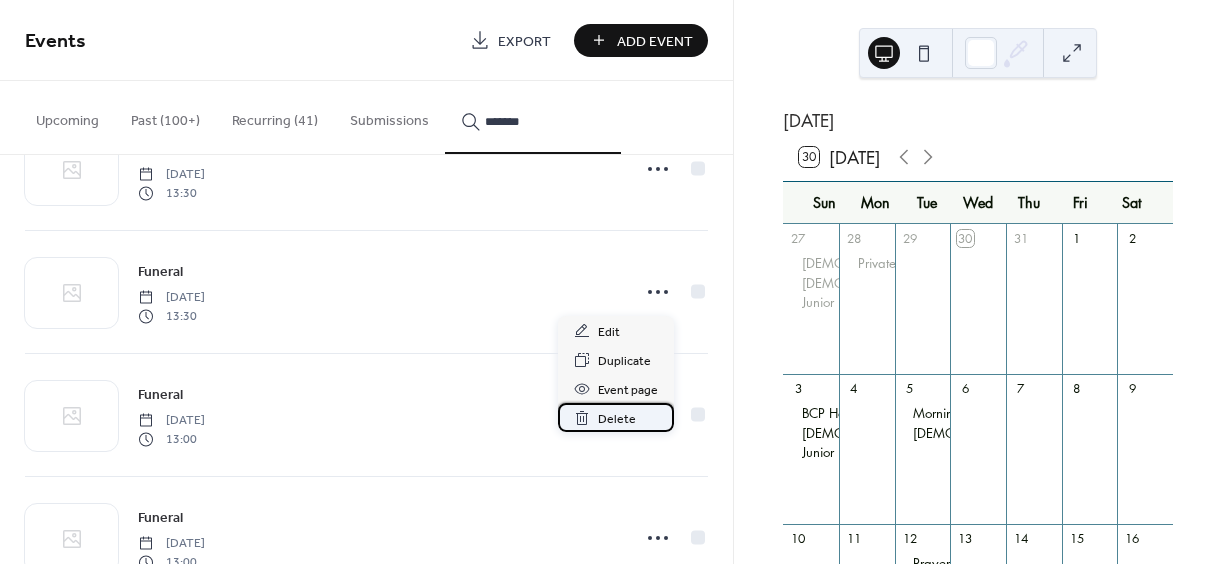 click on "Delete" at bounding box center [617, 419] 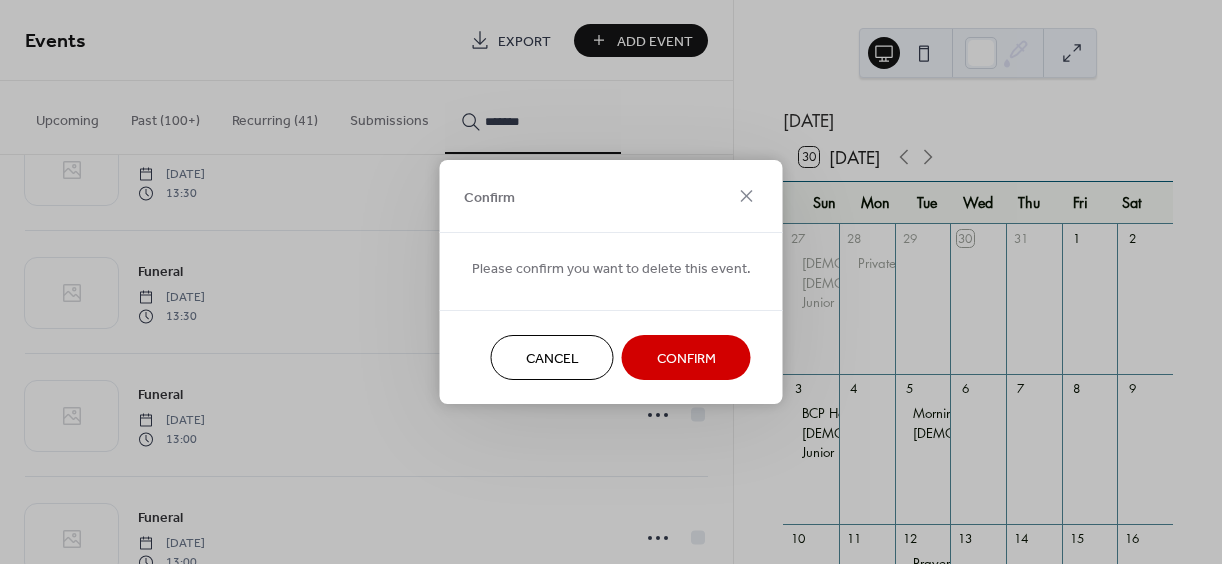 click on "Confirm" at bounding box center [686, 359] 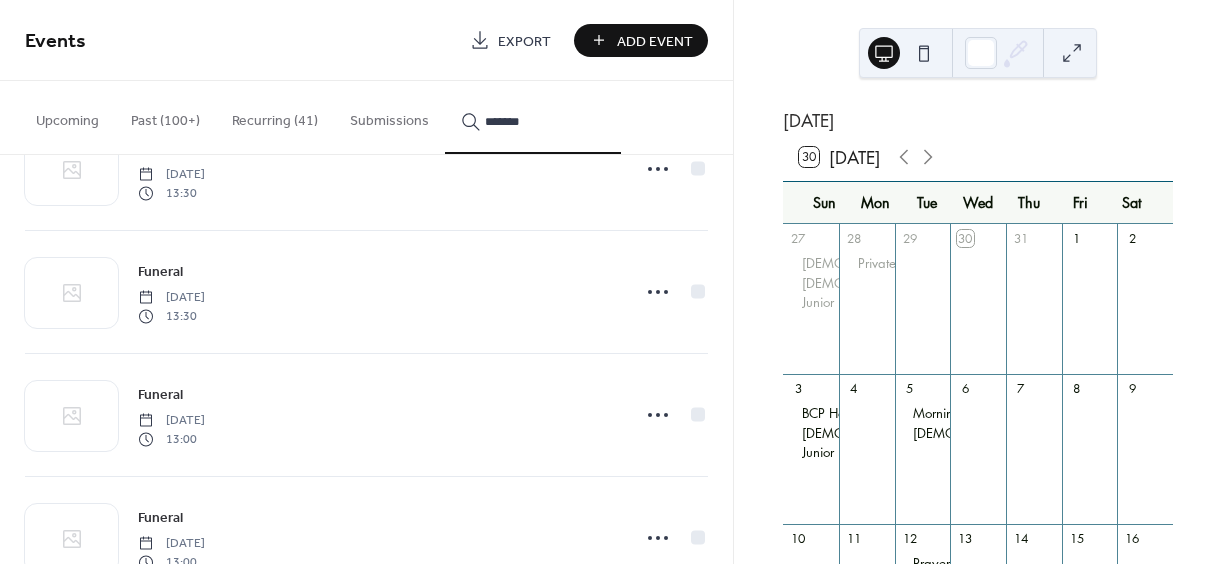 click 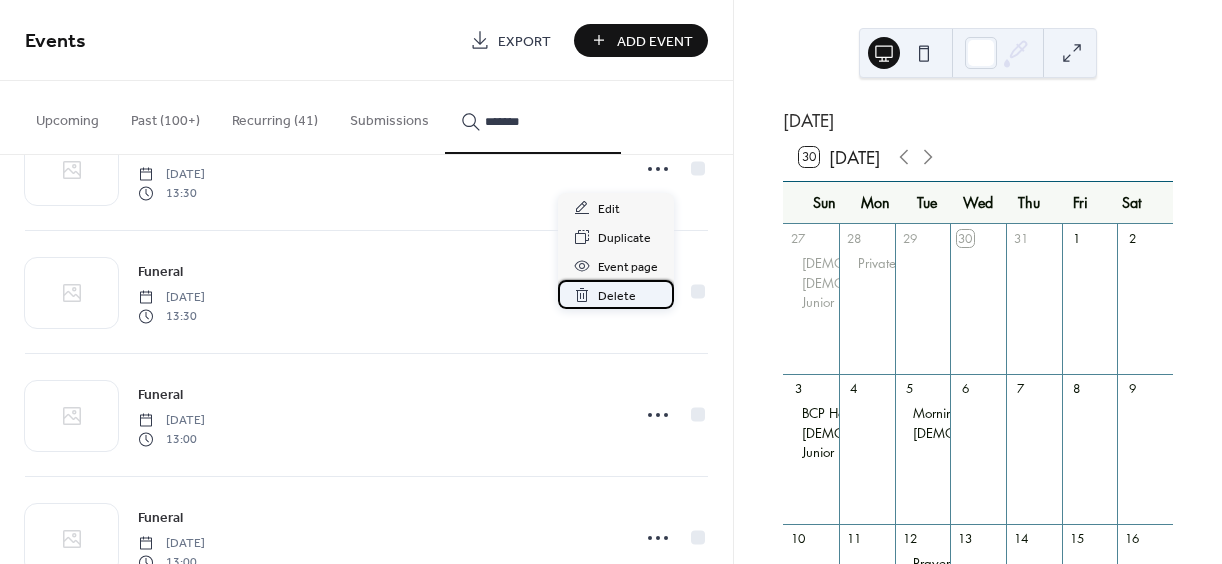 click on "Delete" at bounding box center (617, 296) 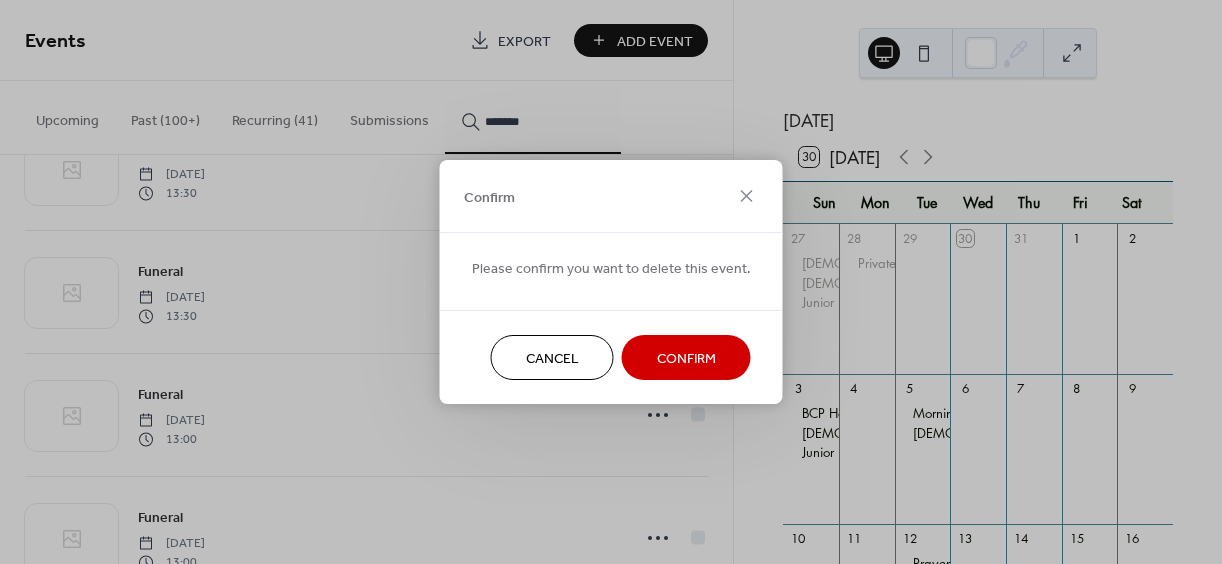 click on "Confirm" at bounding box center [686, 359] 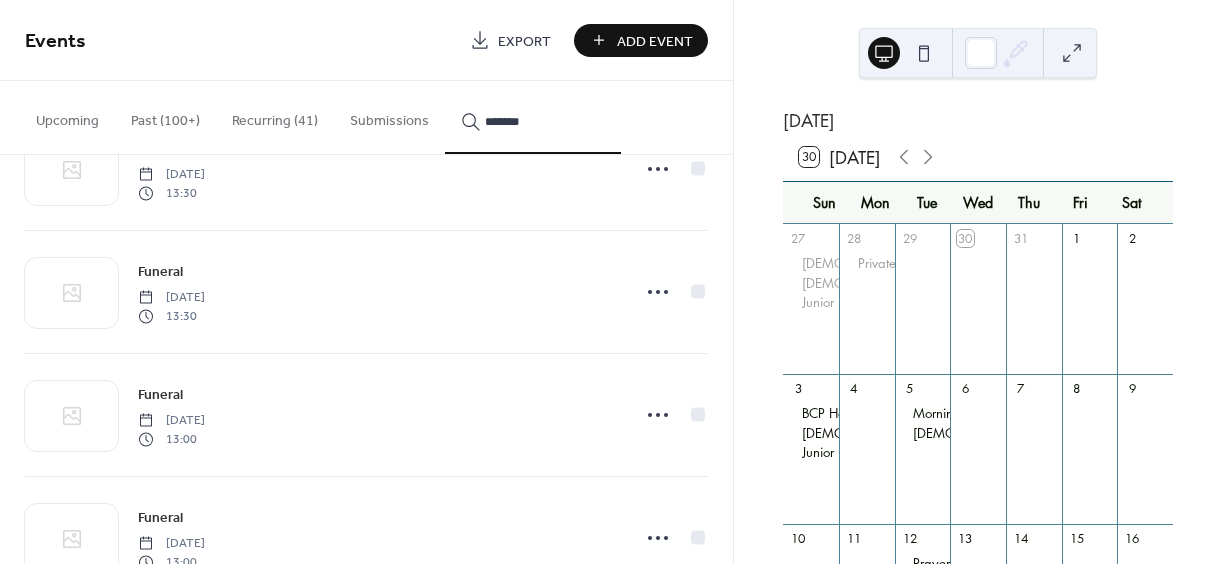 click 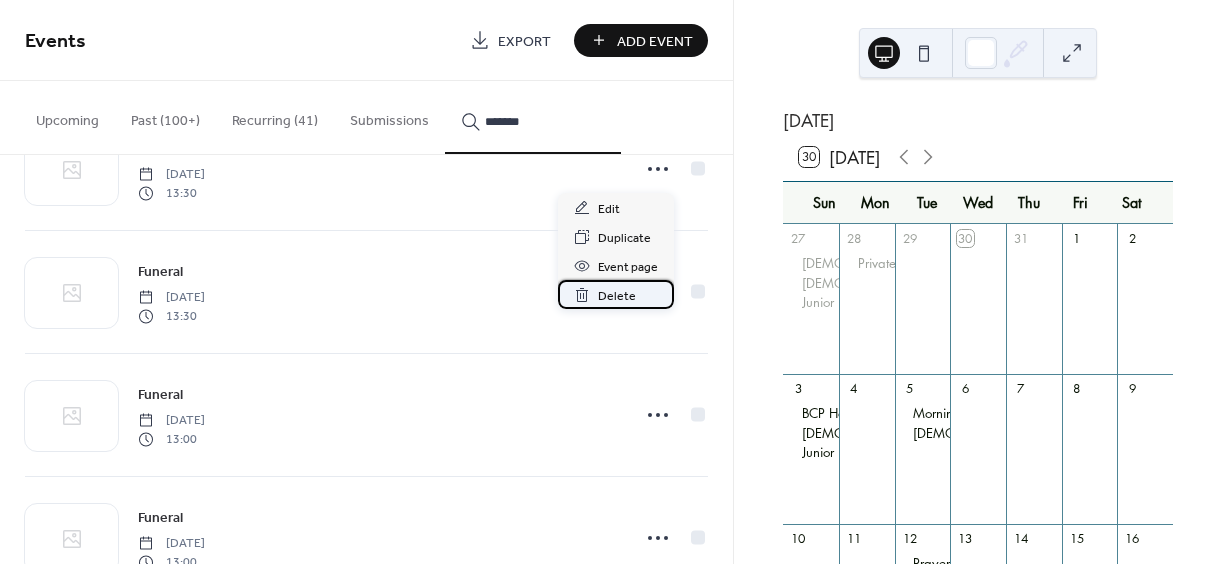click on "Delete" at bounding box center [617, 296] 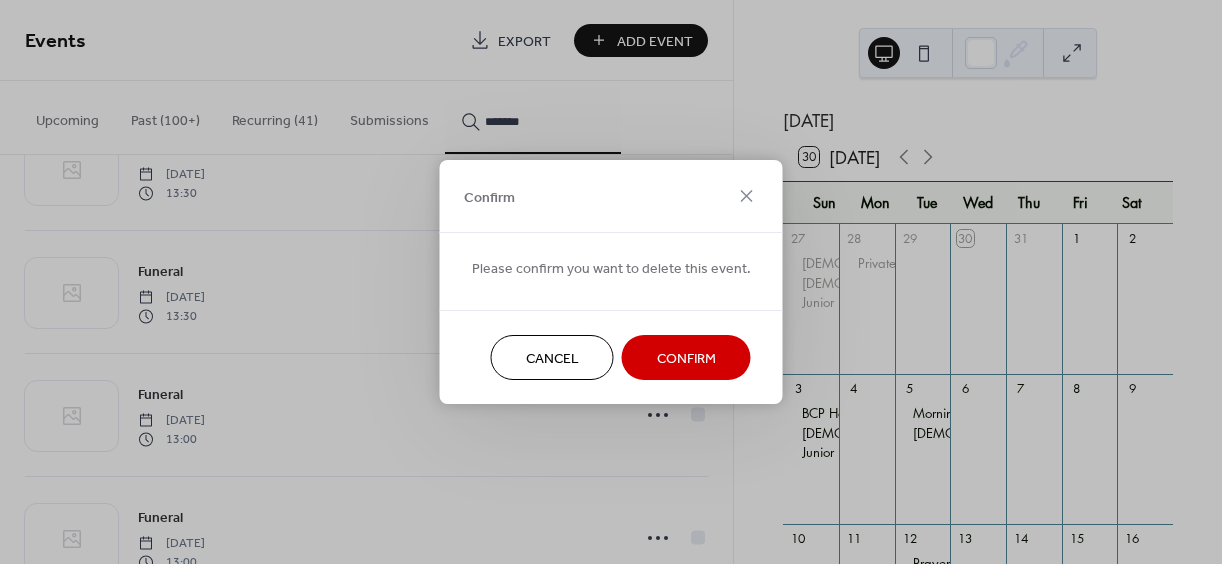 click on "Confirm" at bounding box center [686, 359] 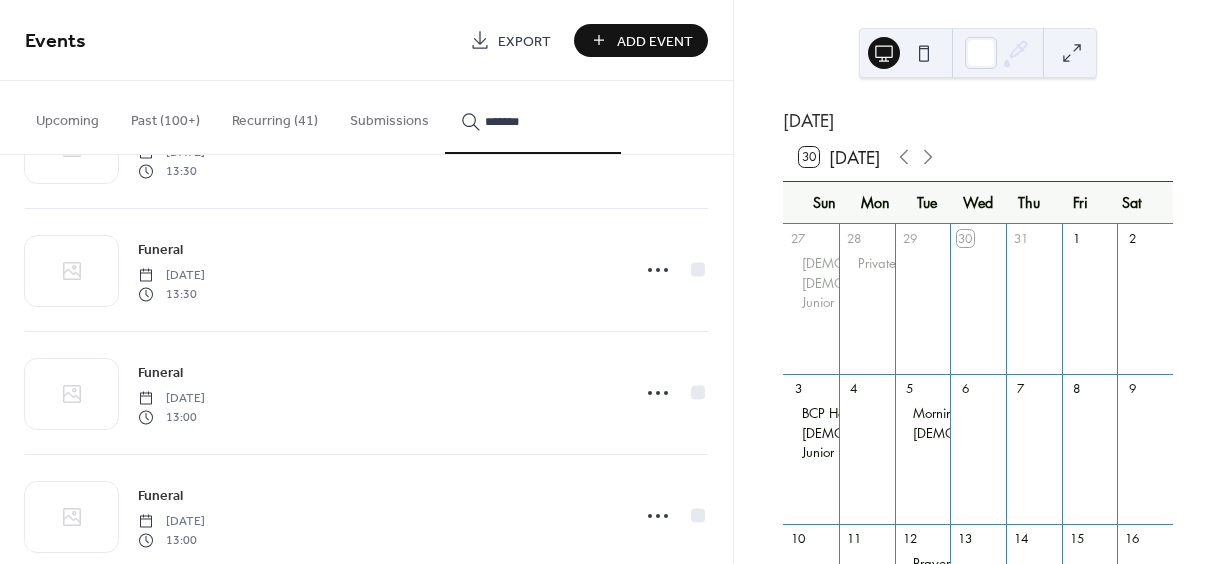 scroll, scrollTop: 265, scrollLeft: 0, axis: vertical 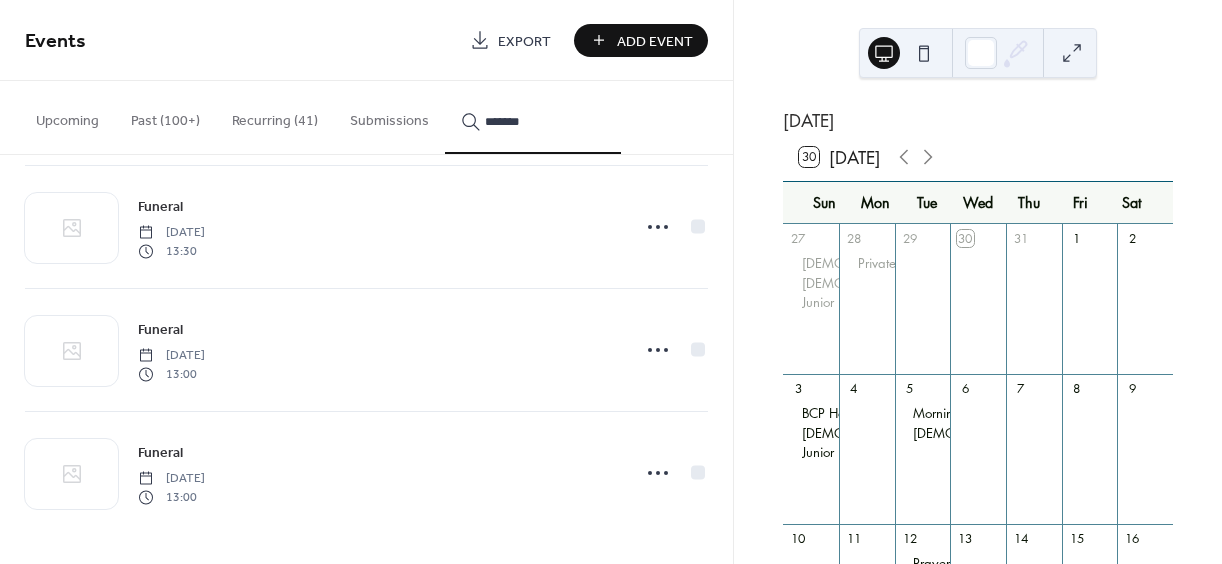 click 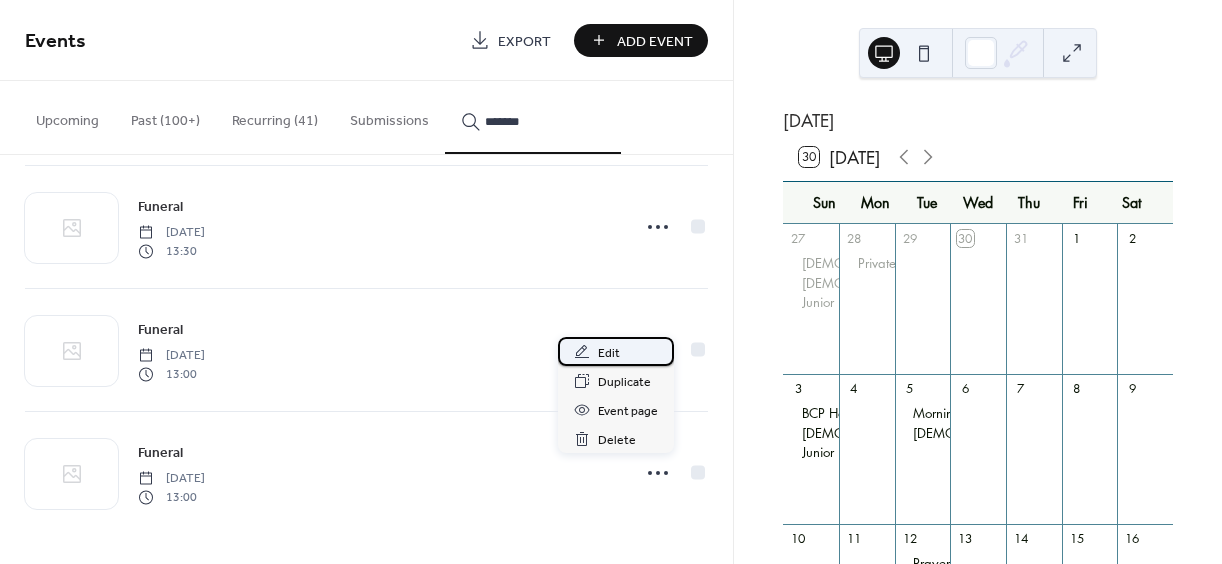 click on "Edit" at bounding box center (609, 353) 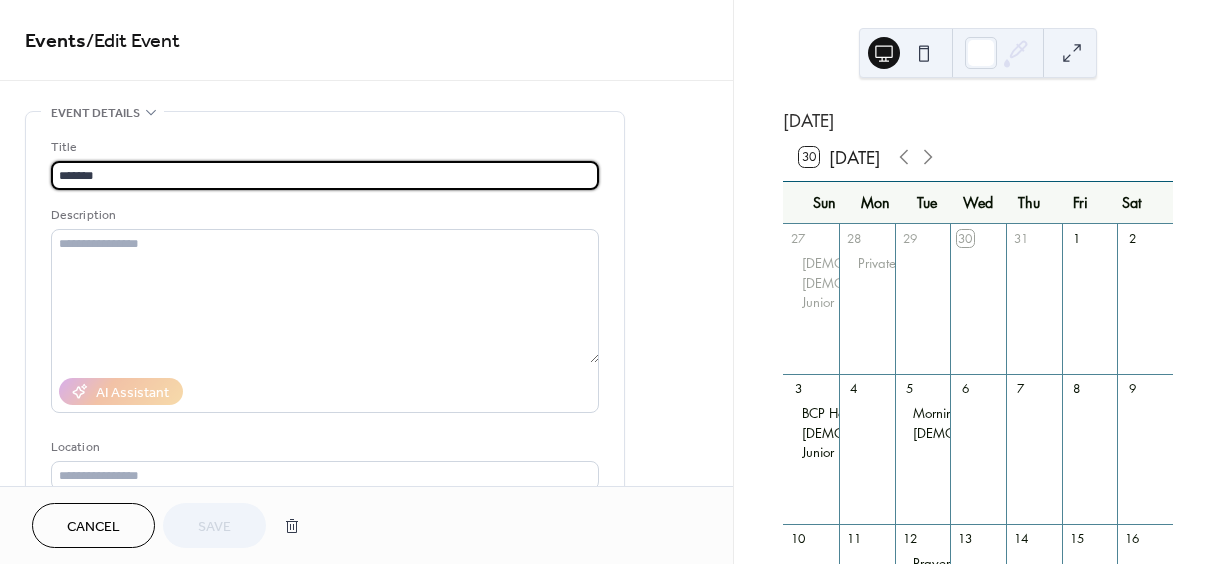 scroll, scrollTop: 400, scrollLeft: 0, axis: vertical 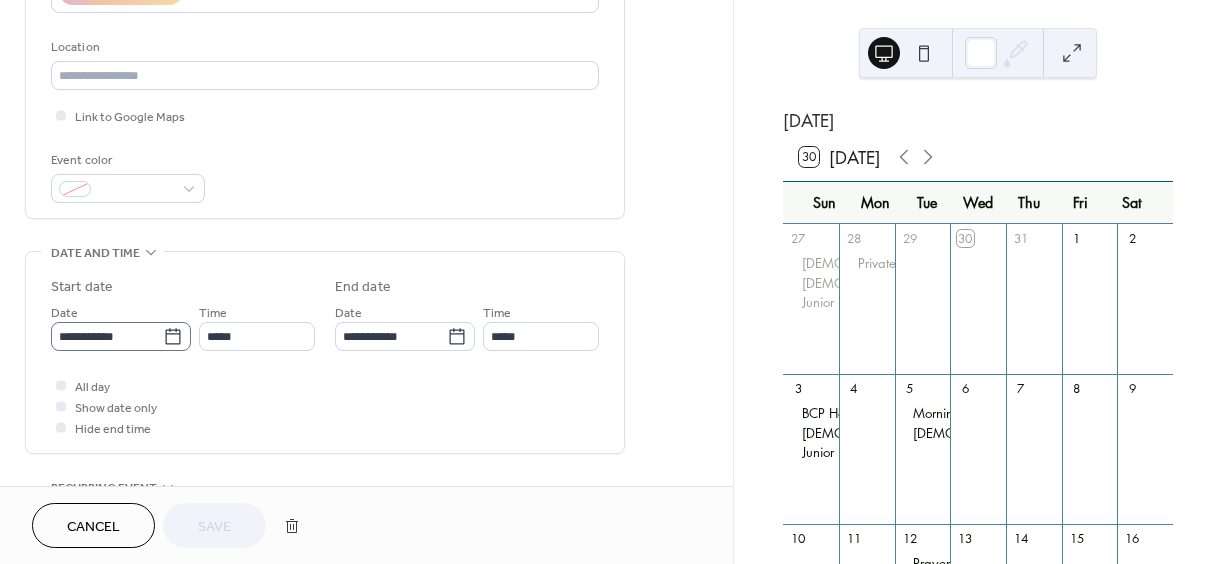 click 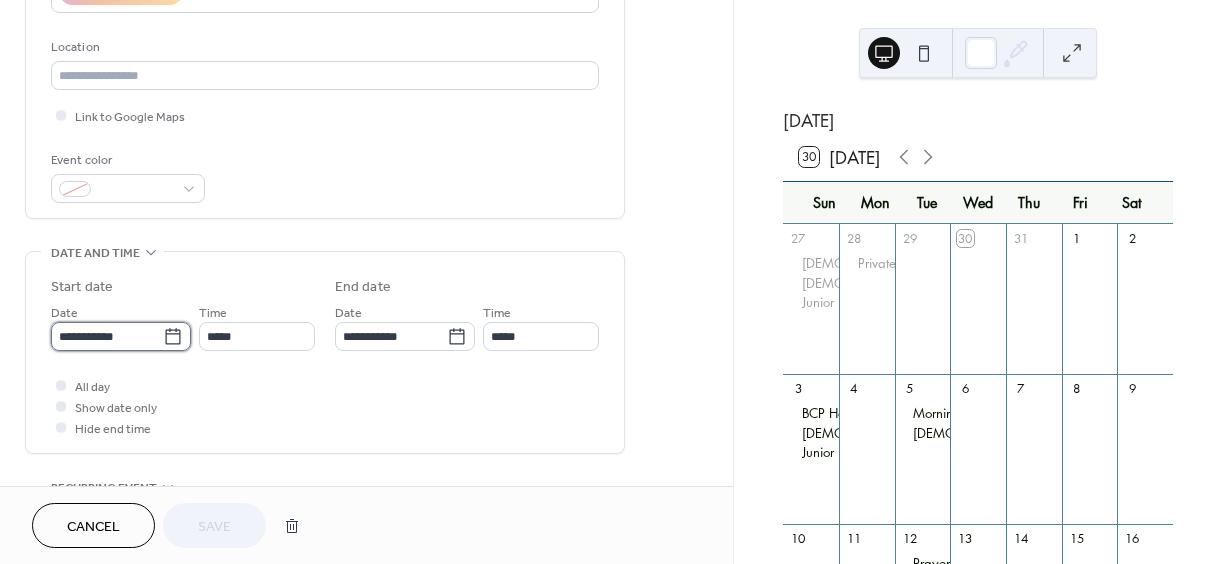 click on "**********" at bounding box center [107, 336] 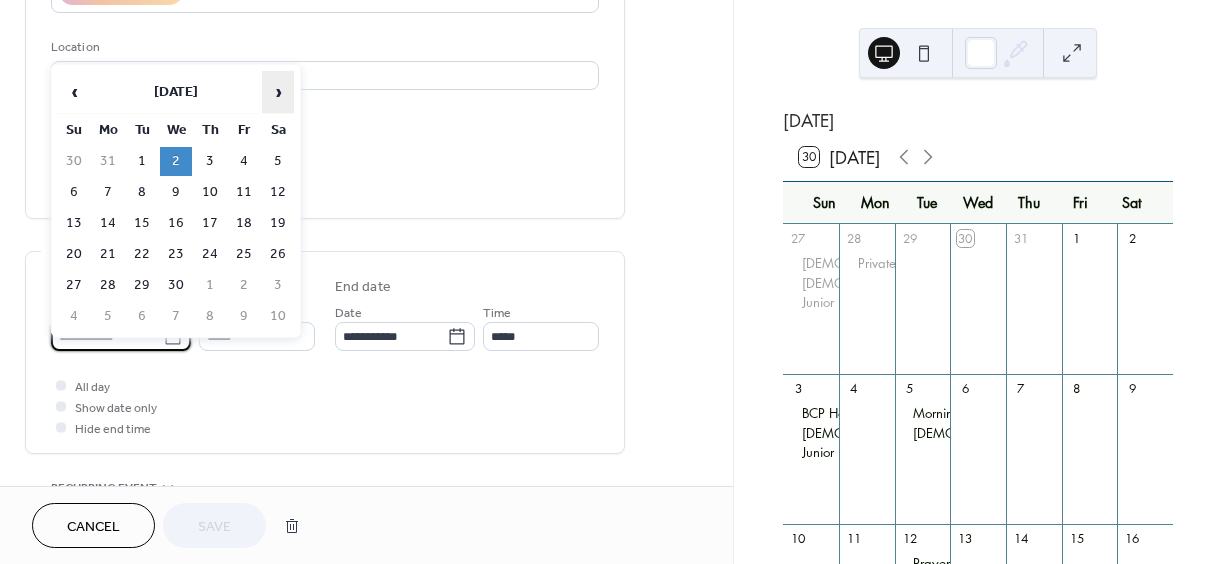 click on "›" at bounding box center [278, 92] 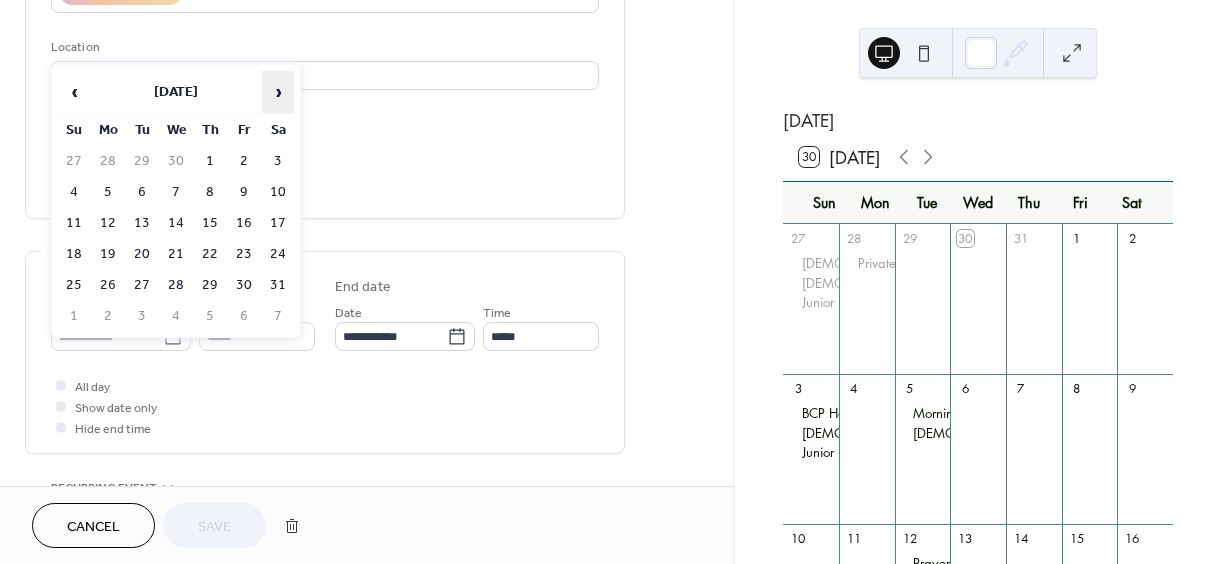 click on "›" at bounding box center (278, 92) 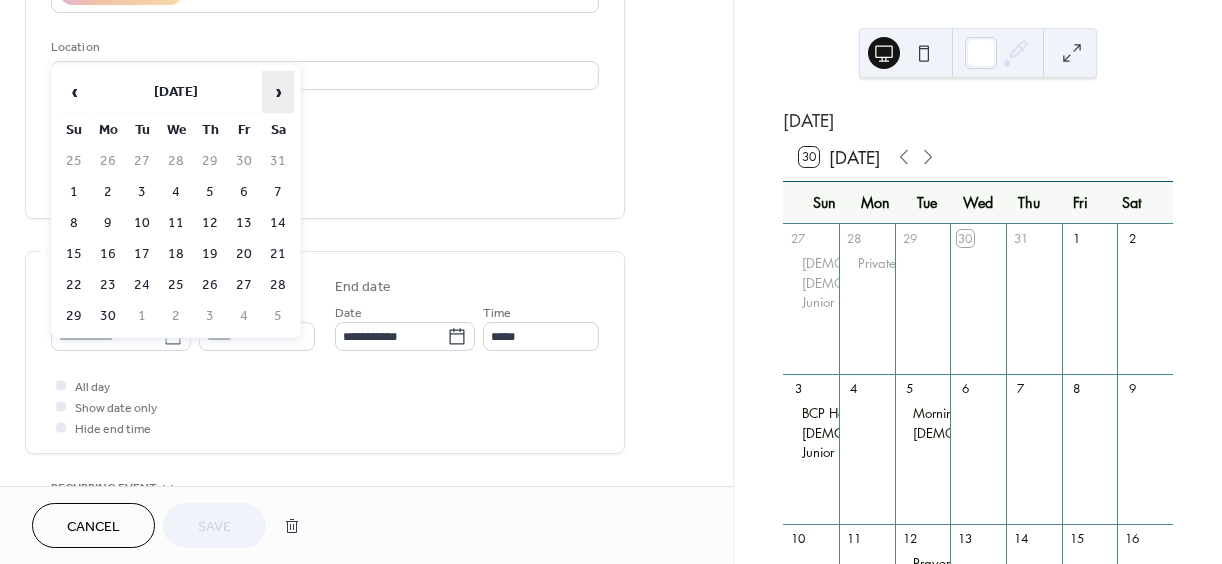 click on "›" at bounding box center [278, 92] 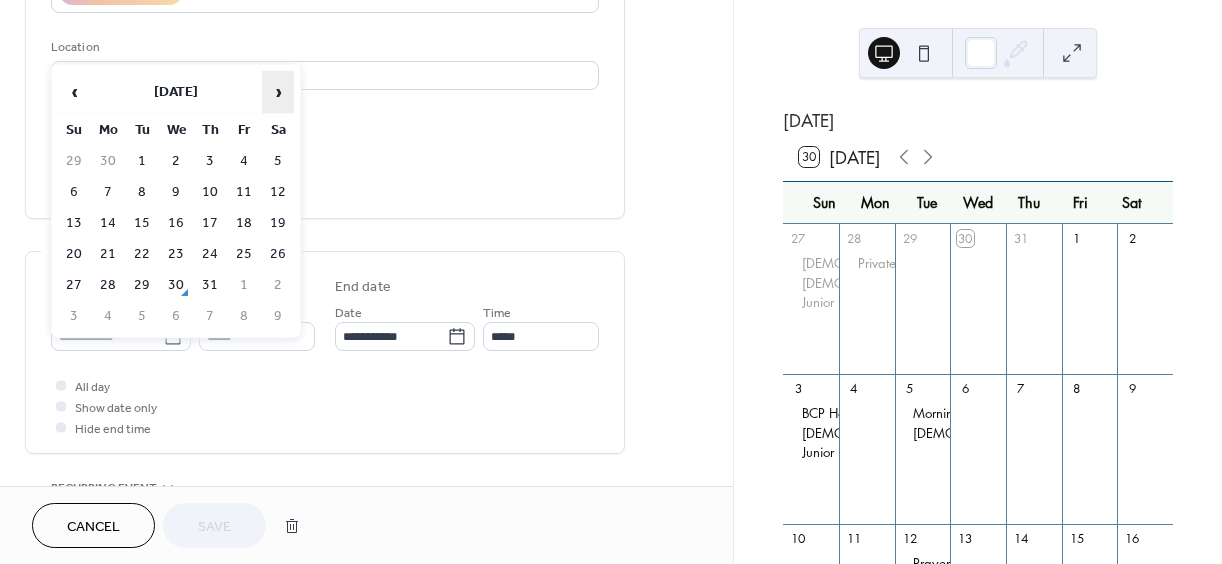 click on "›" at bounding box center (278, 92) 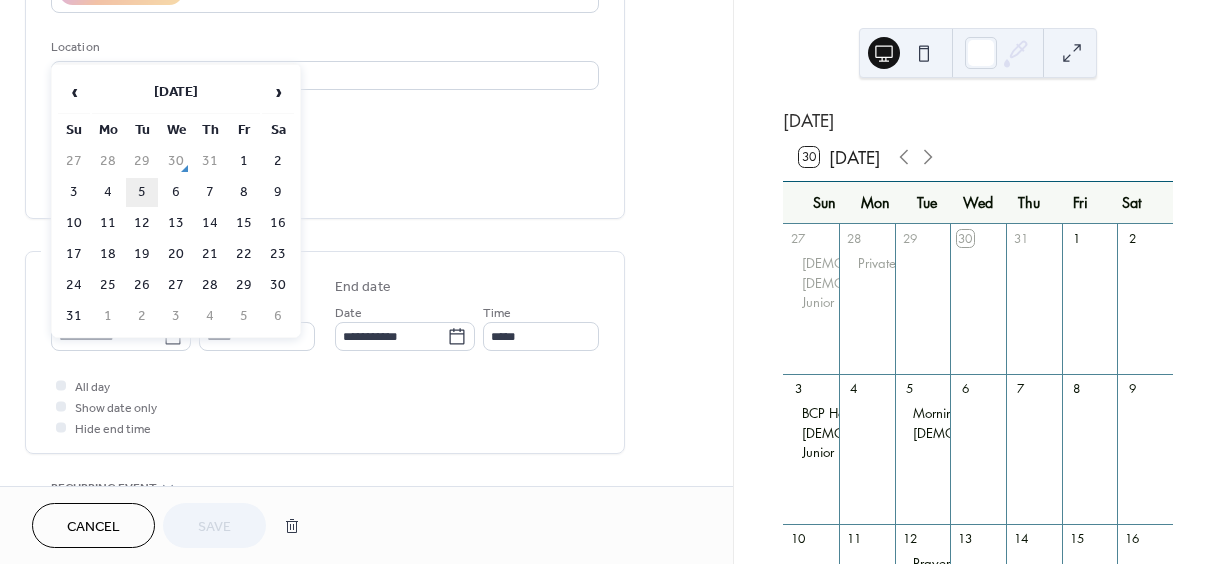 click on "5" at bounding box center [142, 192] 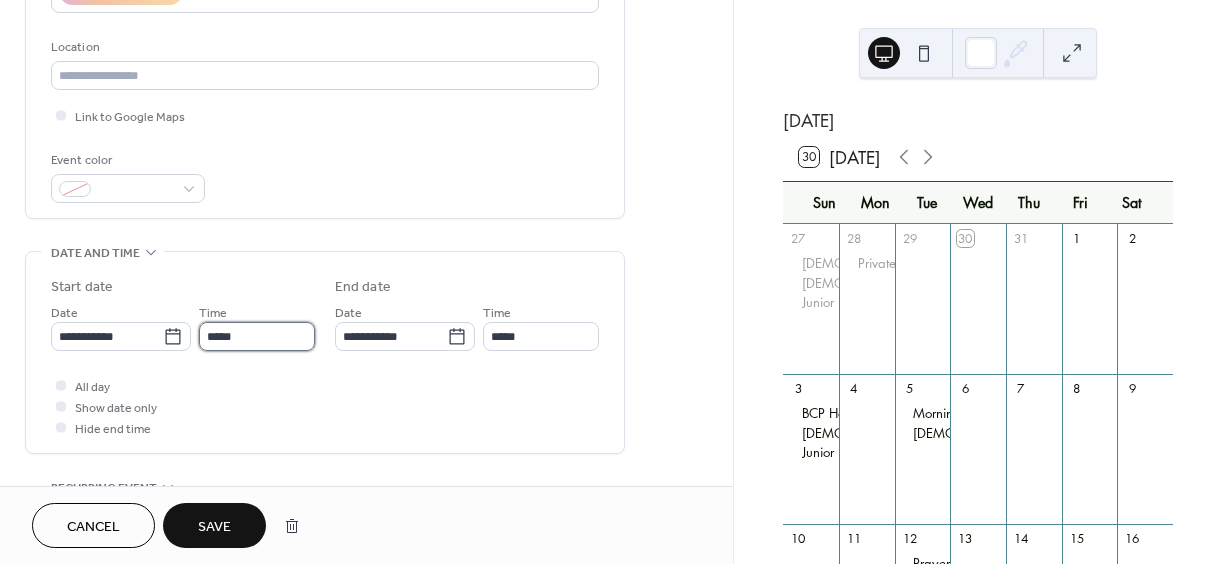 click on "*****" at bounding box center (257, 336) 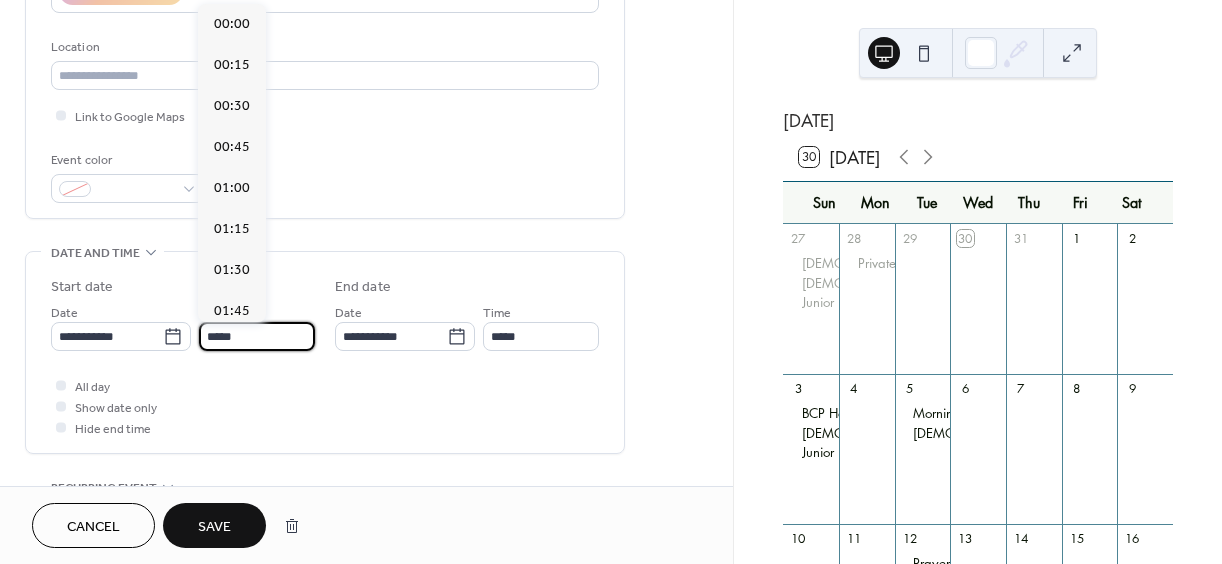 scroll, scrollTop: 2132, scrollLeft: 0, axis: vertical 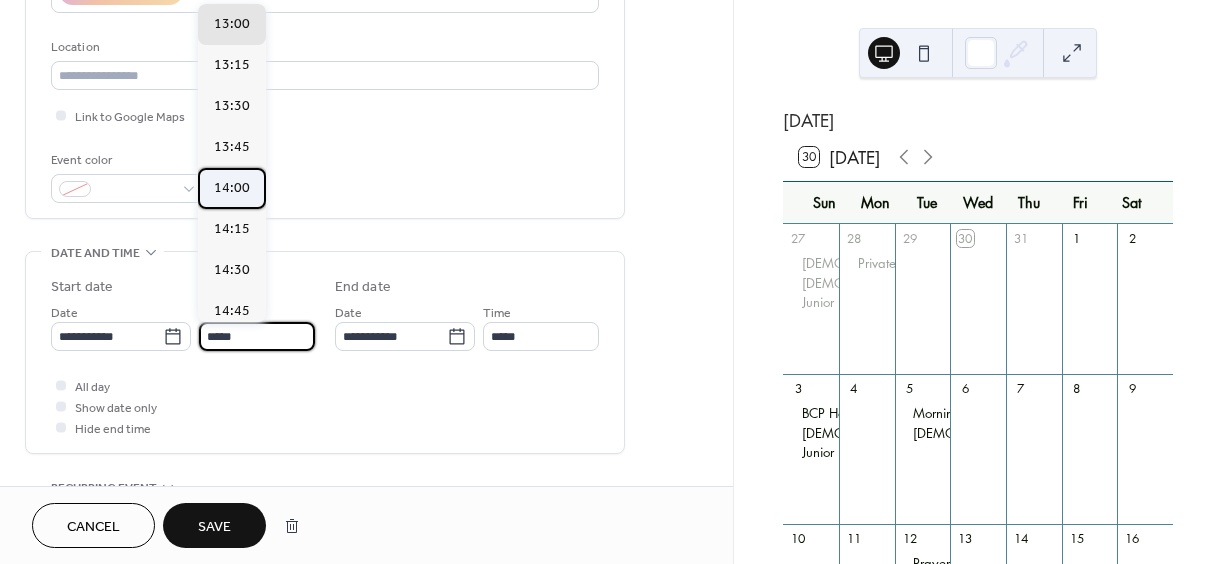 click on "14:00" at bounding box center [232, 188] 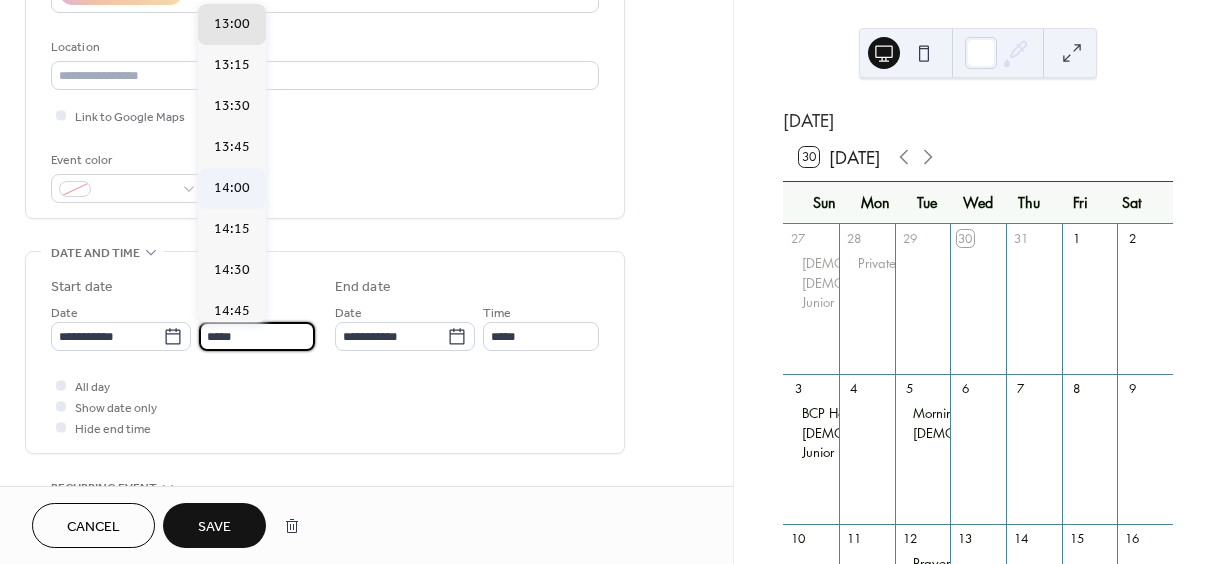 type on "*****" 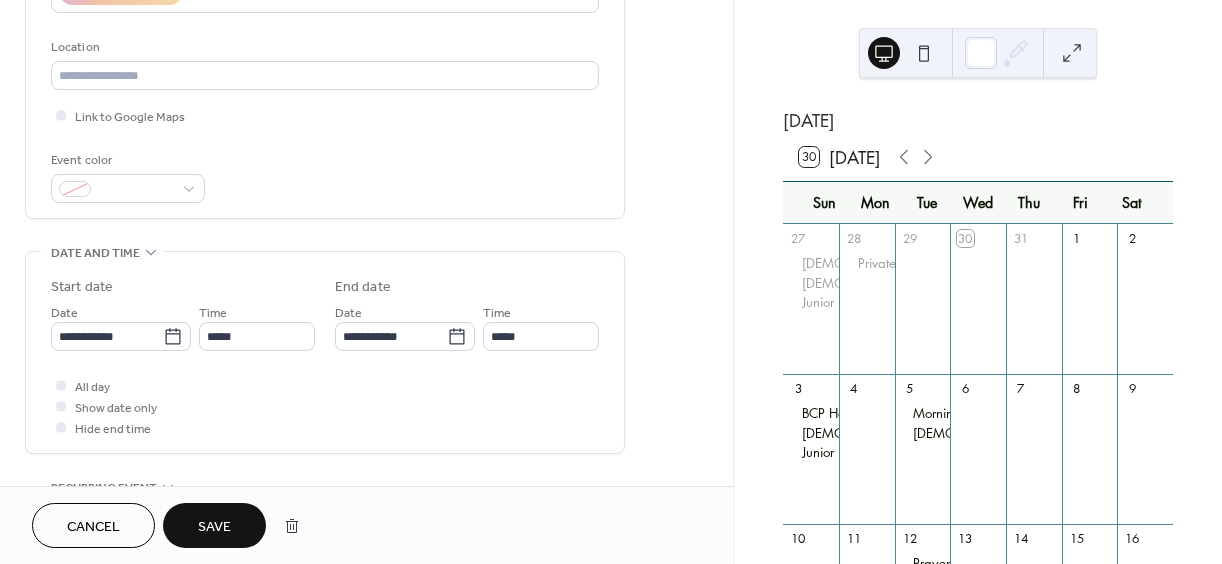 click on "Save" at bounding box center (214, 527) 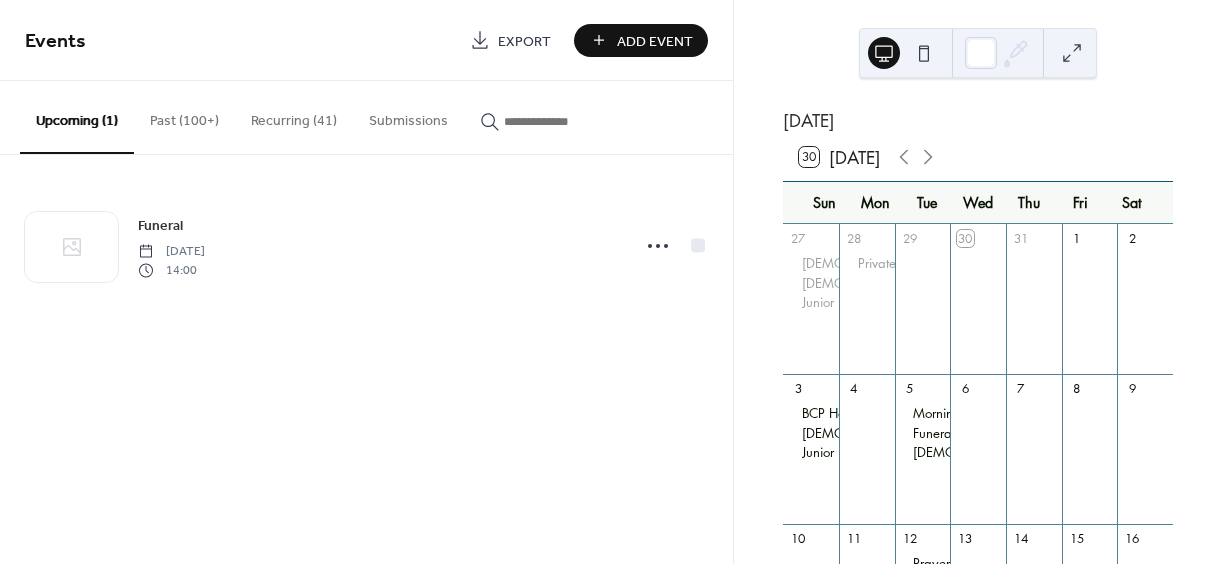 click on "Recurring (41)" at bounding box center [294, 116] 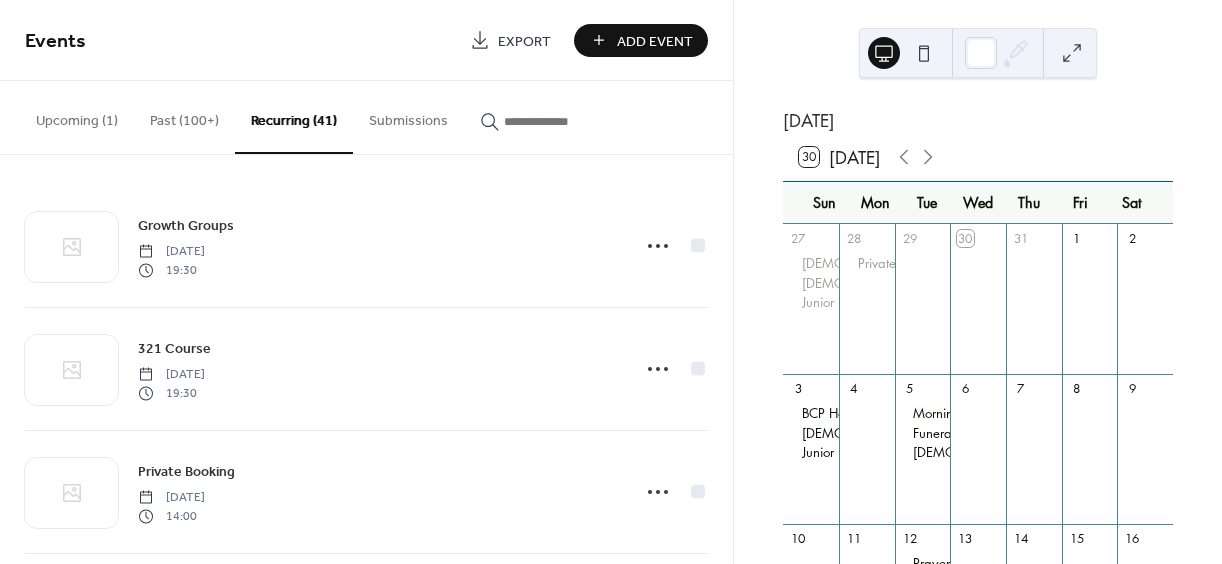 click at bounding box center (564, 121) 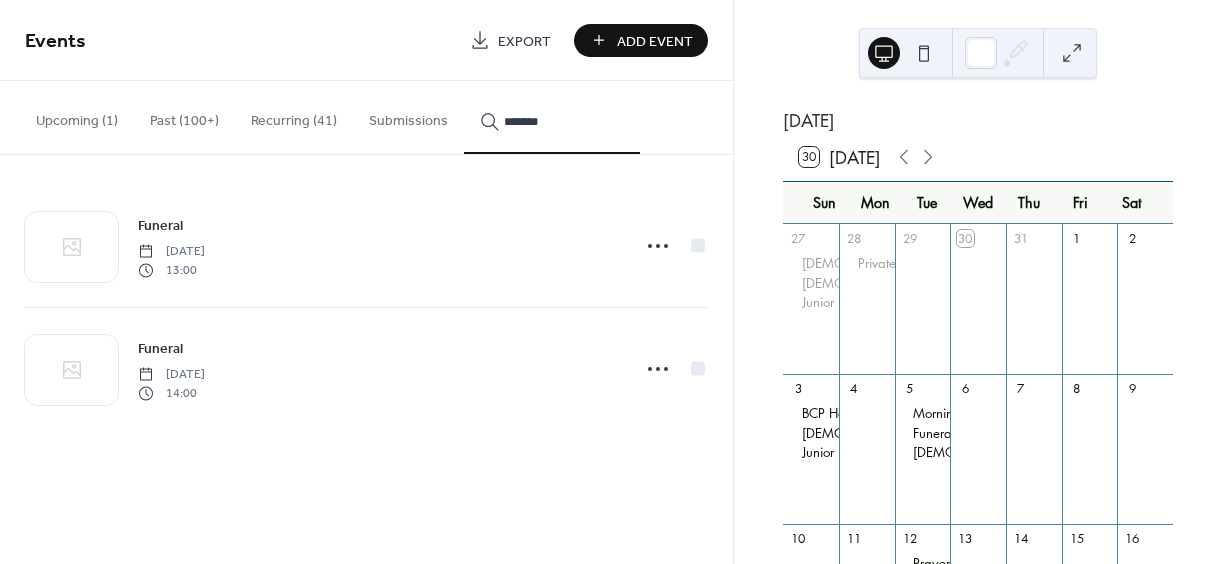 click 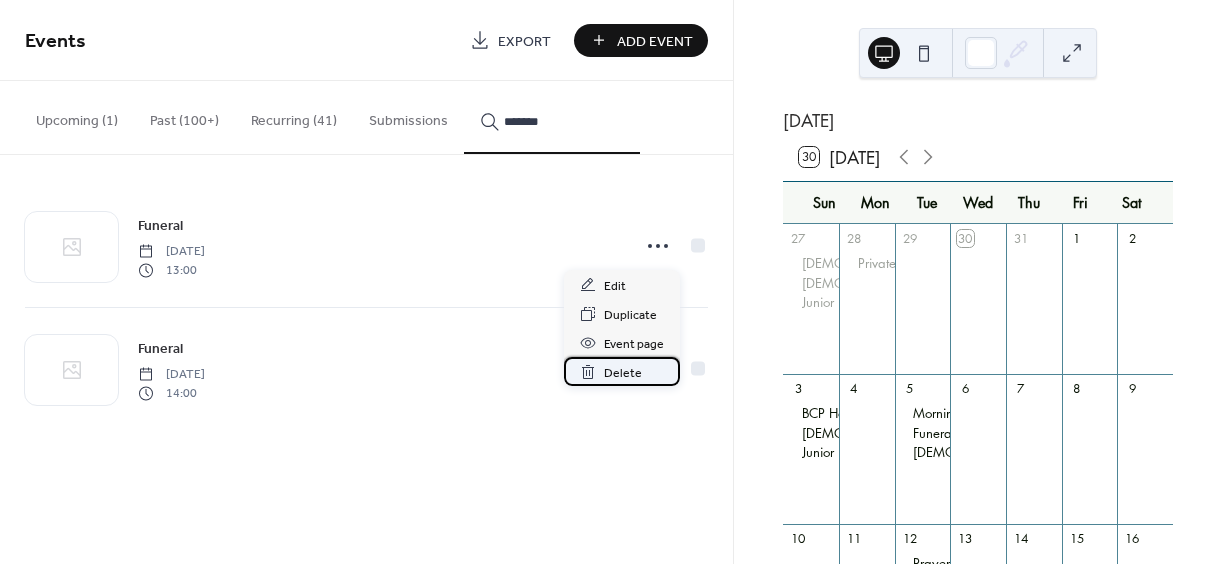 click on "Delete" at bounding box center (623, 373) 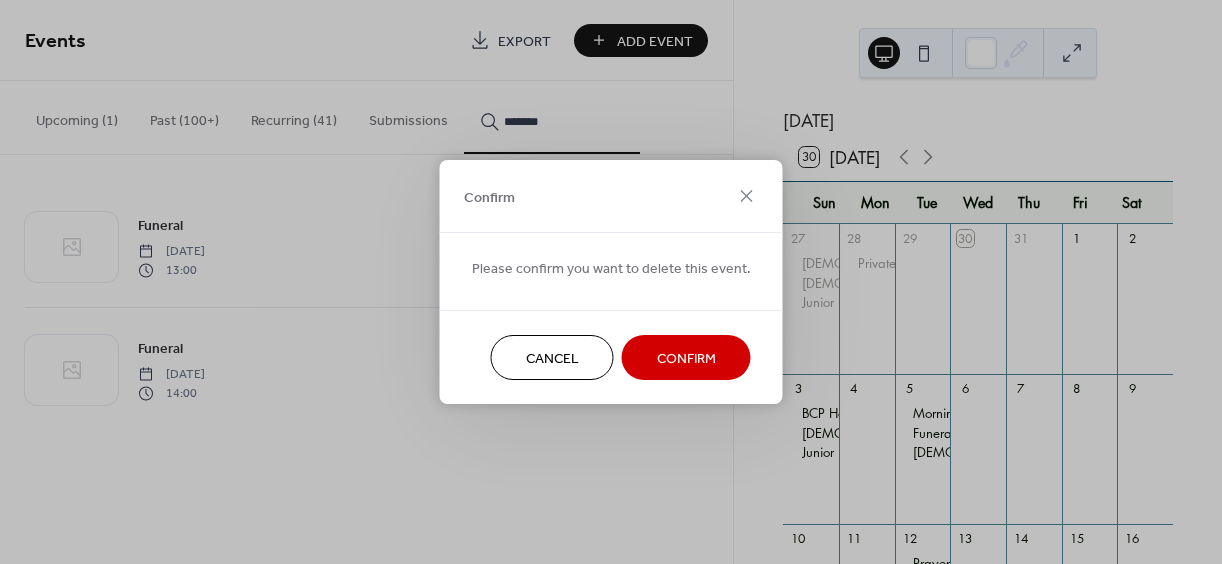 click on "Confirm" at bounding box center [686, 359] 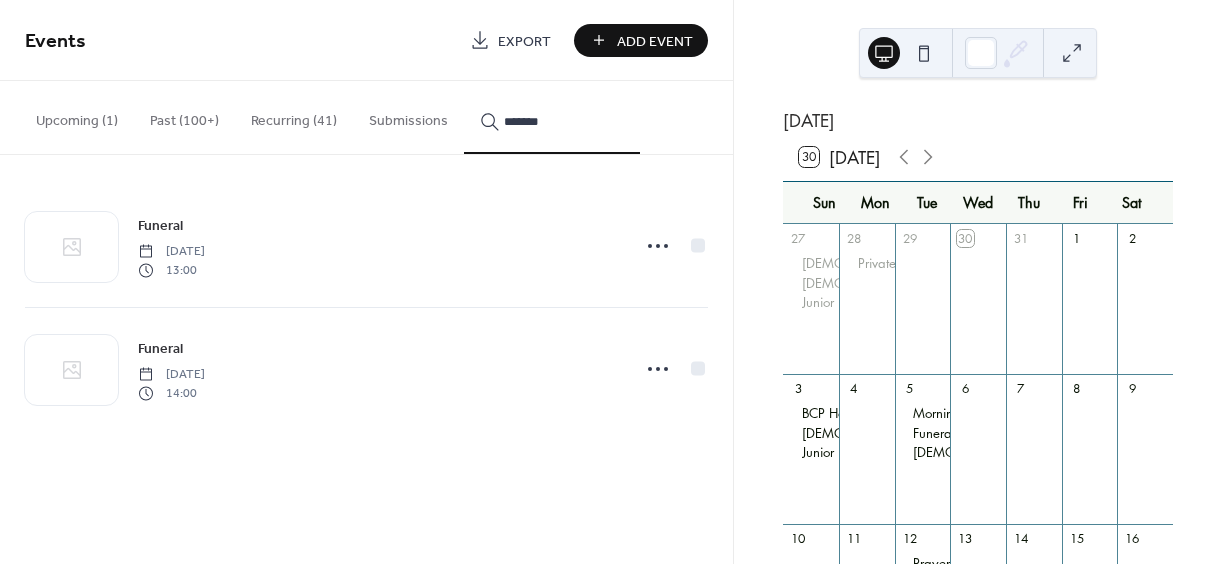 click on "*******" at bounding box center [552, 121] 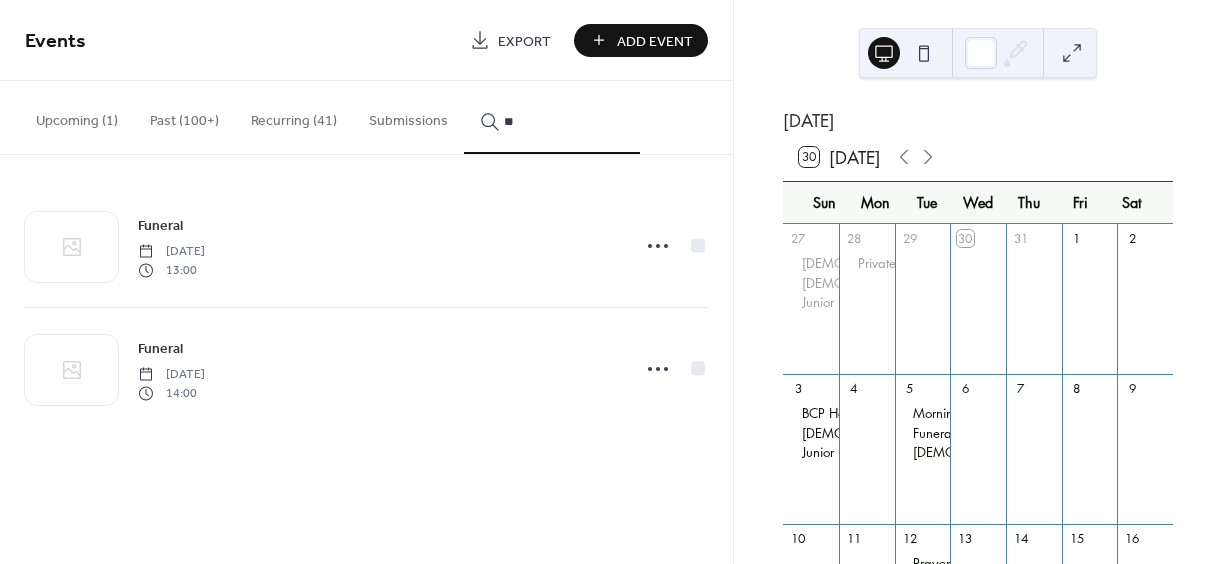 type on "*" 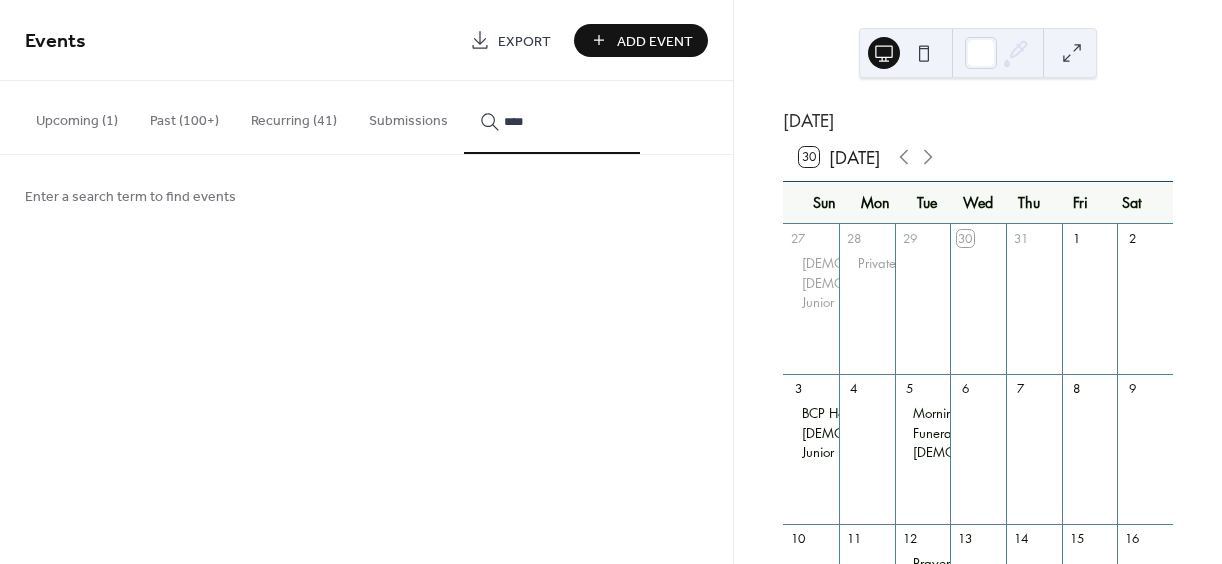 click on "****" at bounding box center [552, 117] 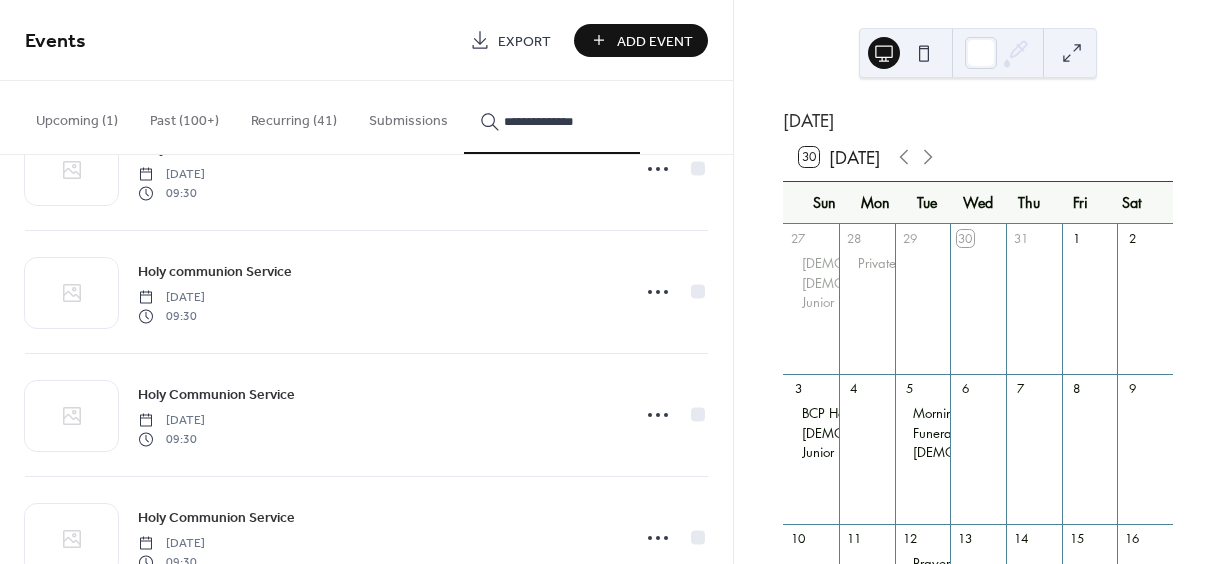 scroll, scrollTop: 0, scrollLeft: 0, axis: both 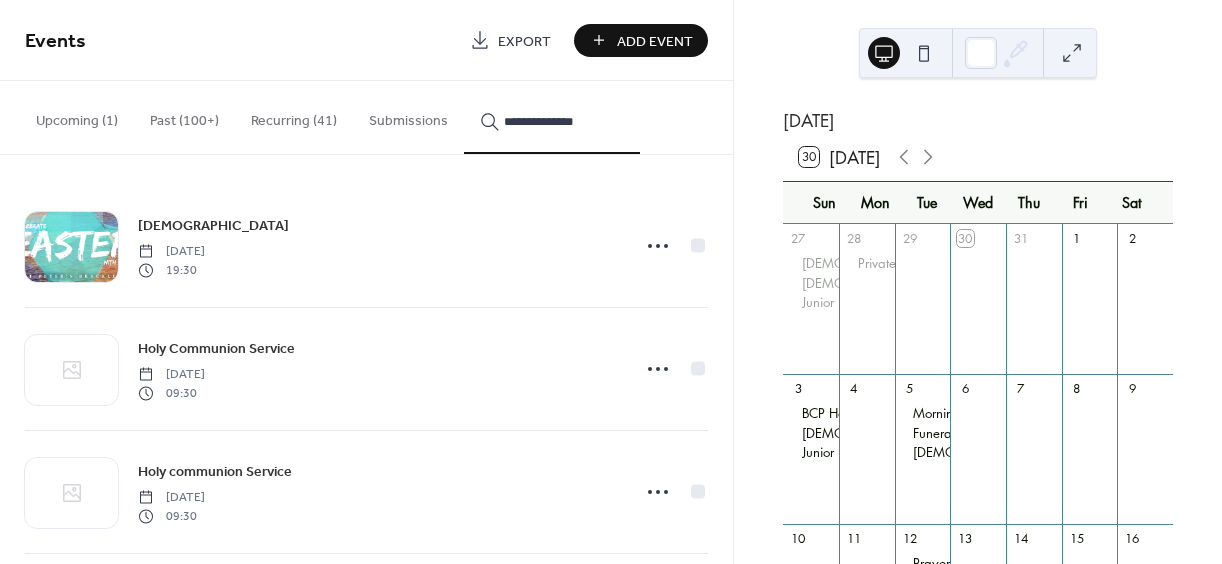 type on "**********" 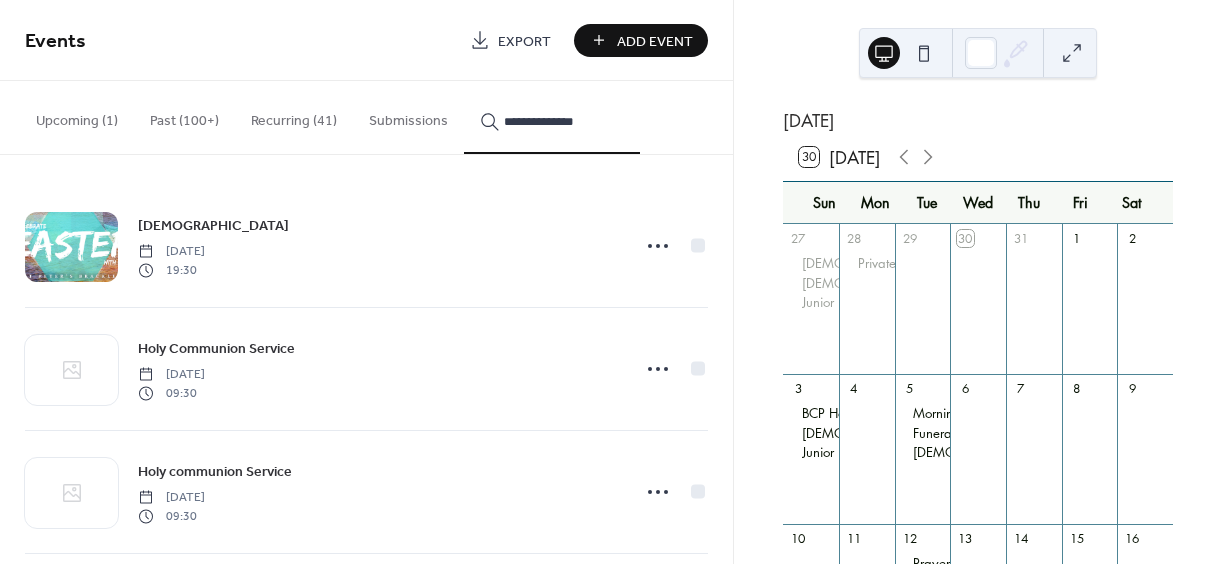 click at bounding box center (71, 247) 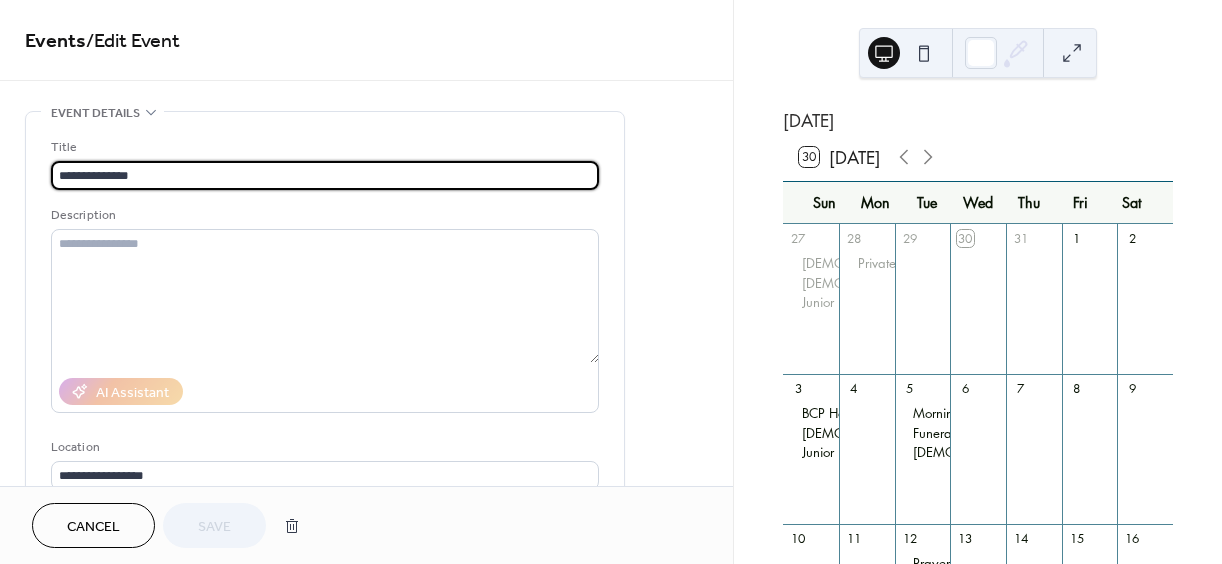 click at bounding box center [325, 321] 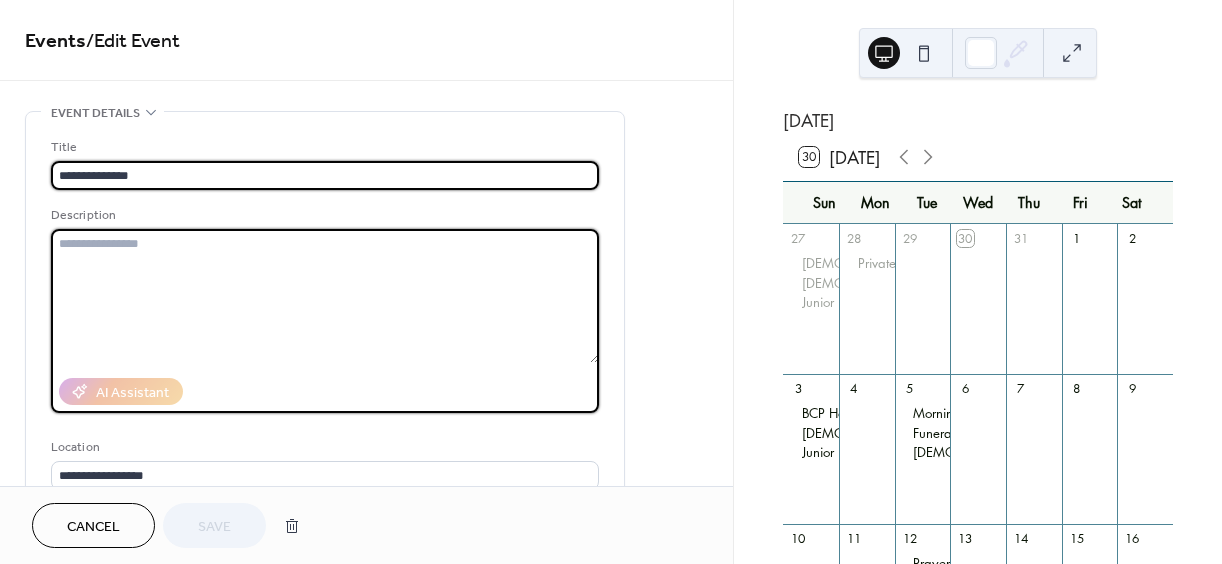click at bounding box center (325, 296) 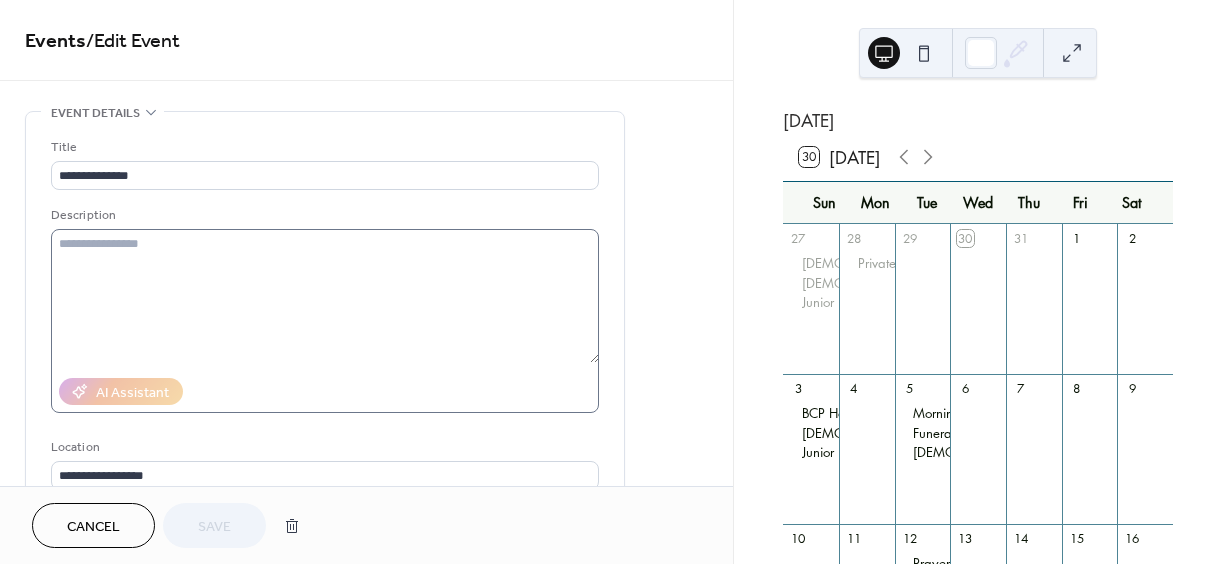 click on "Cancel Save" at bounding box center (366, 525) 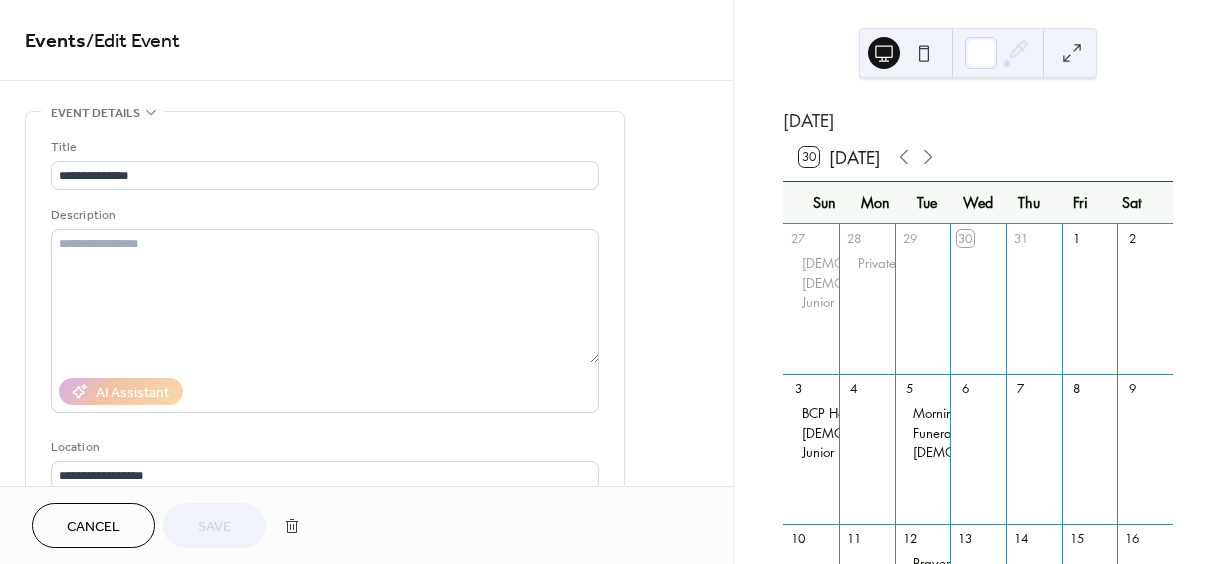 click on "Cancel" at bounding box center [93, 527] 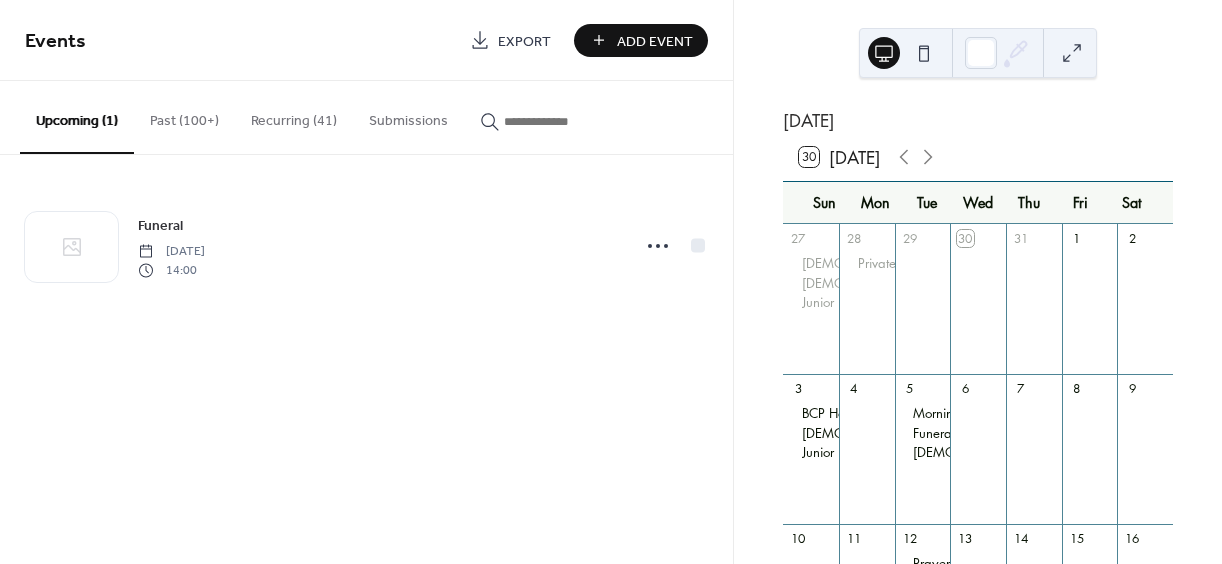 click on "Recurring (41)" at bounding box center (294, 116) 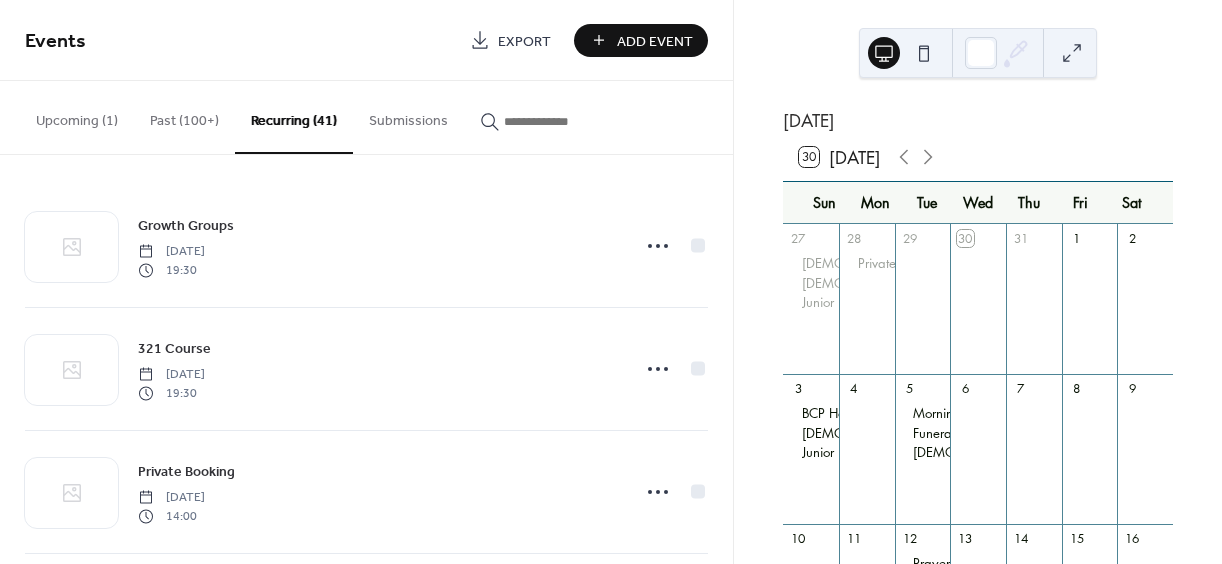 click at bounding box center [564, 121] 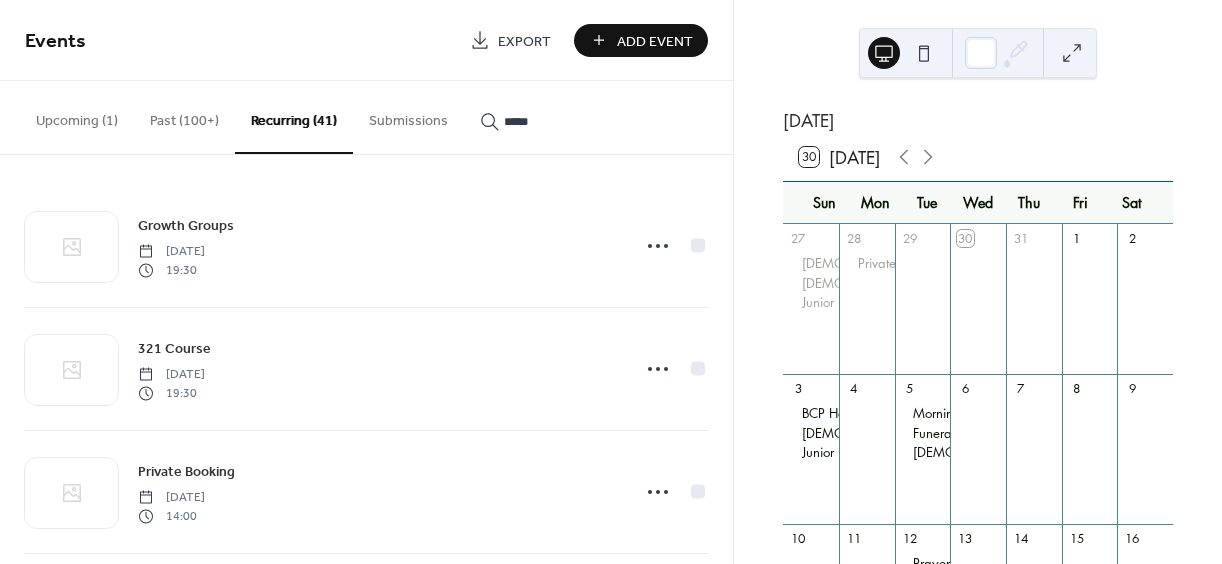 click on "****" at bounding box center [552, 116] 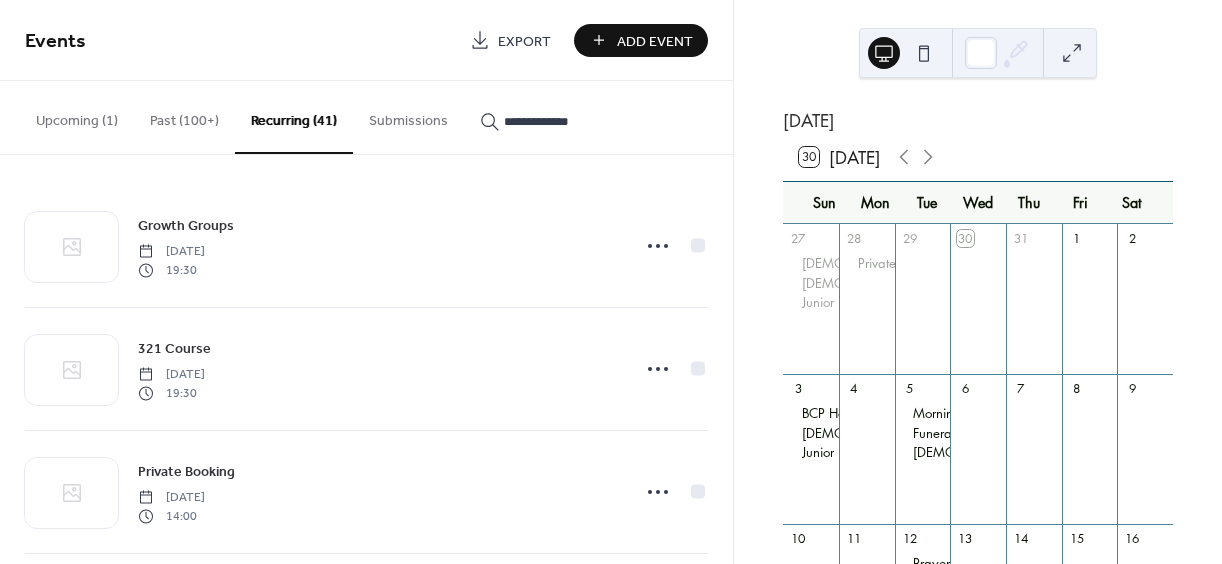 type on "**********" 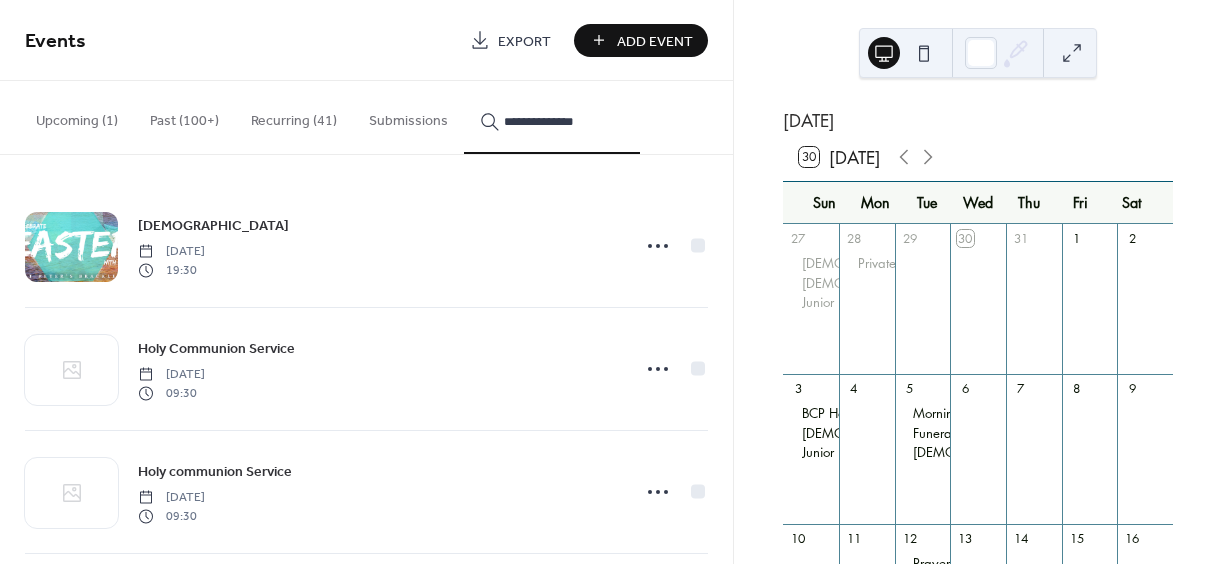 click at bounding box center [71, 247] 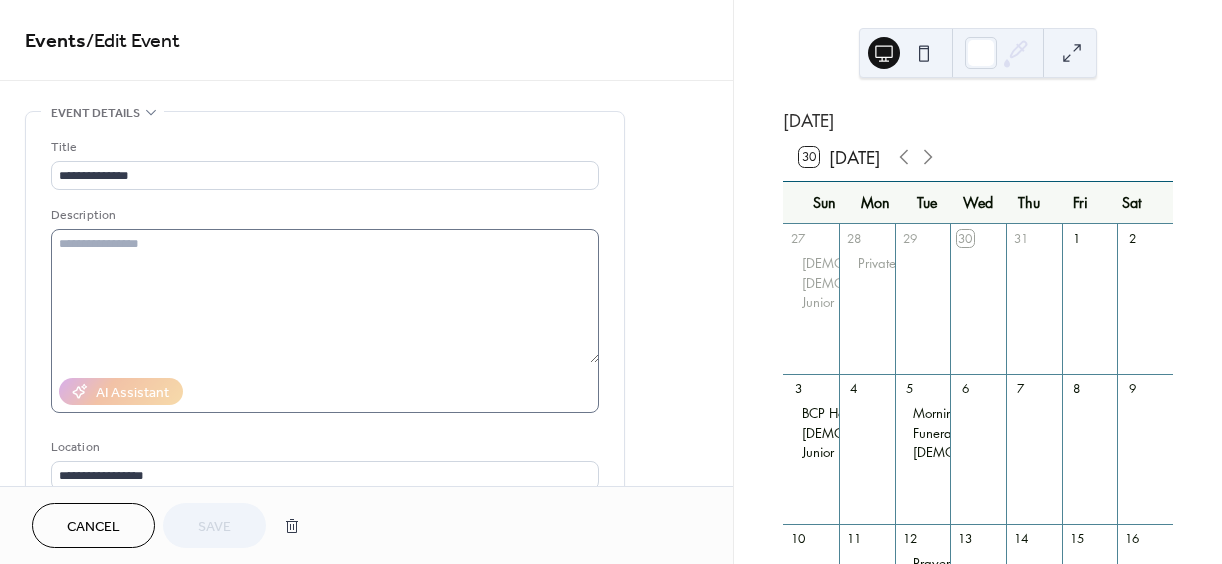click at bounding box center (325, 321) 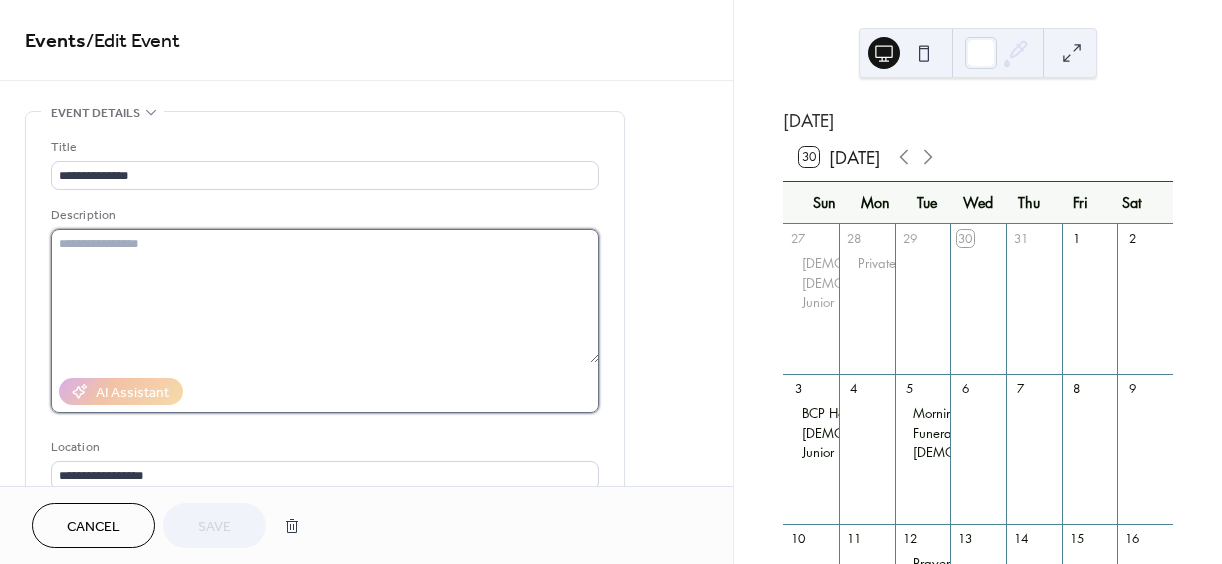 click at bounding box center (325, 296) 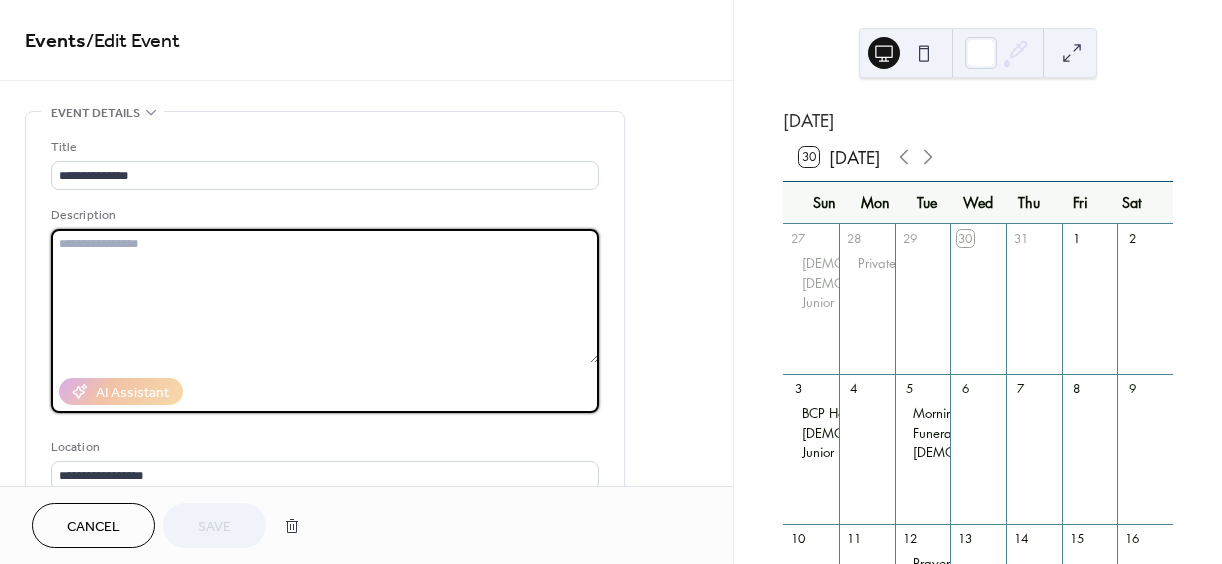 scroll, scrollTop: 1, scrollLeft: 0, axis: vertical 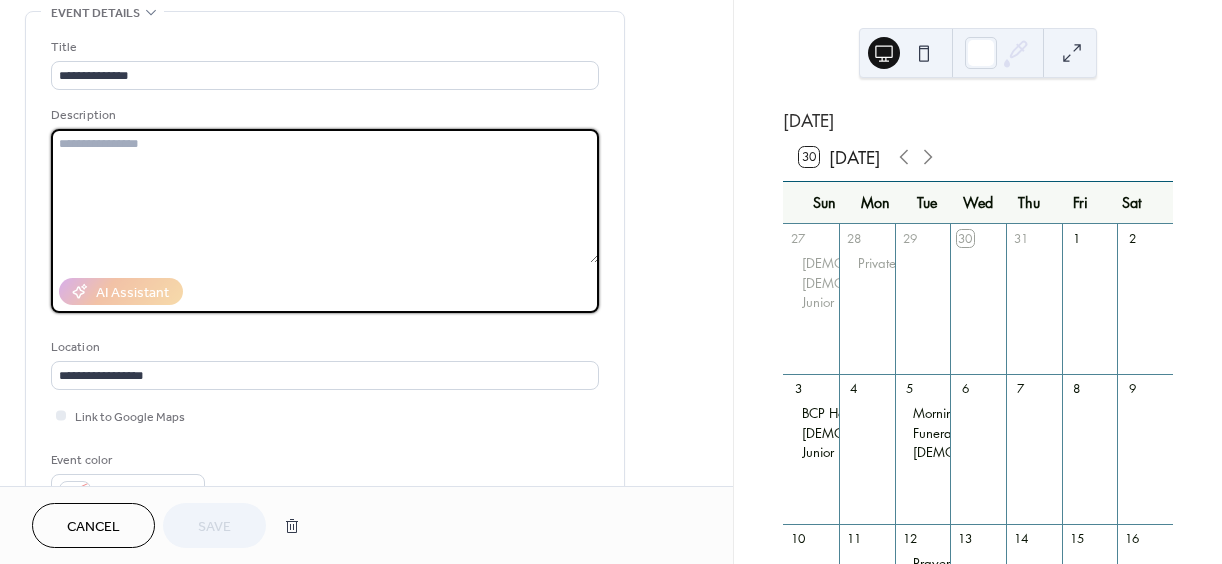 click on "Cancel" at bounding box center [93, 527] 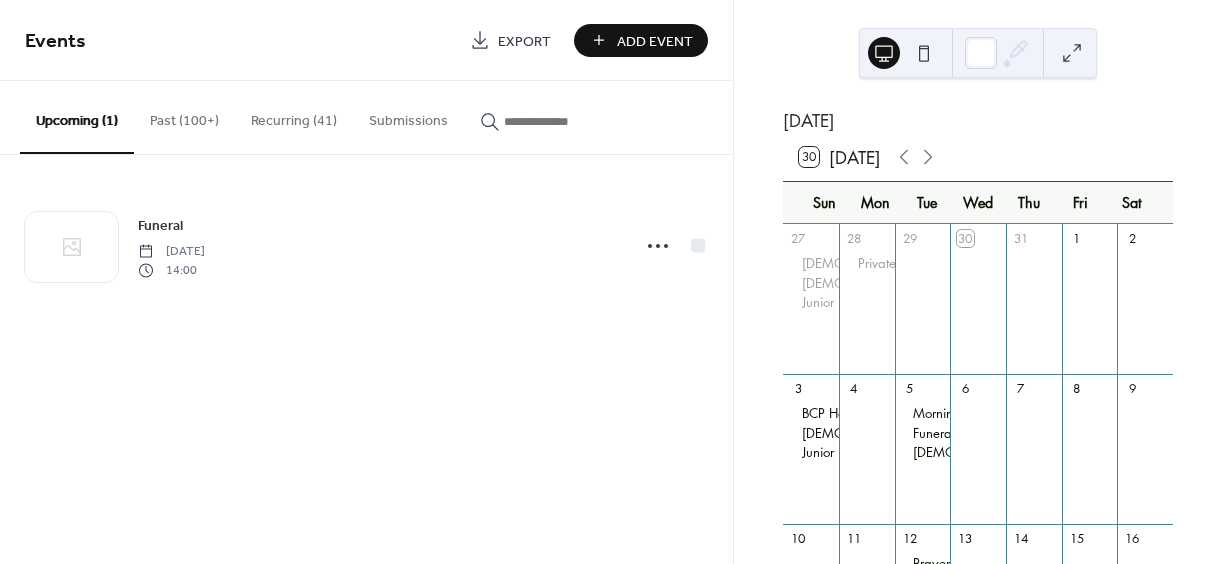 click at bounding box center (552, 121) 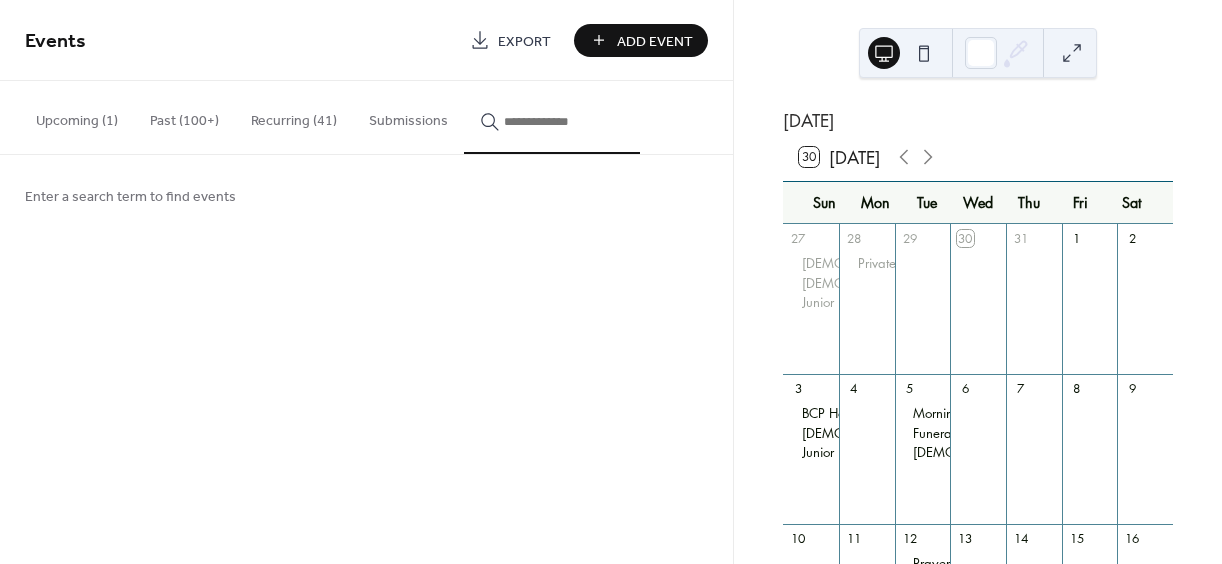 click on "Recurring (41)" at bounding box center [294, 116] 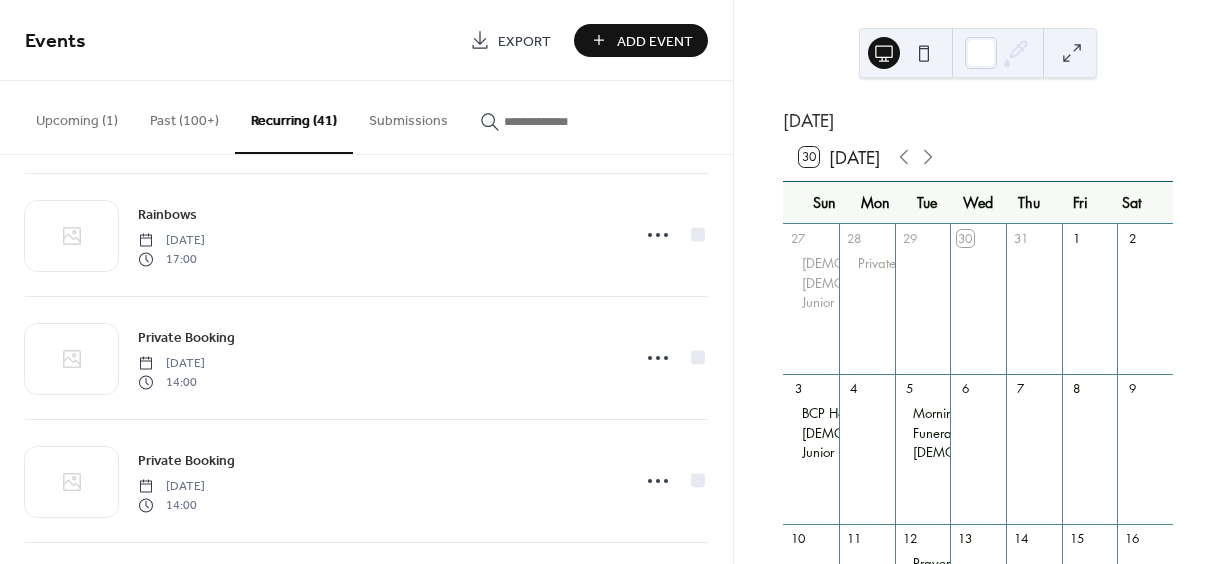 scroll, scrollTop: 2640, scrollLeft: 0, axis: vertical 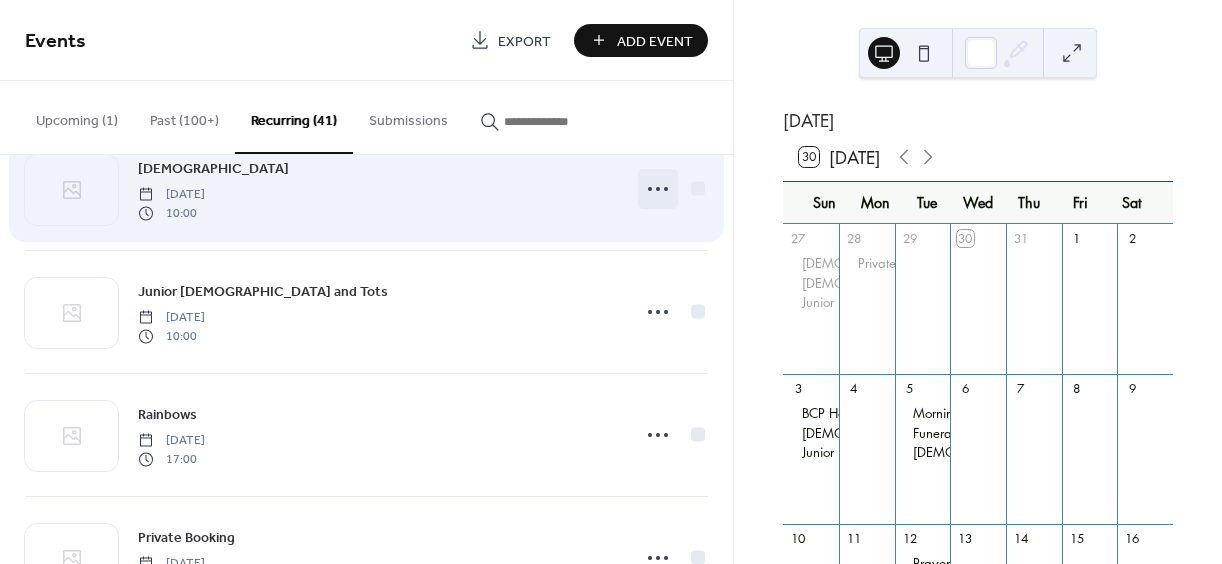 click 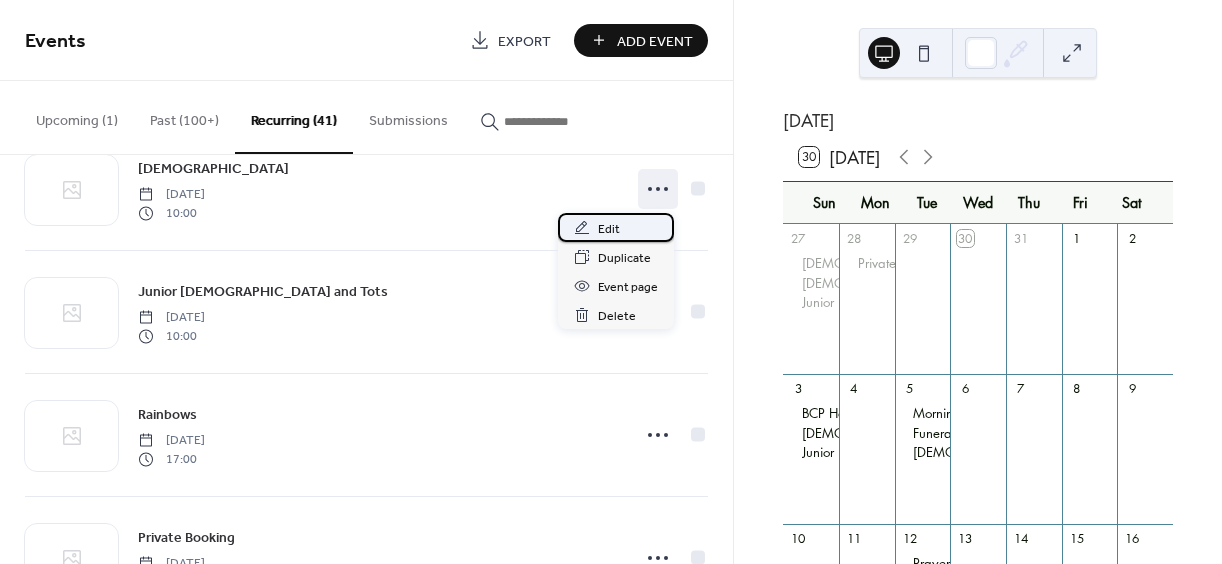 click on "Edit" at bounding box center (609, 229) 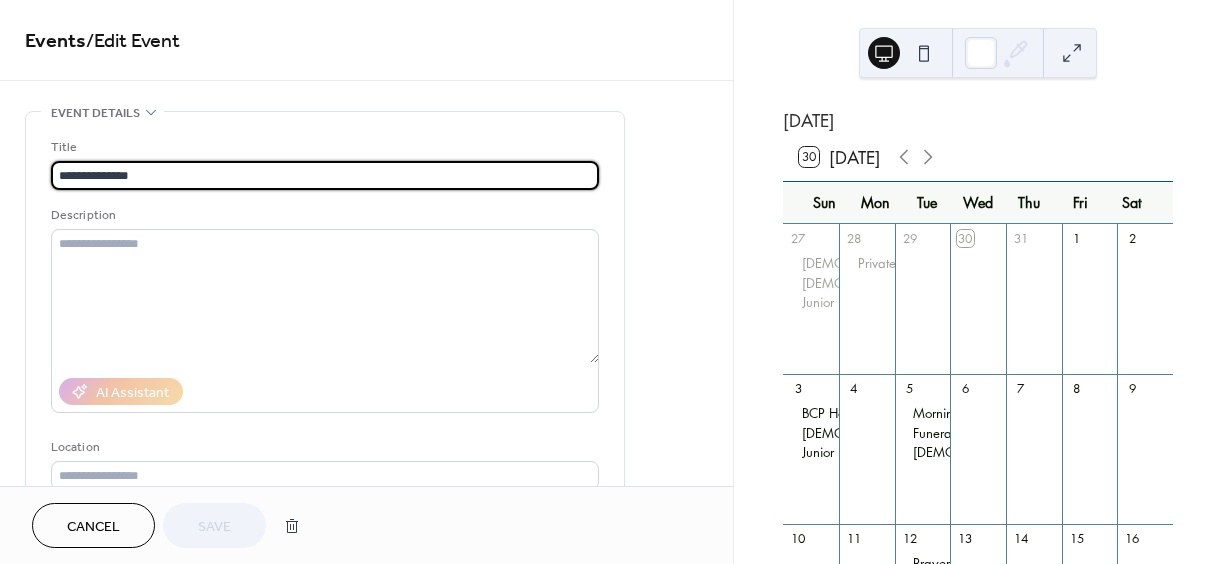type on "**********" 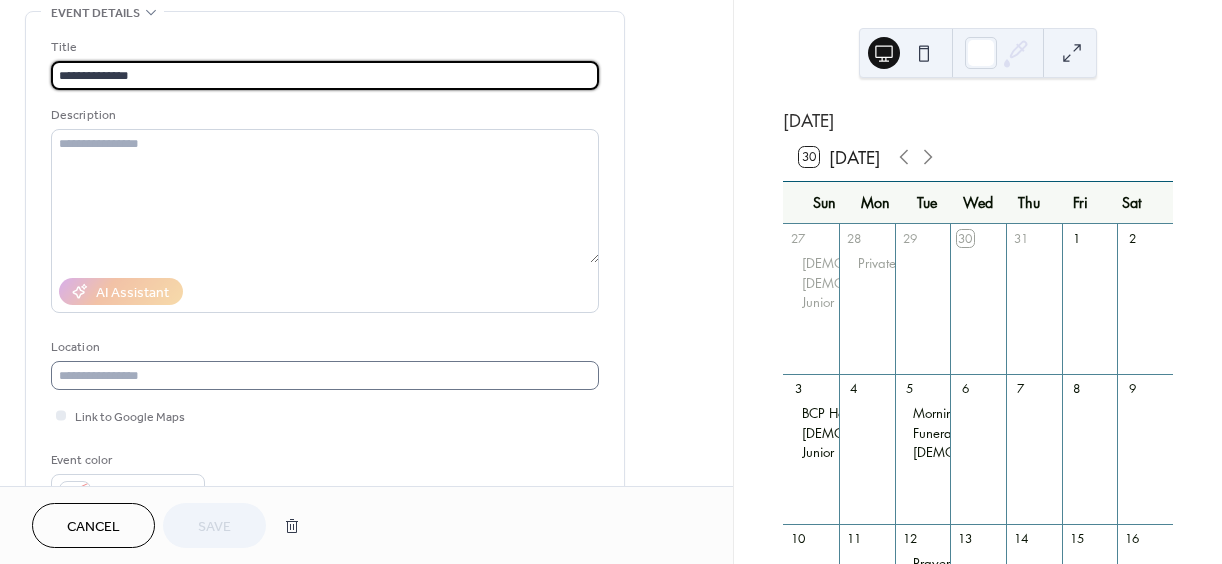 scroll, scrollTop: 400, scrollLeft: 0, axis: vertical 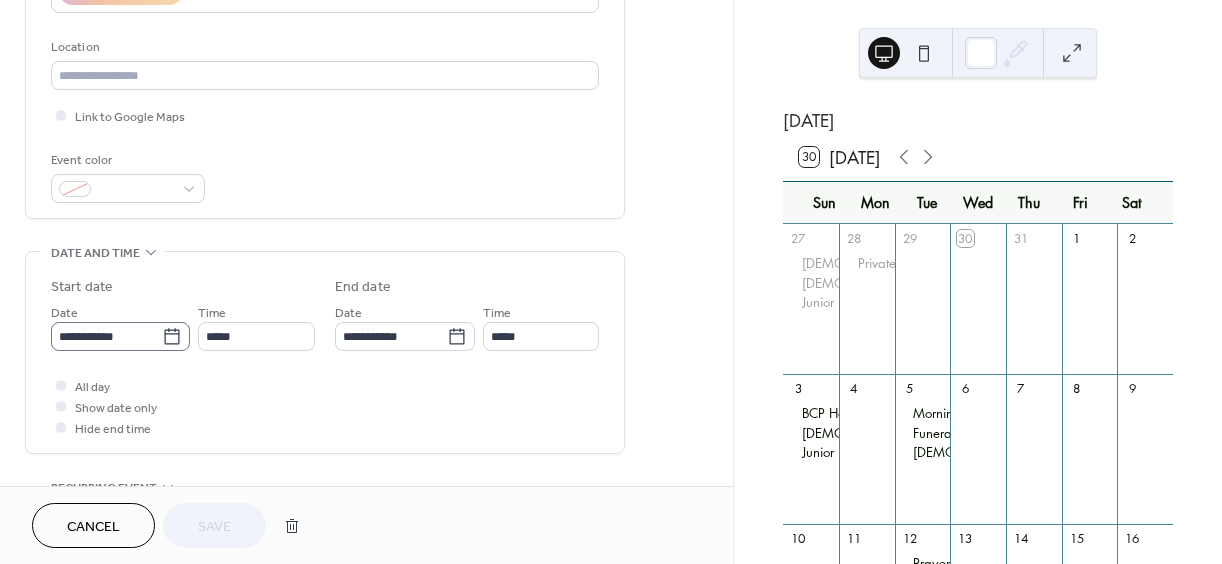 click 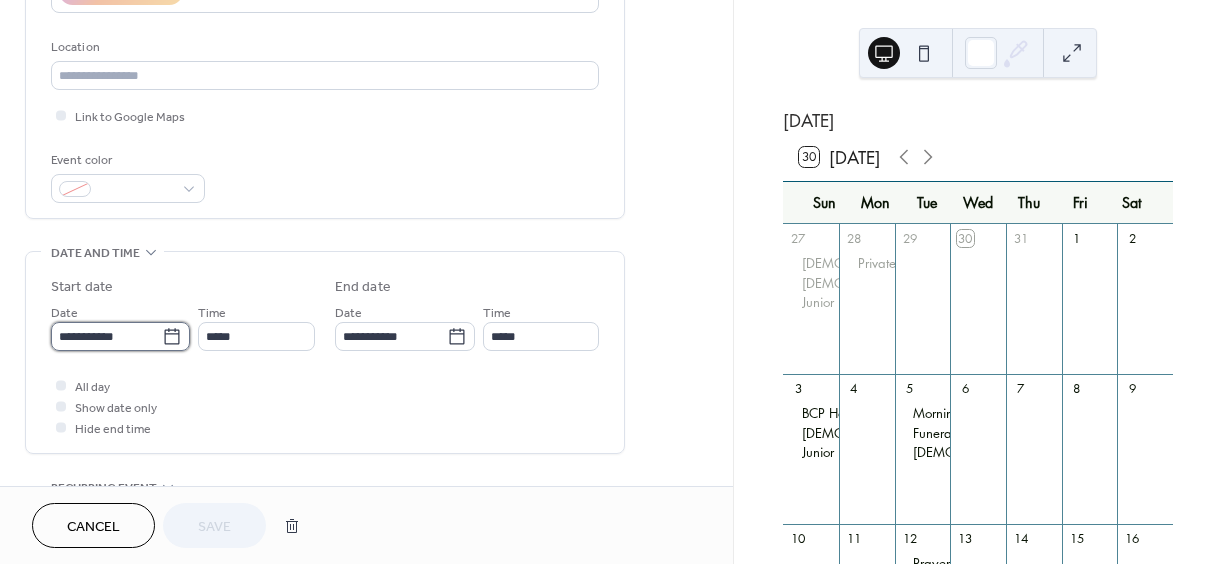 click on "**********" at bounding box center (106, 336) 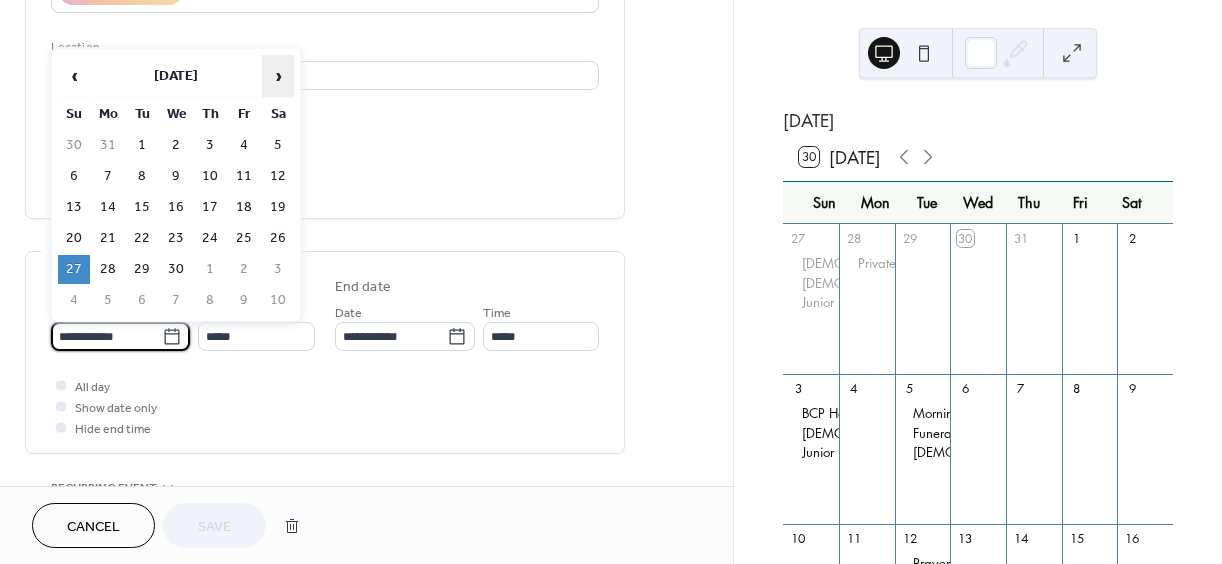 click on "›" at bounding box center (278, 76) 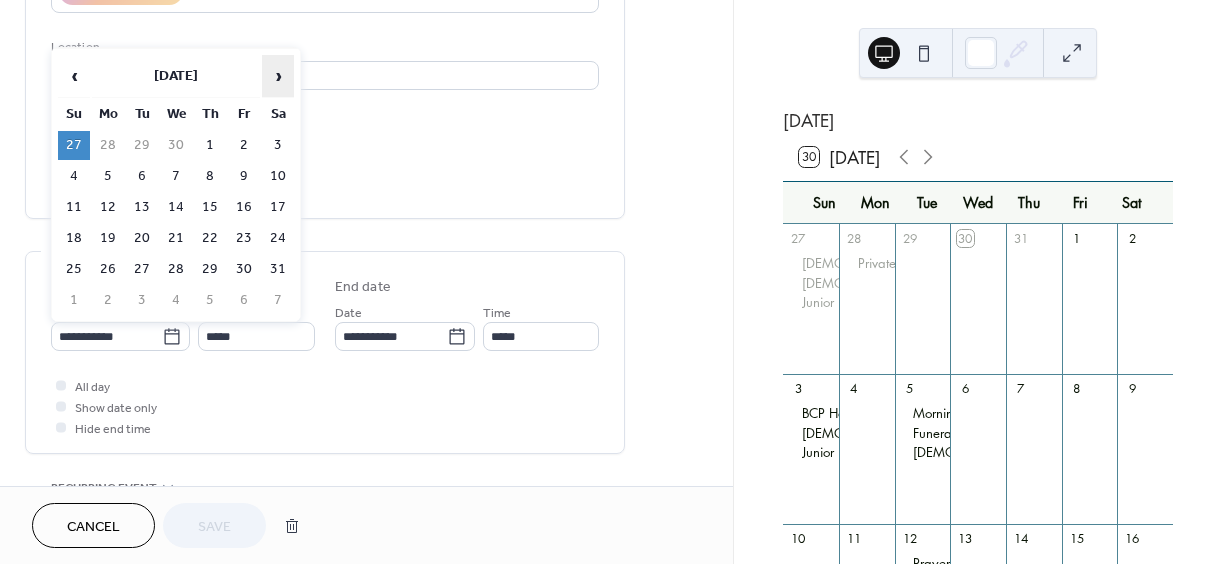 click on "›" at bounding box center (278, 76) 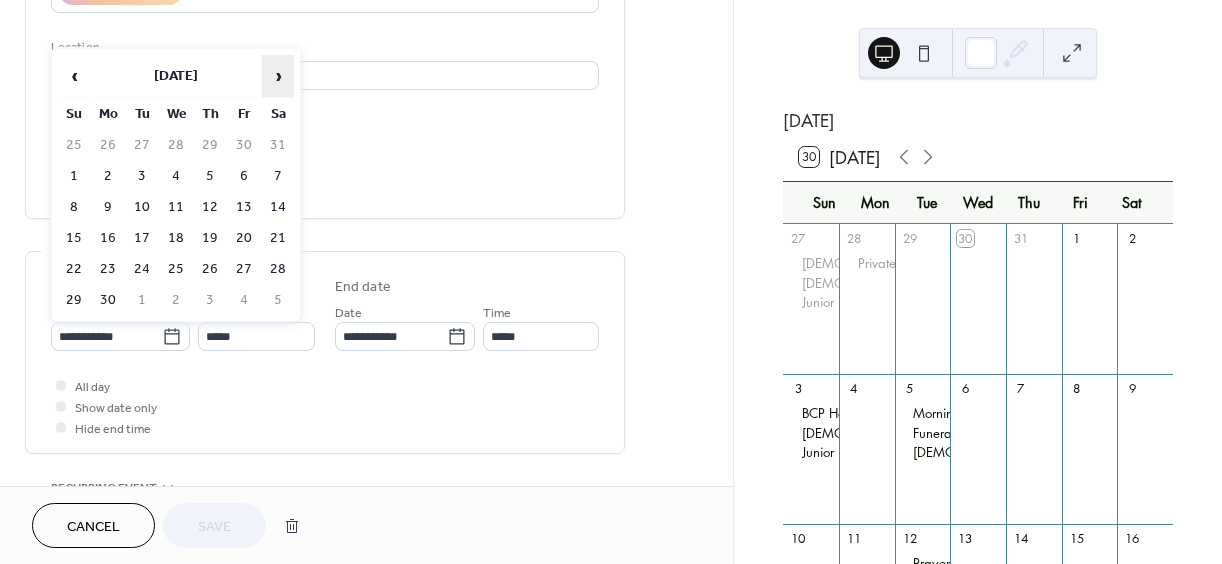 click on "›" at bounding box center [278, 76] 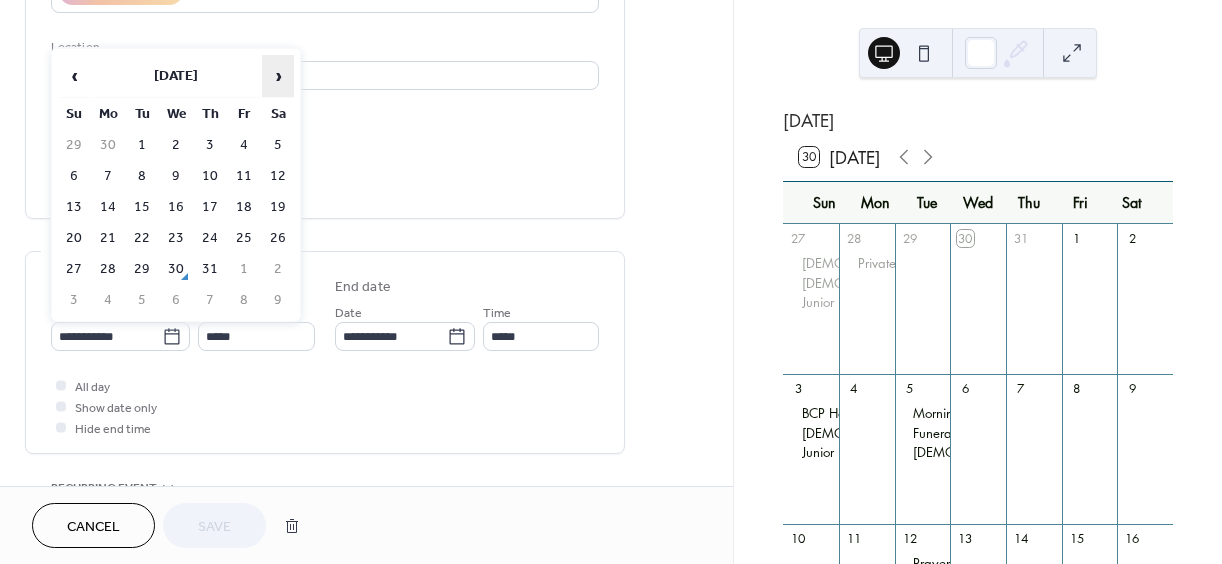 click on "›" at bounding box center (278, 76) 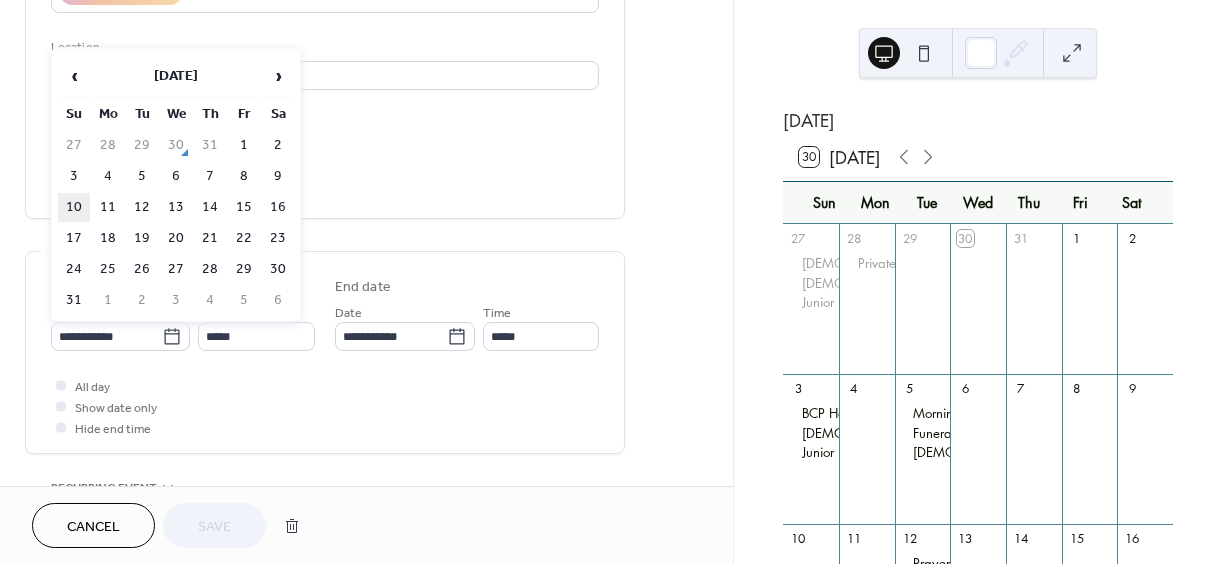 click on "10" at bounding box center [74, 207] 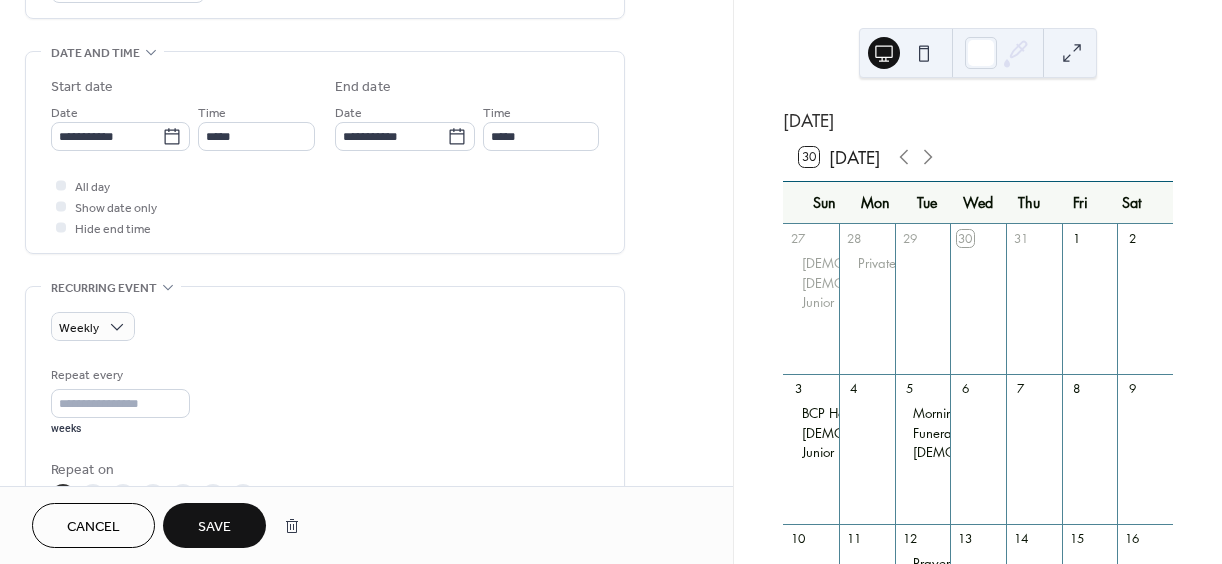 scroll, scrollTop: 800, scrollLeft: 0, axis: vertical 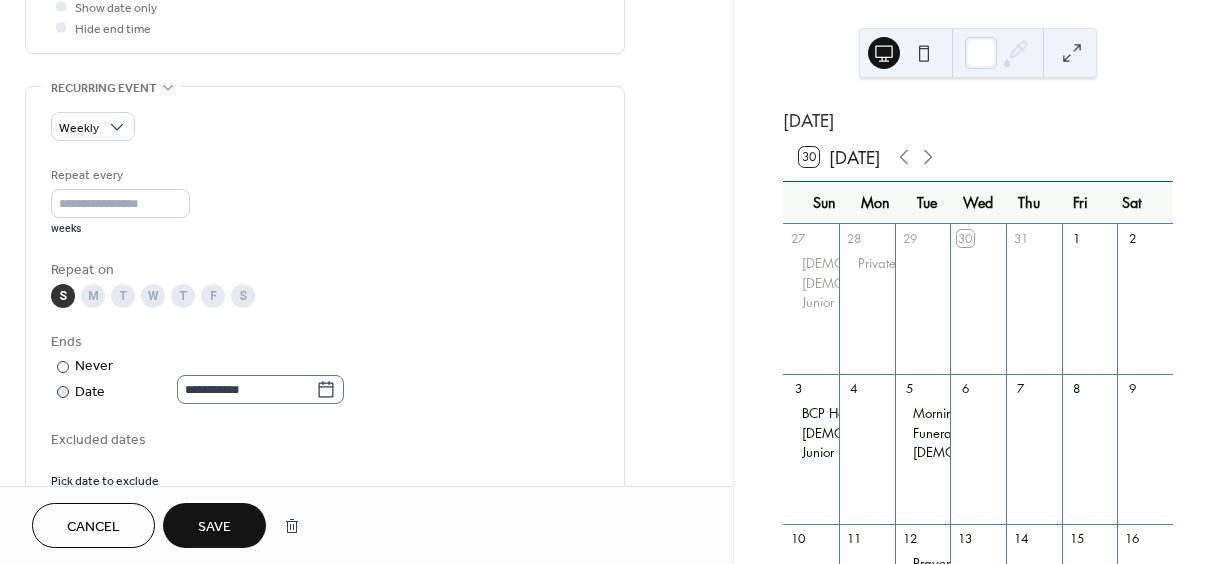click 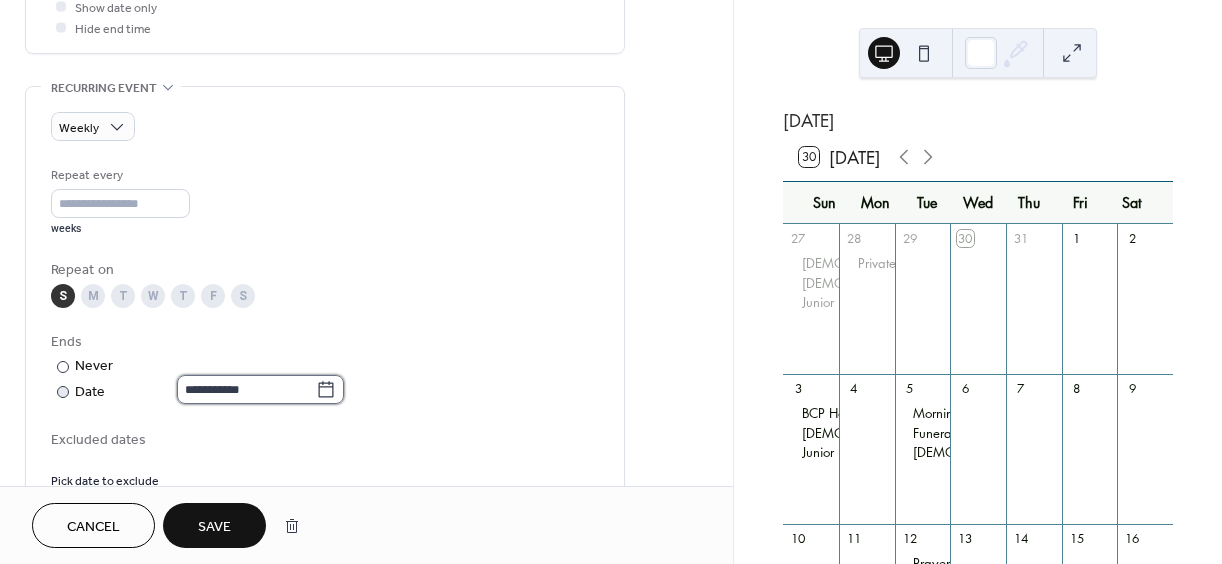 click on "**********" at bounding box center (246, 389) 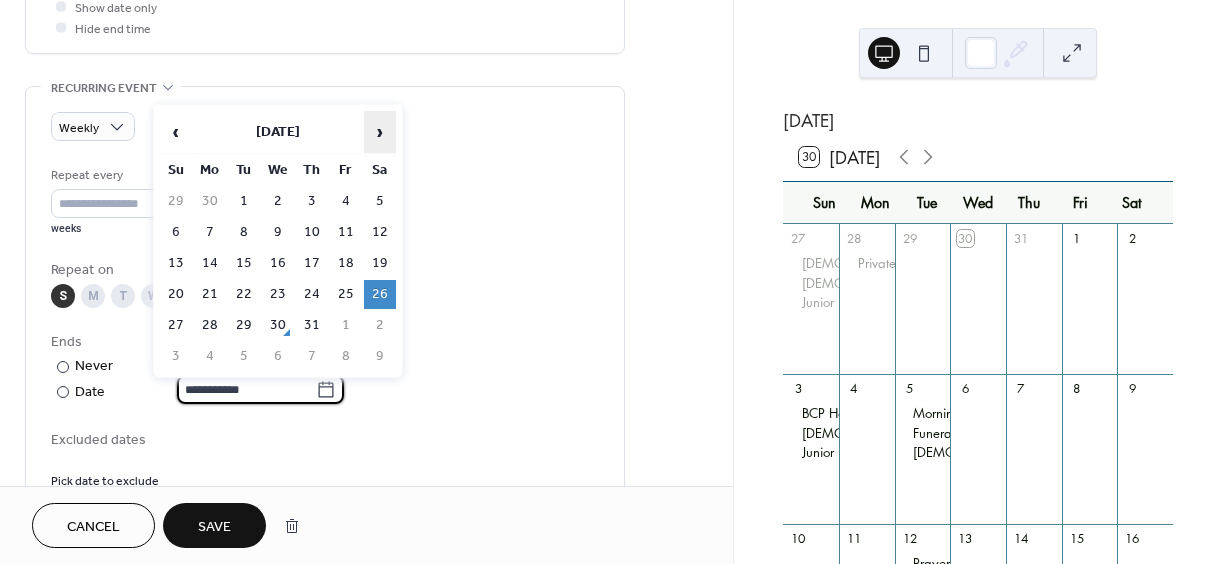 click on "›" at bounding box center (380, 132) 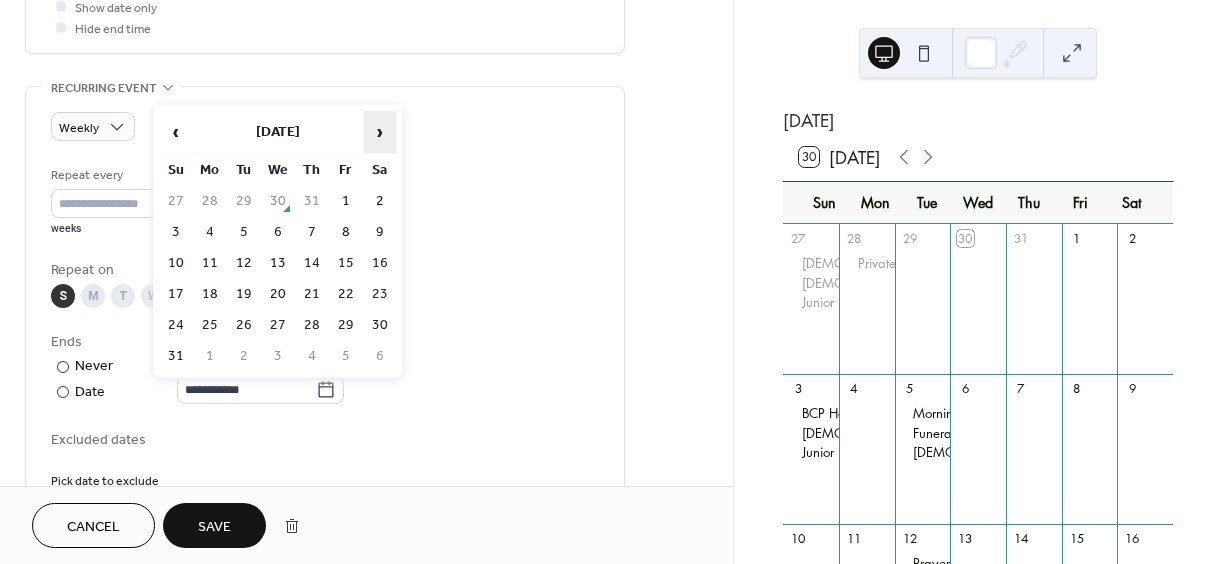 click on "›" at bounding box center [380, 132] 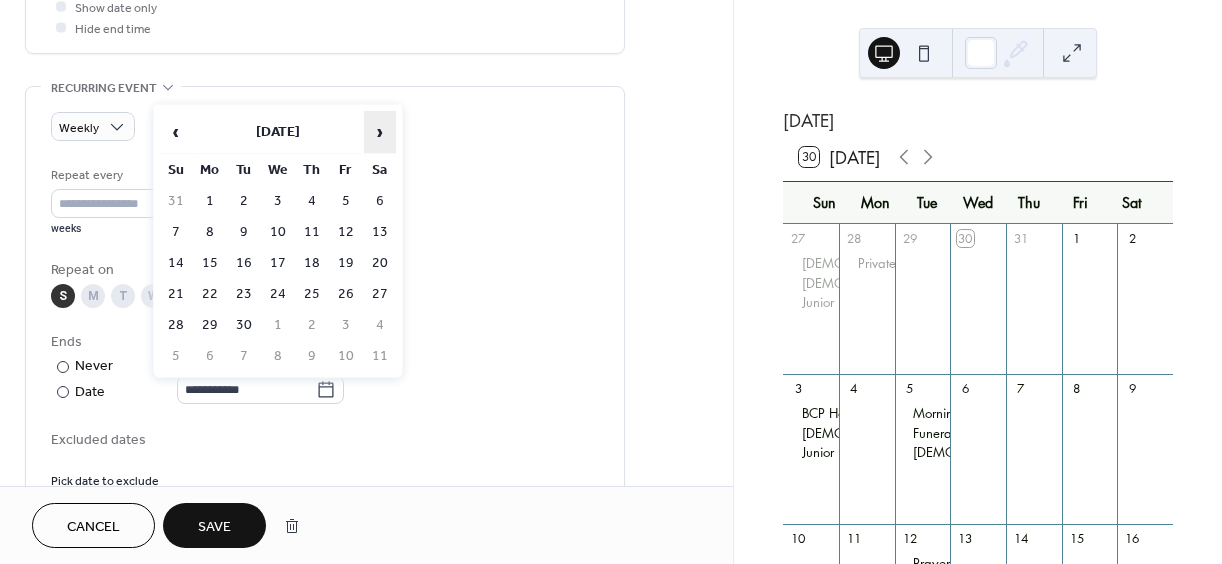 click on "›" at bounding box center (380, 132) 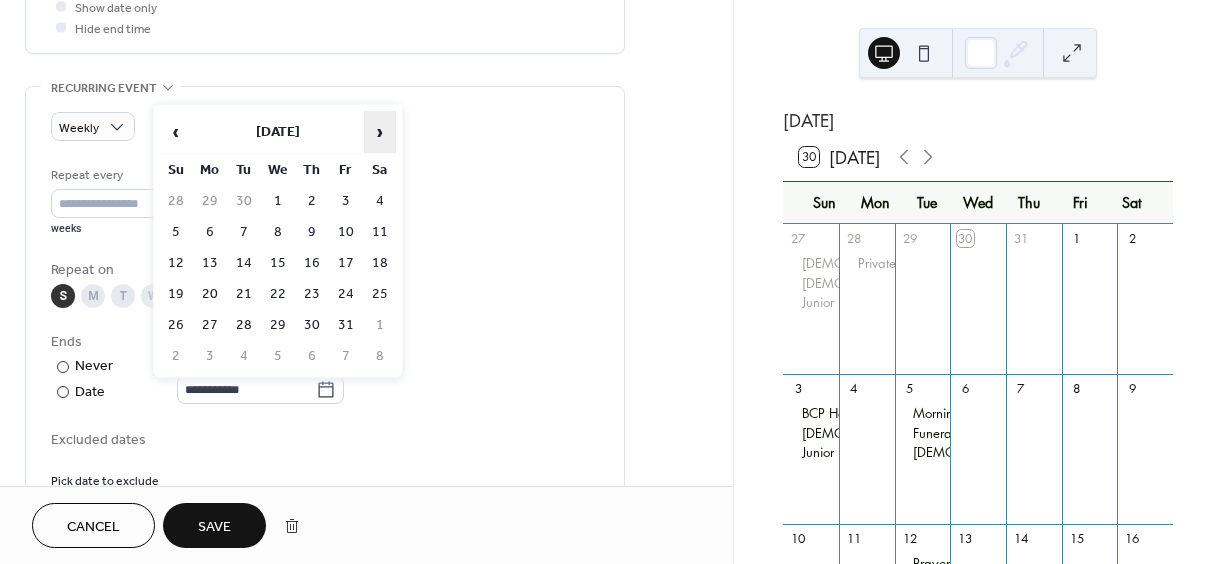 click on "›" at bounding box center (380, 132) 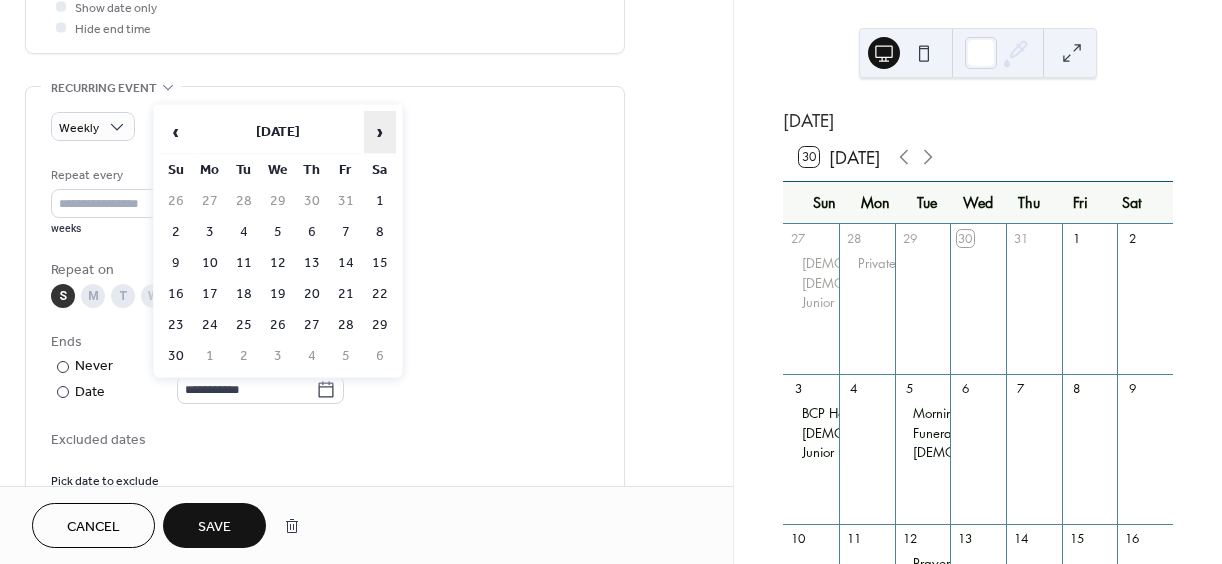 click on "›" at bounding box center (380, 132) 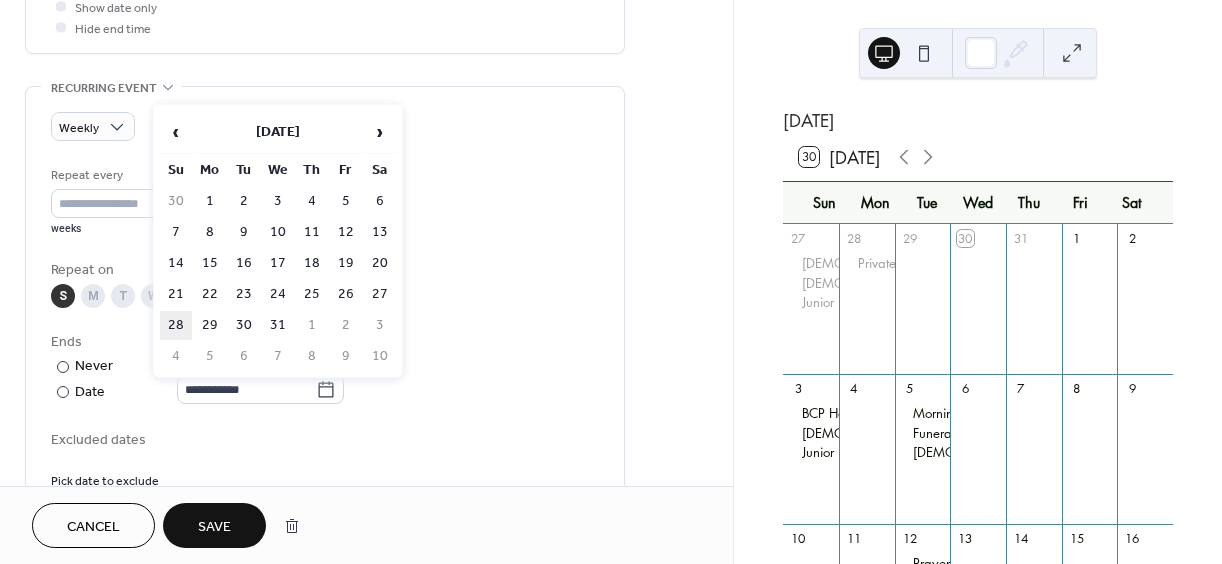 click on "28" at bounding box center [176, 325] 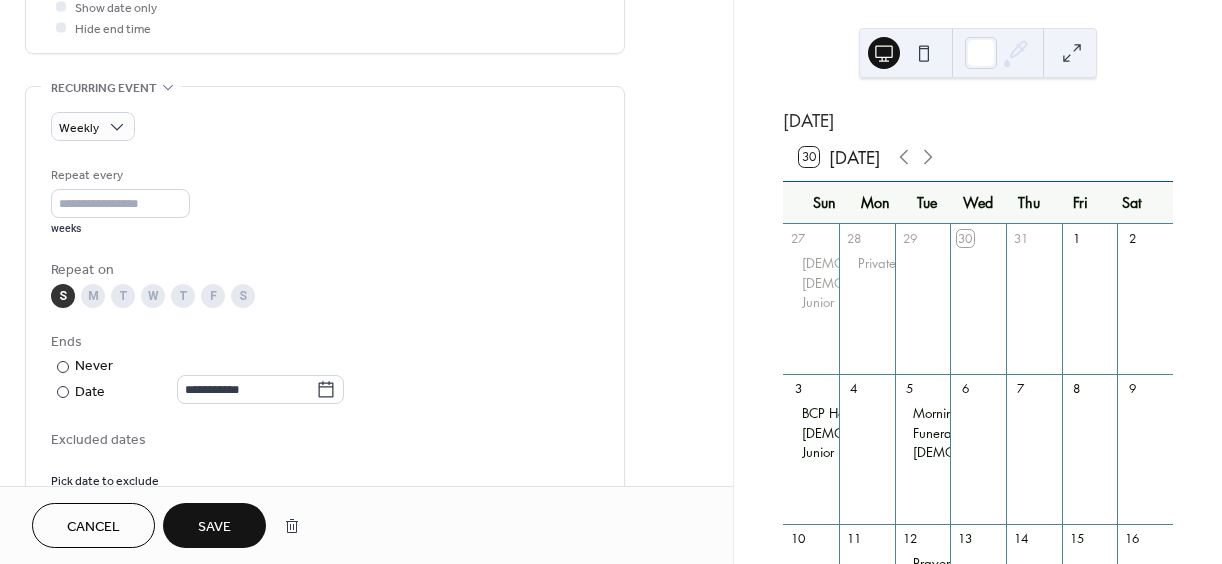 click on "Save" at bounding box center [214, 527] 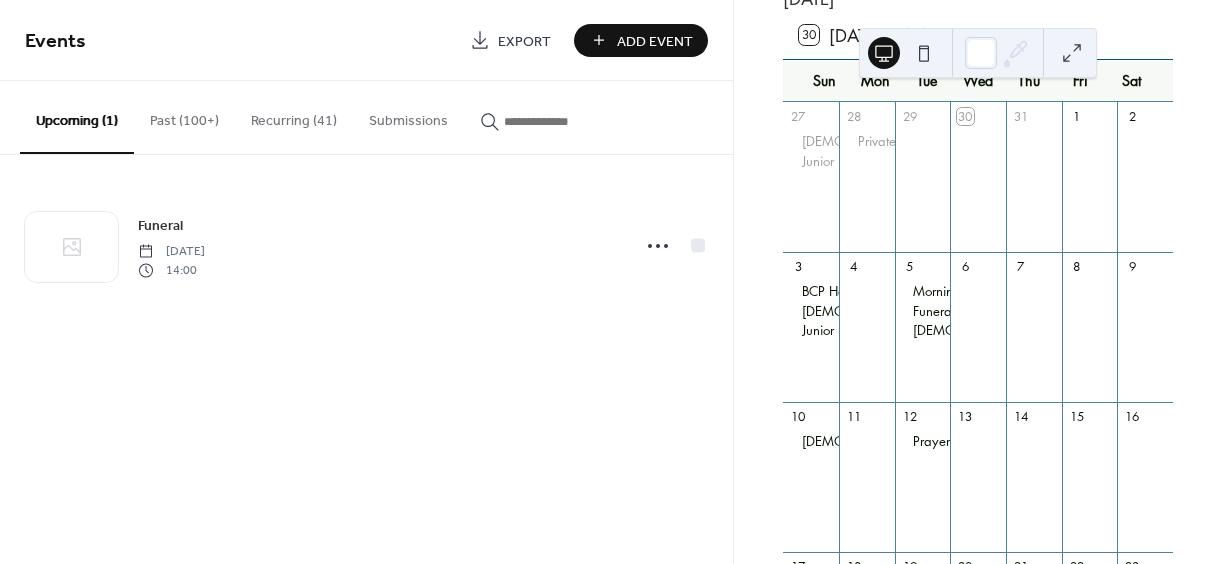 scroll, scrollTop: 120, scrollLeft: 0, axis: vertical 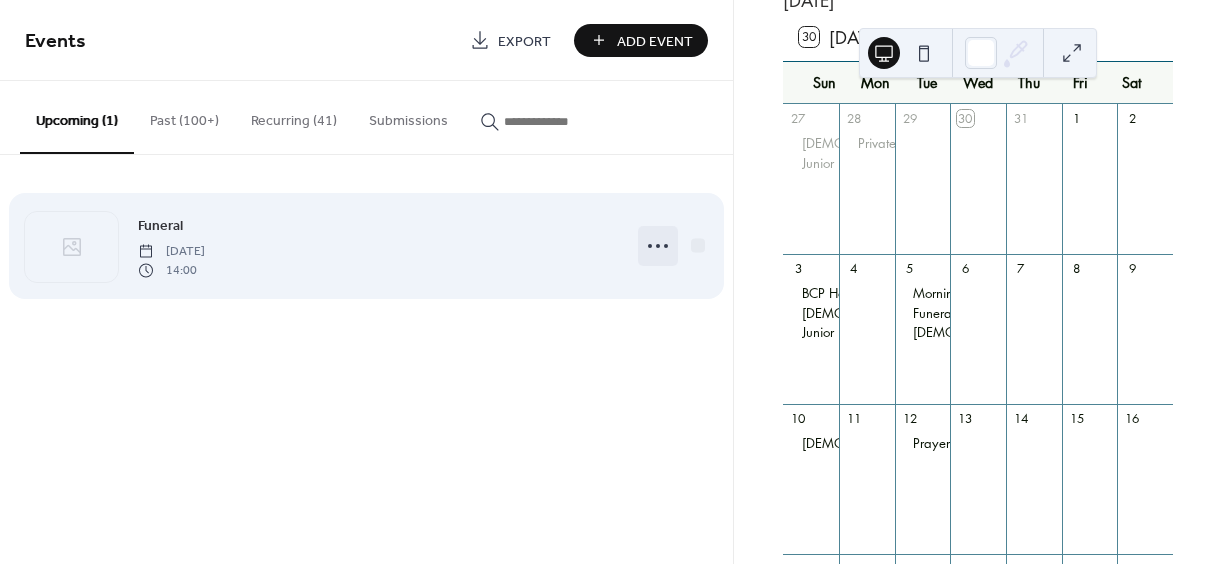 click 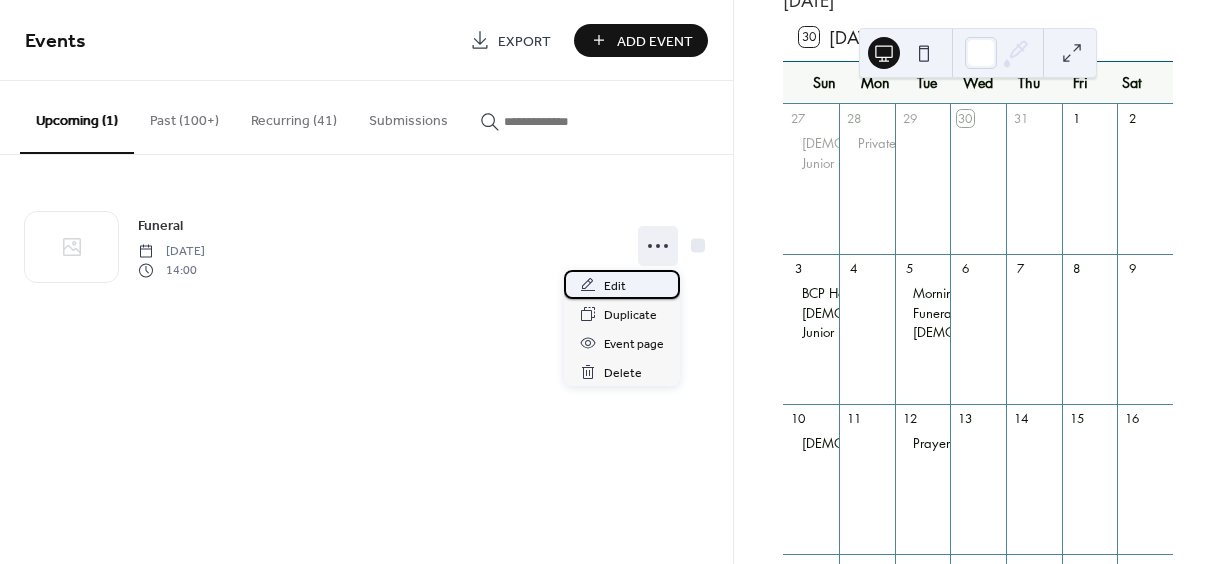 click on "Edit" at bounding box center [615, 286] 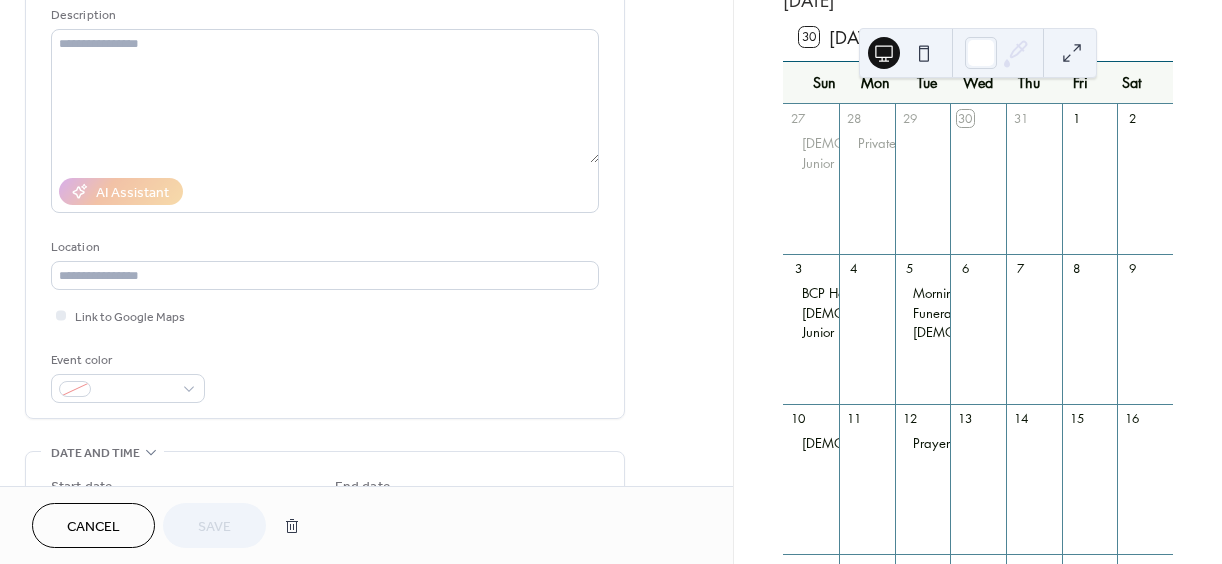 scroll, scrollTop: 500, scrollLeft: 0, axis: vertical 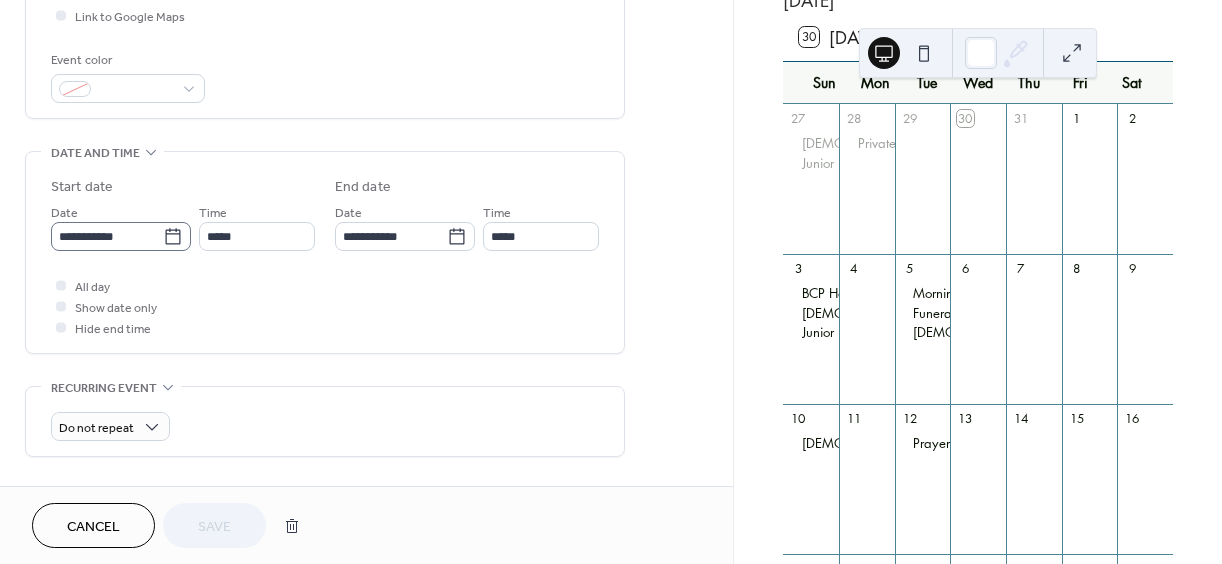 click 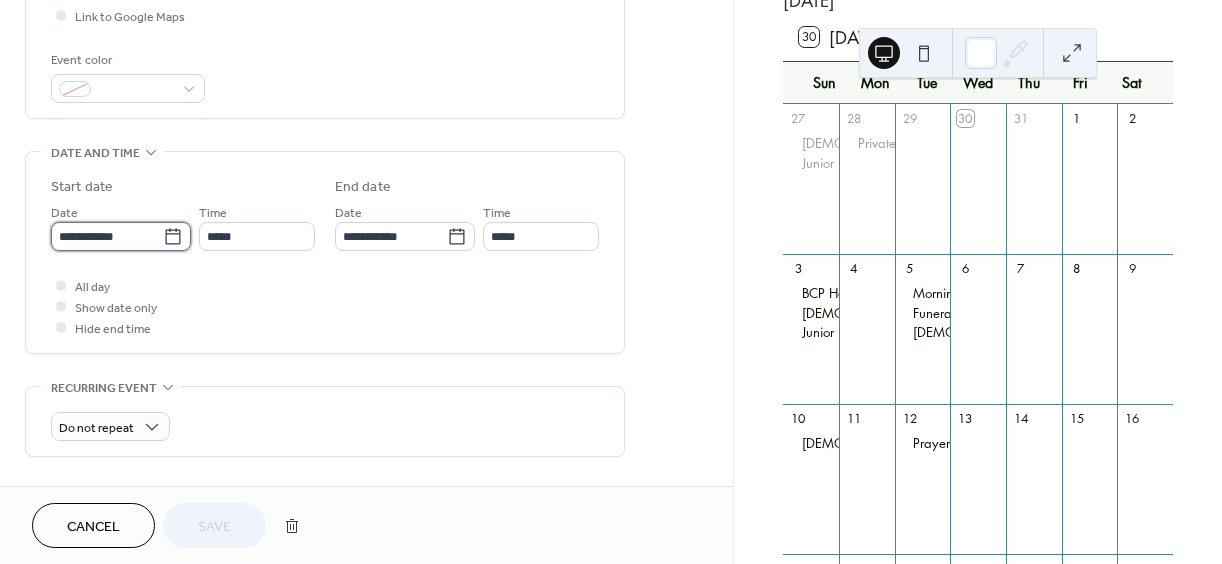 click on "**********" at bounding box center (107, 236) 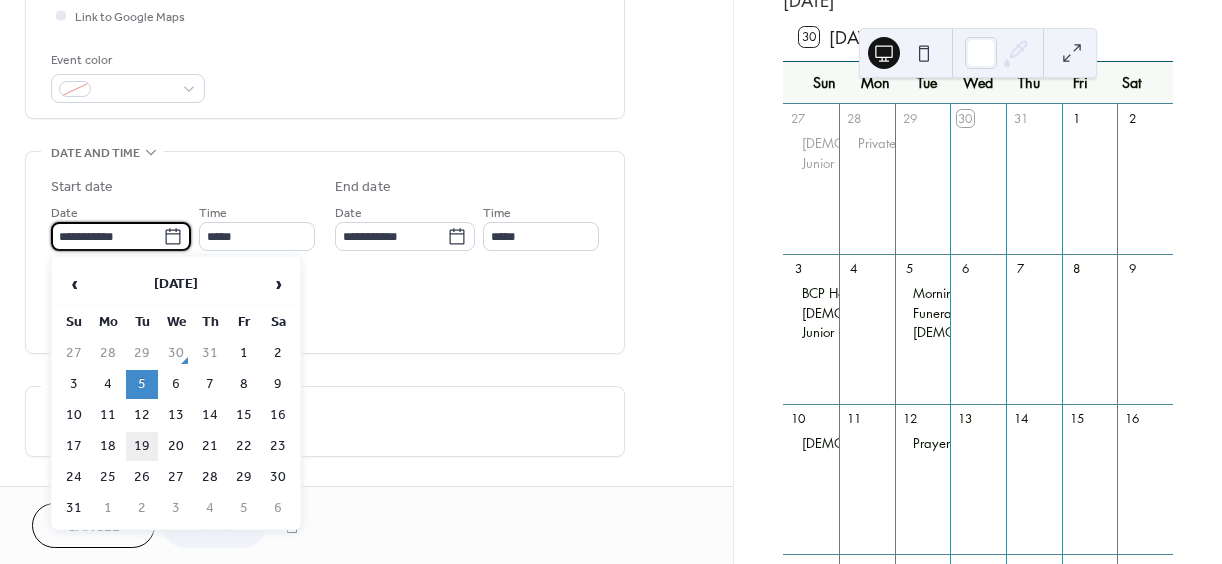 click on "12" at bounding box center (142, 415) 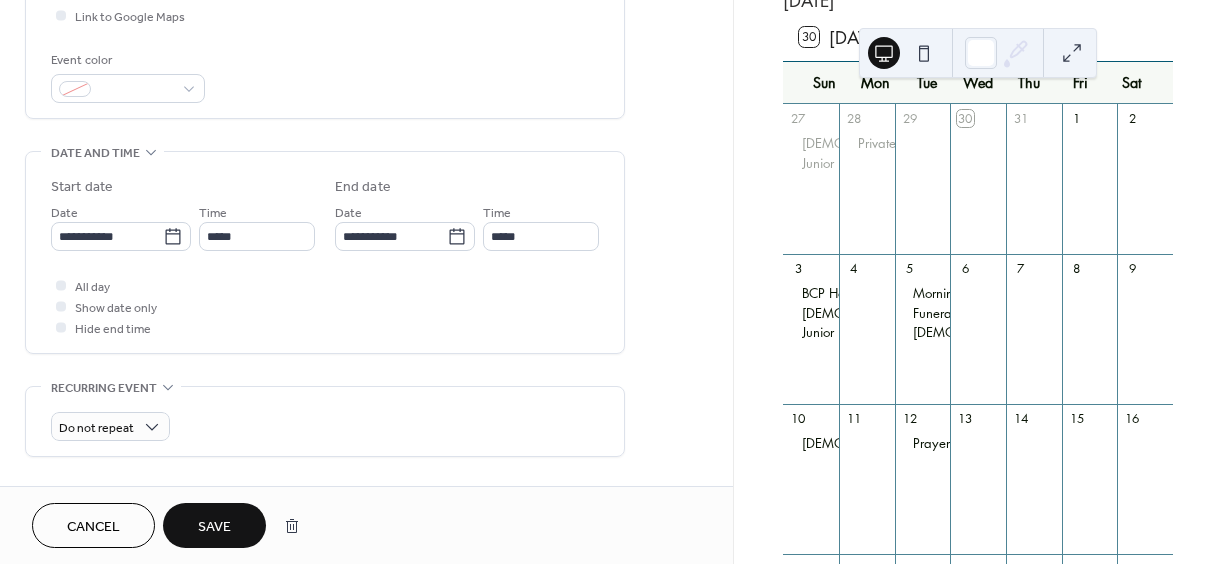 type on "**********" 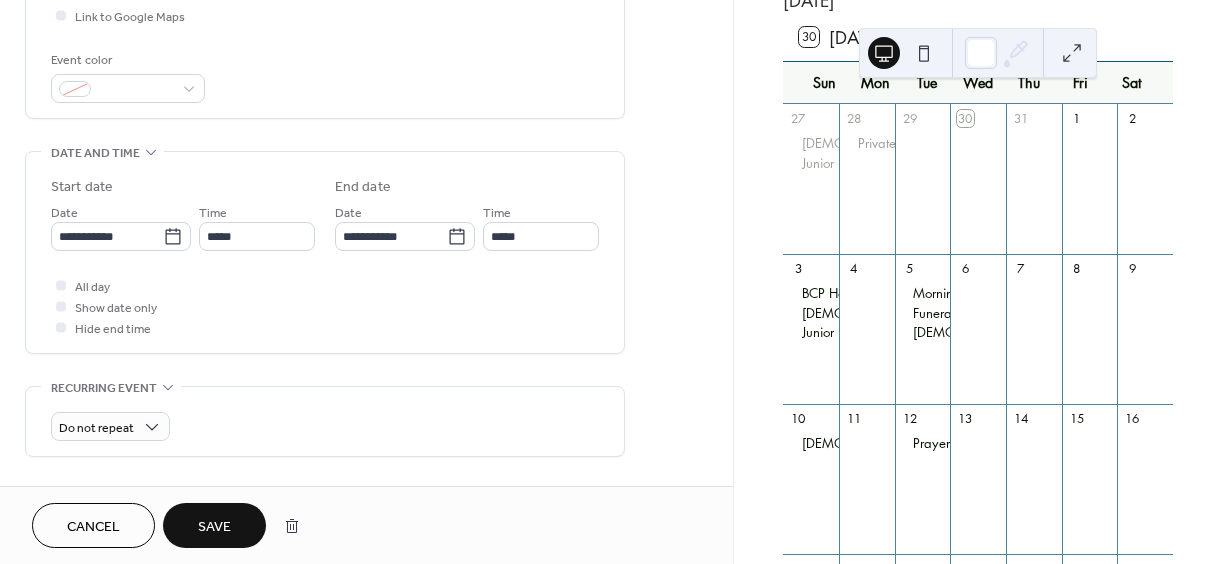 type on "**********" 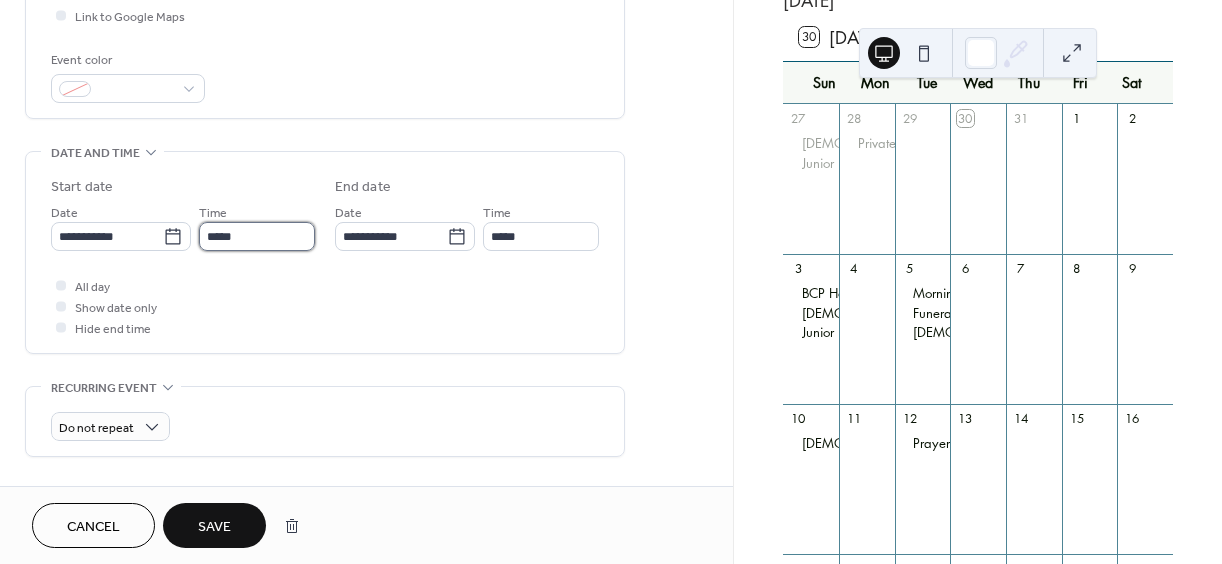 click on "*****" at bounding box center (257, 236) 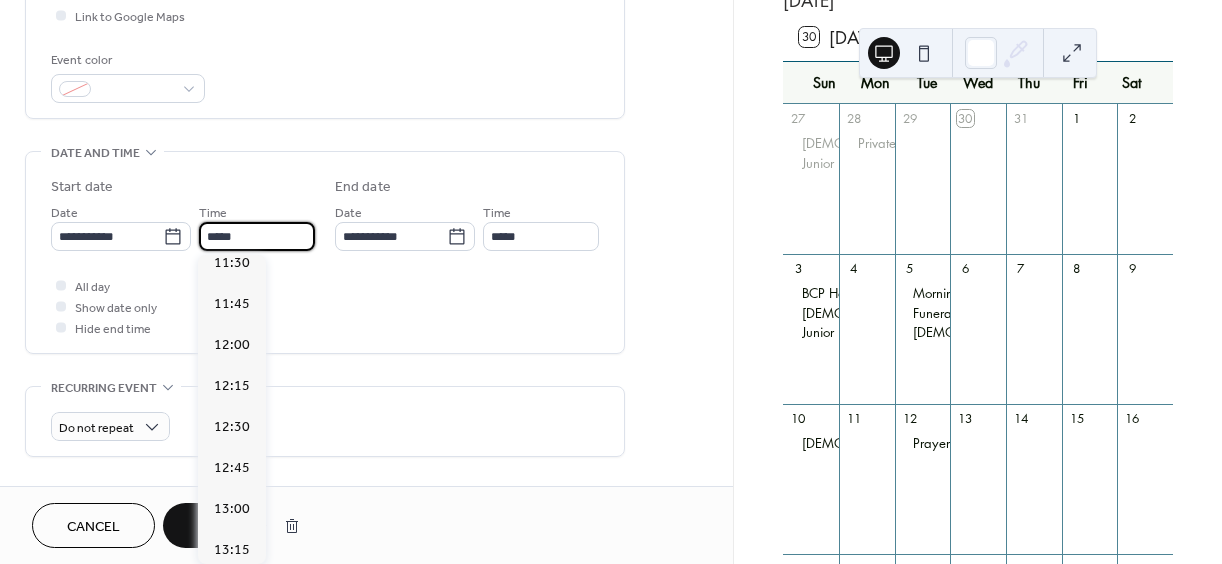 scroll, scrollTop: 1896, scrollLeft: 0, axis: vertical 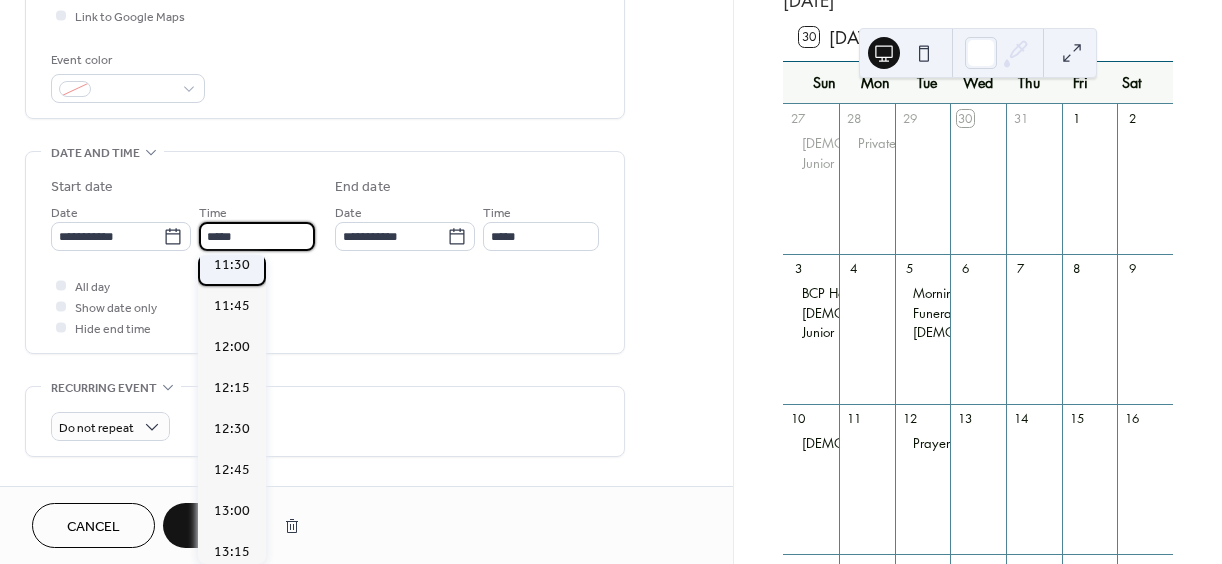 click on "11:30" at bounding box center [232, 265] 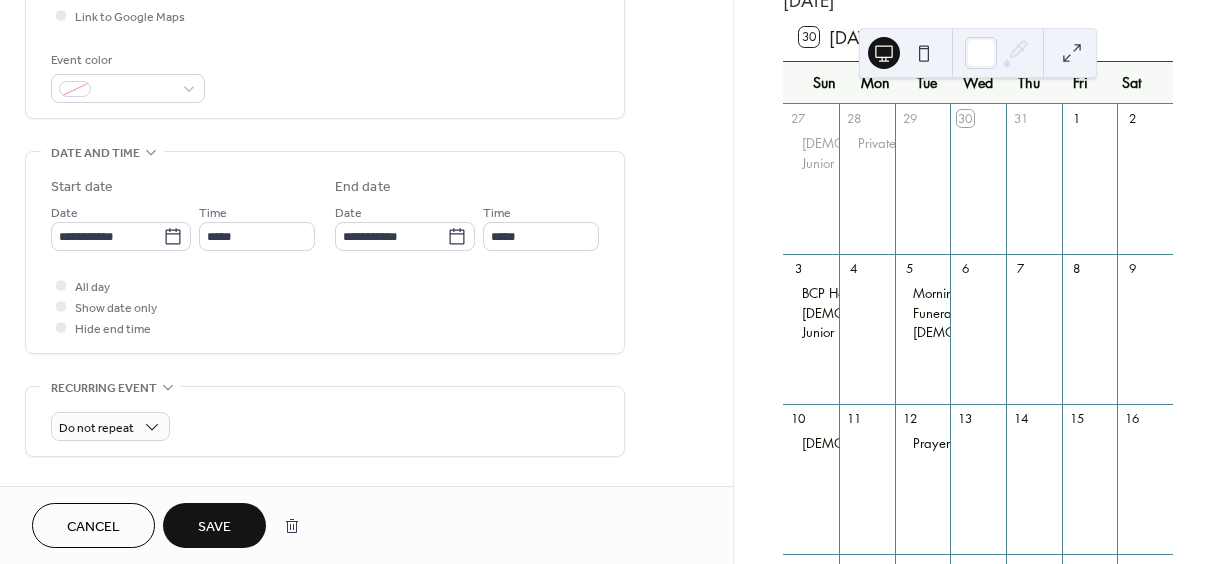 type on "*****" 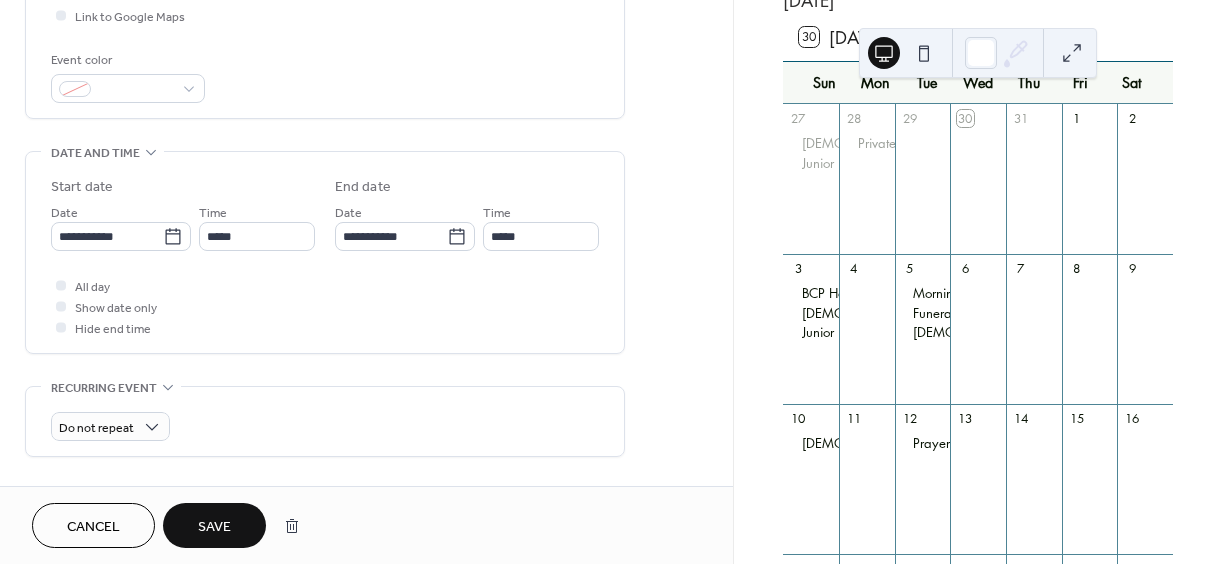 type on "*****" 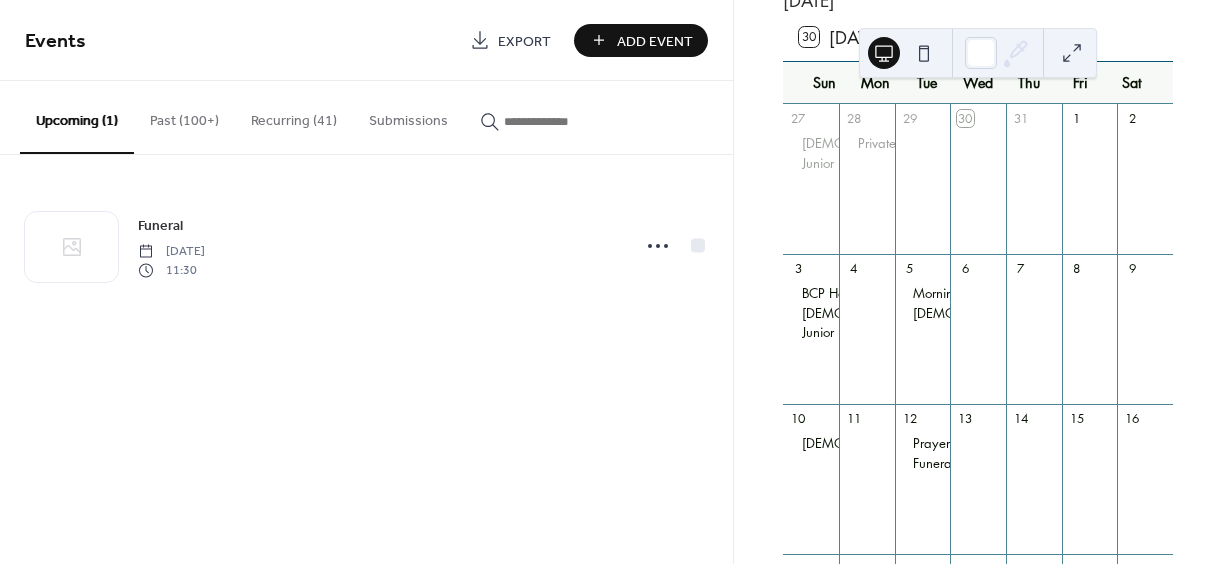 click on "Add Event" at bounding box center (655, 41) 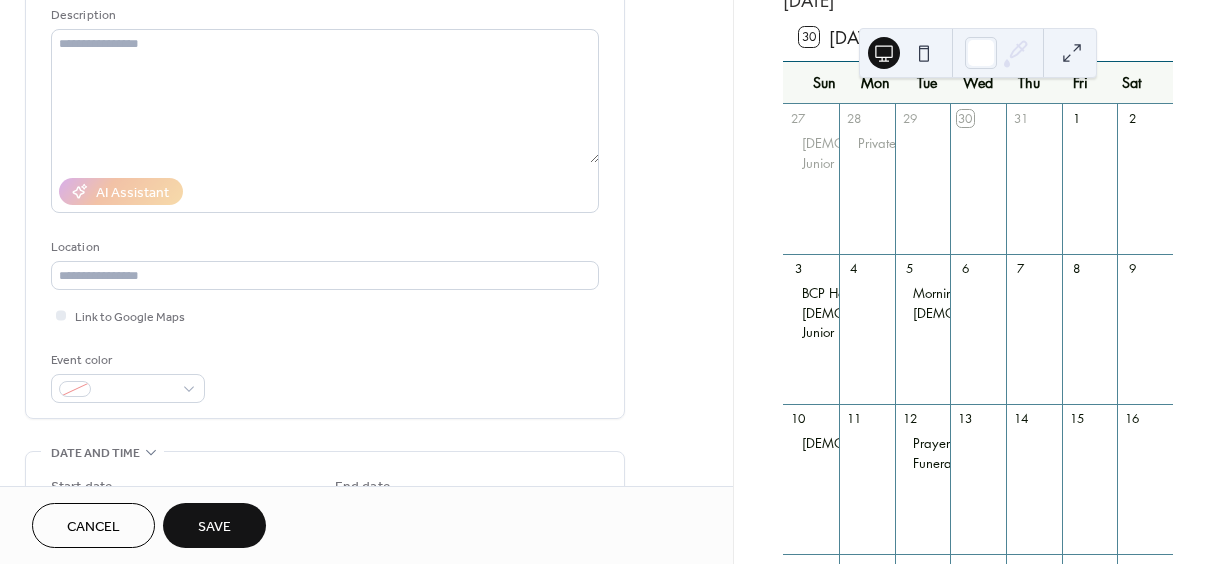scroll, scrollTop: 400, scrollLeft: 0, axis: vertical 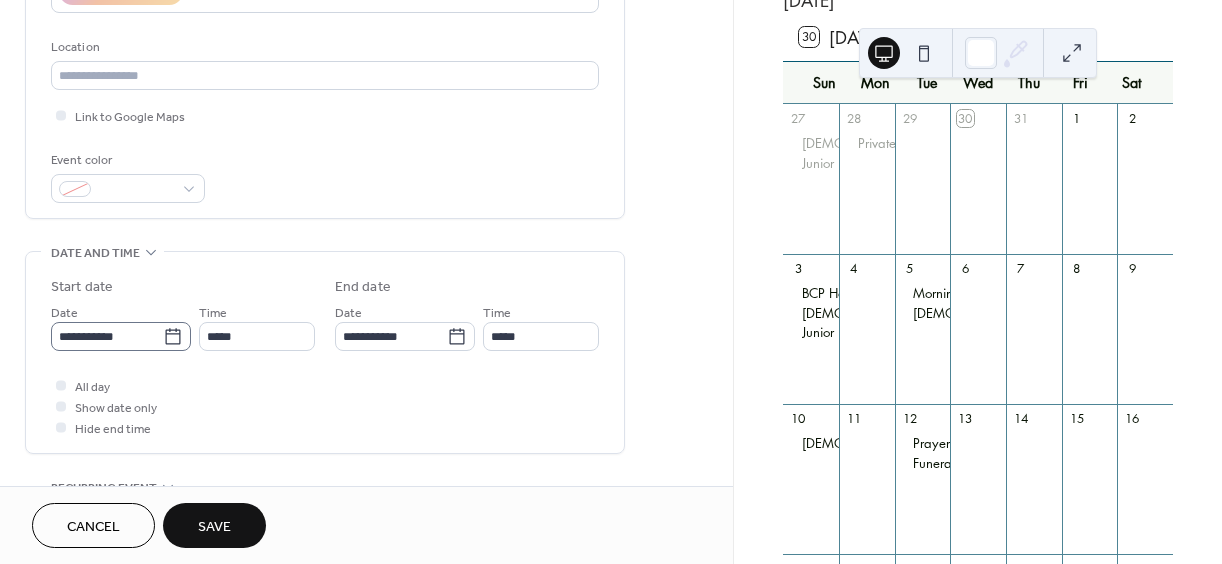 type on "*******" 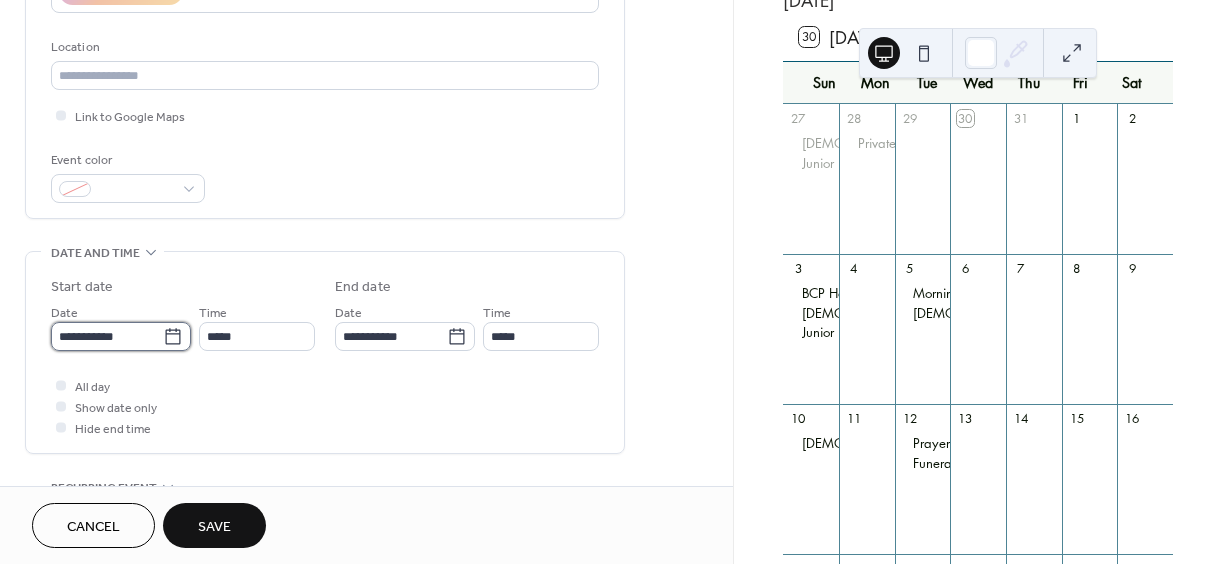 click on "**********" at bounding box center [107, 336] 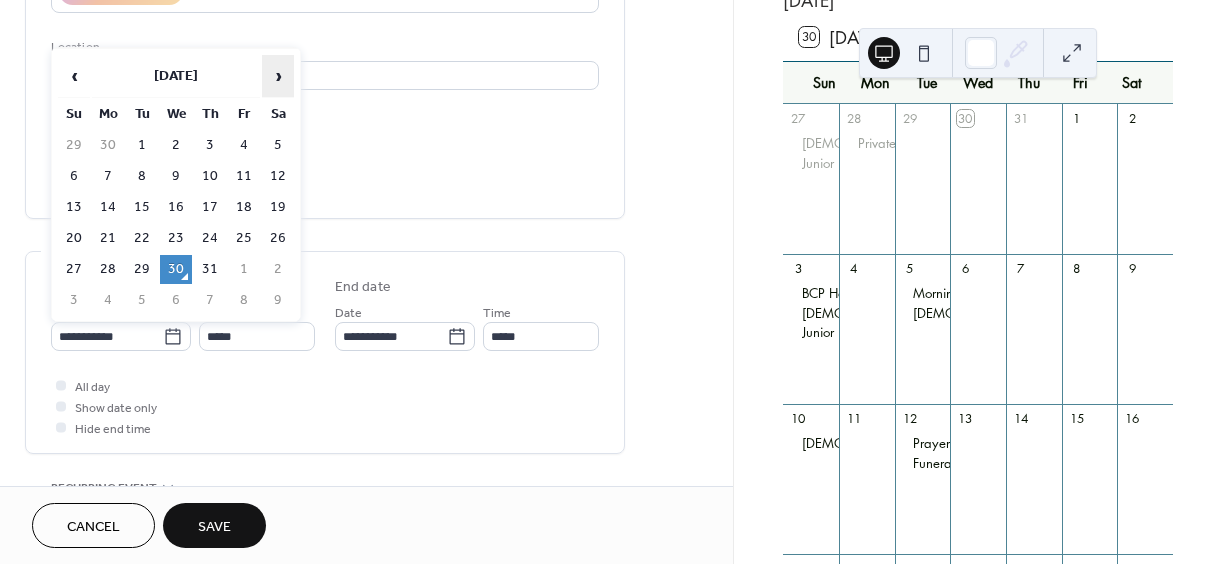 click on "›" at bounding box center (278, 76) 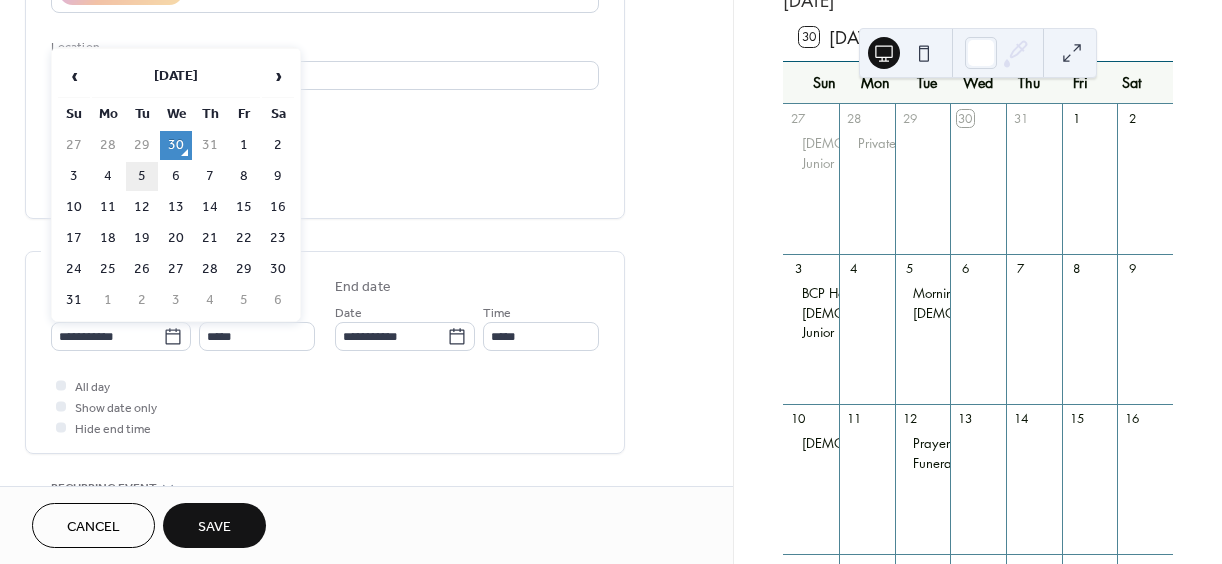 click on "5" at bounding box center [142, 176] 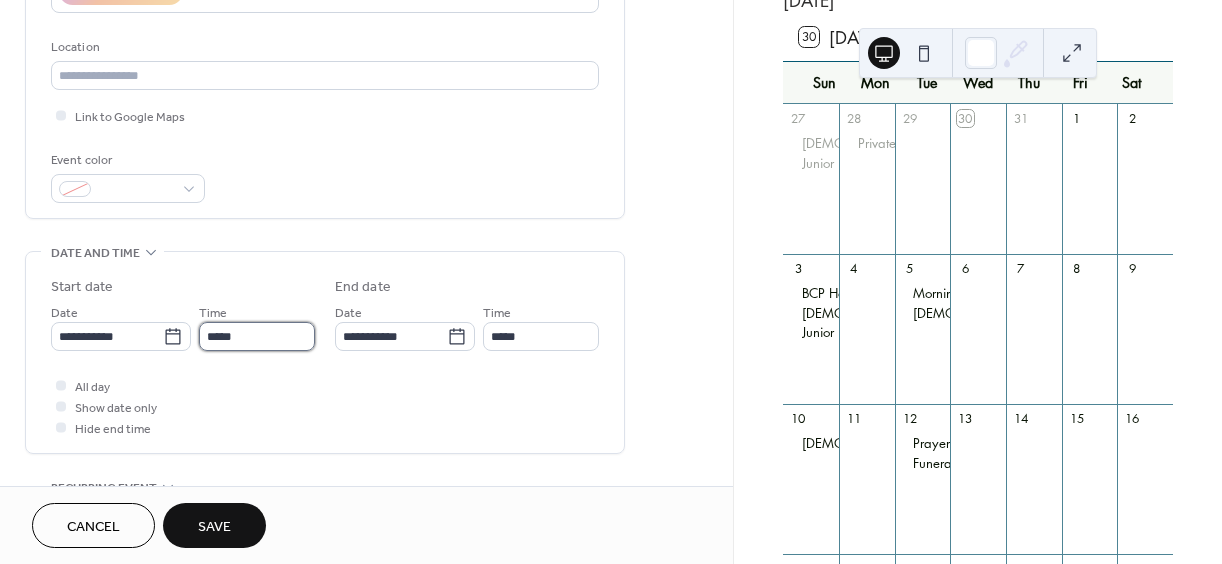 click on "*****" at bounding box center [257, 336] 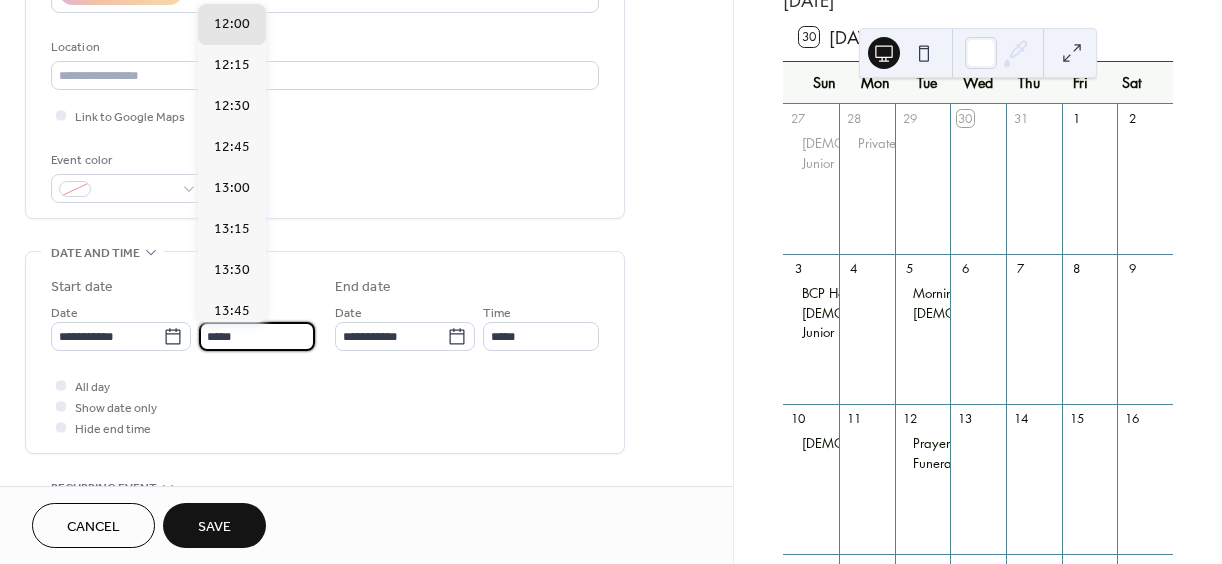 scroll, scrollTop: 2268, scrollLeft: 0, axis: vertical 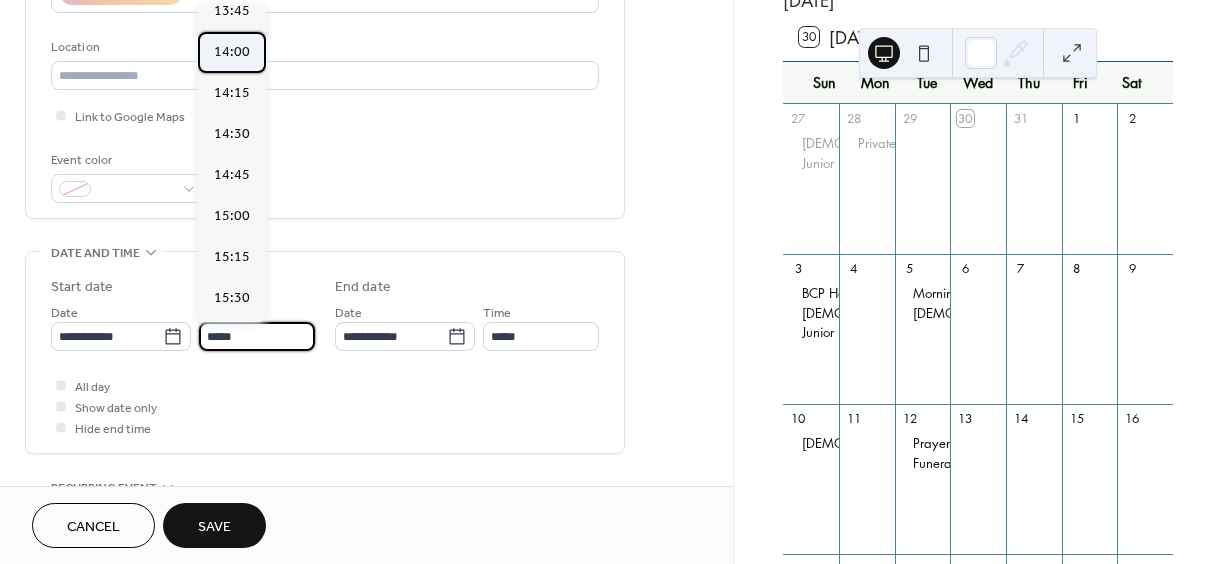 click on "14:00" at bounding box center [232, 52] 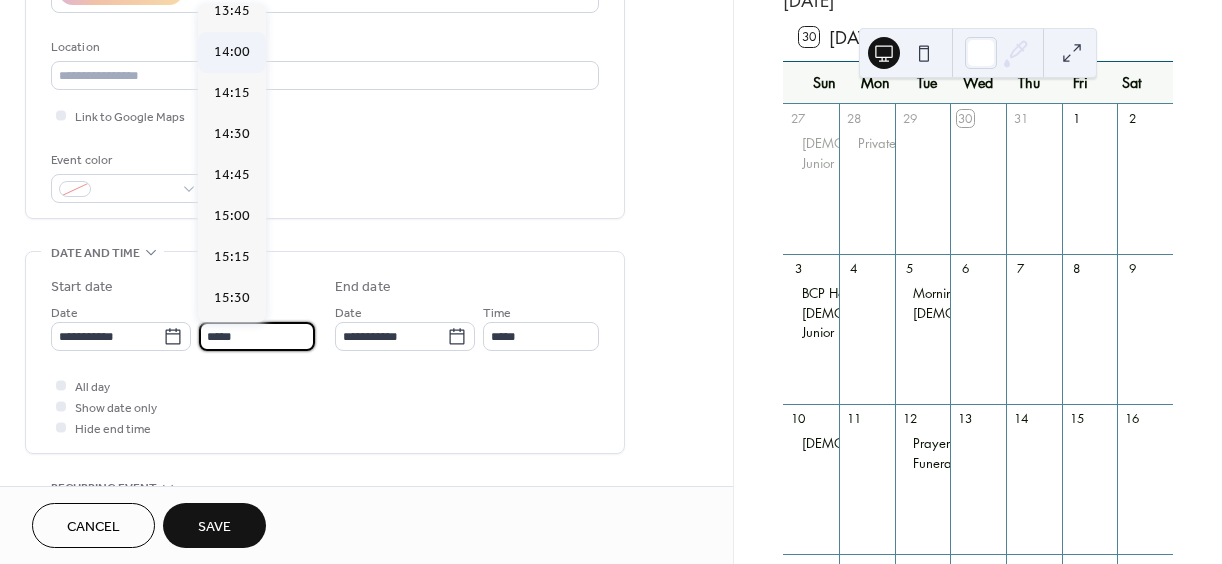 type on "*****" 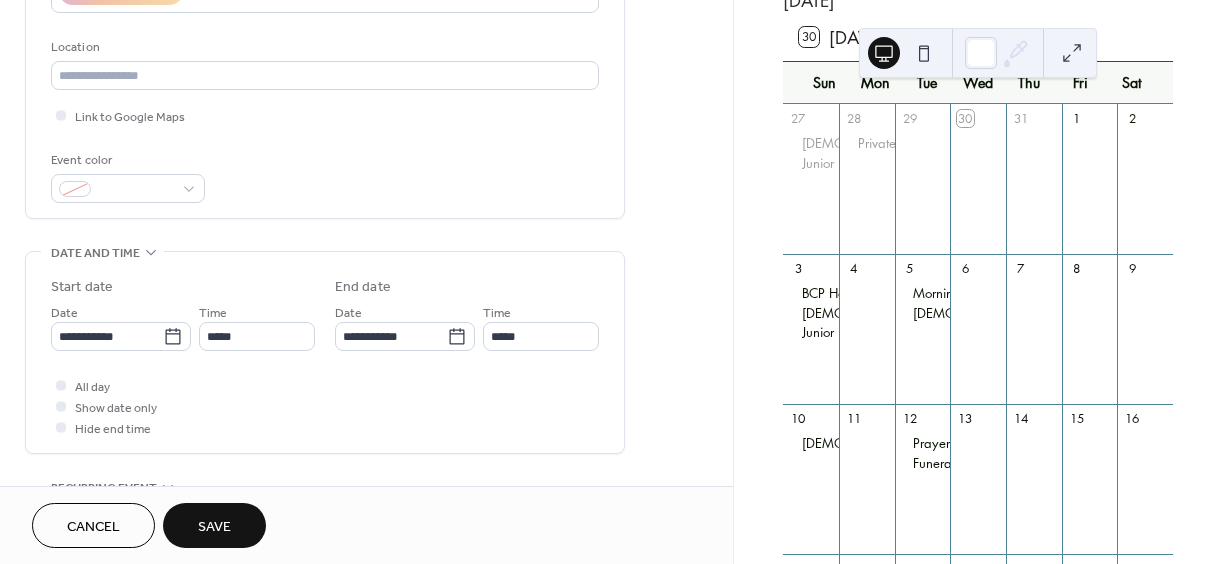 click on "Save" at bounding box center (214, 527) 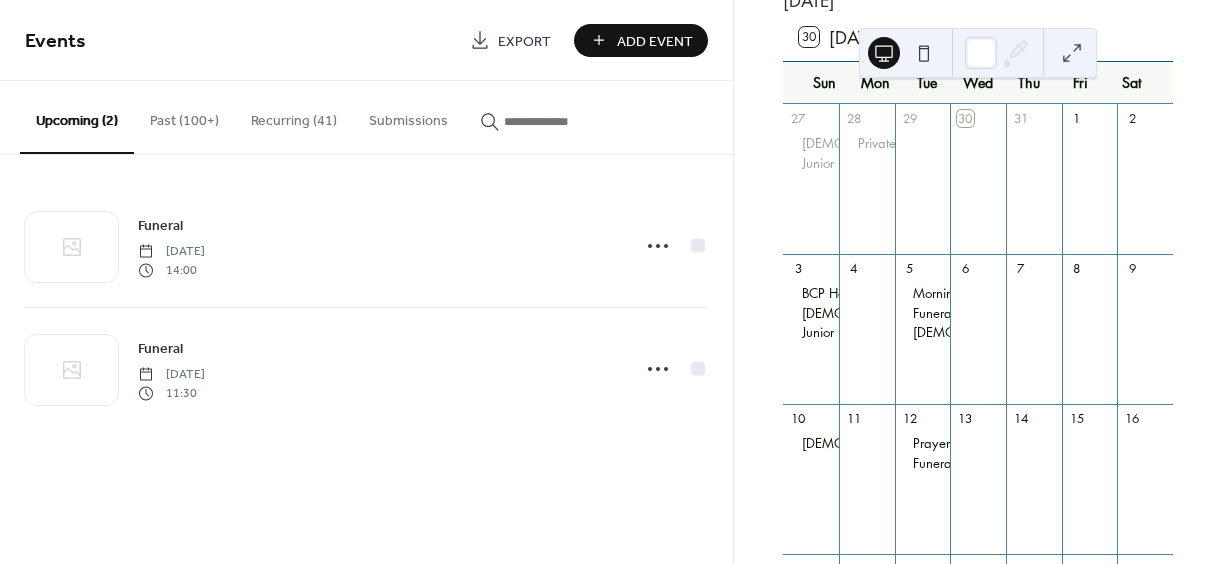 click on "Recurring (41)" at bounding box center [294, 116] 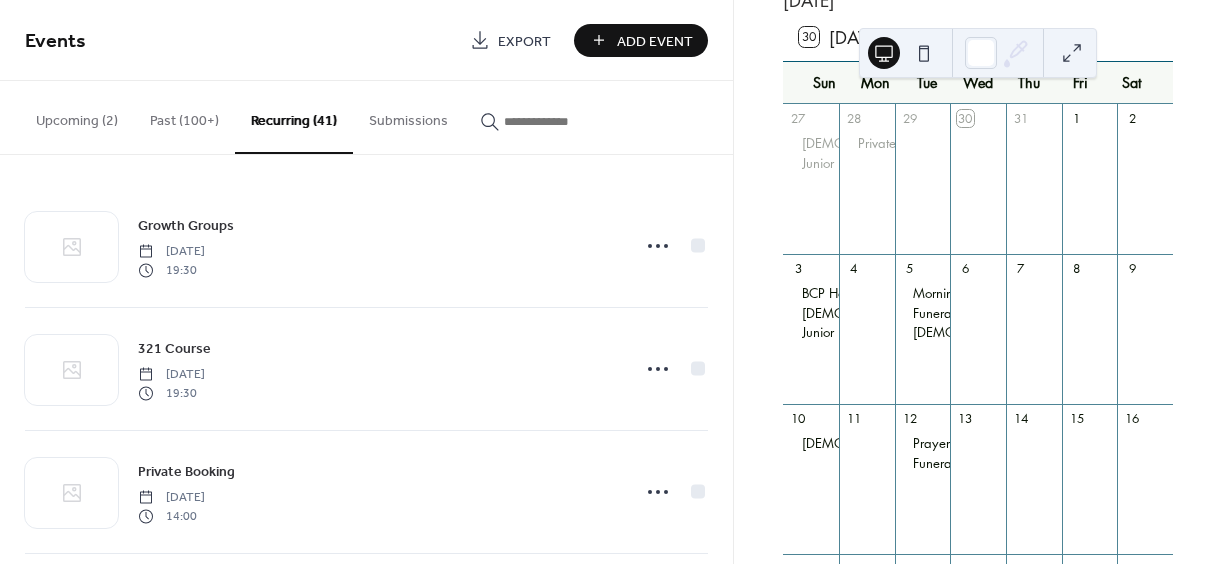 click at bounding box center (564, 121) 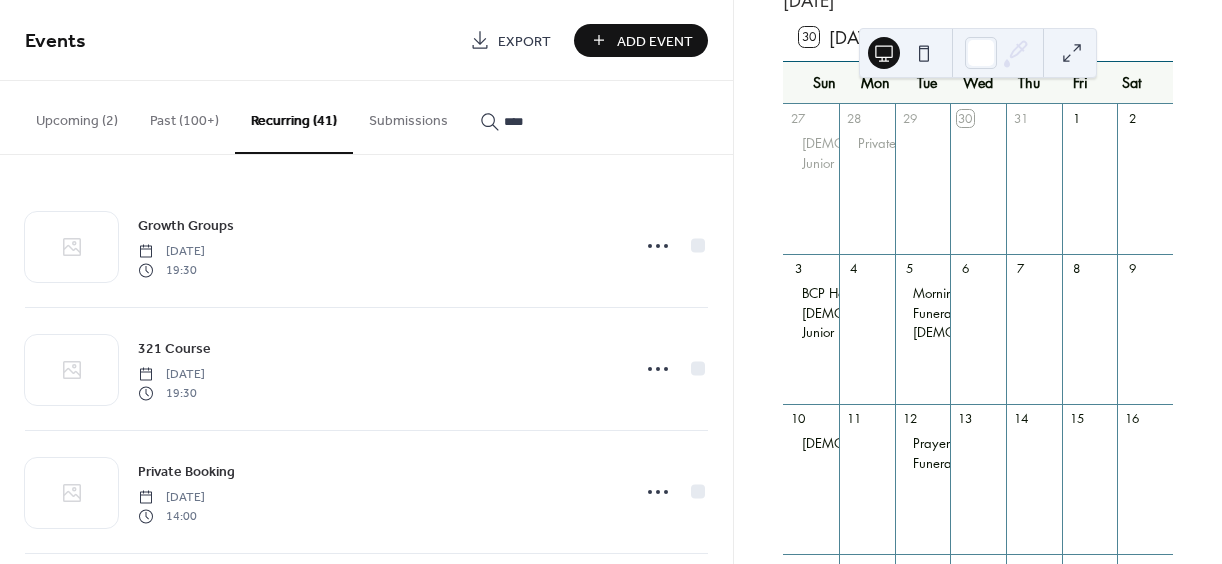 click on "***" at bounding box center [552, 116] 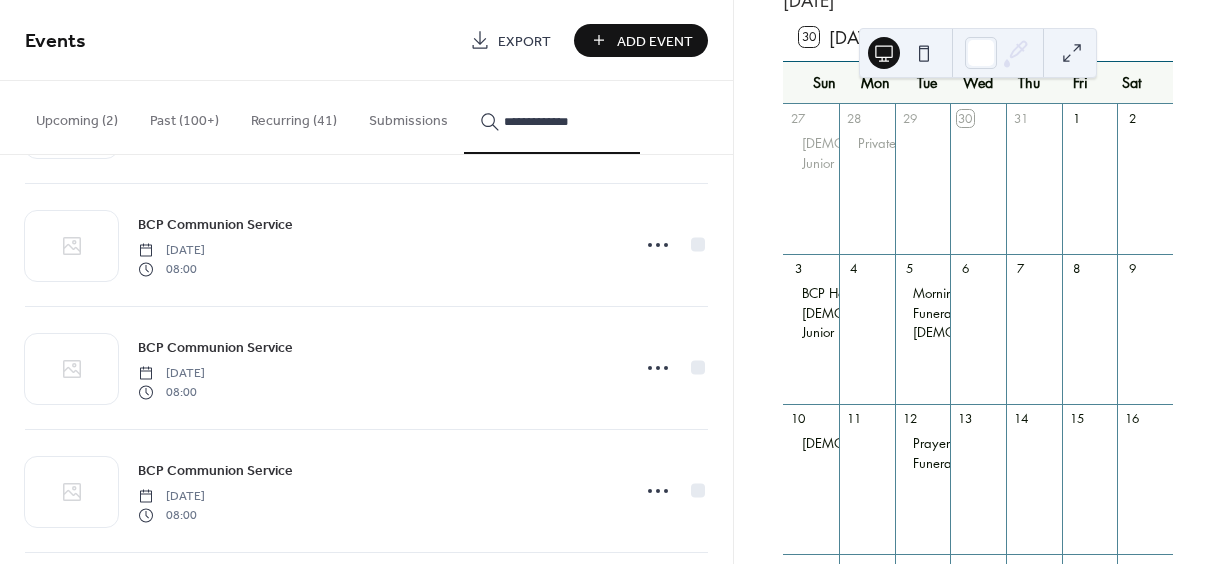 scroll, scrollTop: 1741, scrollLeft: 0, axis: vertical 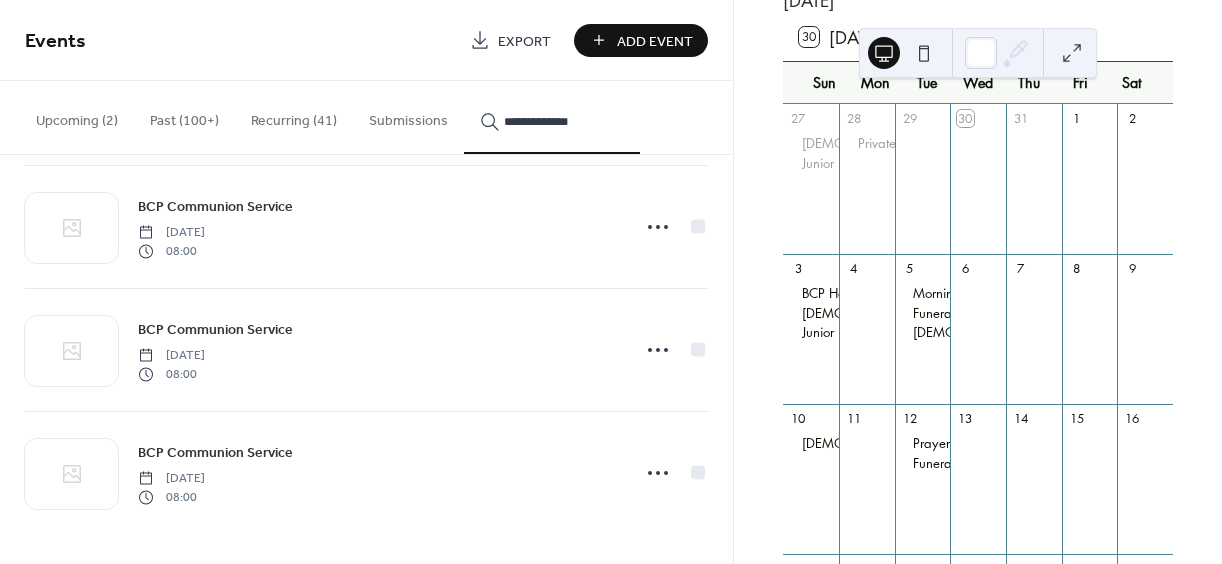 type on "**********" 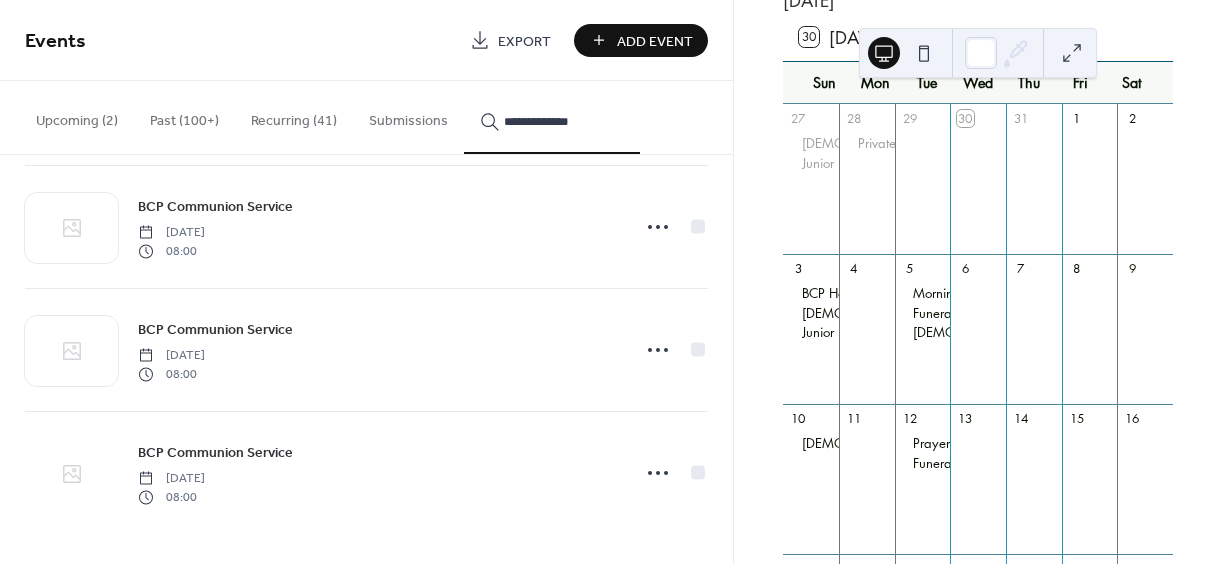click 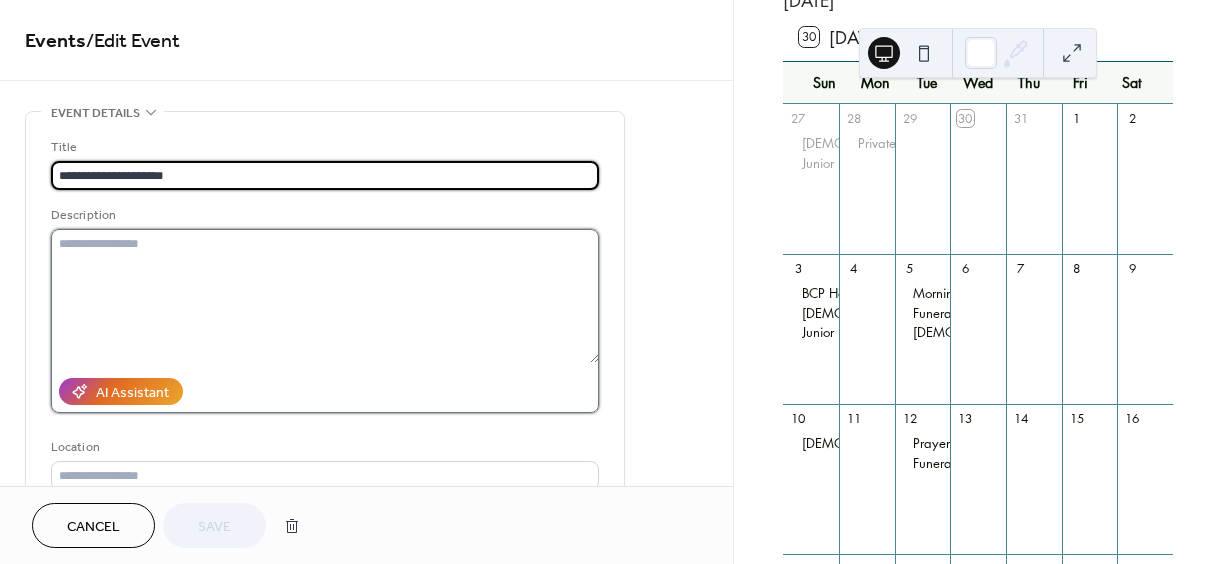 click at bounding box center [325, 296] 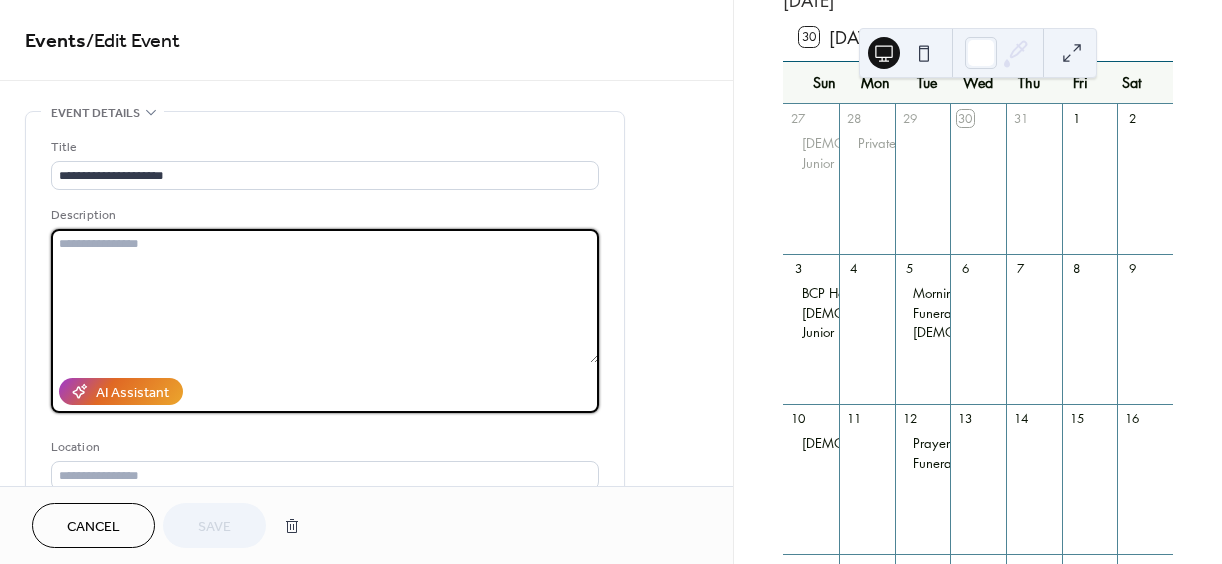 click at bounding box center (325, 296) 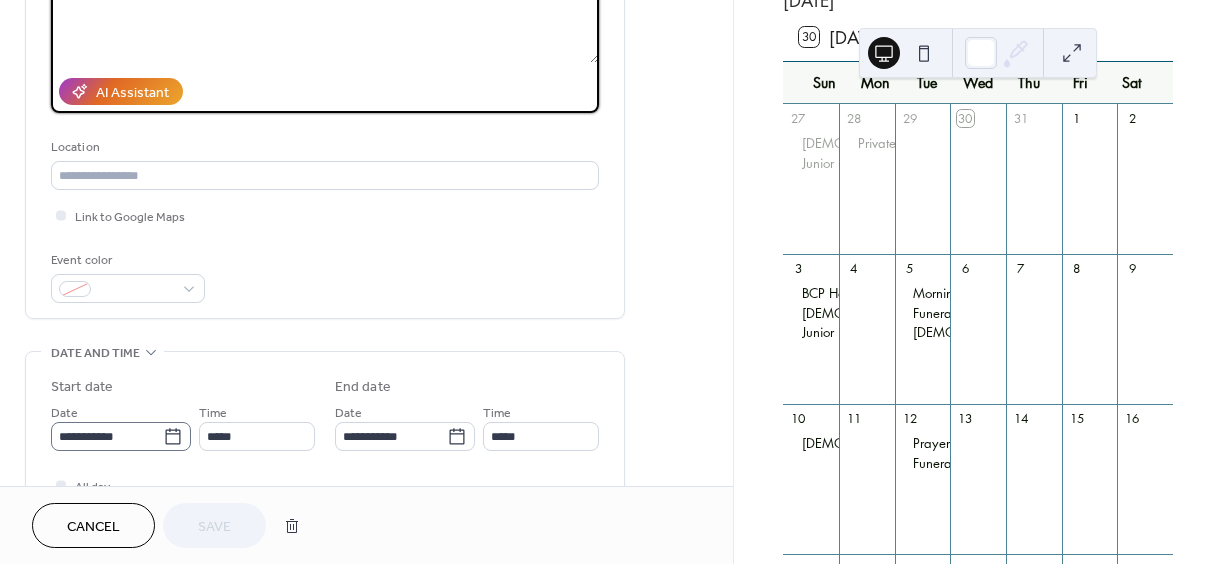click 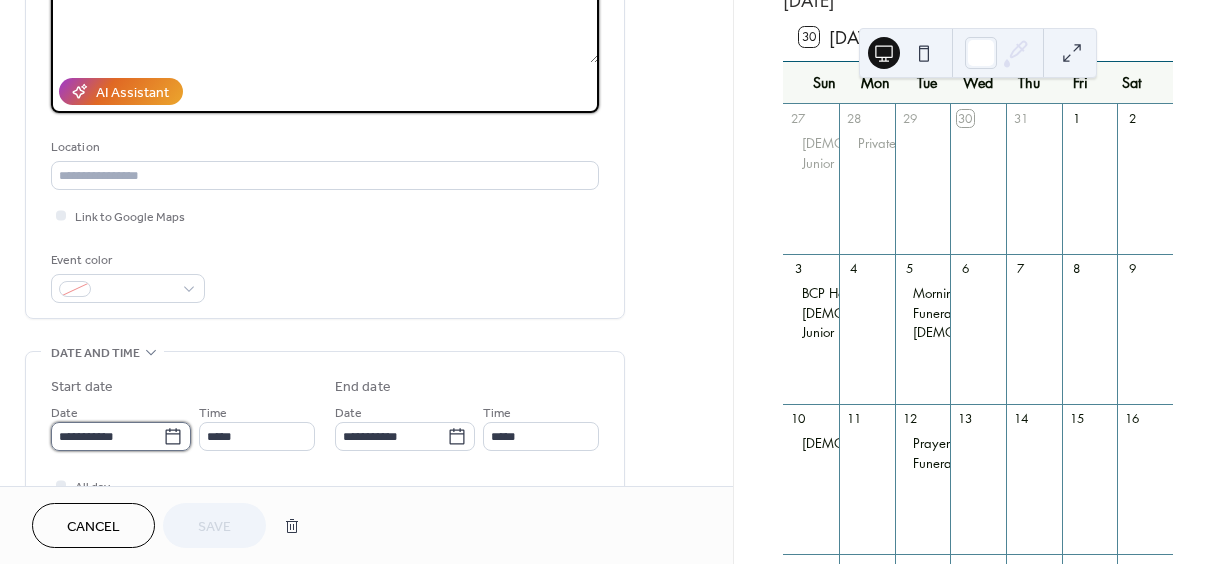 click on "**********" at bounding box center (107, 436) 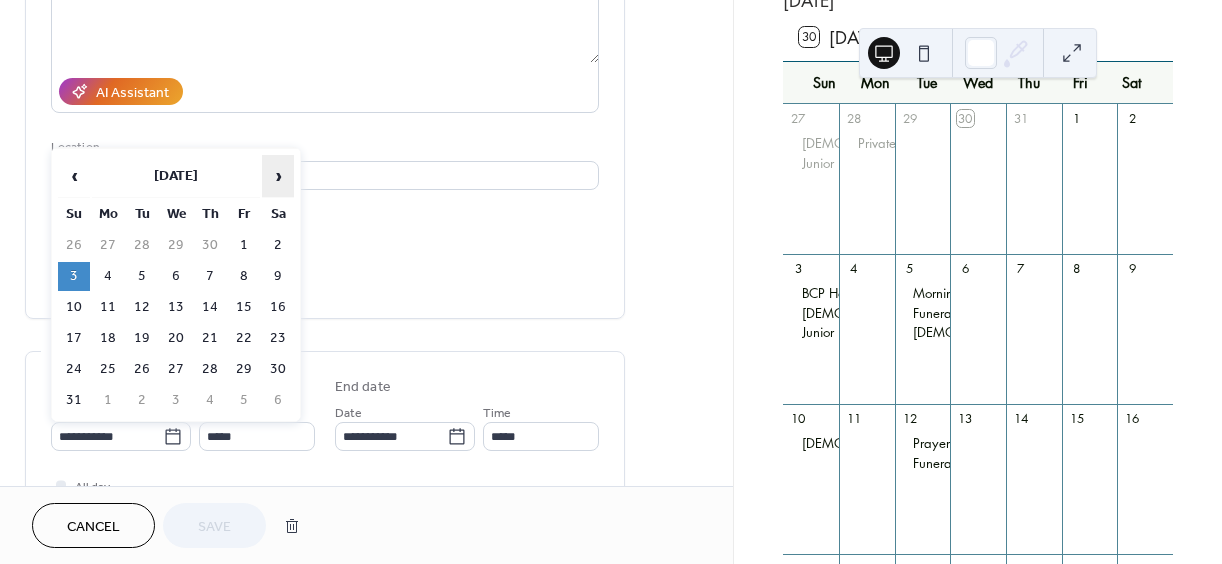 click on "›" at bounding box center (278, 176) 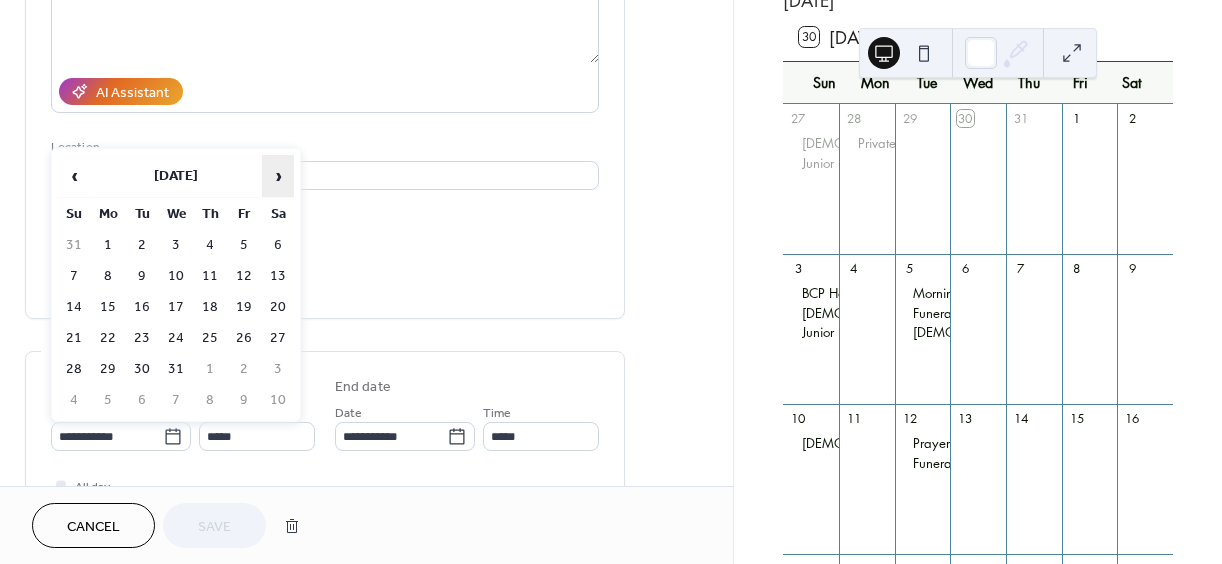 click on "›" at bounding box center (278, 176) 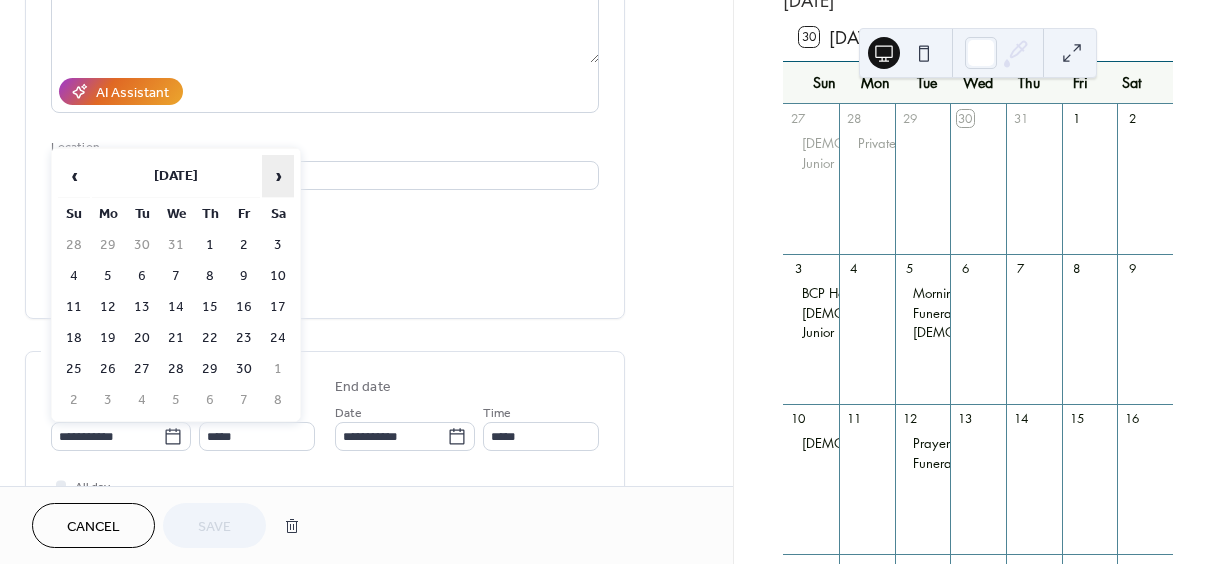 click on "›" at bounding box center [278, 176] 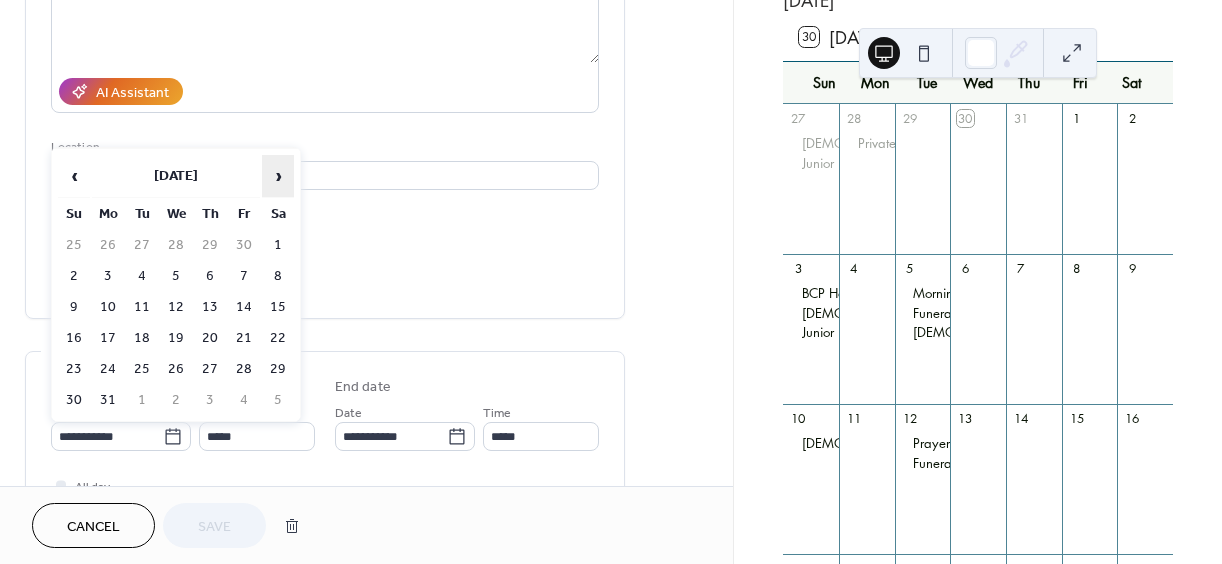 click on "›" at bounding box center (278, 176) 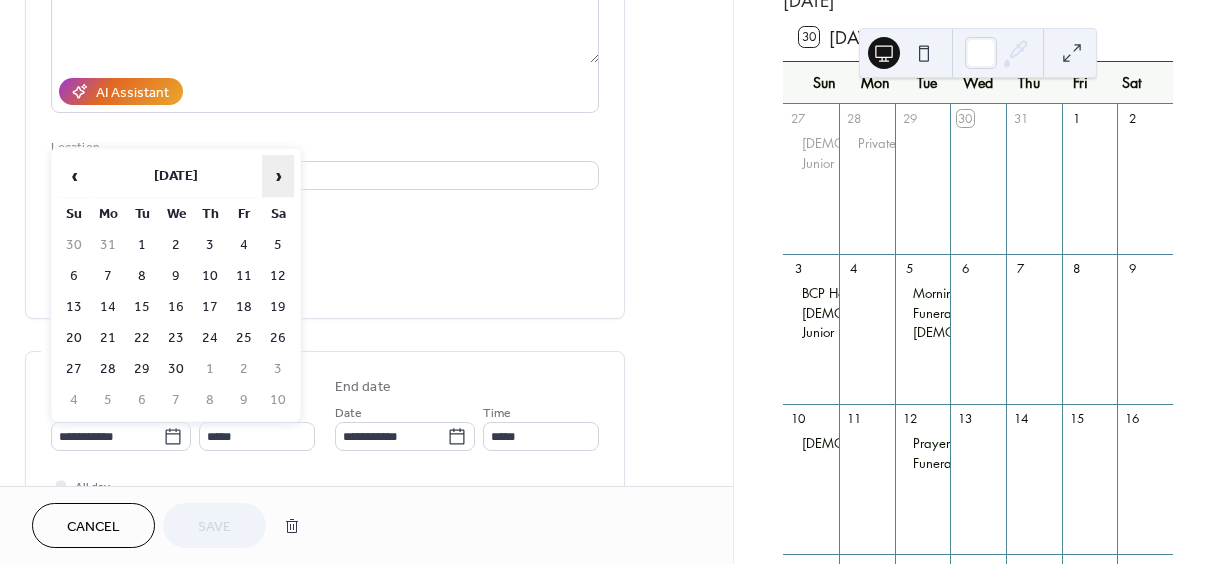 click on "›" at bounding box center (278, 176) 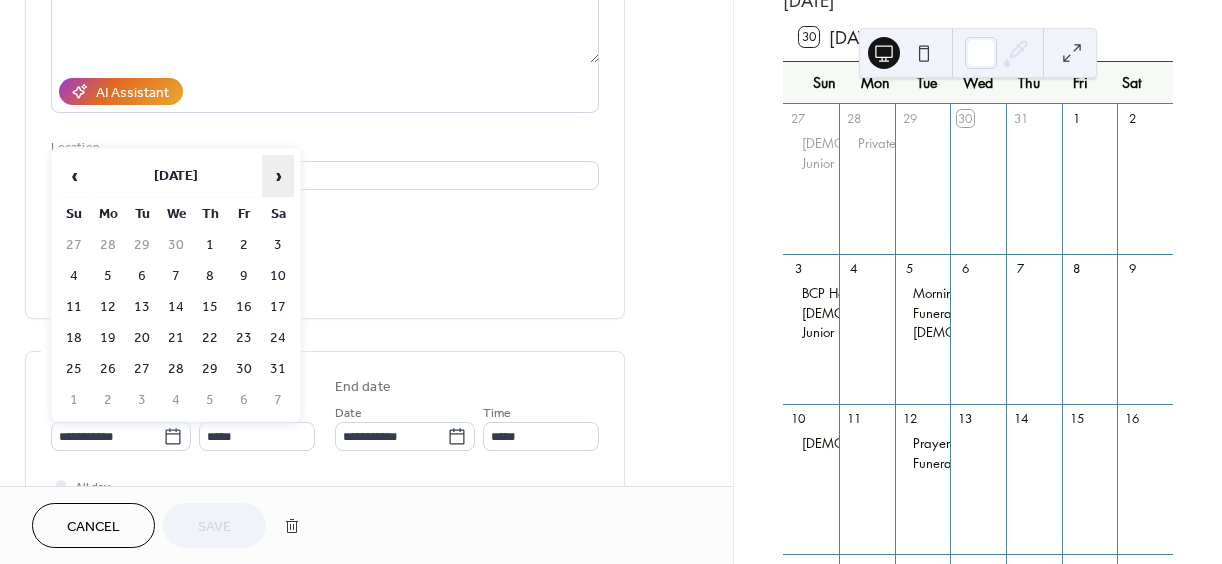 click on "›" at bounding box center [278, 176] 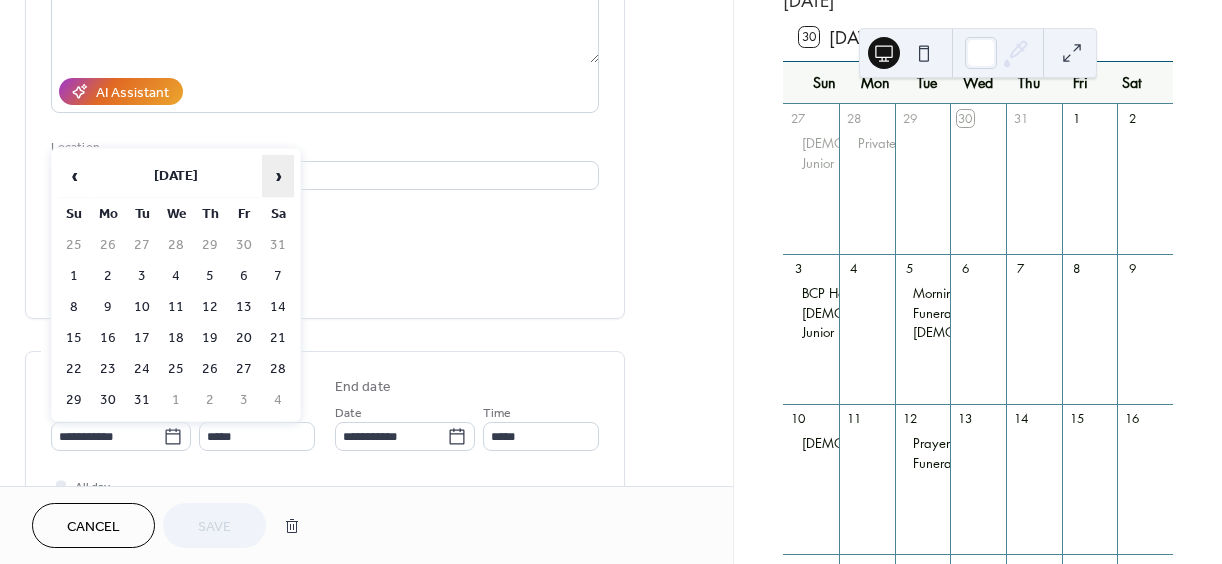 click on "›" at bounding box center (278, 176) 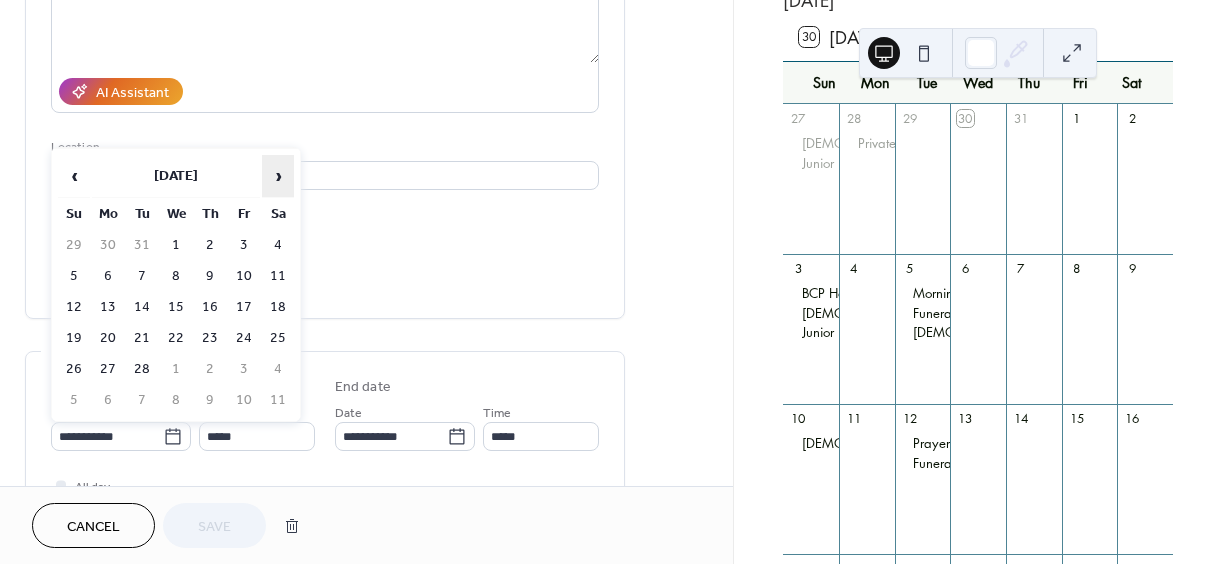 click on "›" at bounding box center (278, 176) 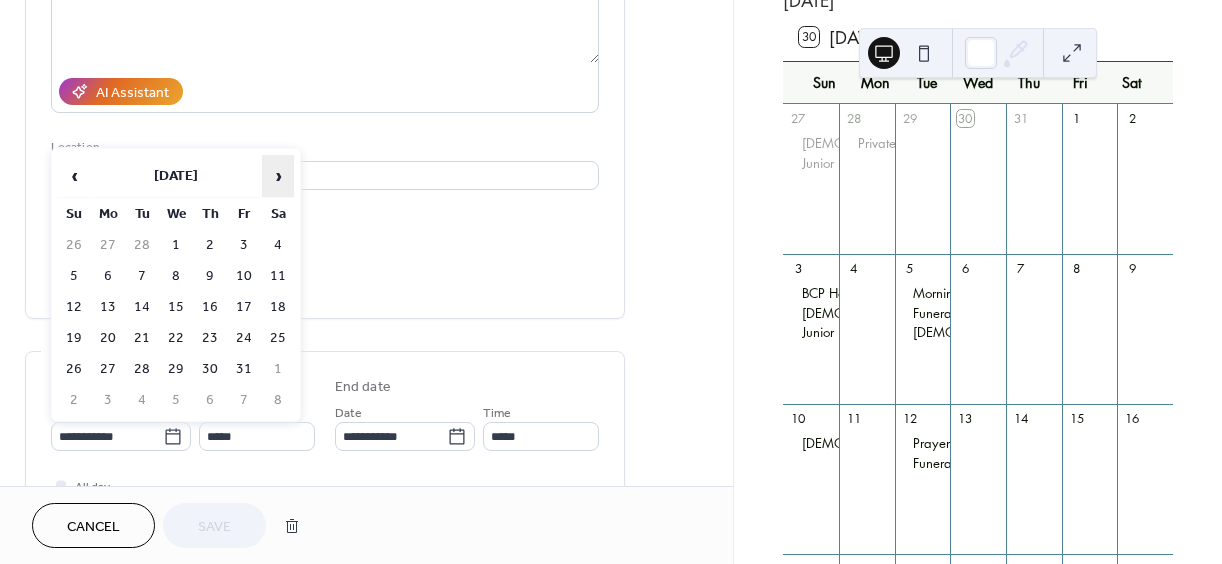 click on "›" at bounding box center [278, 176] 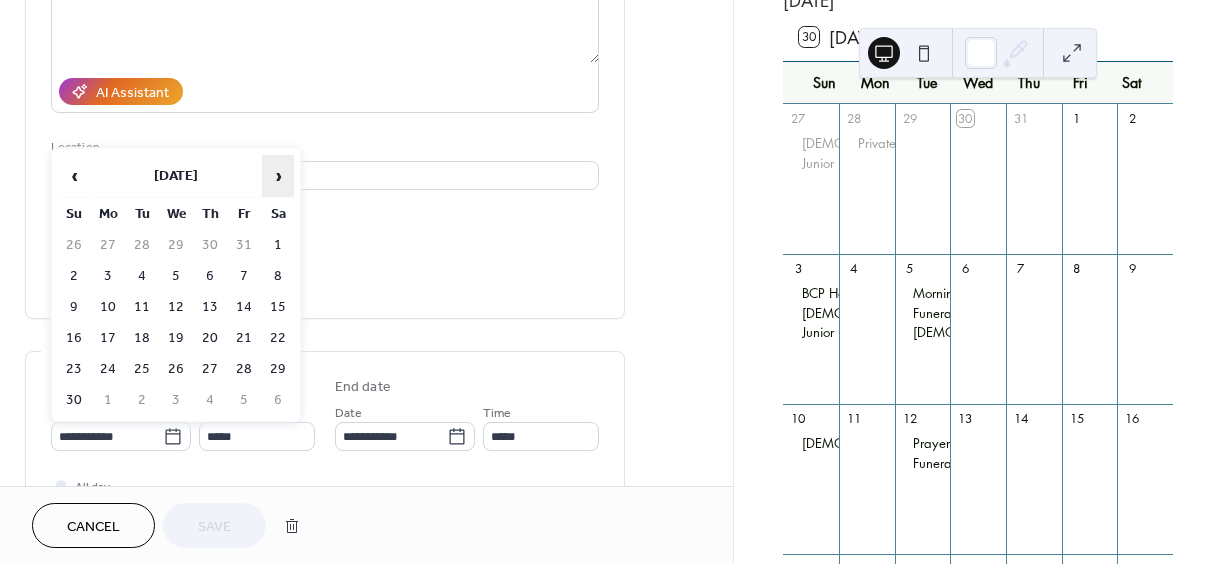 click on "›" at bounding box center [278, 176] 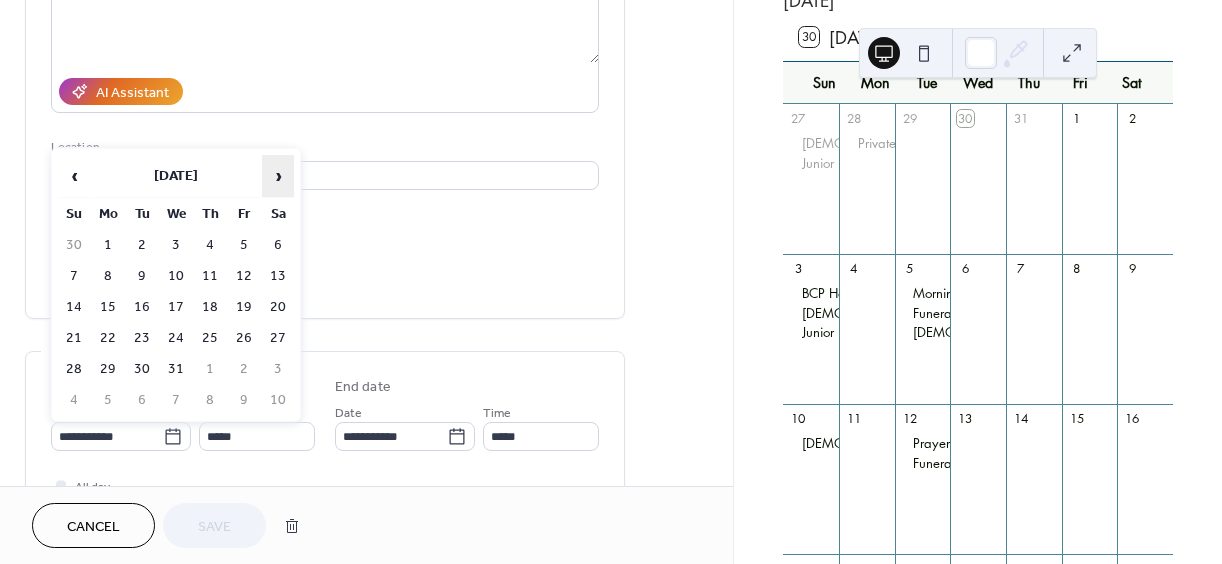 click on "›" at bounding box center (278, 176) 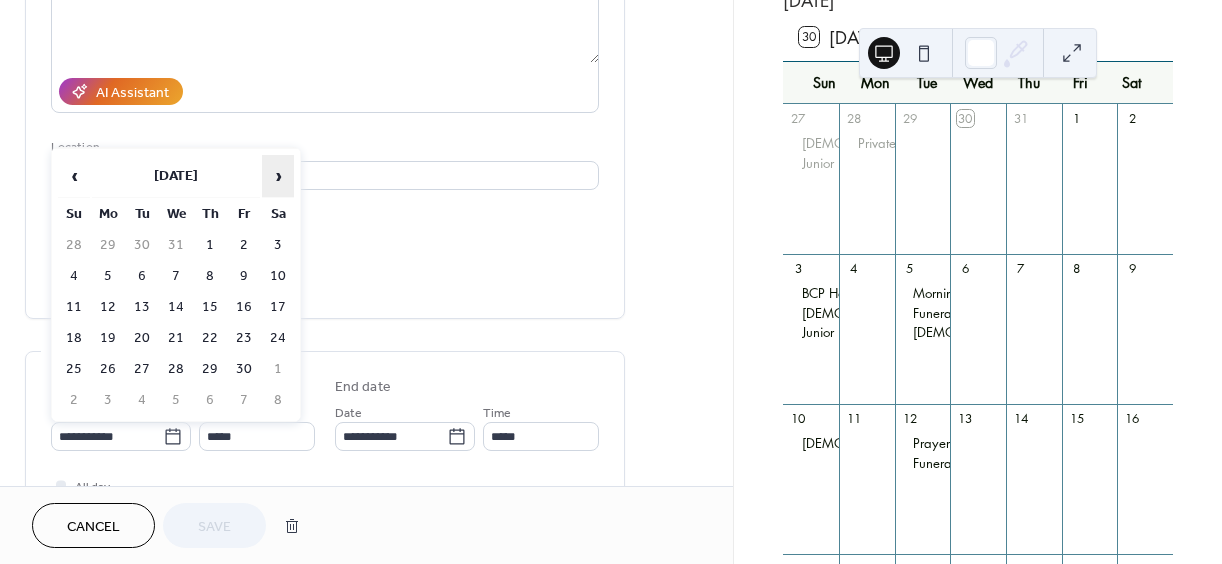 click on "›" at bounding box center (278, 176) 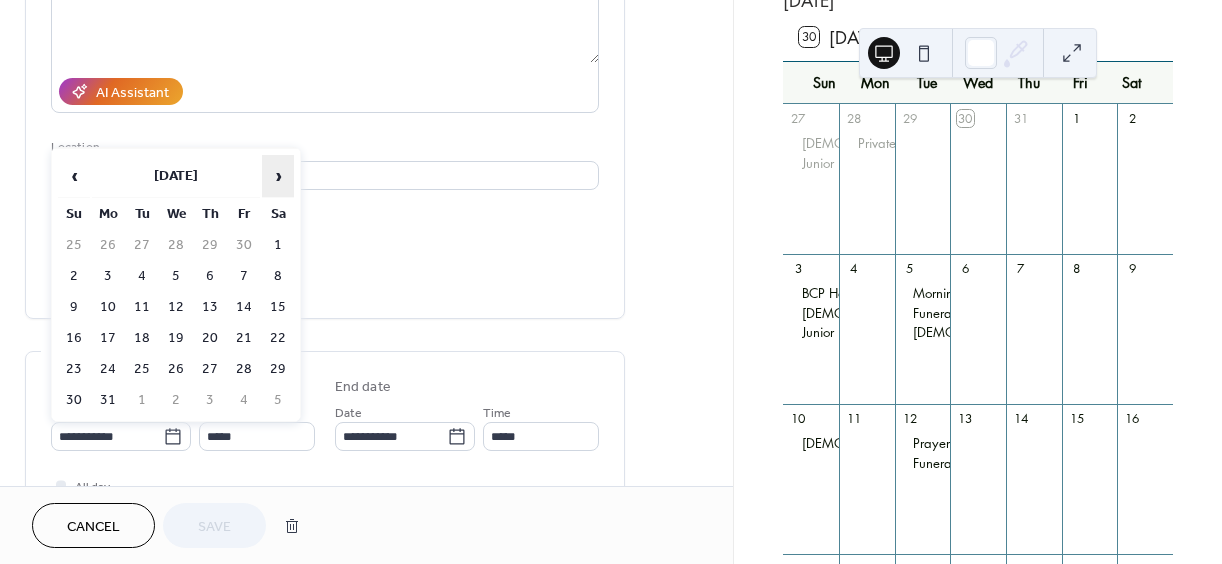 click on "›" at bounding box center [278, 176] 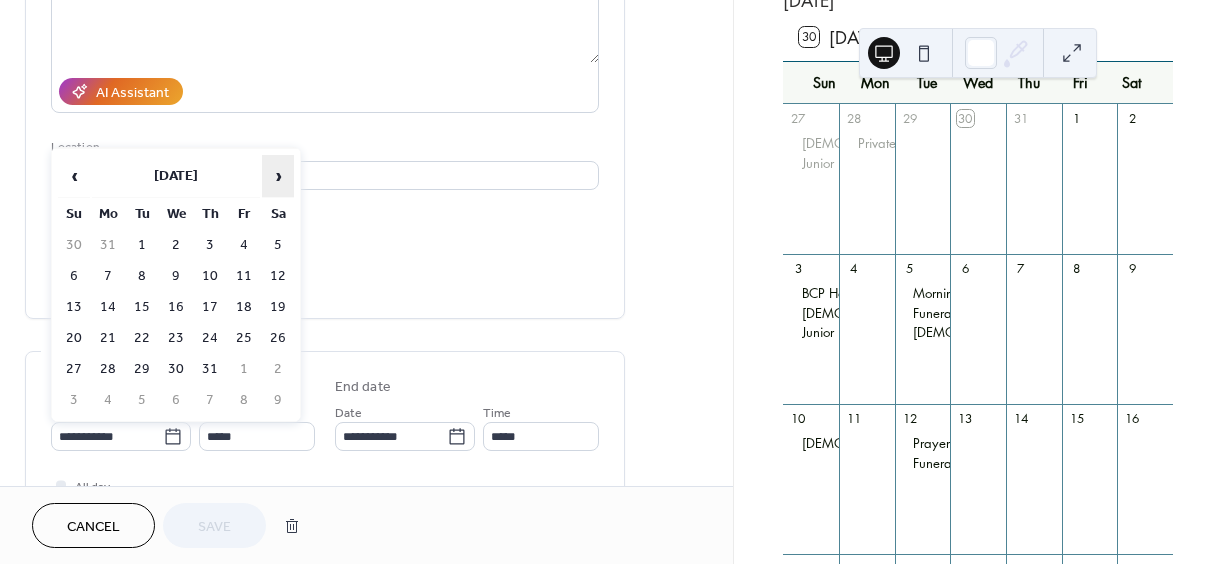 click on "›" at bounding box center (278, 176) 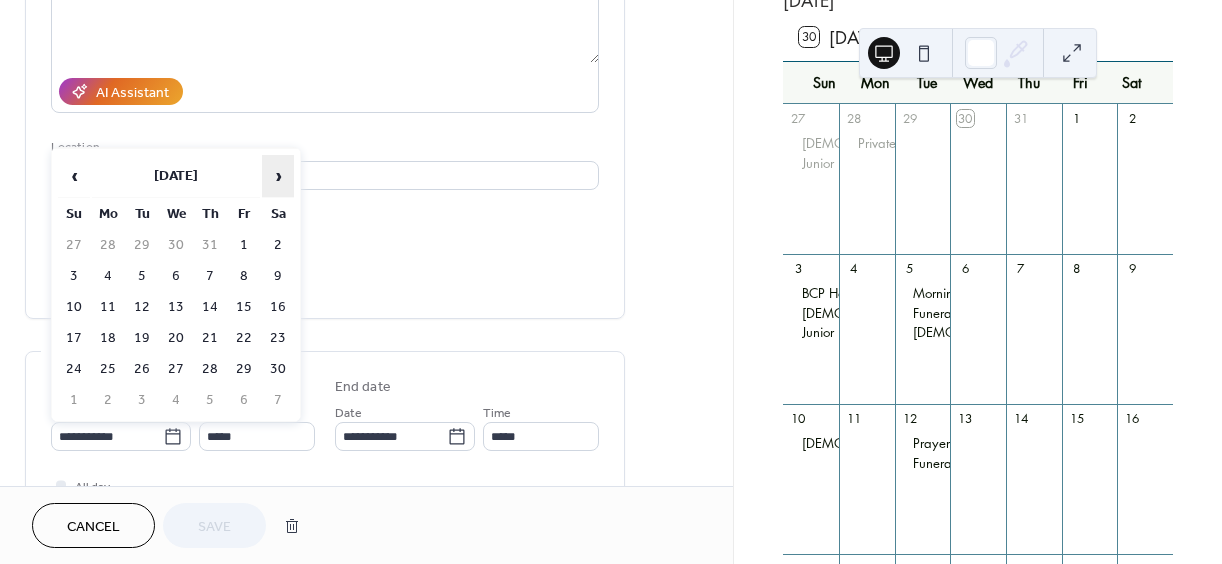 click on "›" at bounding box center [278, 176] 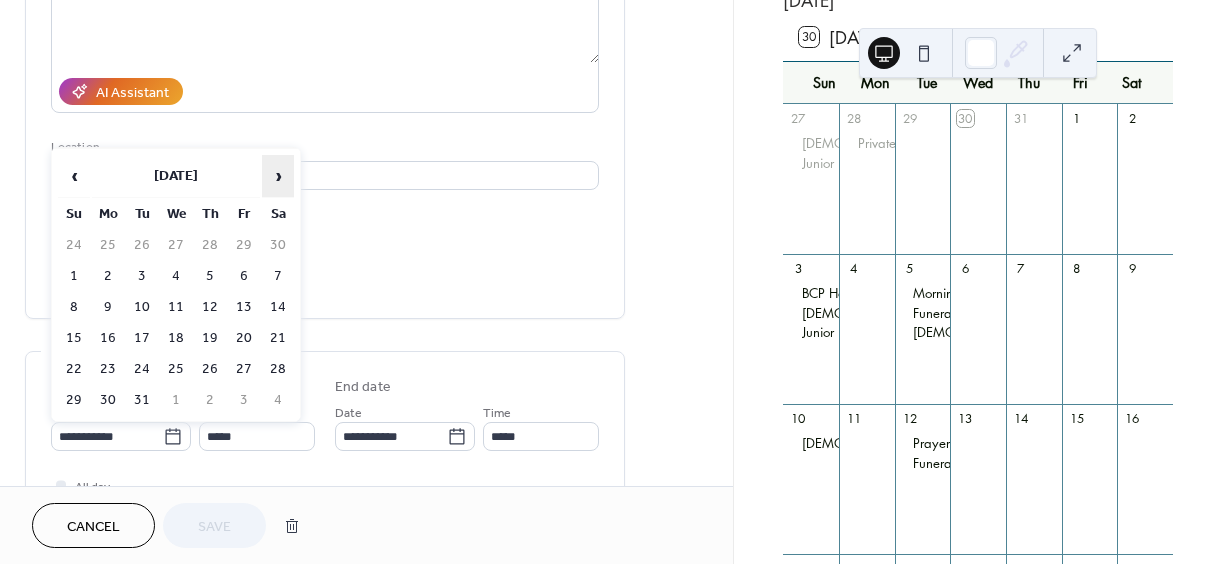 click on "›" at bounding box center (278, 176) 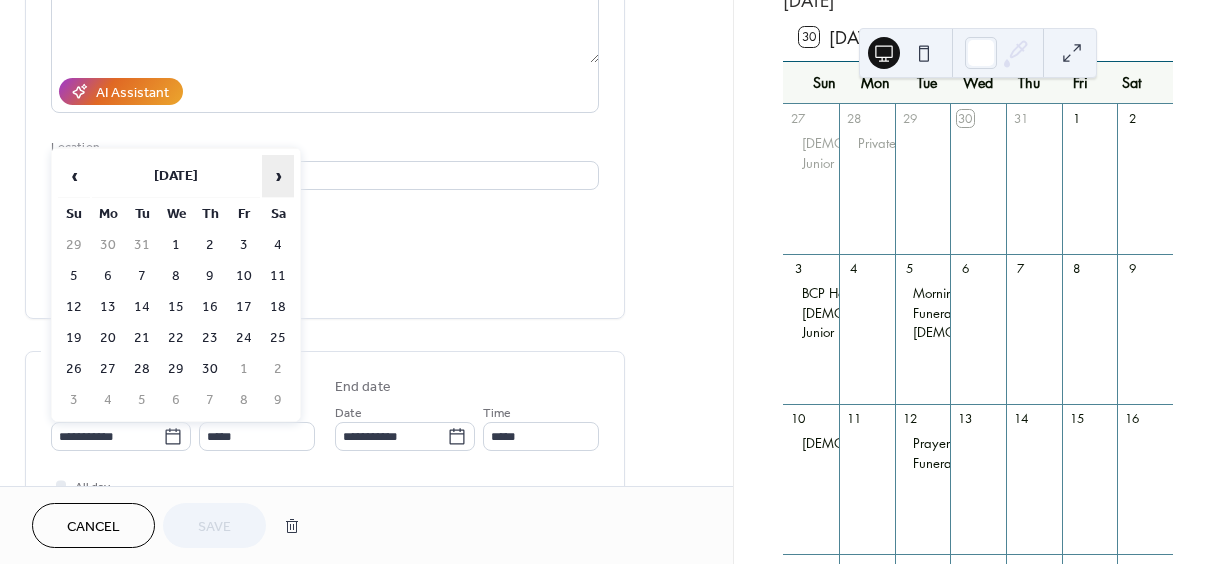 click on "›" at bounding box center (278, 176) 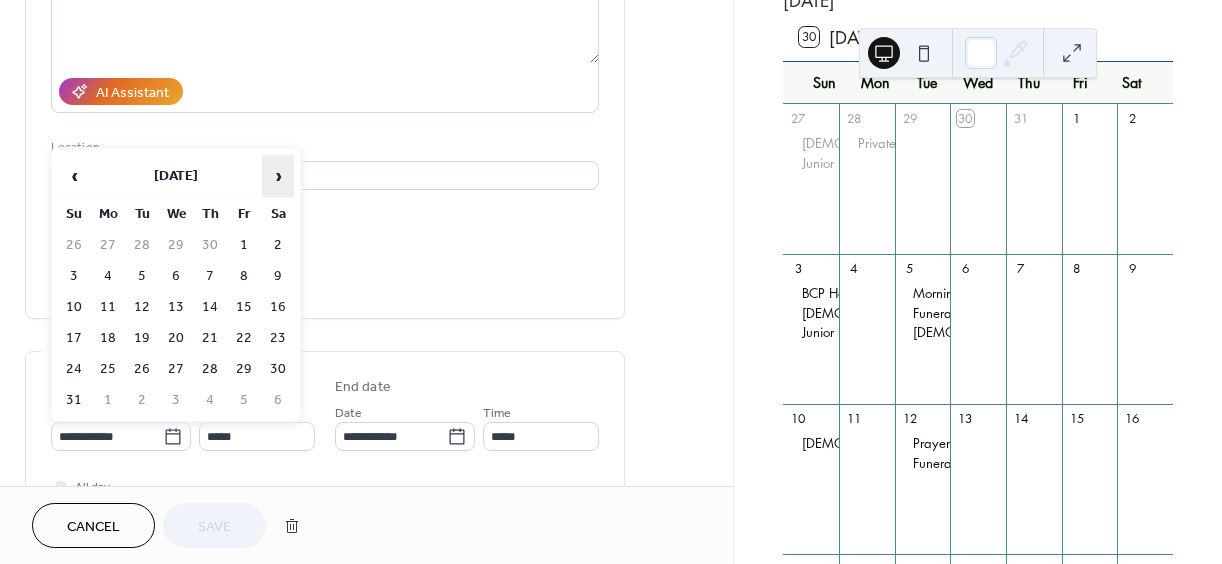 click on "›" at bounding box center [278, 176] 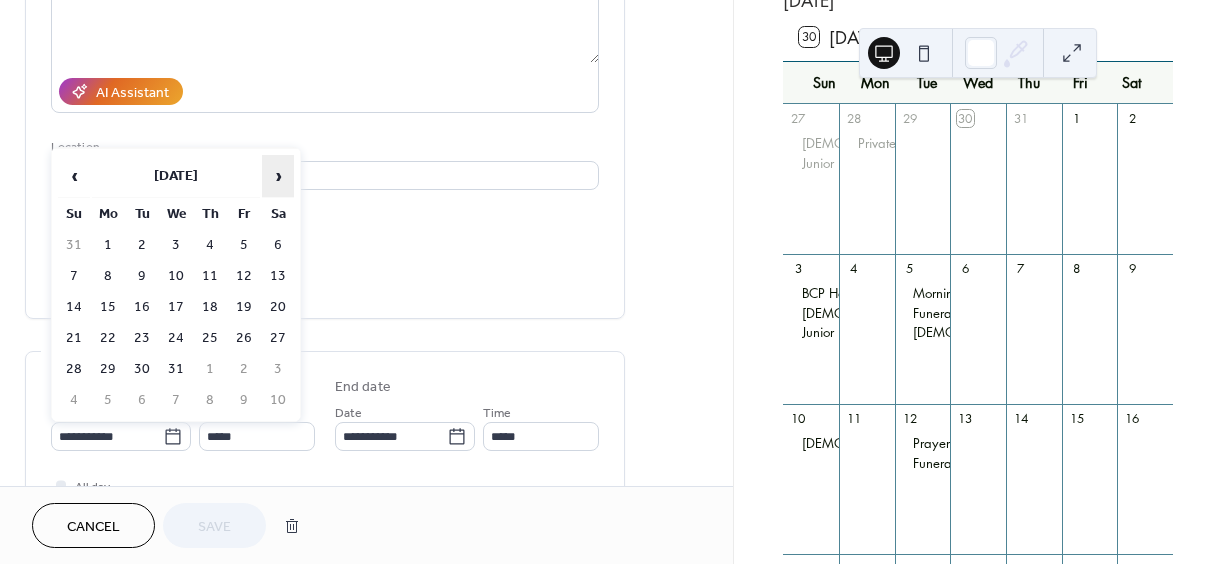 click on "›" at bounding box center (278, 176) 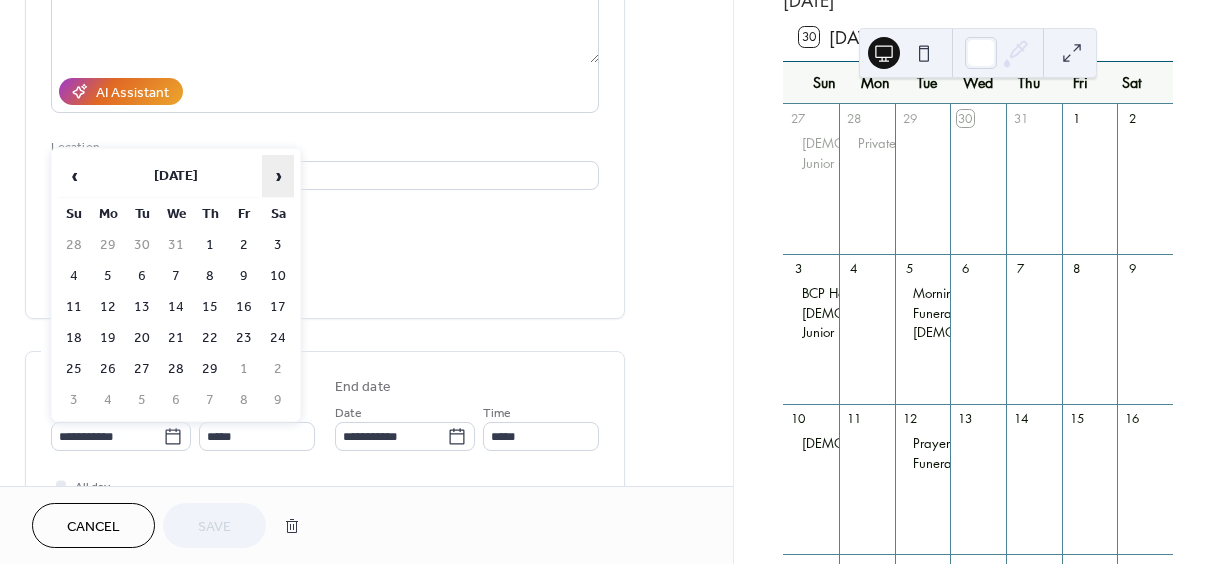 click on "›" at bounding box center [278, 176] 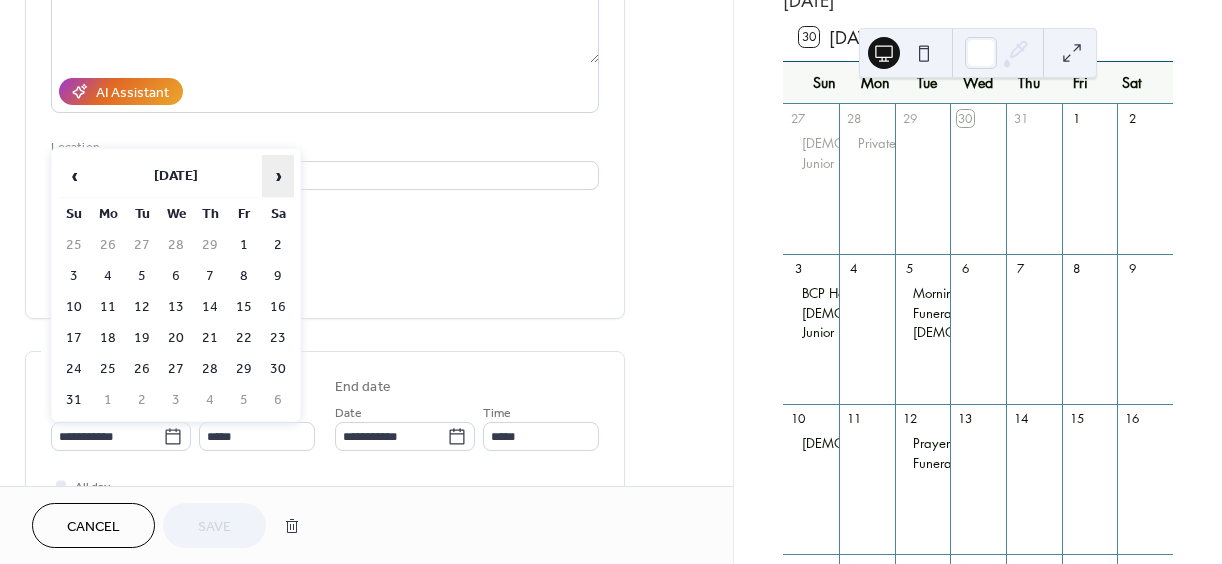 click on "›" at bounding box center (278, 176) 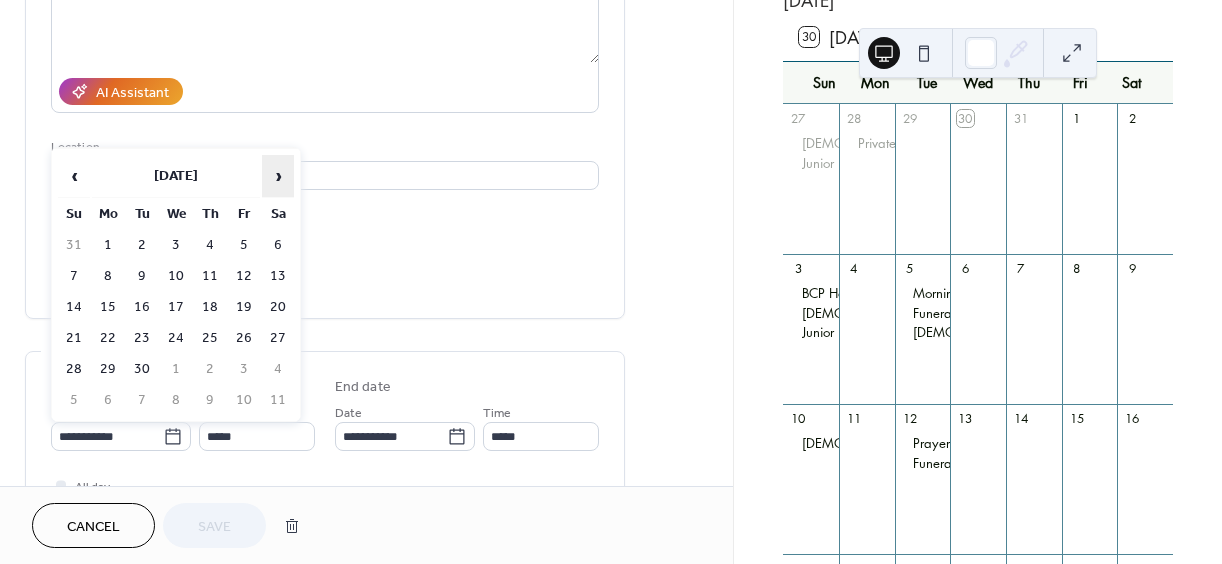 click on "›" at bounding box center [278, 176] 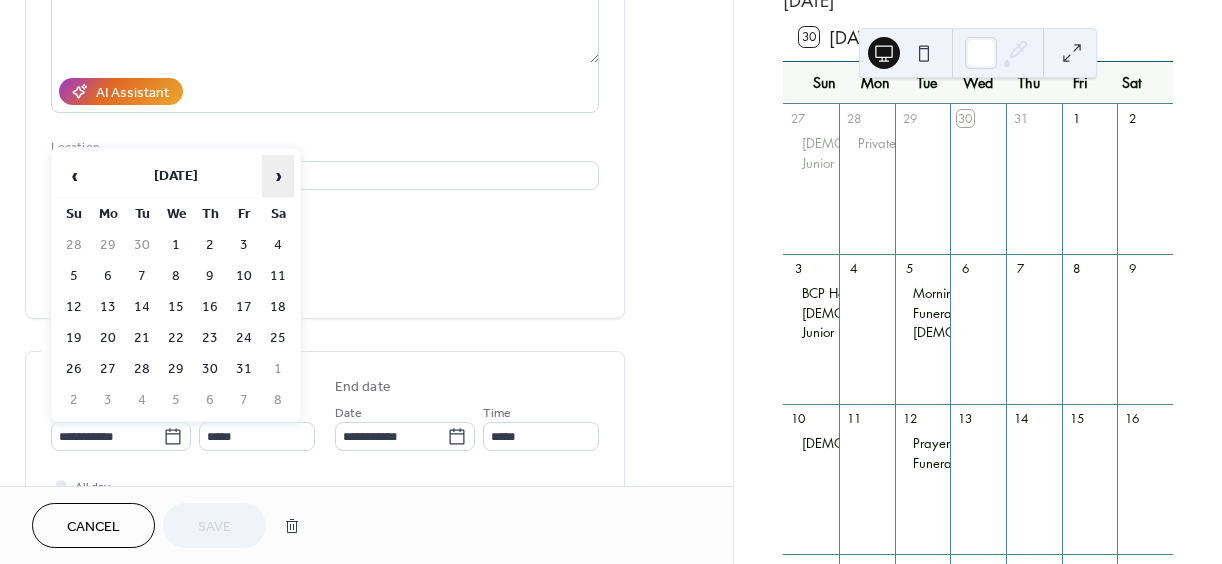 click on "›" at bounding box center (278, 176) 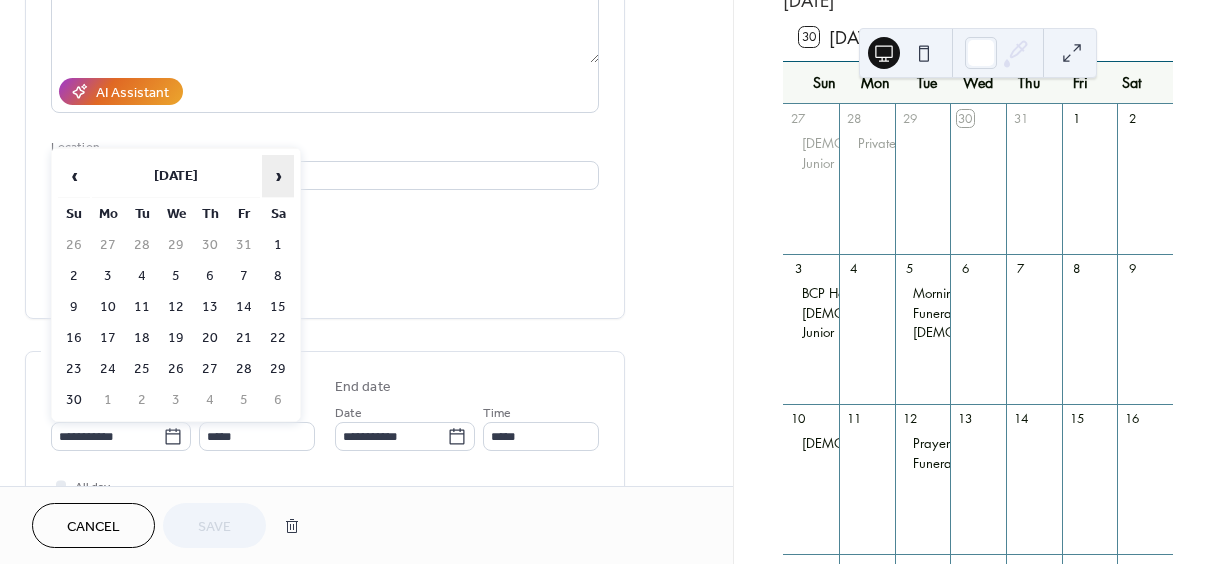 click on "›" at bounding box center (278, 176) 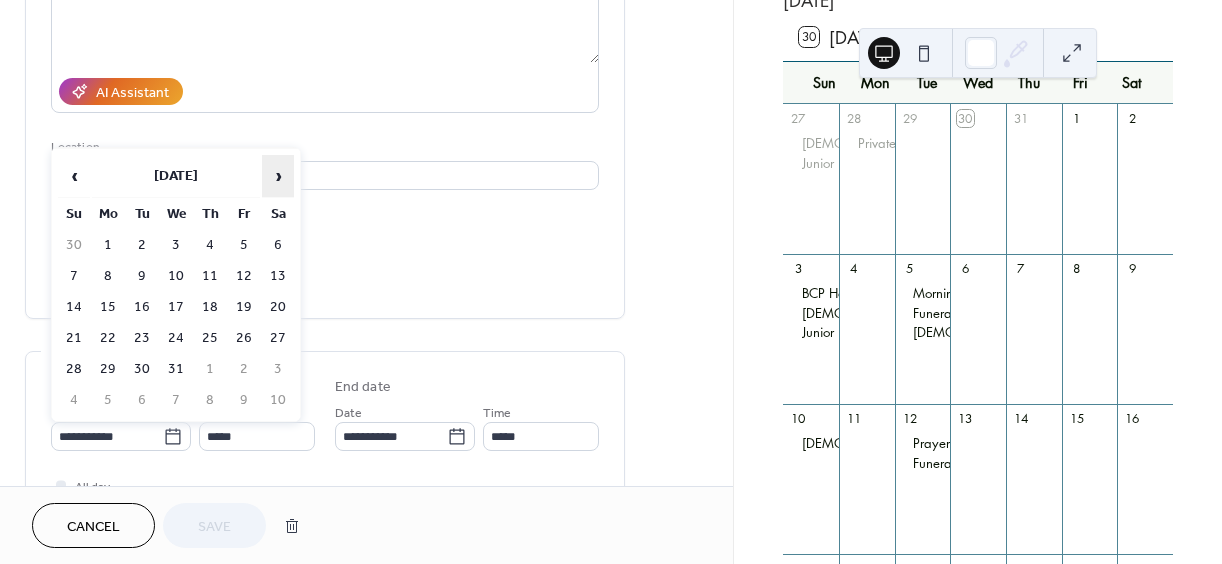 click on "›" at bounding box center [278, 176] 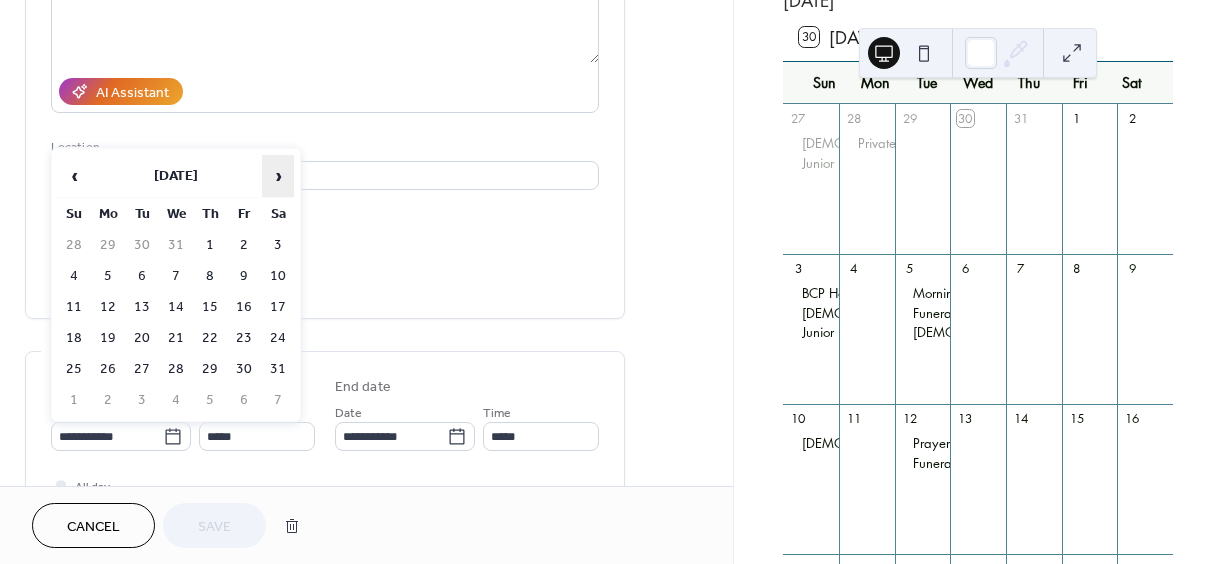 click on "›" at bounding box center [278, 176] 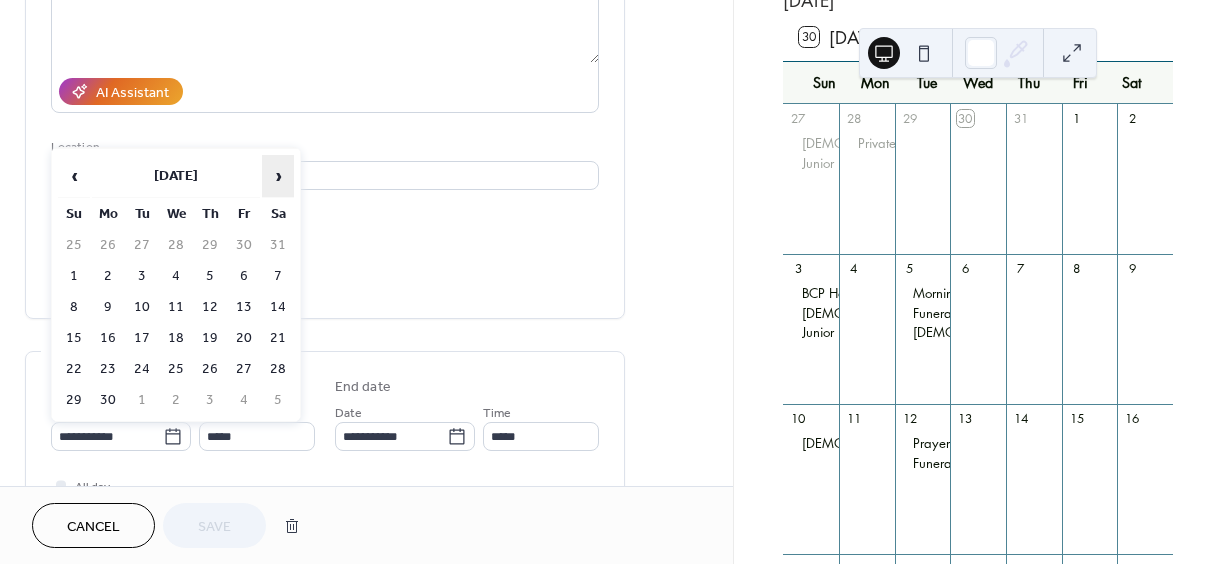 click on "›" at bounding box center (278, 176) 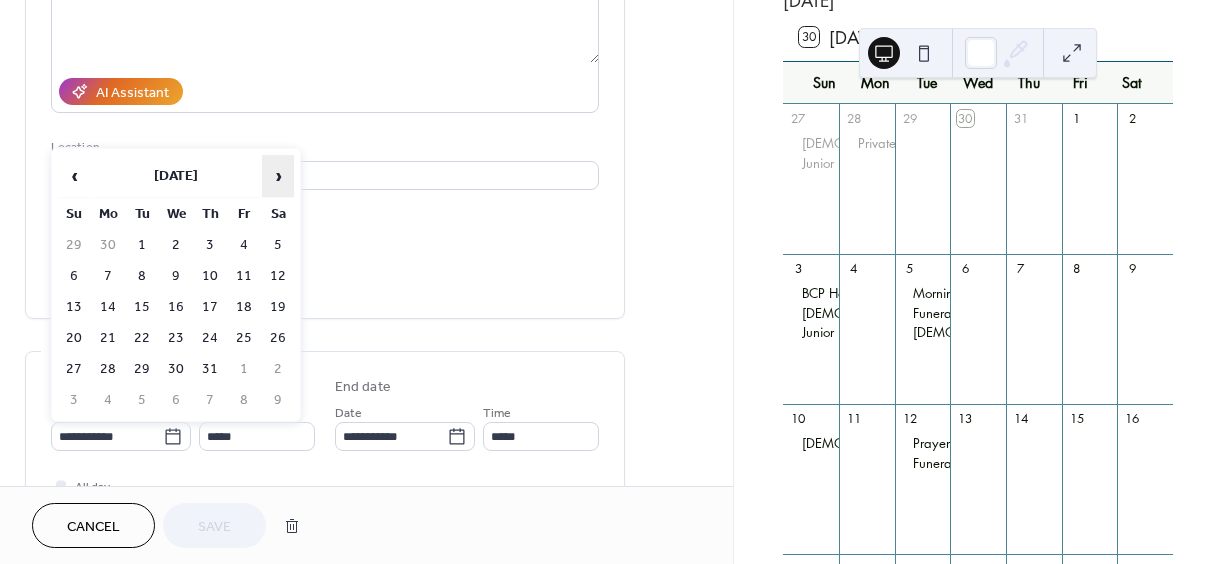 click on "›" at bounding box center [278, 176] 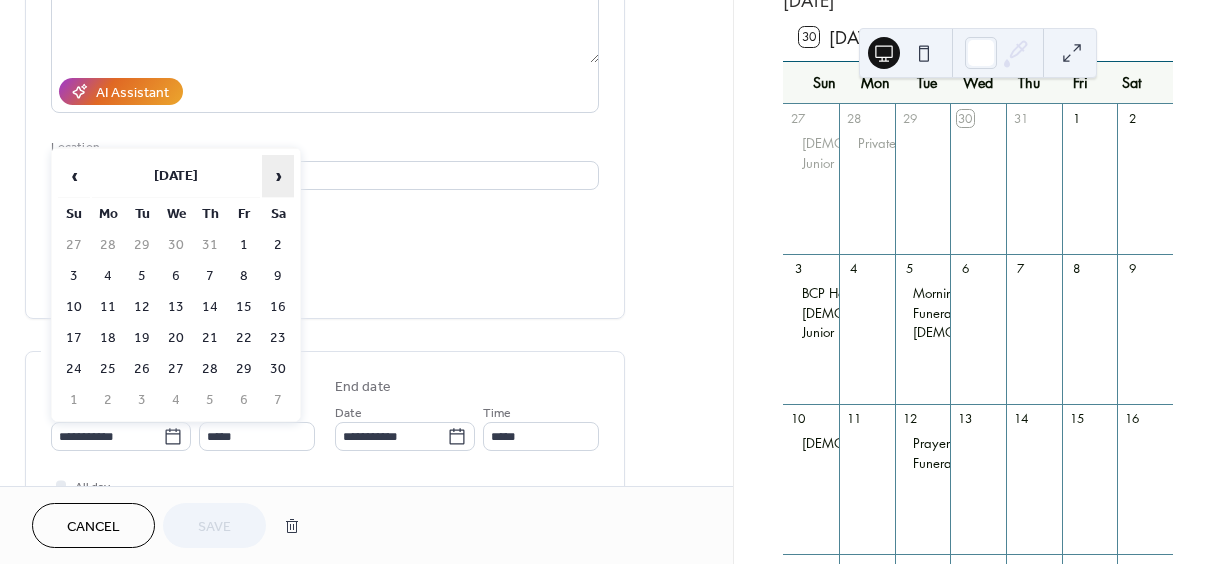 click on "›" at bounding box center [278, 176] 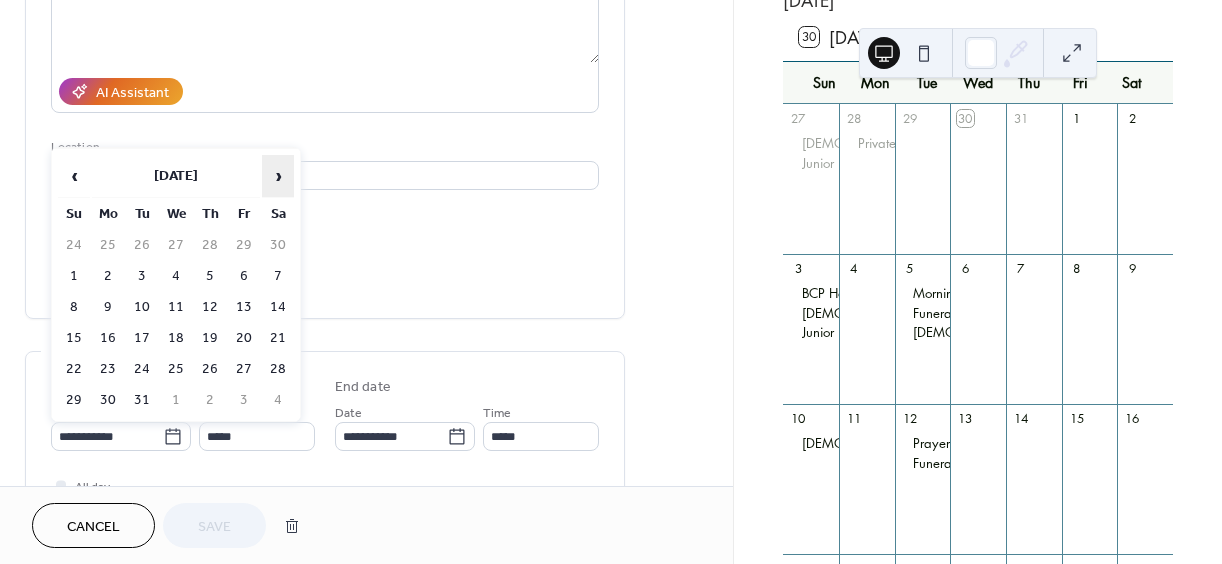 click on "›" at bounding box center [278, 176] 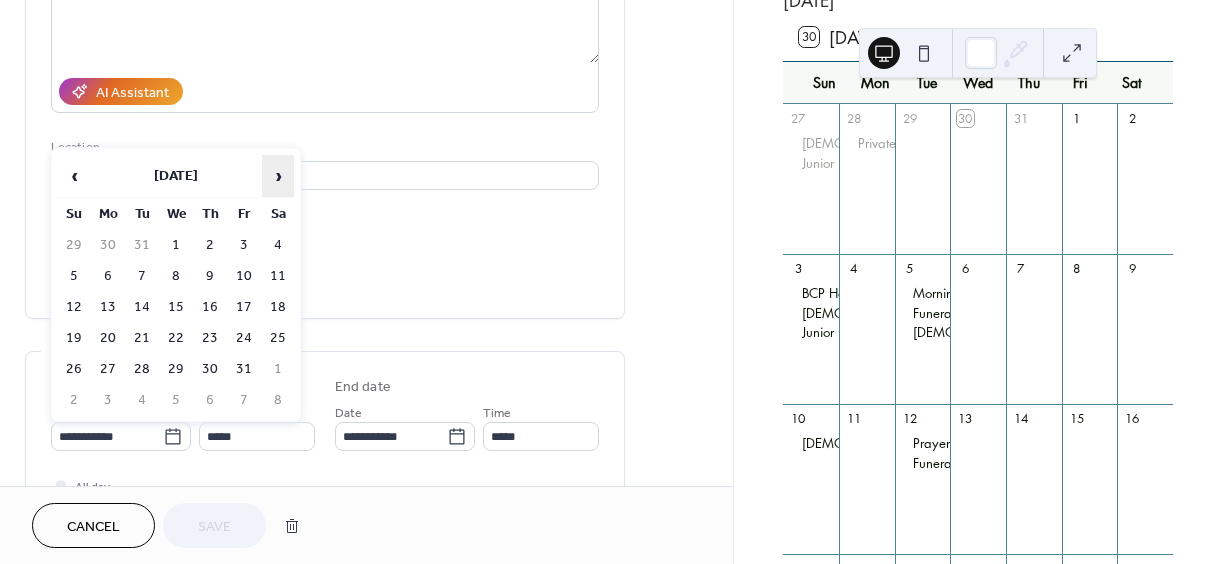 click on "›" at bounding box center (278, 176) 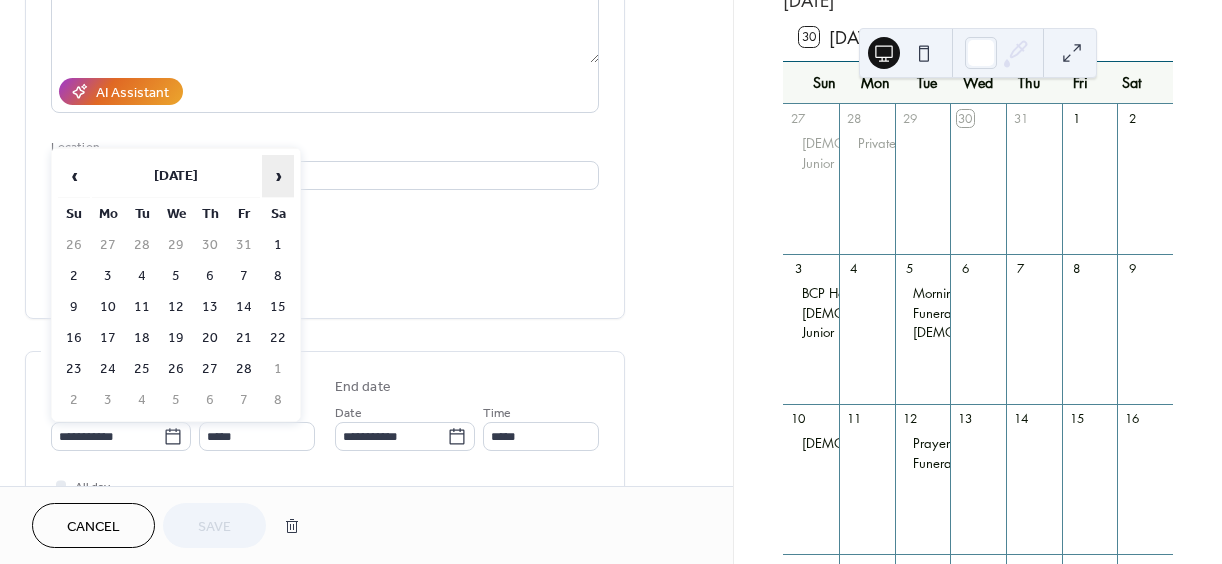 click on "›" at bounding box center (278, 176) 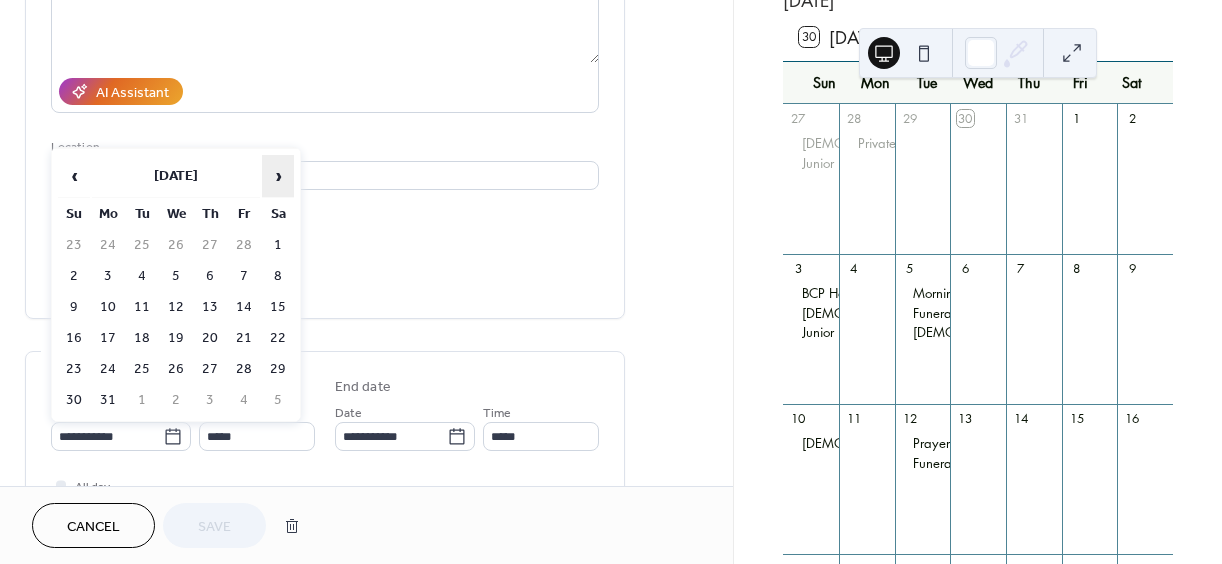 click on "›" at bounding box center [278, 176] 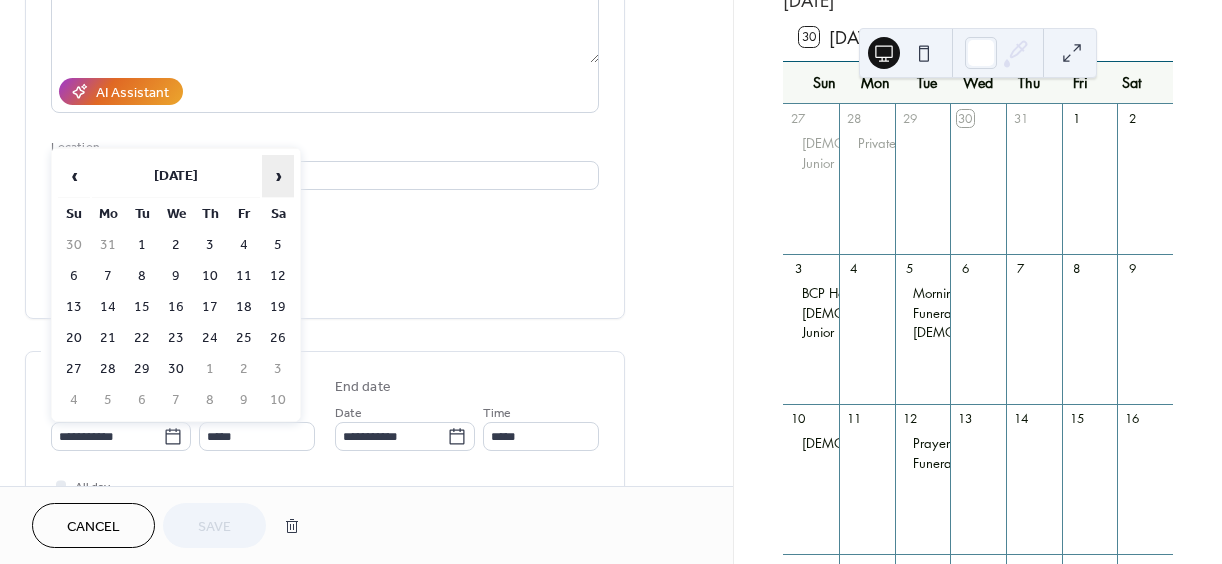 click on "›" at bounding box center [278, 176] 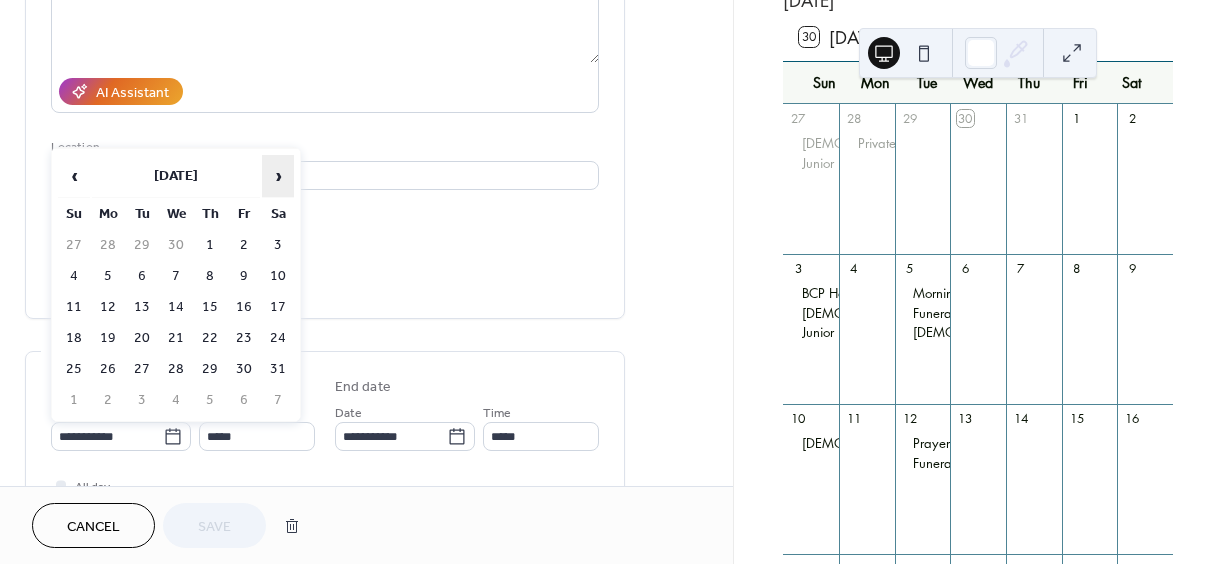 click on "›" at bounding box center [278, 176] 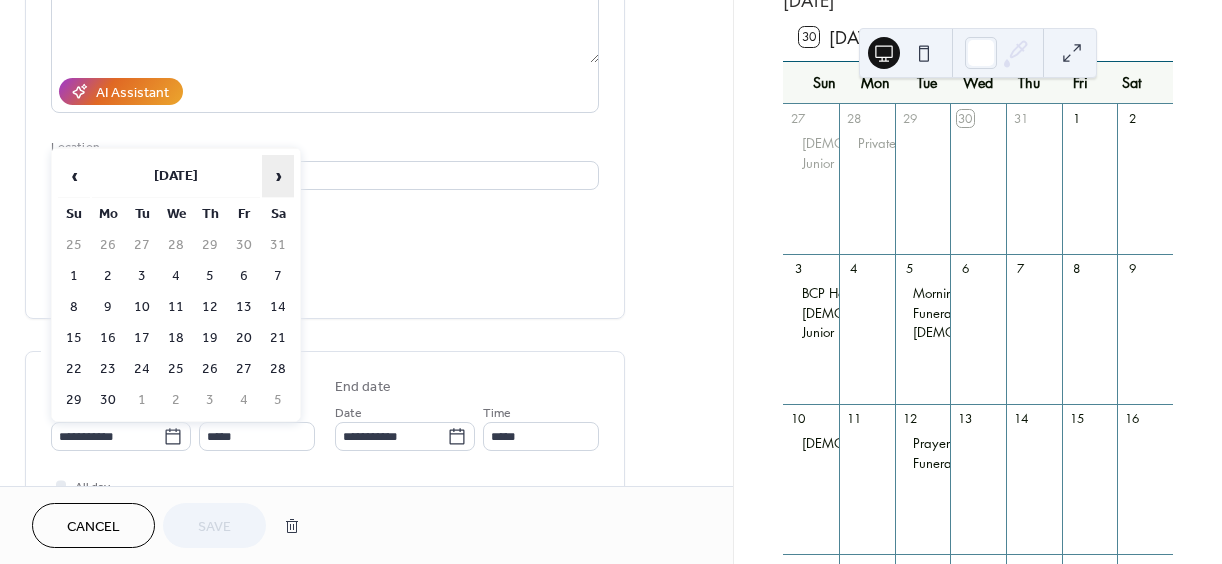 click on "›" at bounding box center (278, 176) 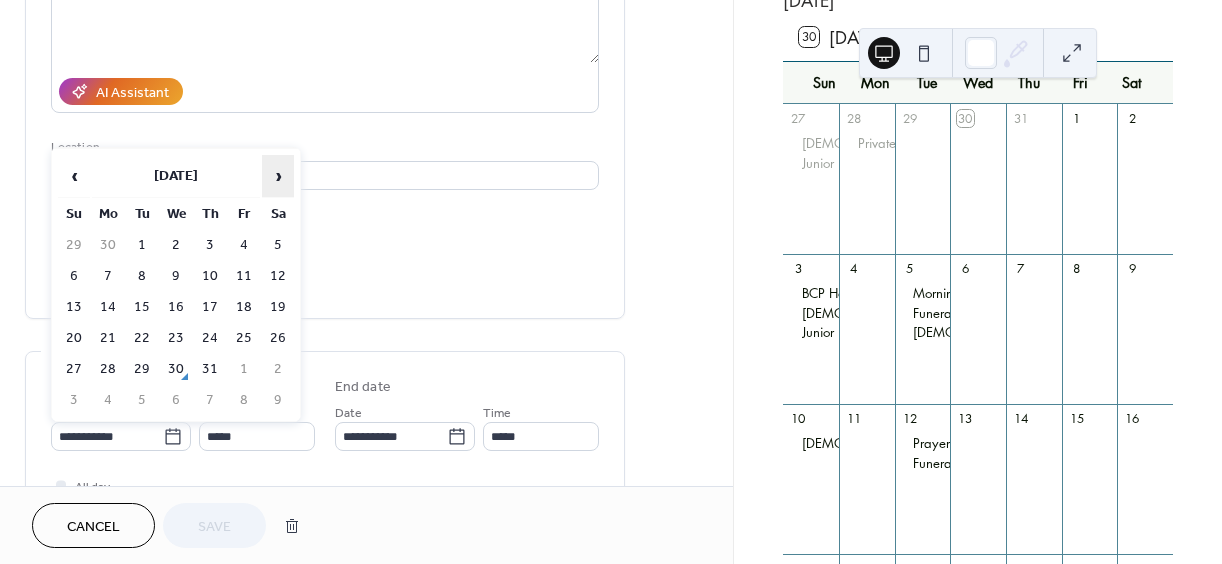 click on "›" at bounding box center [278, 176] 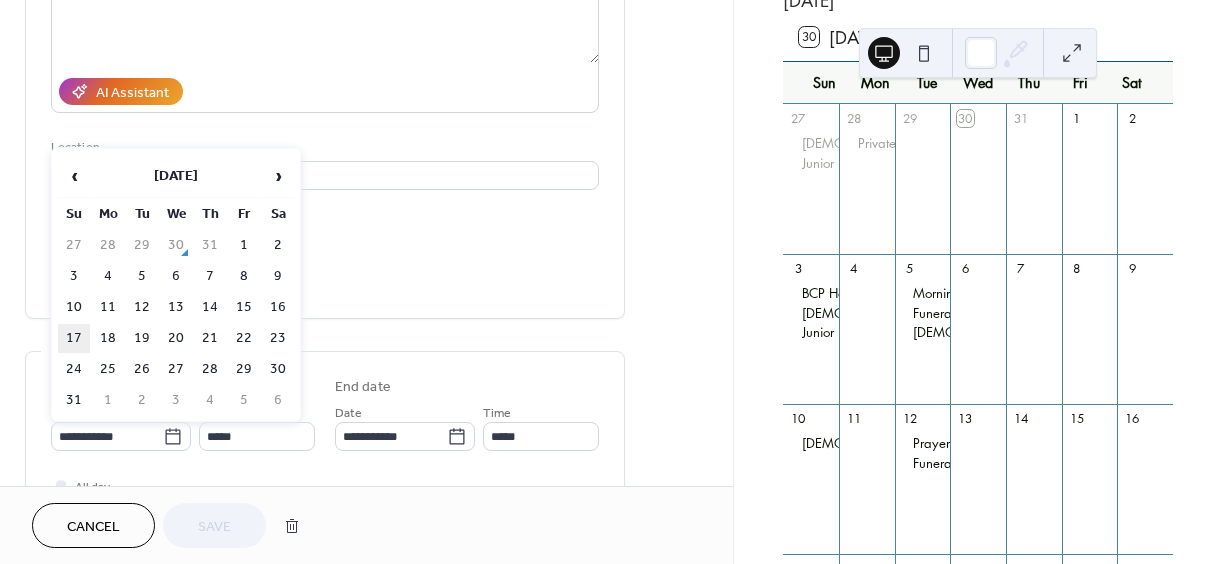 click on "17" at bounding box center [74, 338] 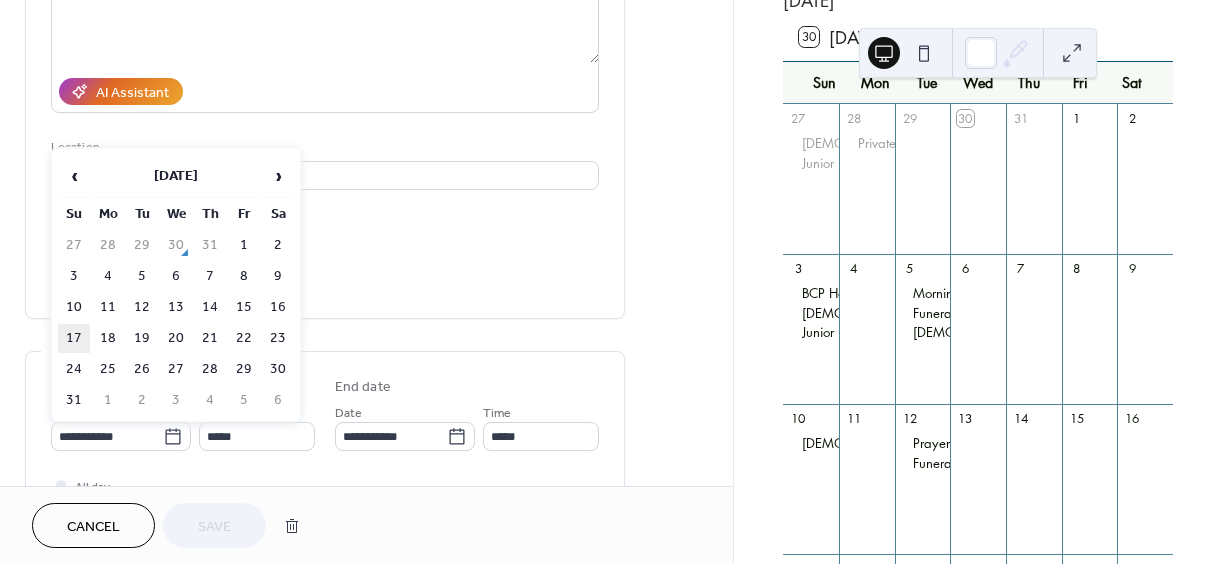 type on "**********" 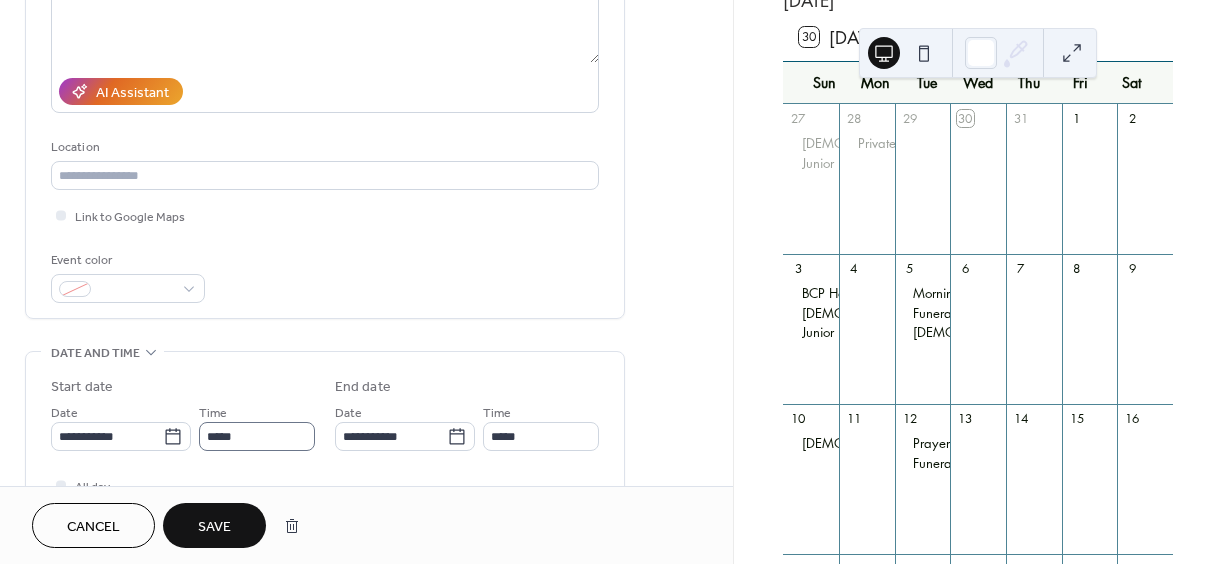 scroll, scrollTop: 1, scrollLeft: 0, axis: vertical 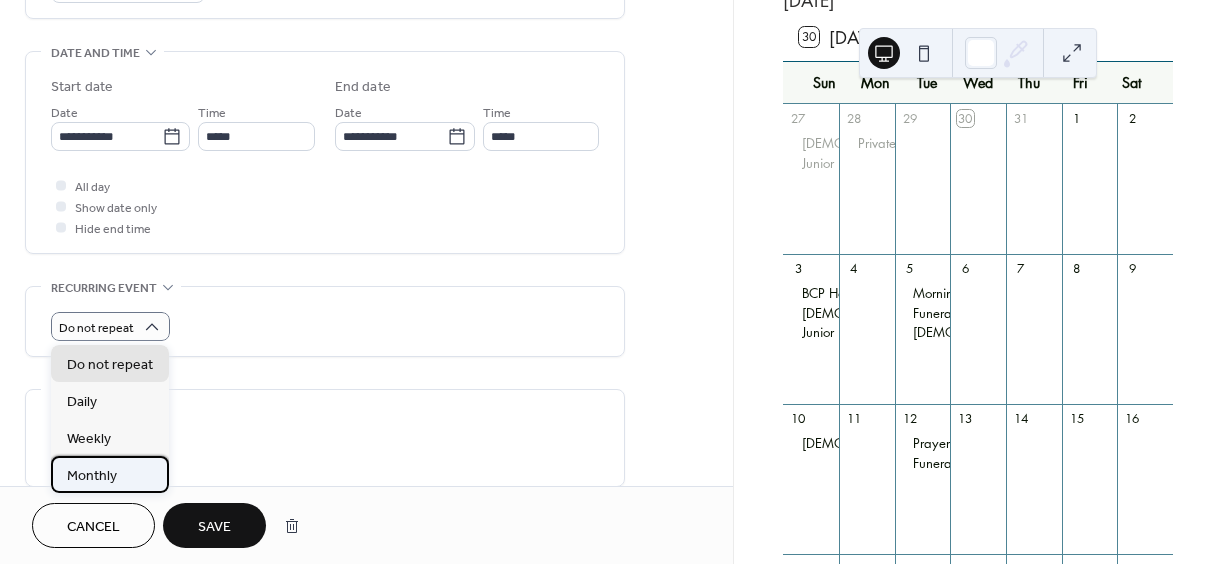 click on "Monthly" at bounding box center (92, 476) 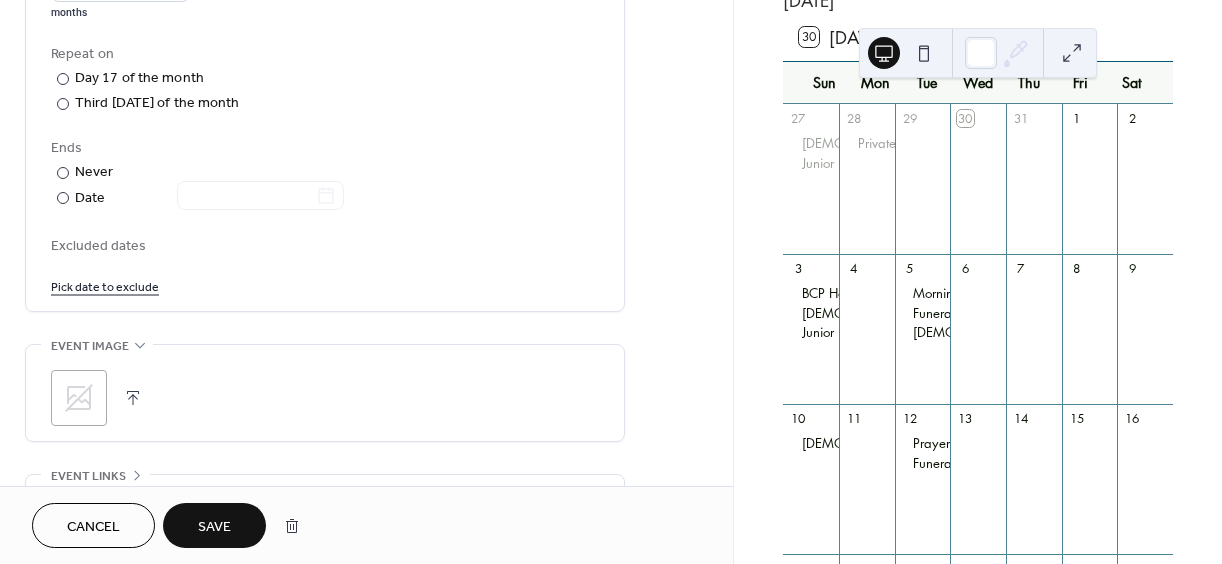 scroll, scrollTop: 1014, scrollLeft: 0, axis: vertical 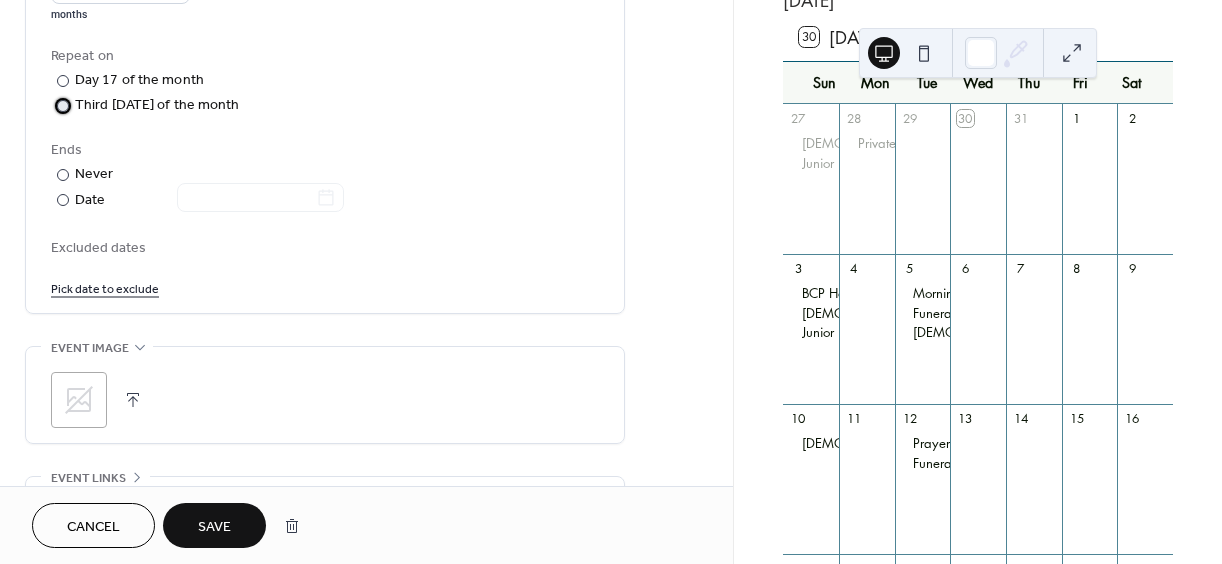 click at bounding box center [63, 106] 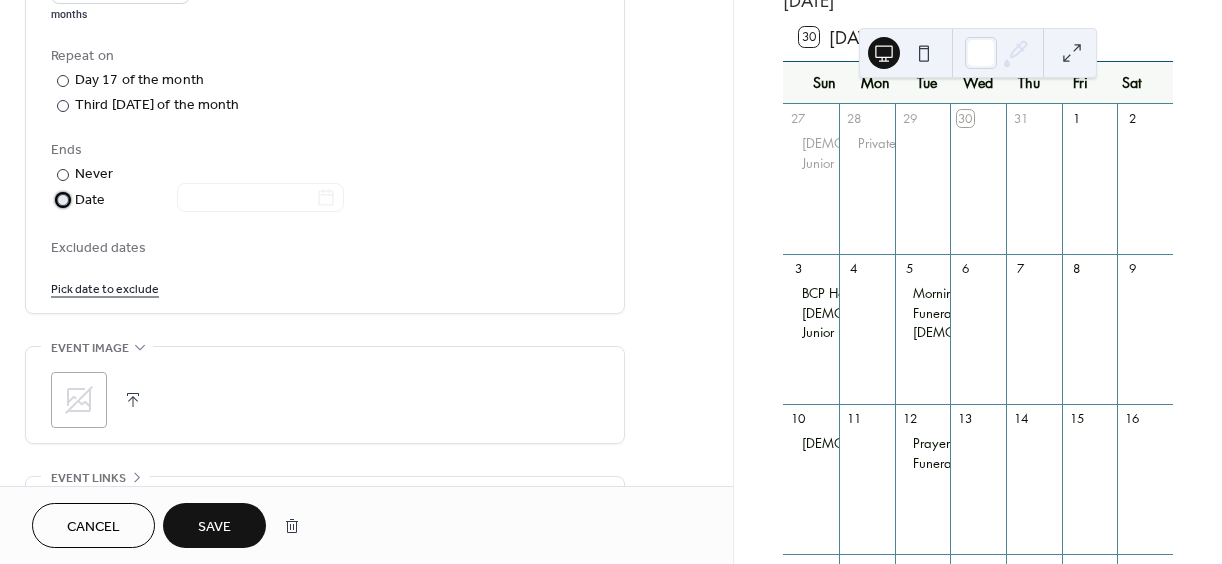 click at bounding box center (63, 200) 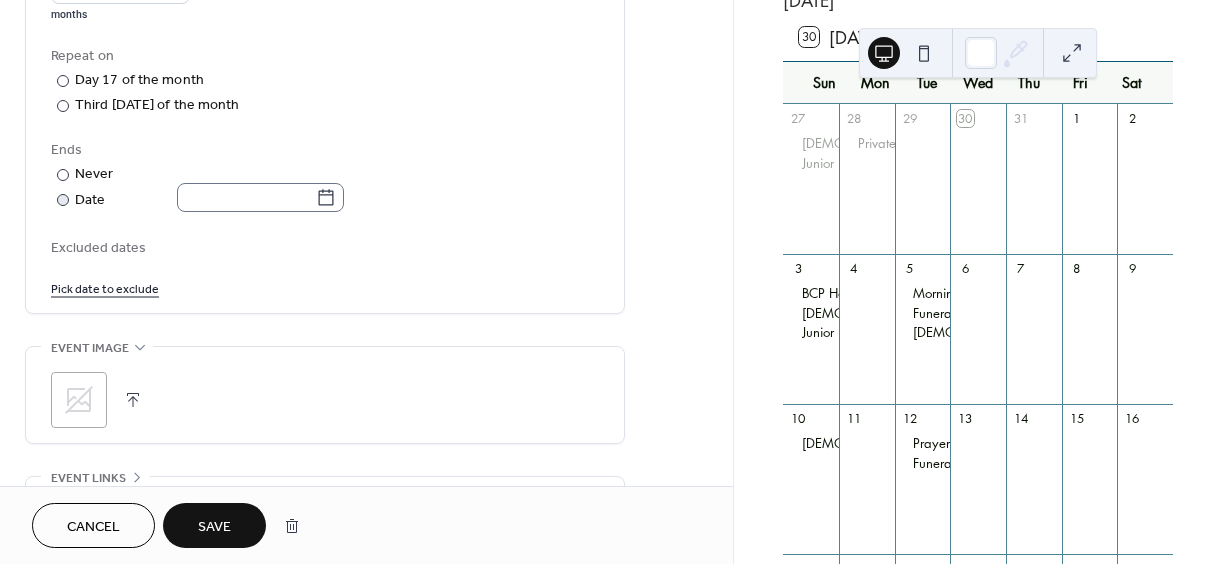 click 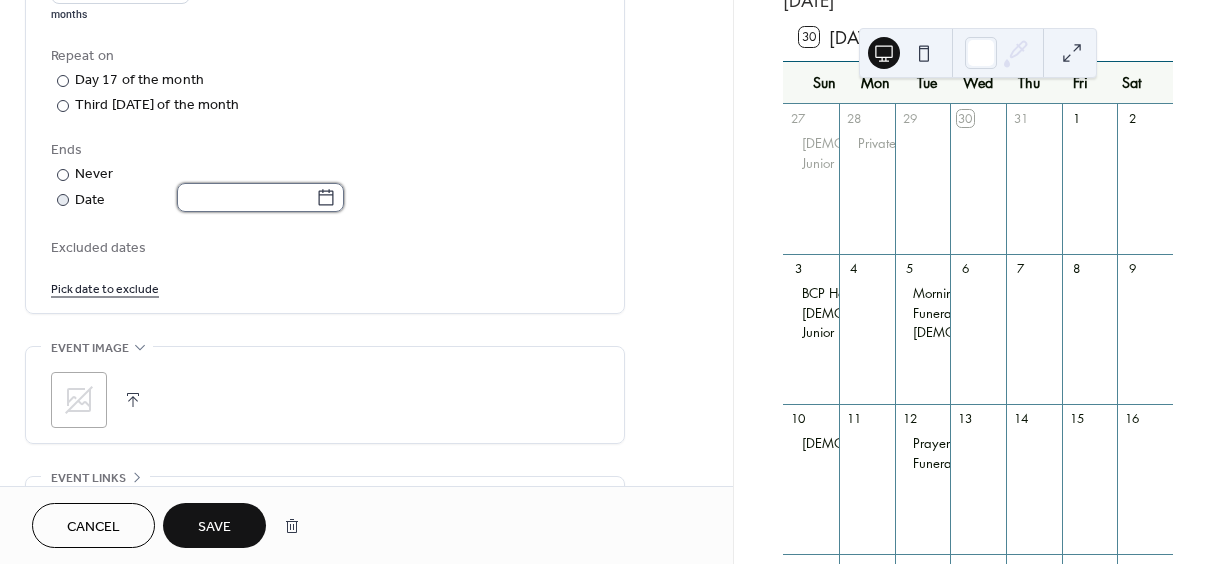 click at bounding box center (246, 197) 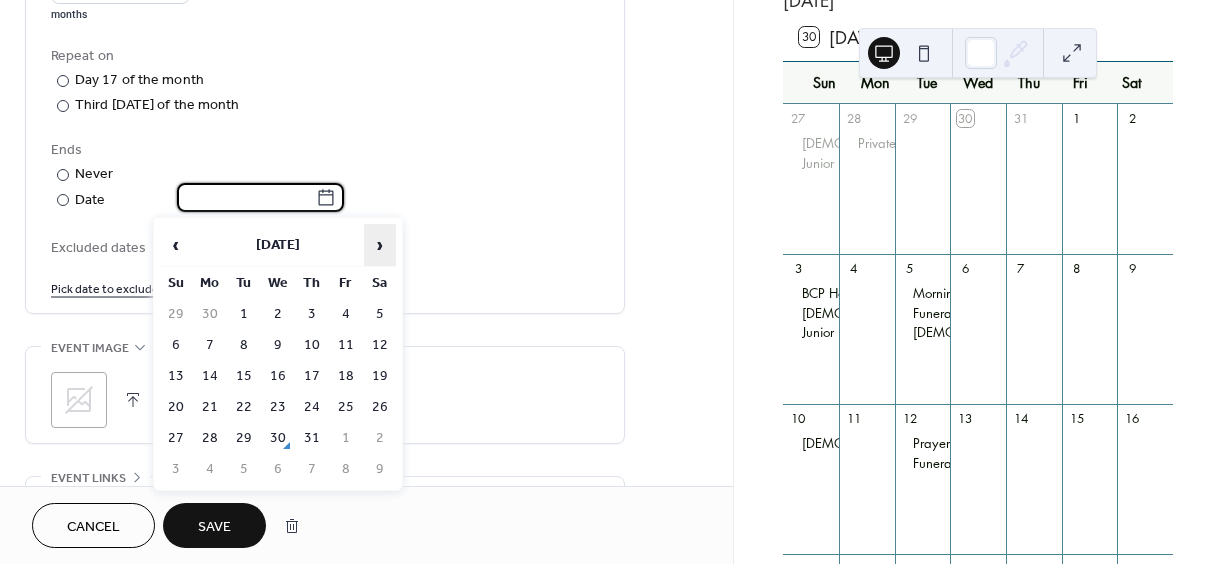click on "›" at bounding box center [380, 245] 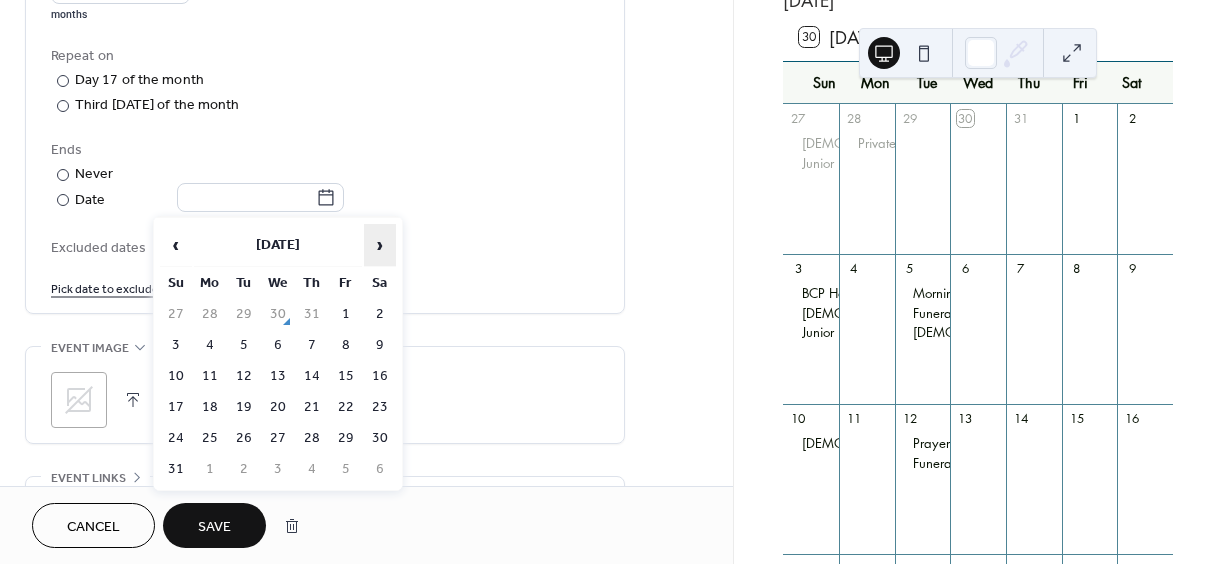 click on "›" at bounding box center (380, 245) 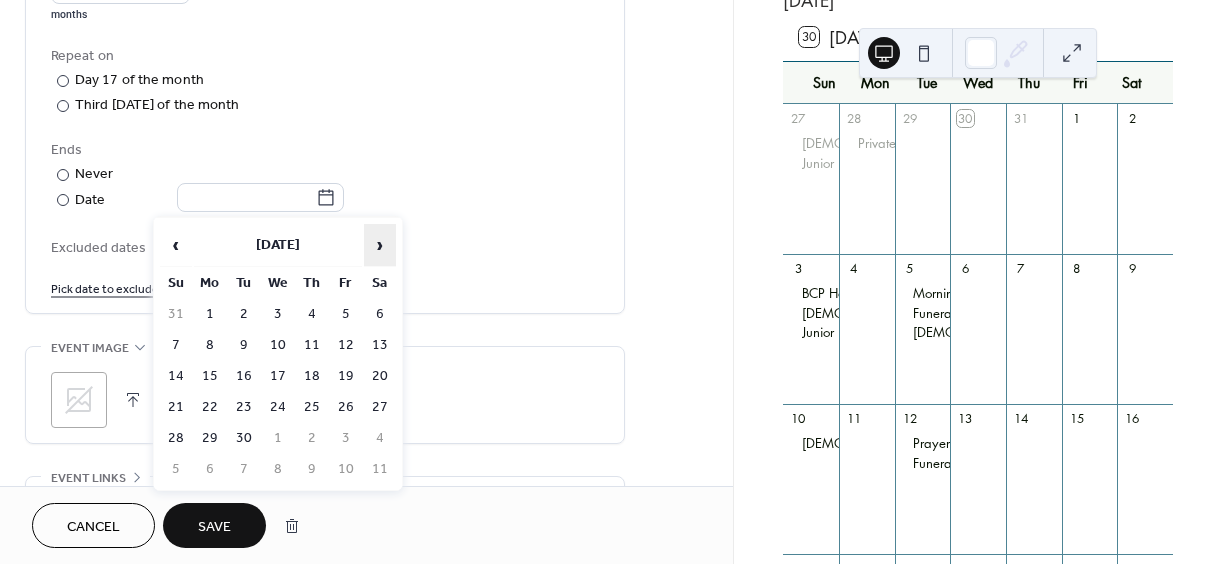 click on "›" at bounding box center [380, 245] 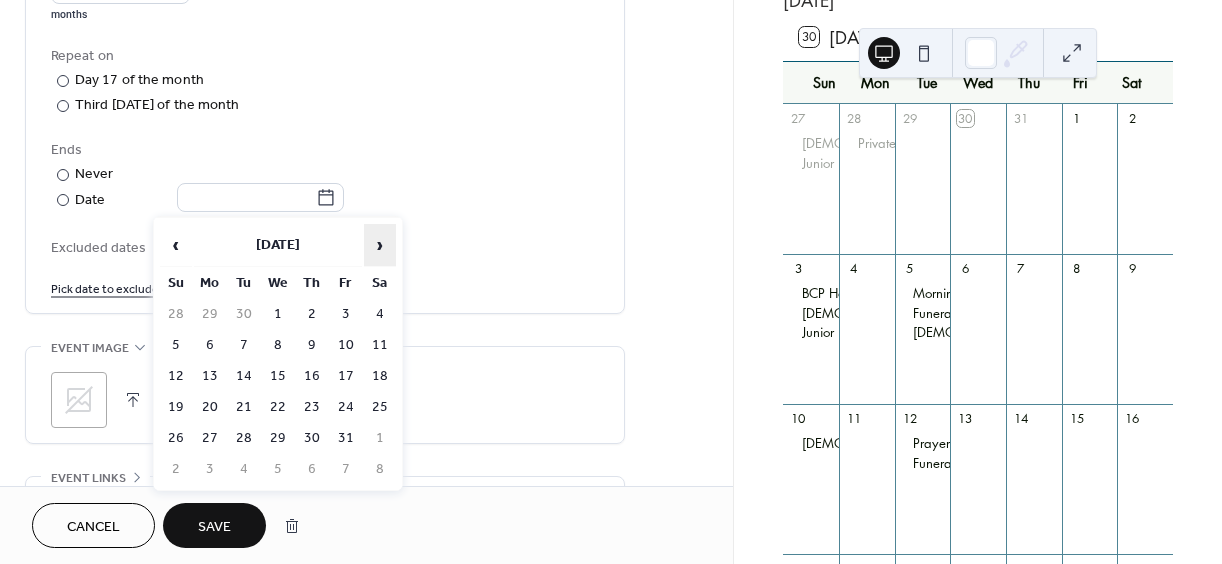 click on "›" at bounding box center [380, 245] 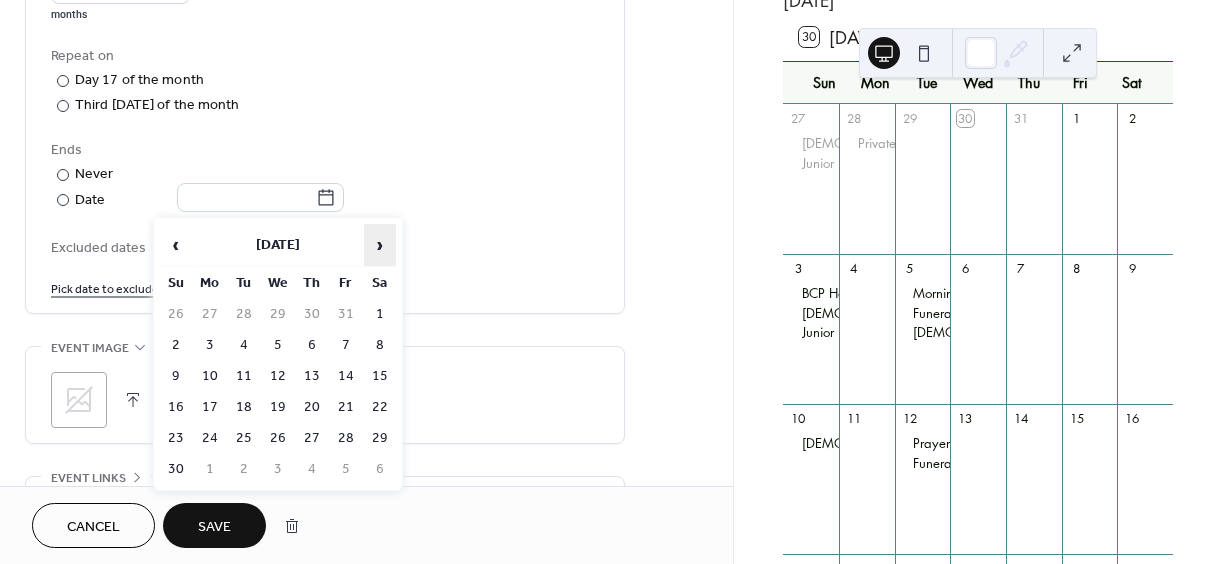 click on "›" at bounding box center [380, 245] 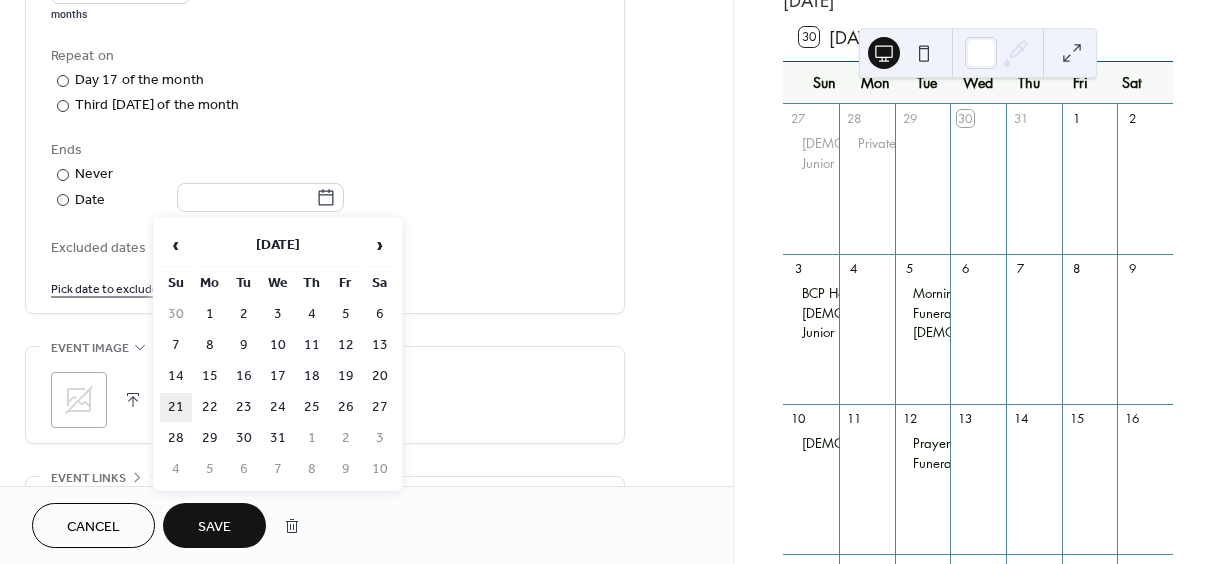 click on "21" at bounding box center (176, 407) 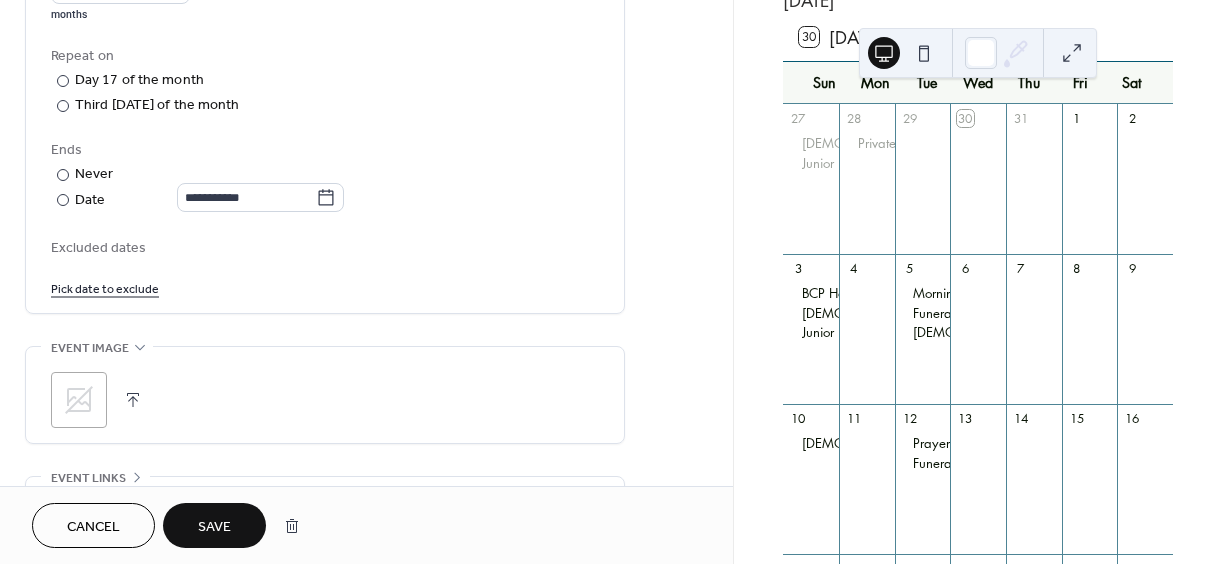 type on "**********" 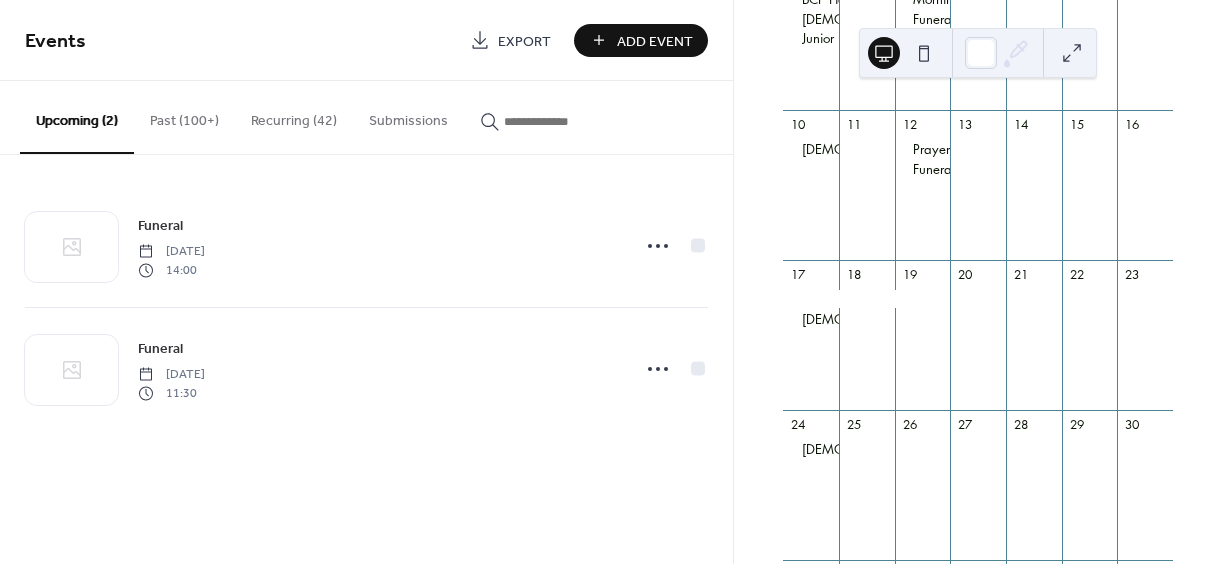 scroll, scrollTop: 420, scrollLeft: 0, axis: vertical 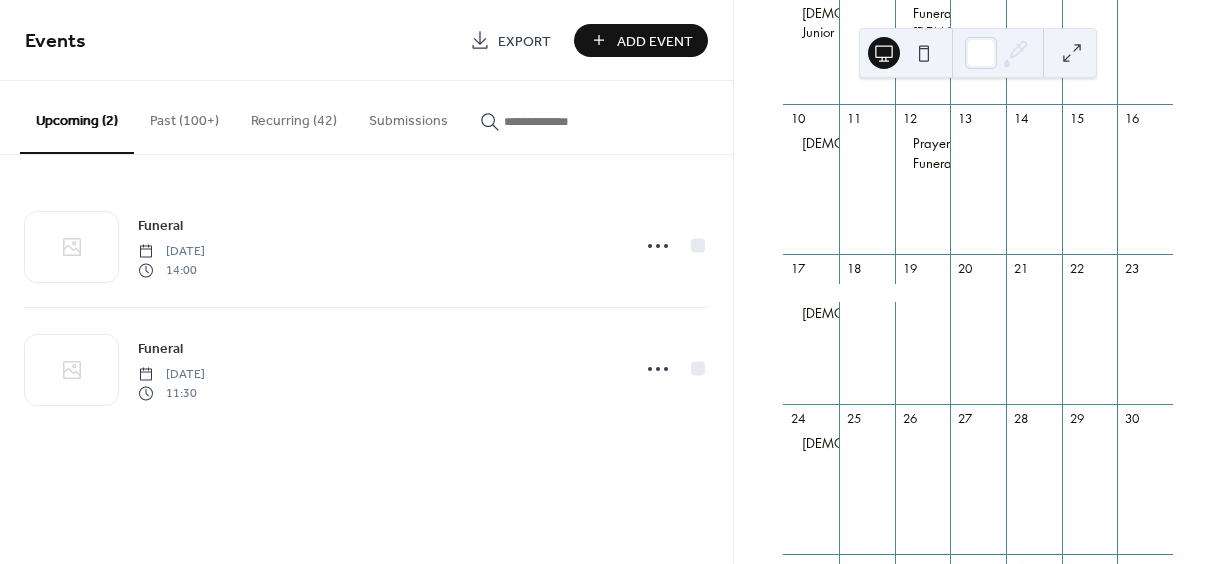 click on "Recurring (42)" at bounding box center (294, 116) 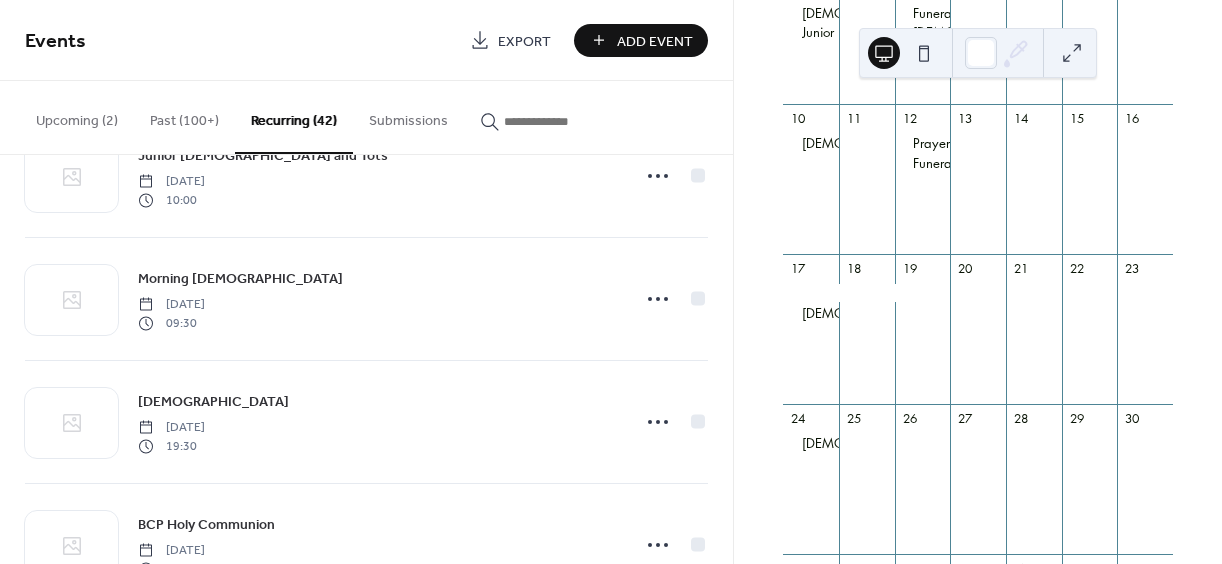 scroll, scrollTop: 1400, scrollLeft: 0, axis: vertical 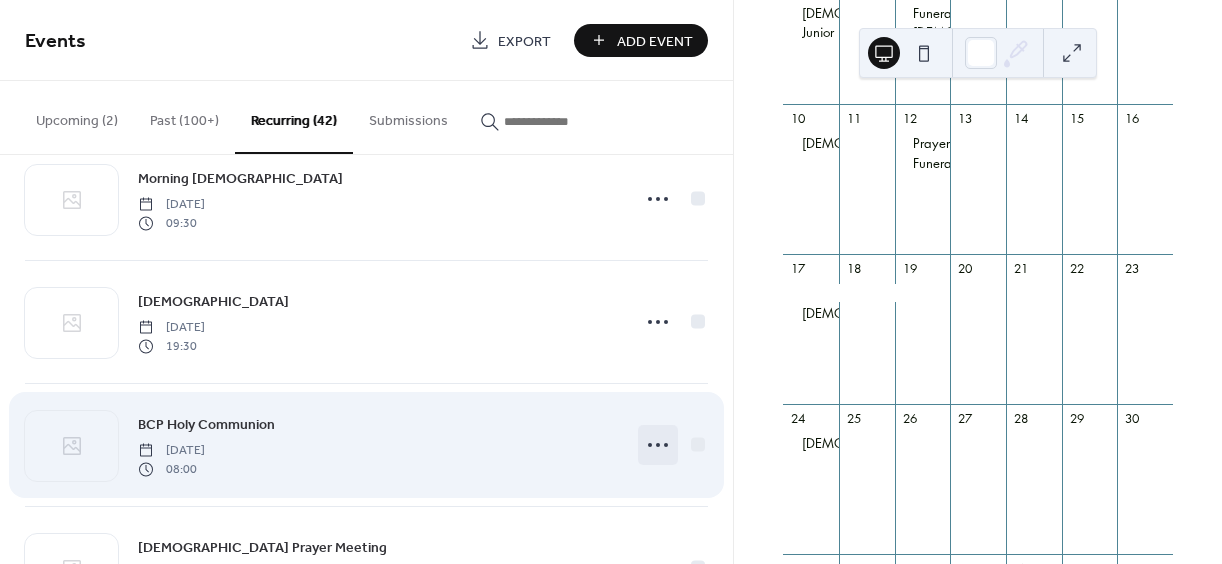 click 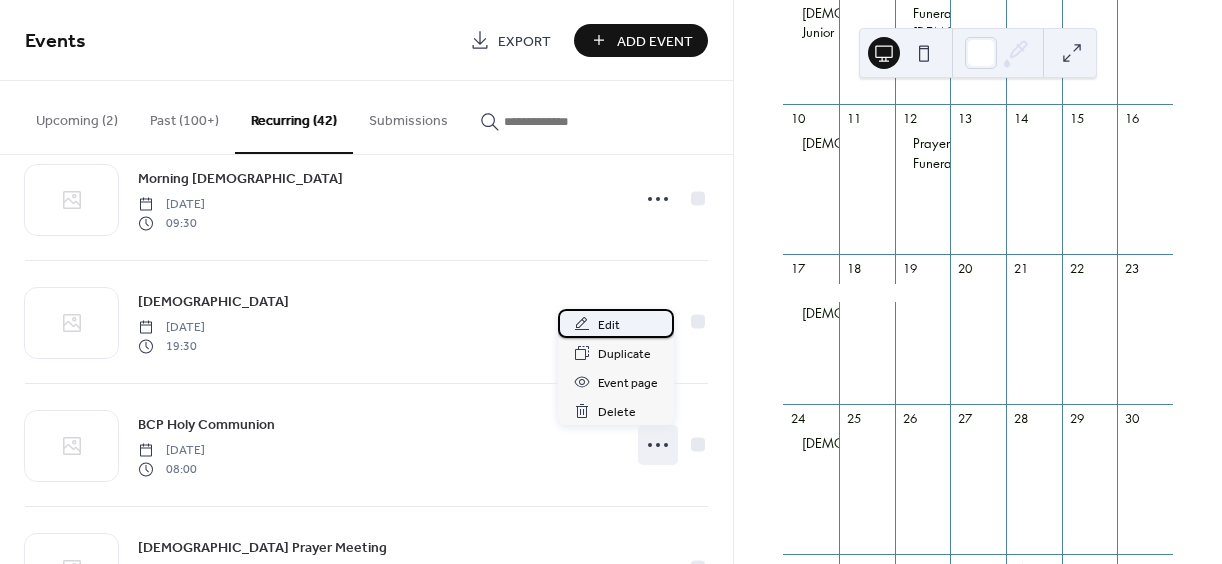 click on "Edit" at bounding box center [609, 325] 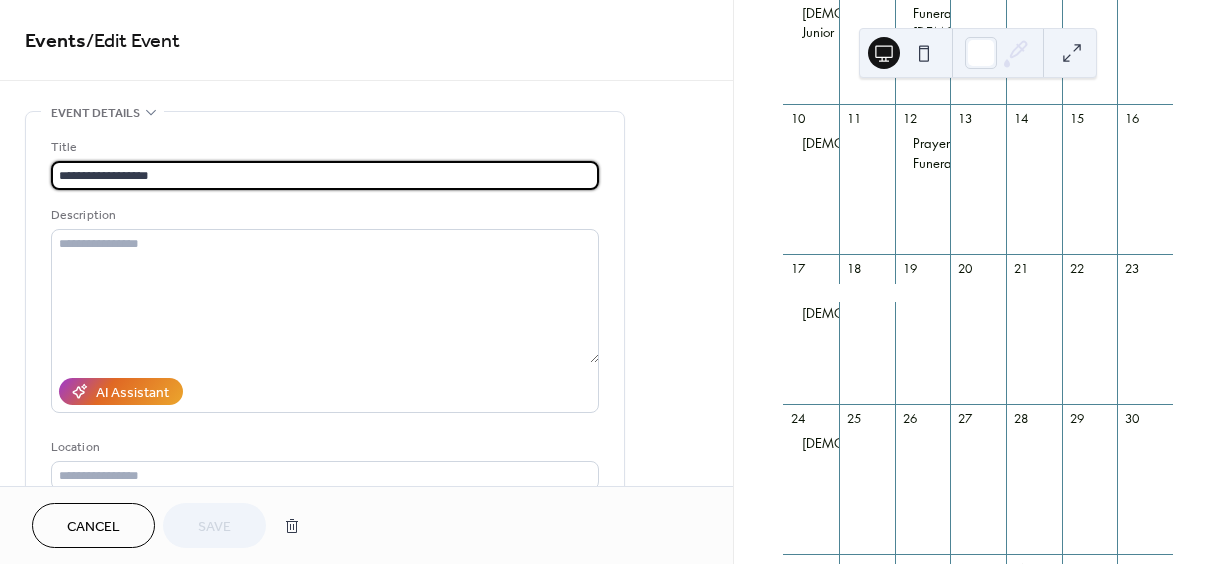 type on "**********" 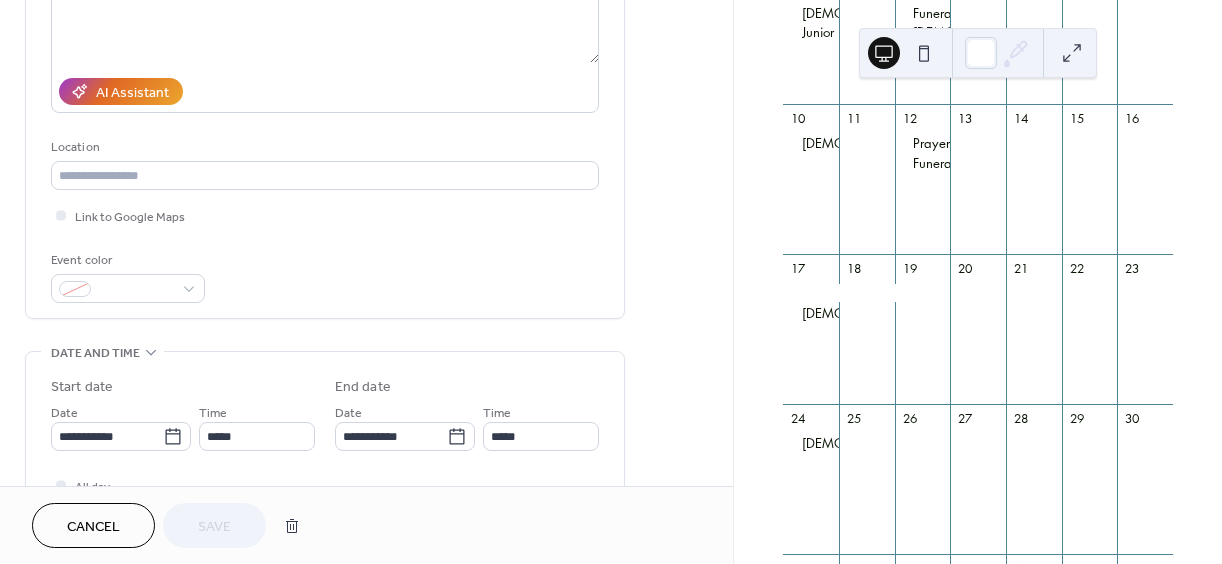 scroll, scrollTop: 600, scrollLeft: 0, axis: vertical 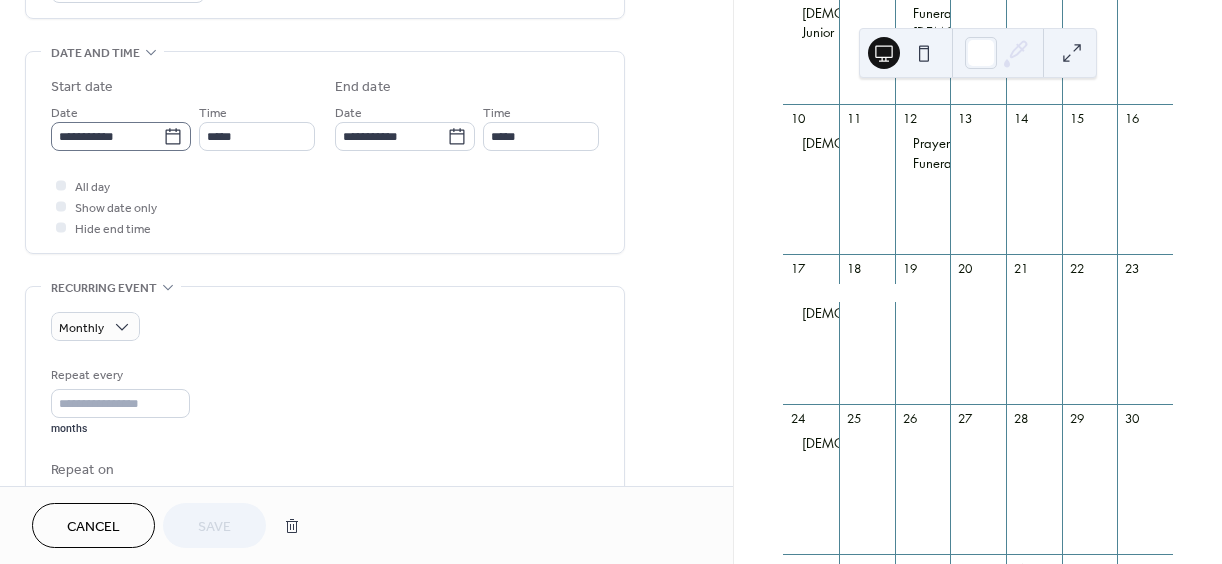 click 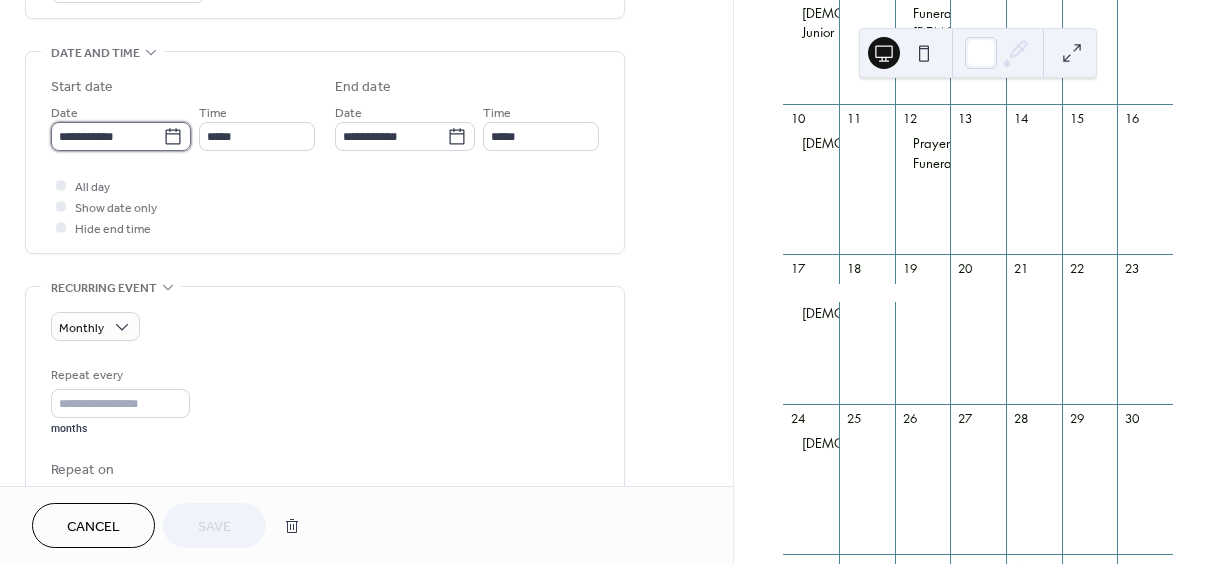 click on "**********" at bounding box center [107, 136] 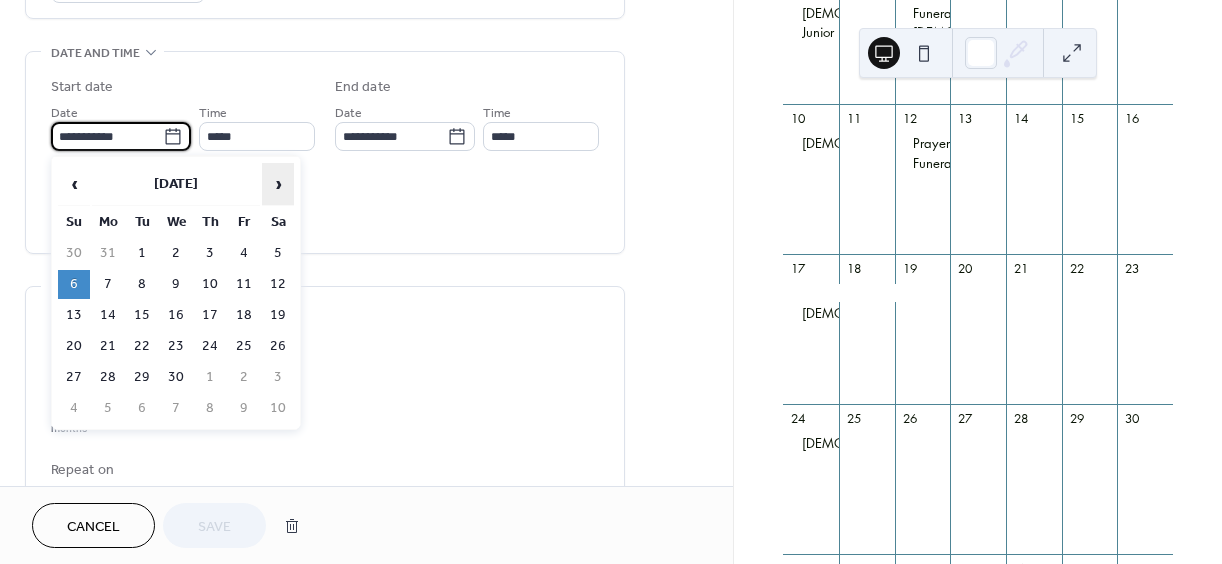 click on "›" at bounding box center (278, 184) 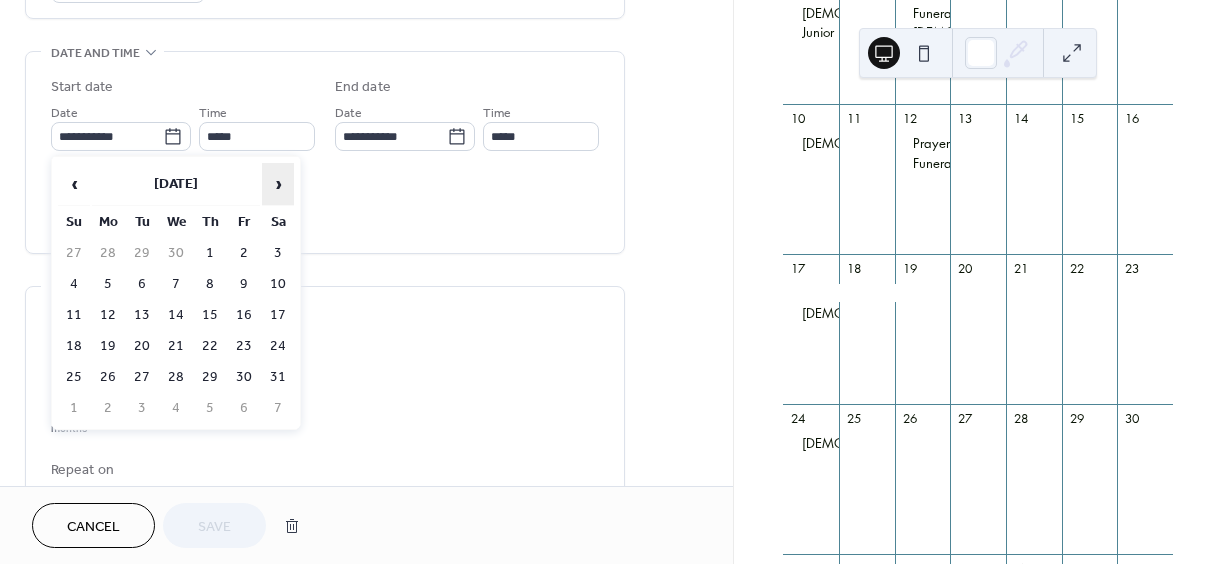 click on "›" at bounding box center [278, 184] 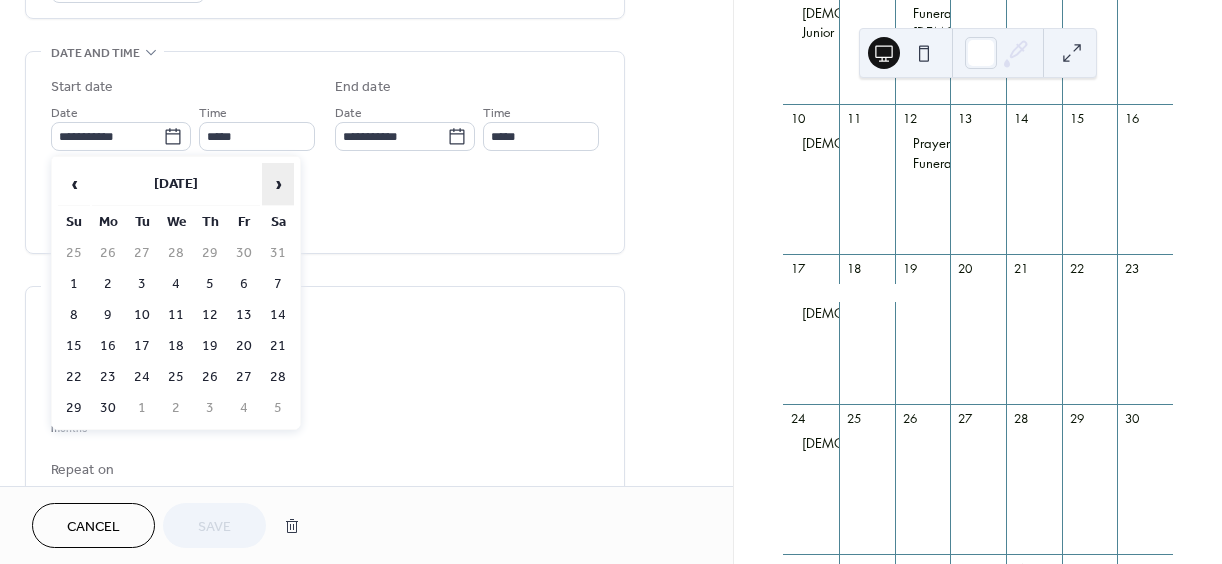 click on "›" at bounding box center (278, 184) 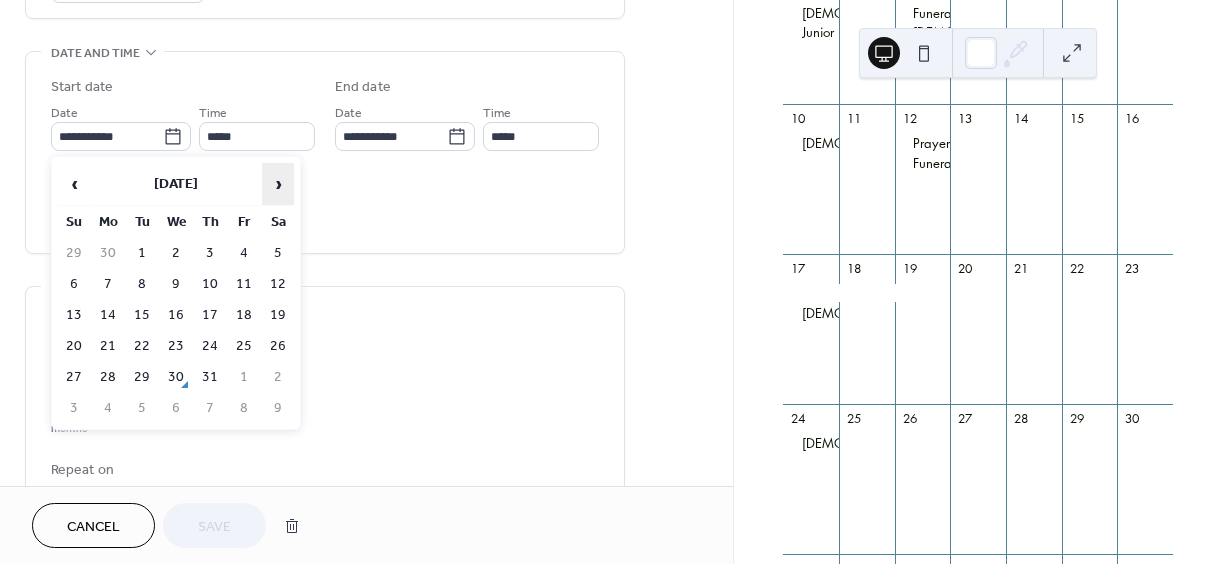 click on "›" at bounding box center (278, 184) 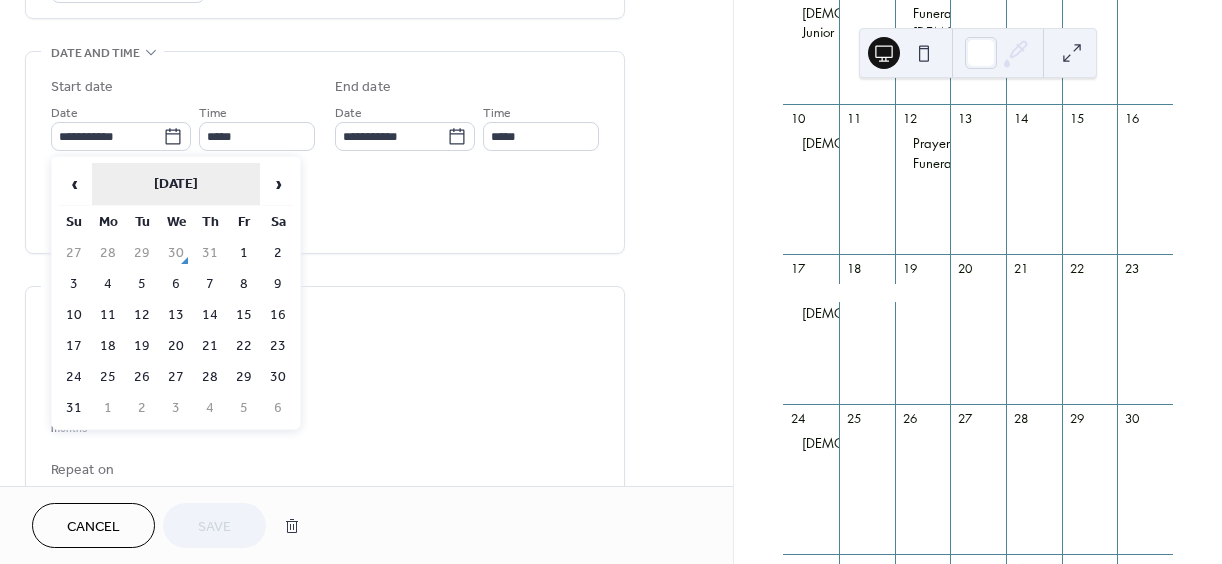 click on "[DATE]" at bounding box center (176, 184) 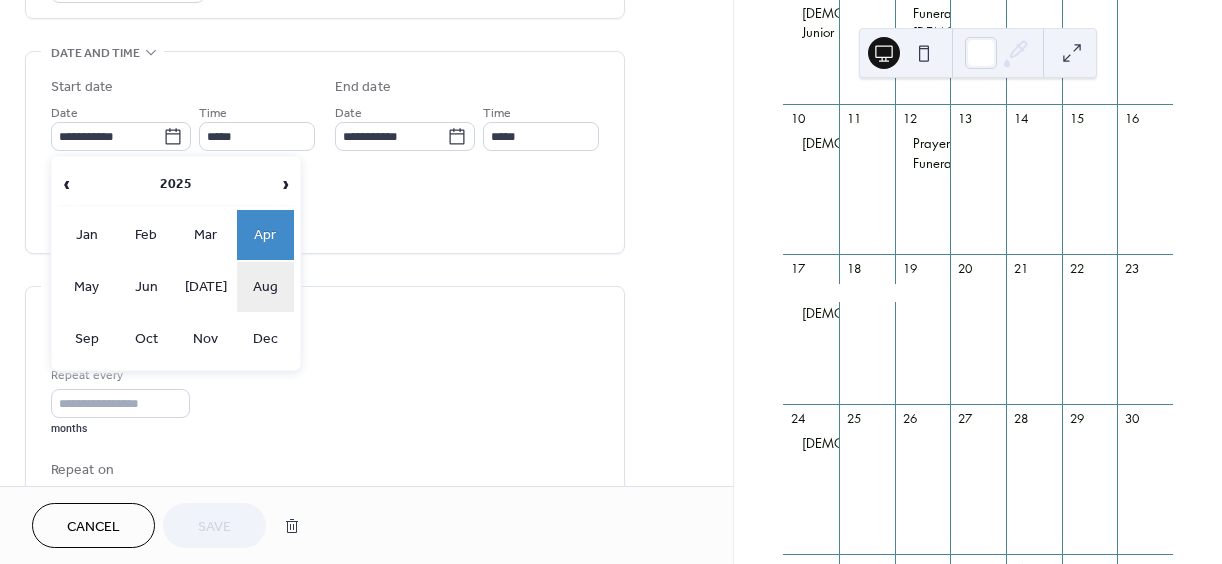 click on "Aug" at bounding box center (266, 287) 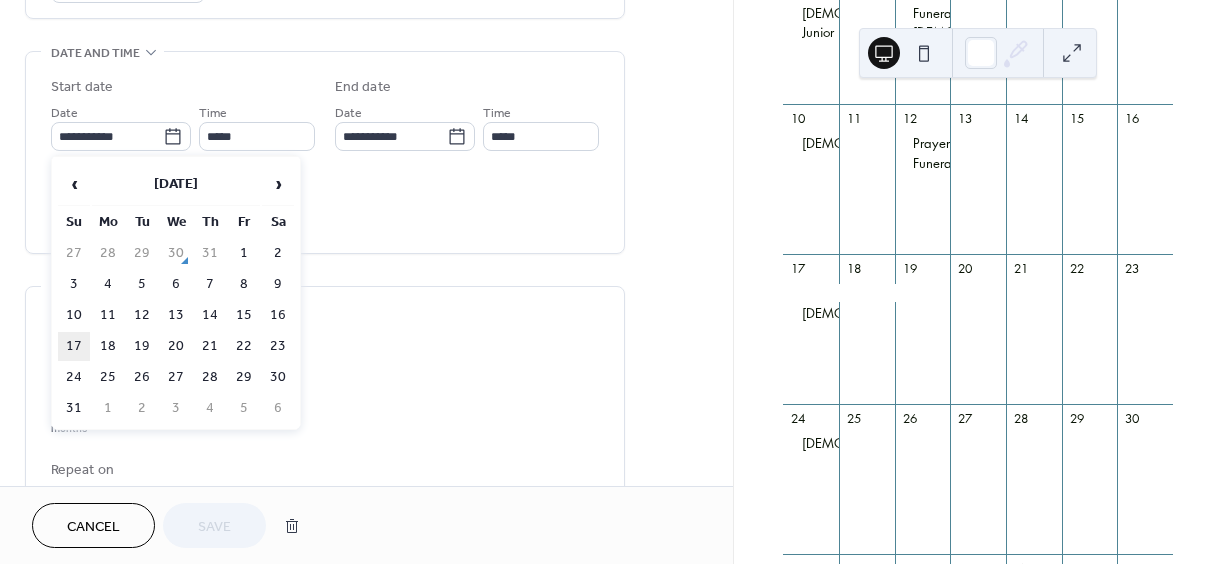 click on "17" at bounding box center (74, 346) 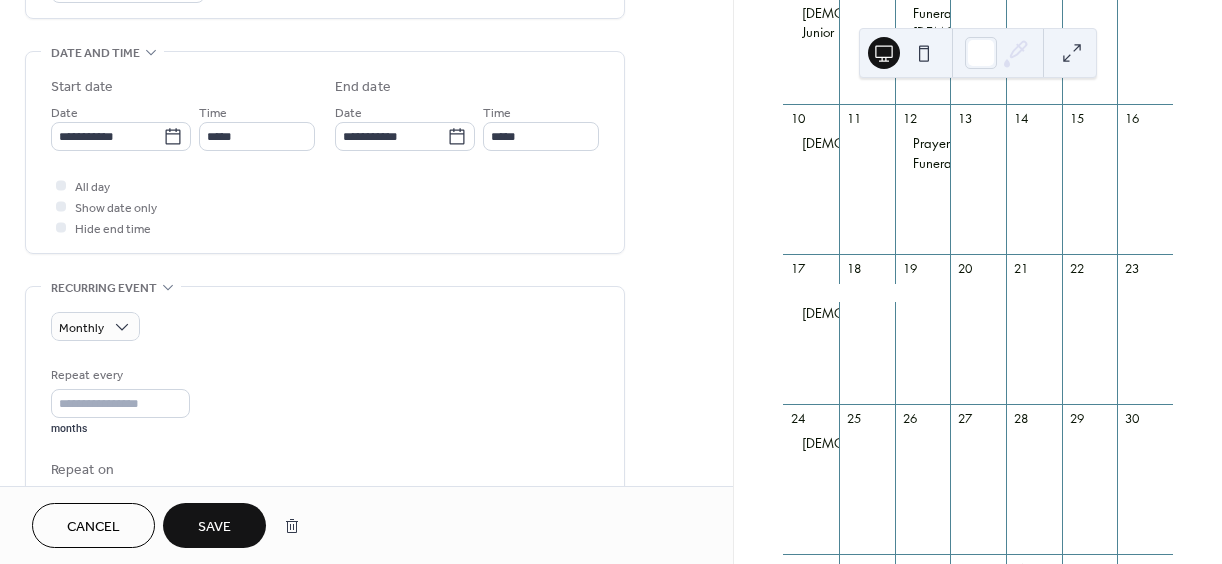 scroll, scrollTop: 1000, scrollLeft: 0, axis: vertical 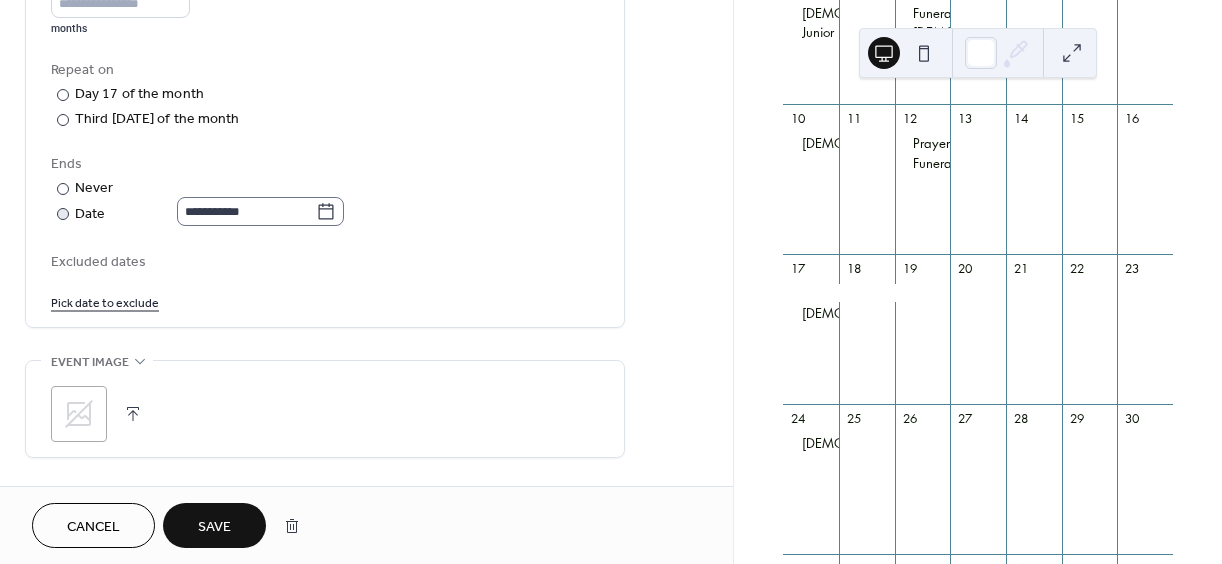 click 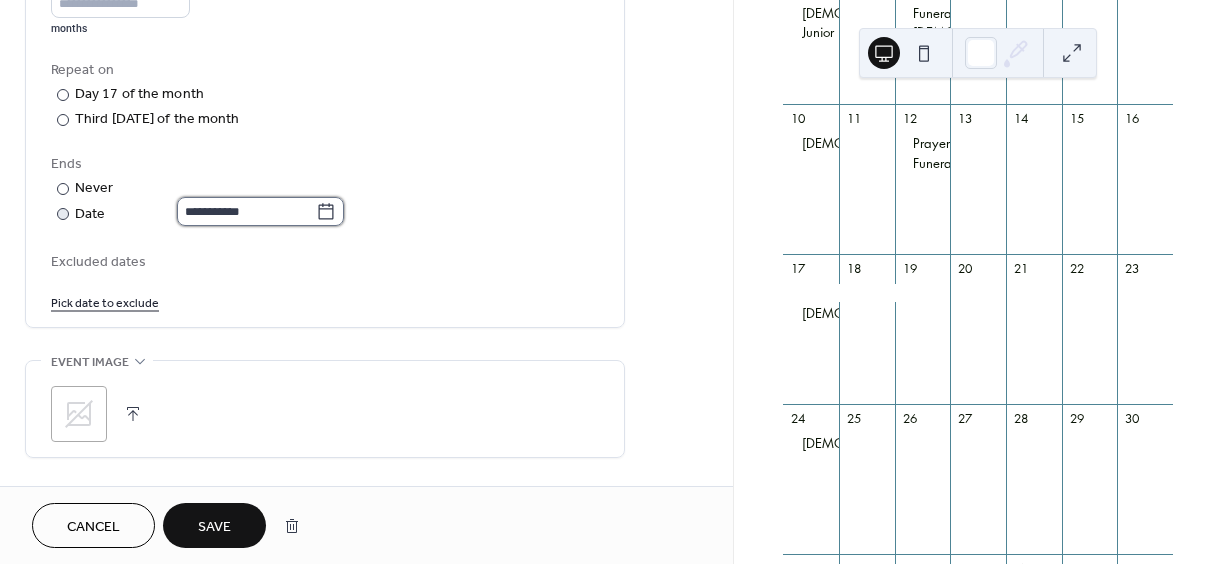 click on "**********" at bounding box center [246, 211] 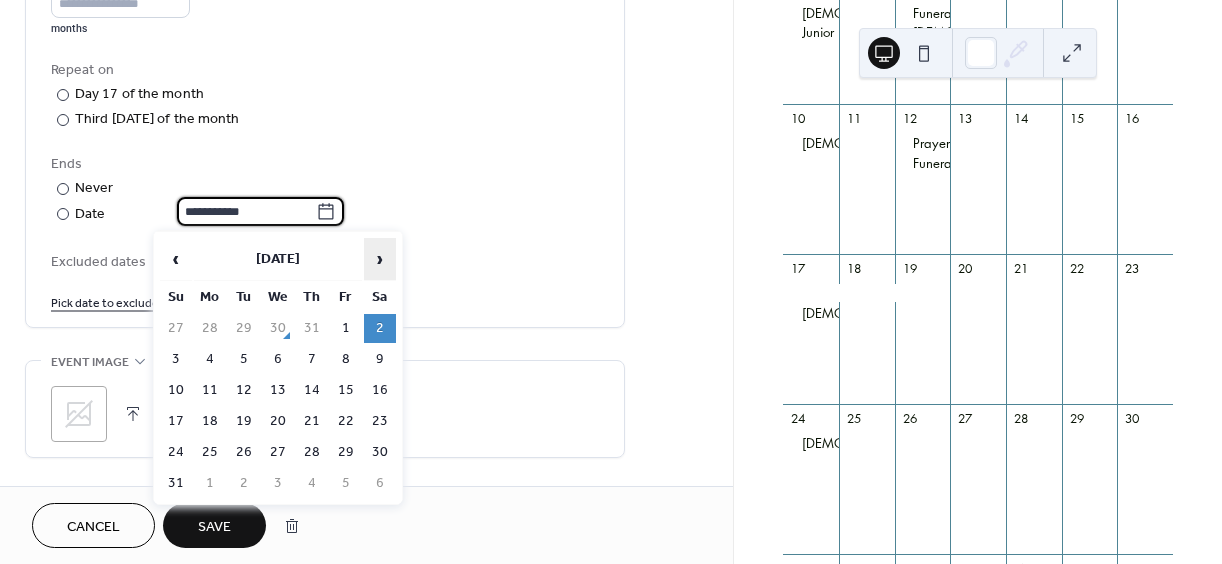 click on "›" at bounding box center (380, 259) 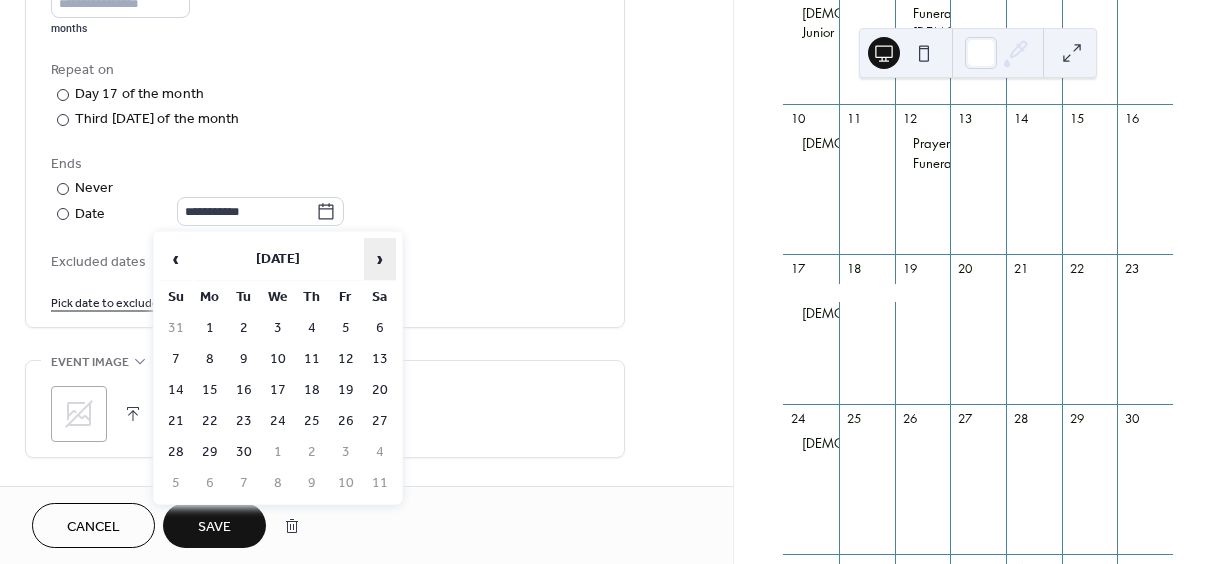 click on "›" at bounding box center (380, 259) 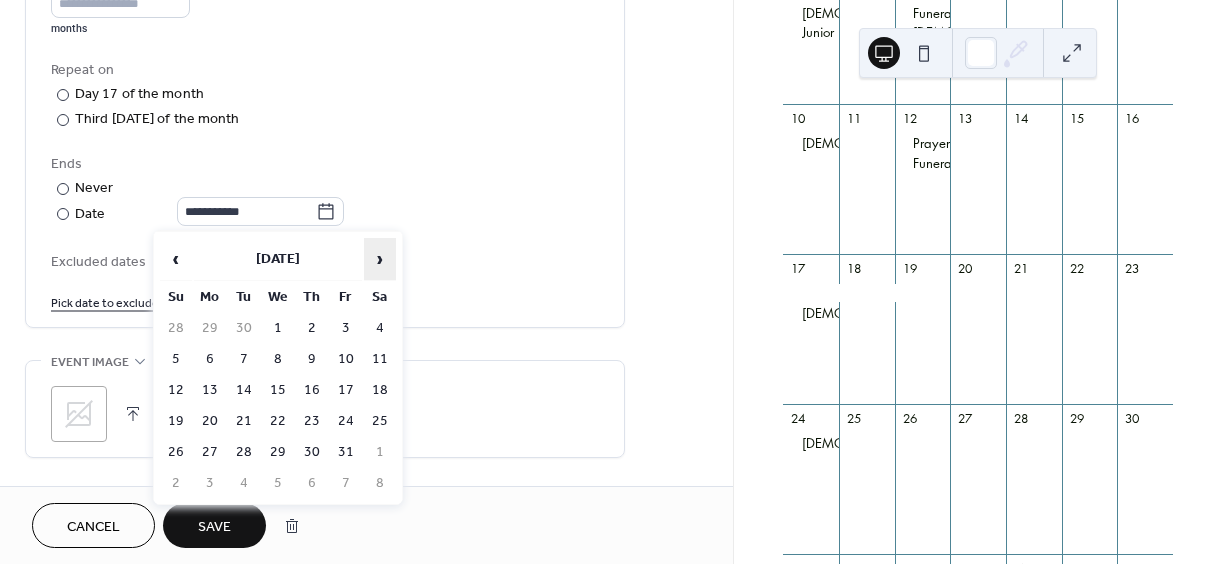 click on "›" at bounding box center [380, 259] 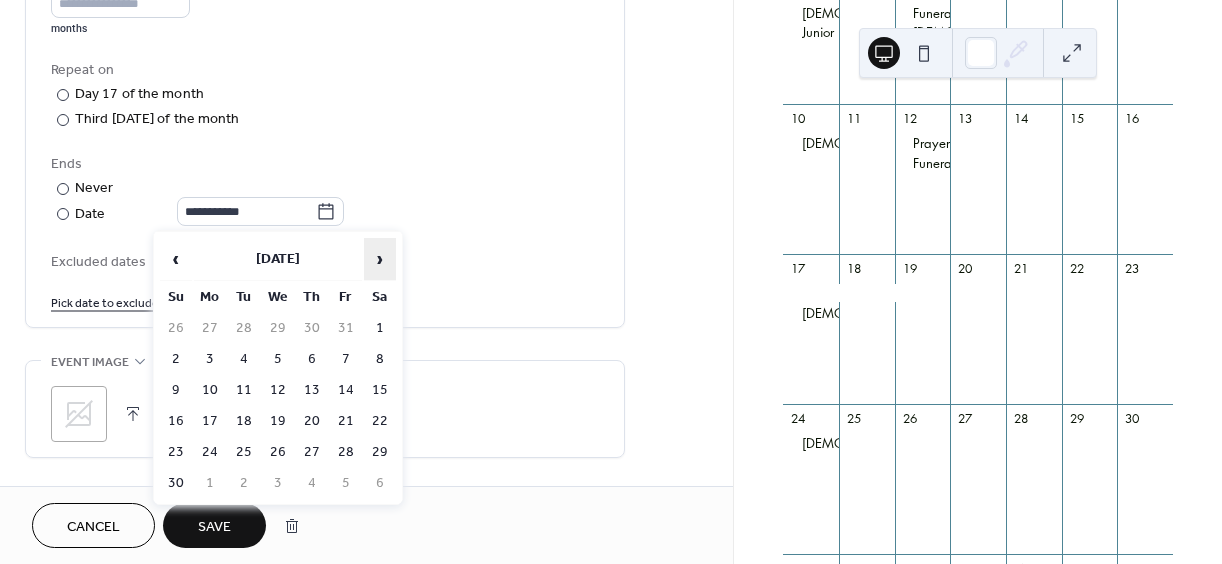 click on "›" at bounding box center (380, 259) 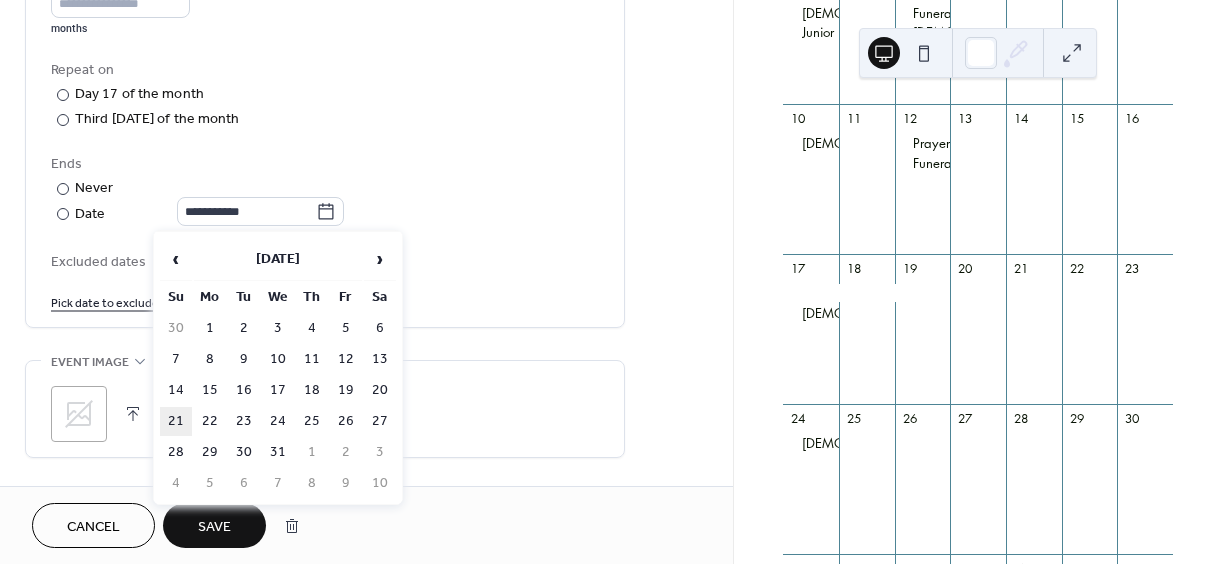 click on "21" at bounding box center [176, 421] 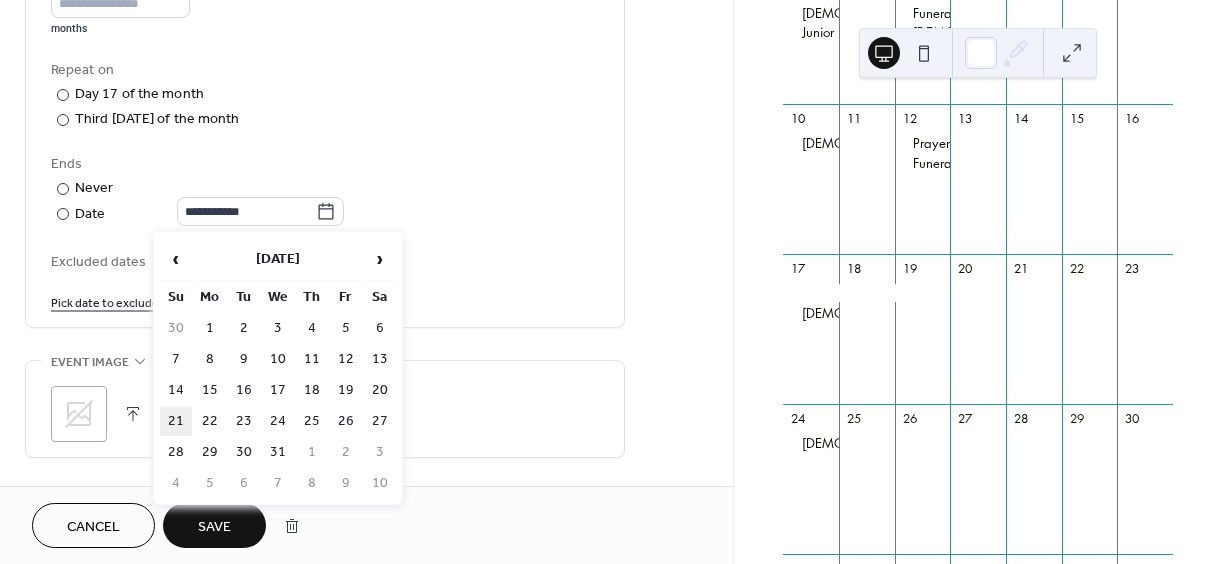 type on "**********" 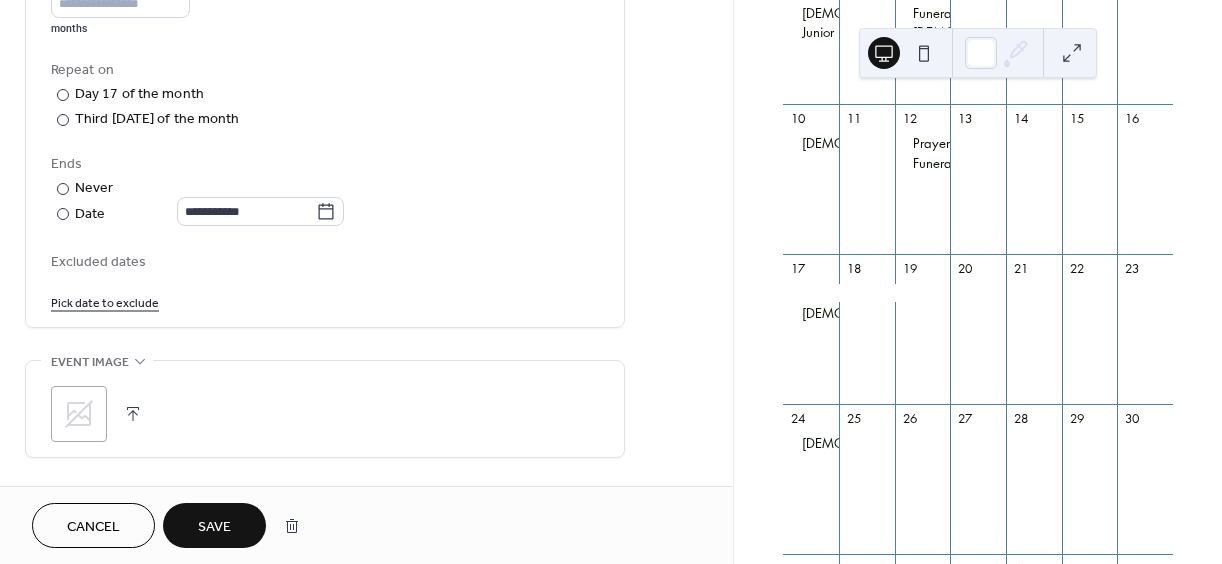 click on "Save" at bounding box center [214, 527] 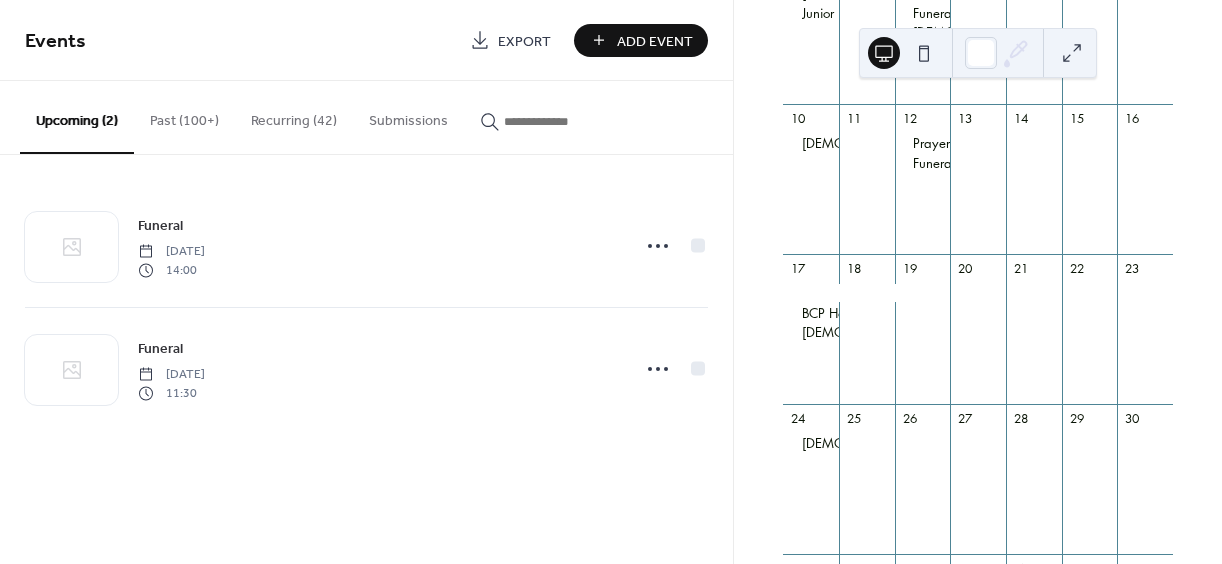 click on "Add Event" at bounding box center [655, 41] 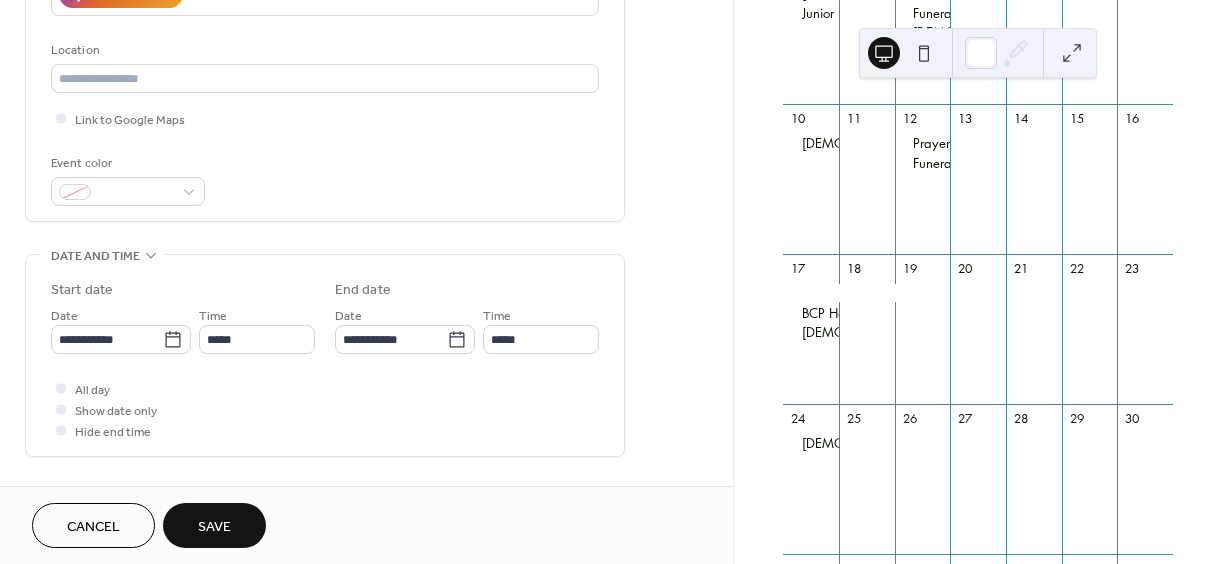 scroll, scrollTop: 400, scrollLeft: 0, axis: vertical 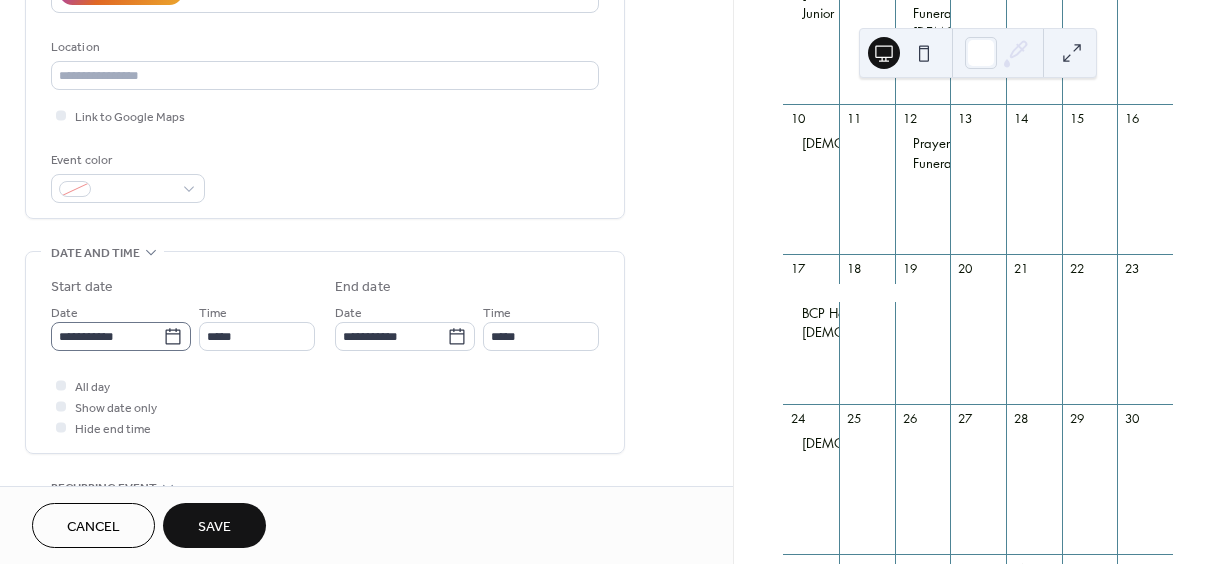 type on "**********" 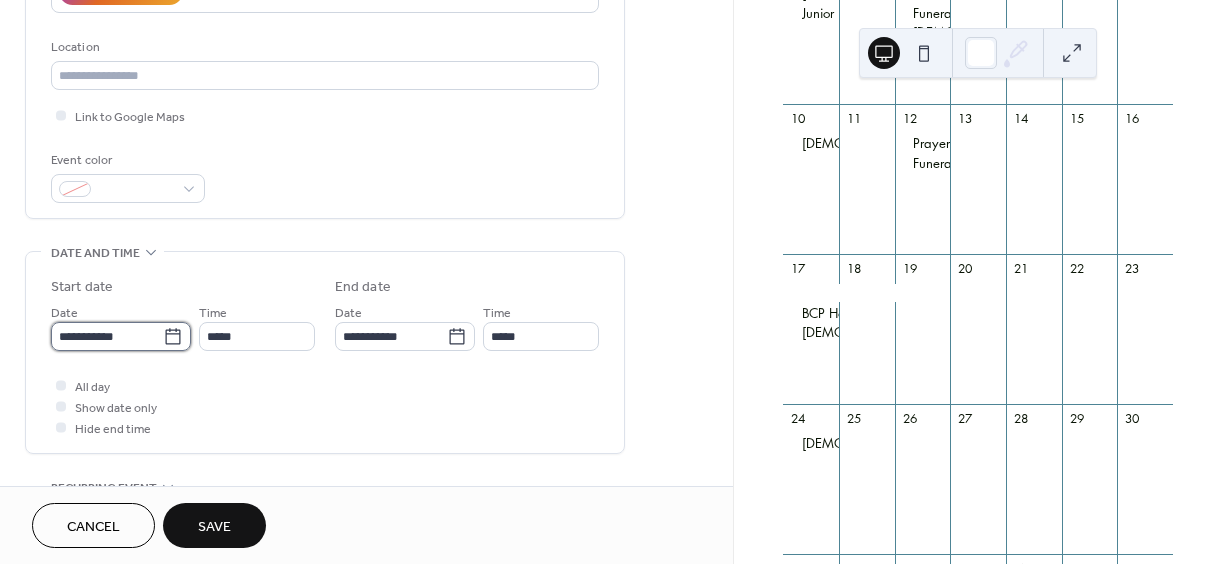 click on "**********" at bounding box center [107, 336] 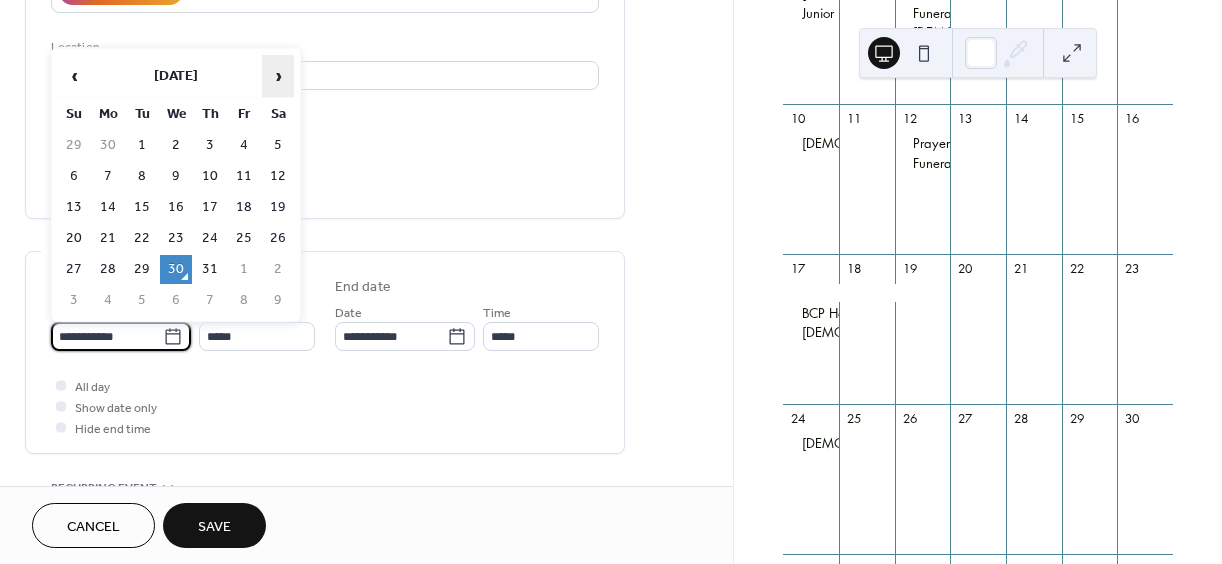 click on "›" at bounding box center (278, 76) 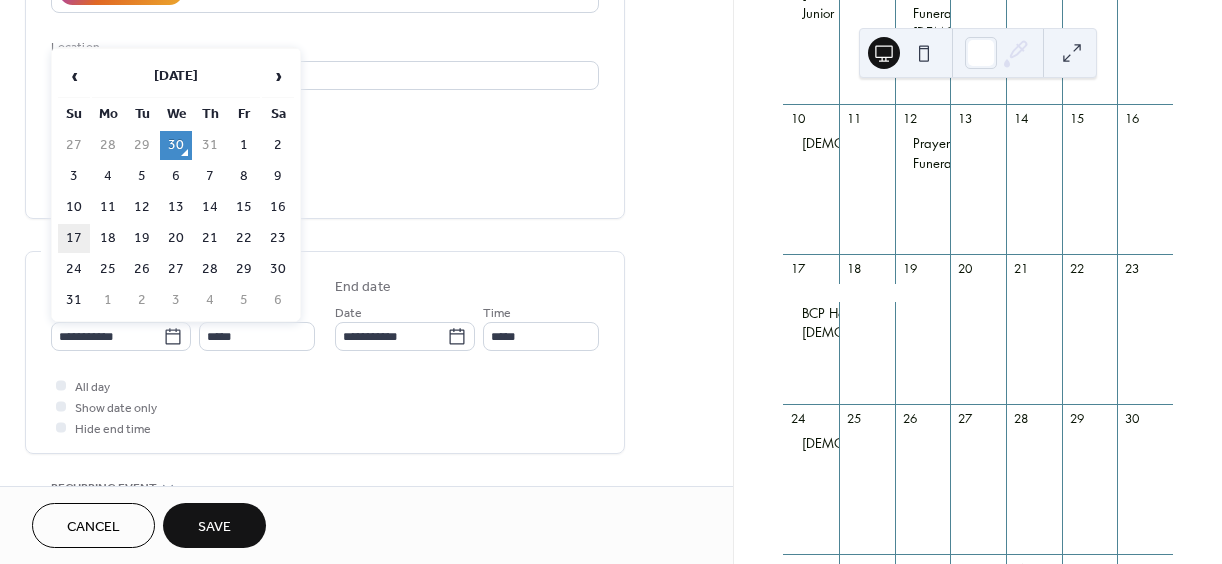 click on "17" at bounding box center (74, 238) 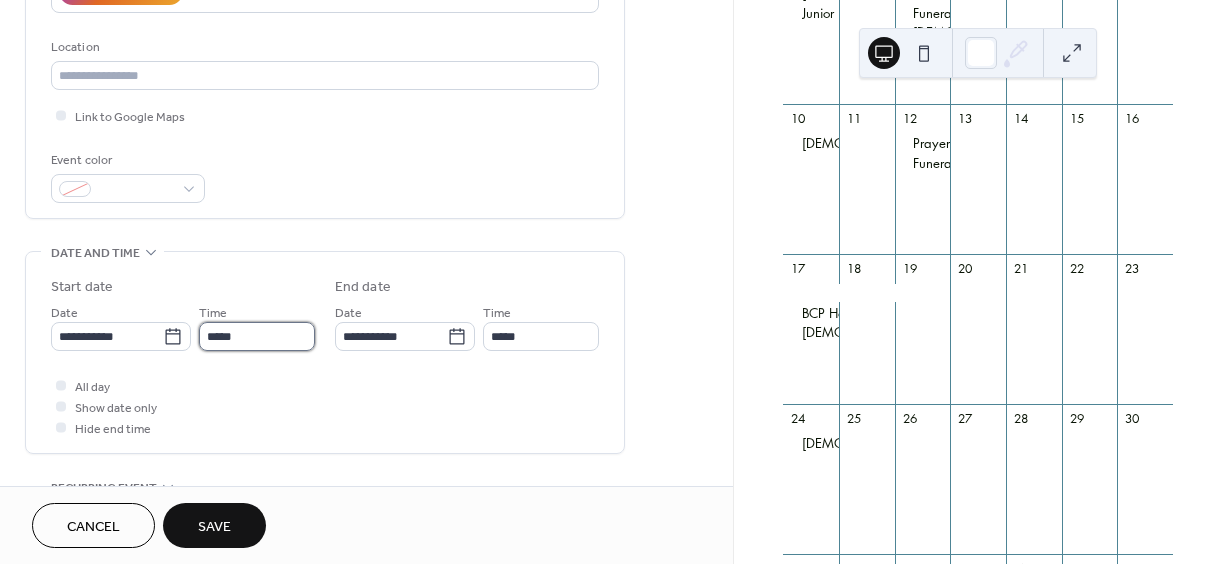 click on "*****" at bounding box center [257, 336] 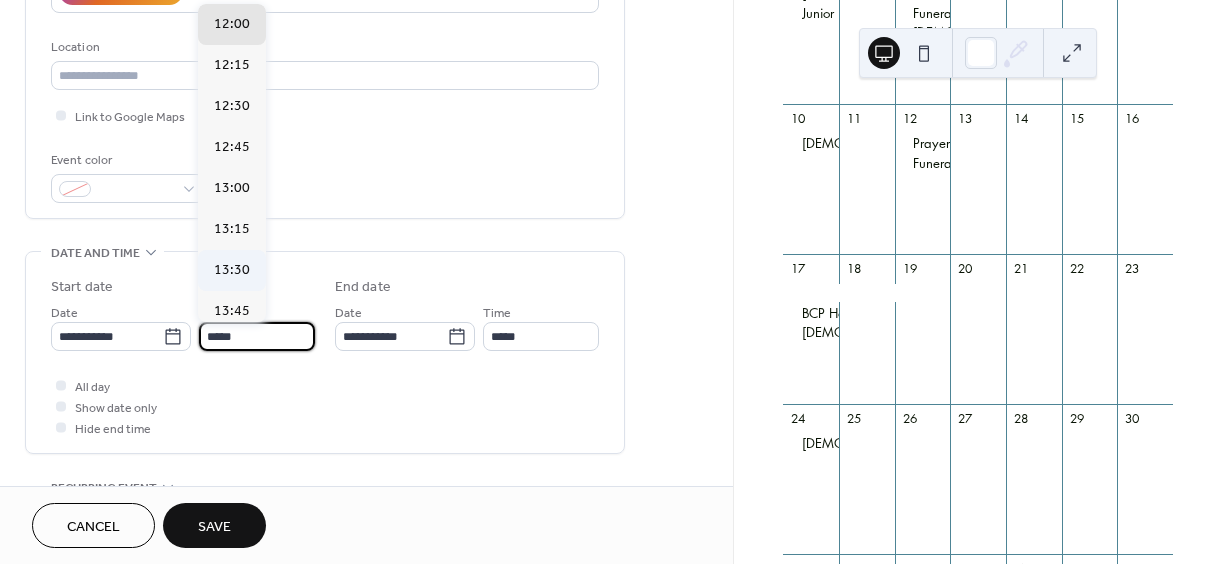 scroll, scrollTop: 2168, scrollLeft: 0, axis: vertical 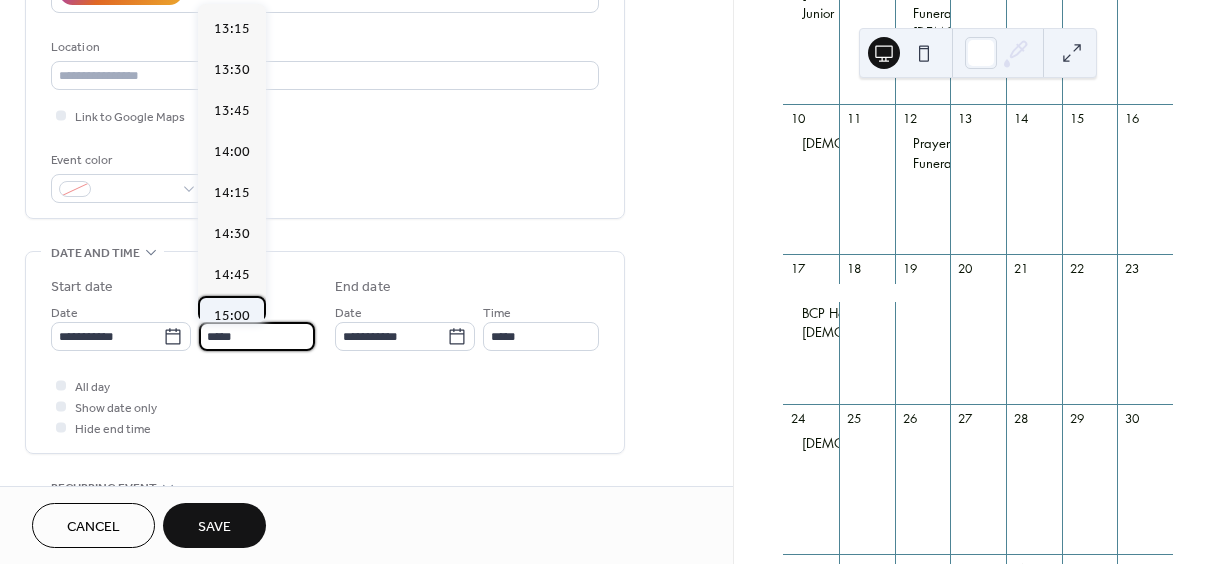 click on "15:00" at bounding box center [232, 316] 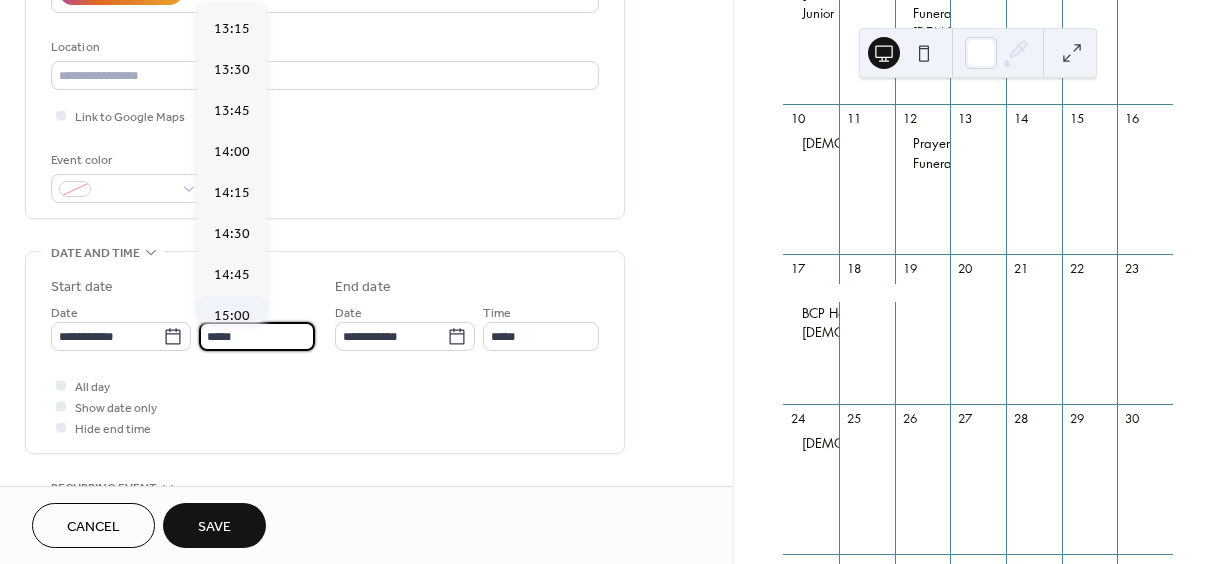 type on "*****" 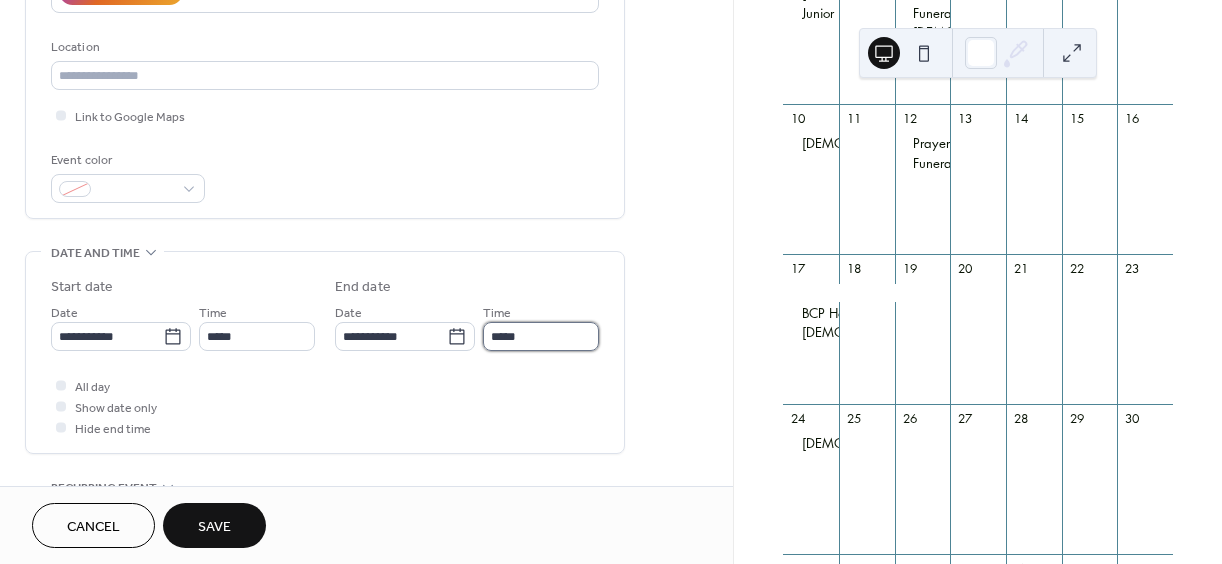 click on "*****" at bounding box center (541, 336) 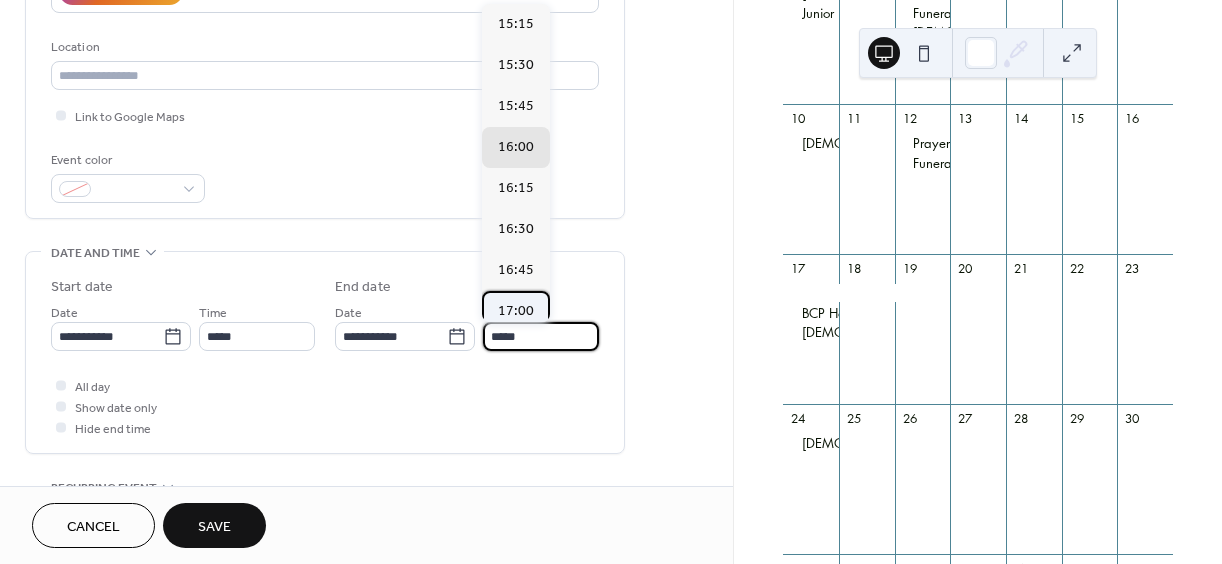 click on "17:00" at bounding box center [516, 311] 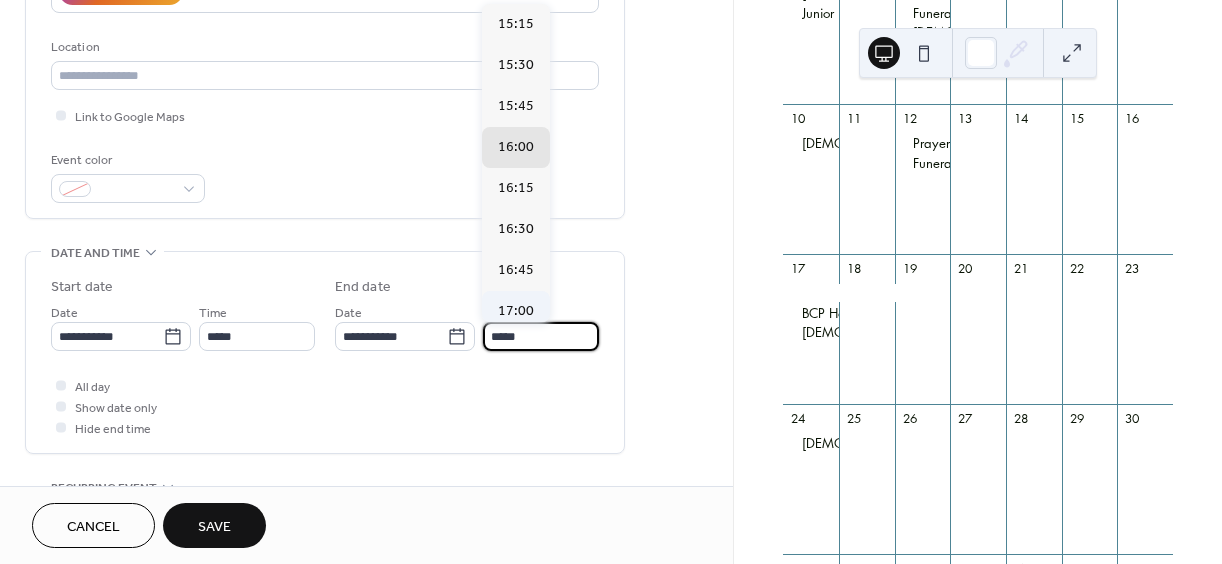 type on "*****" 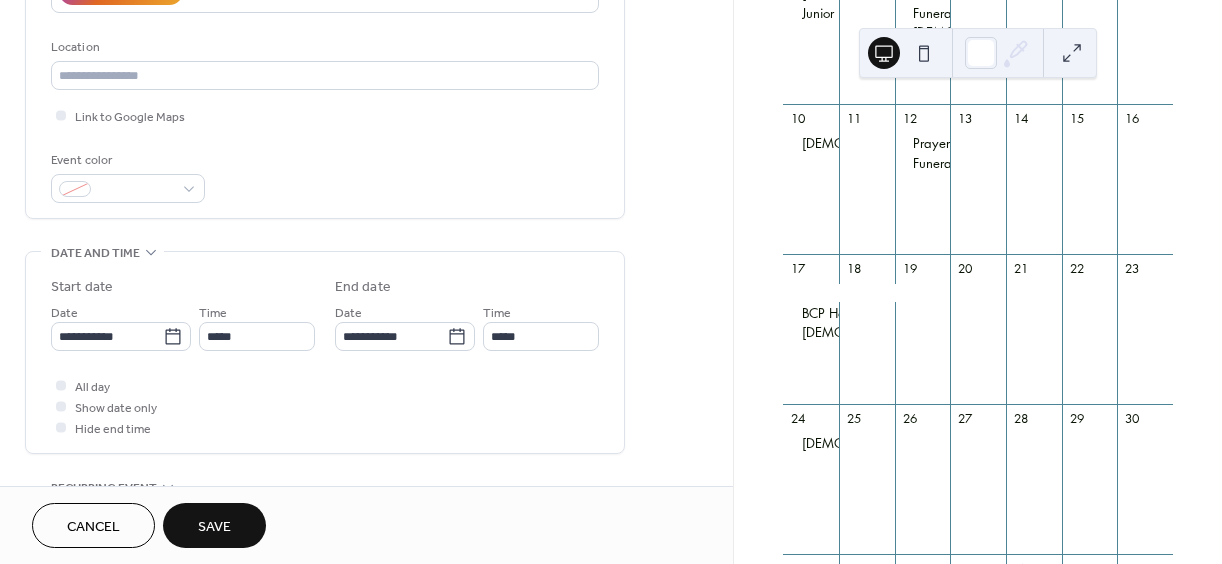 click on "Save" at bounding box center [214, 527] 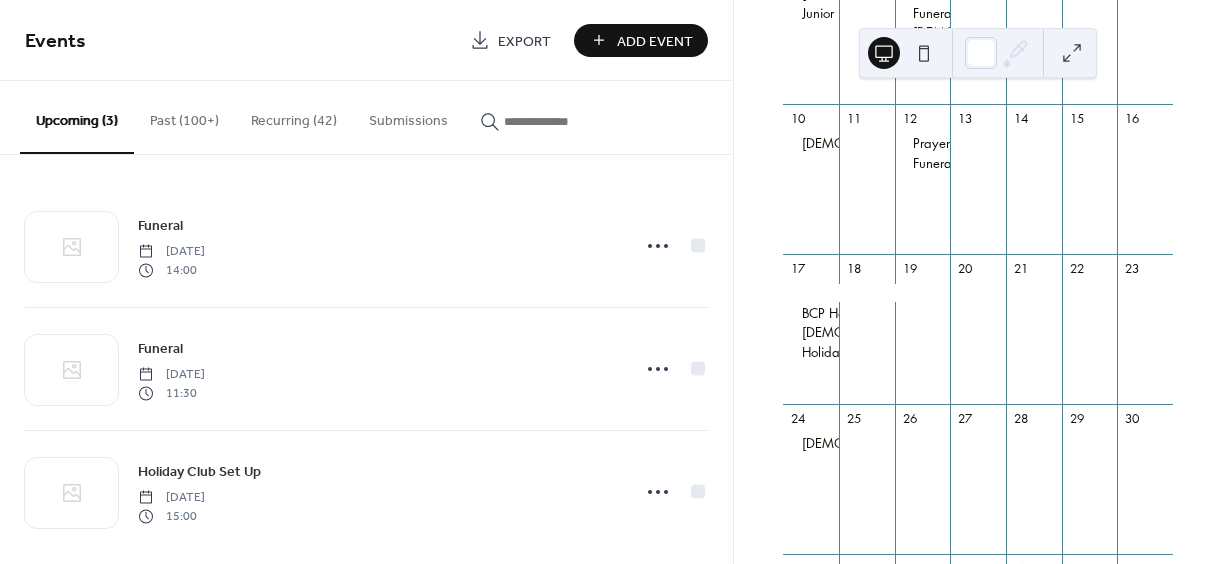 click on "Recurring (42)" at bounding box center (294, 116) 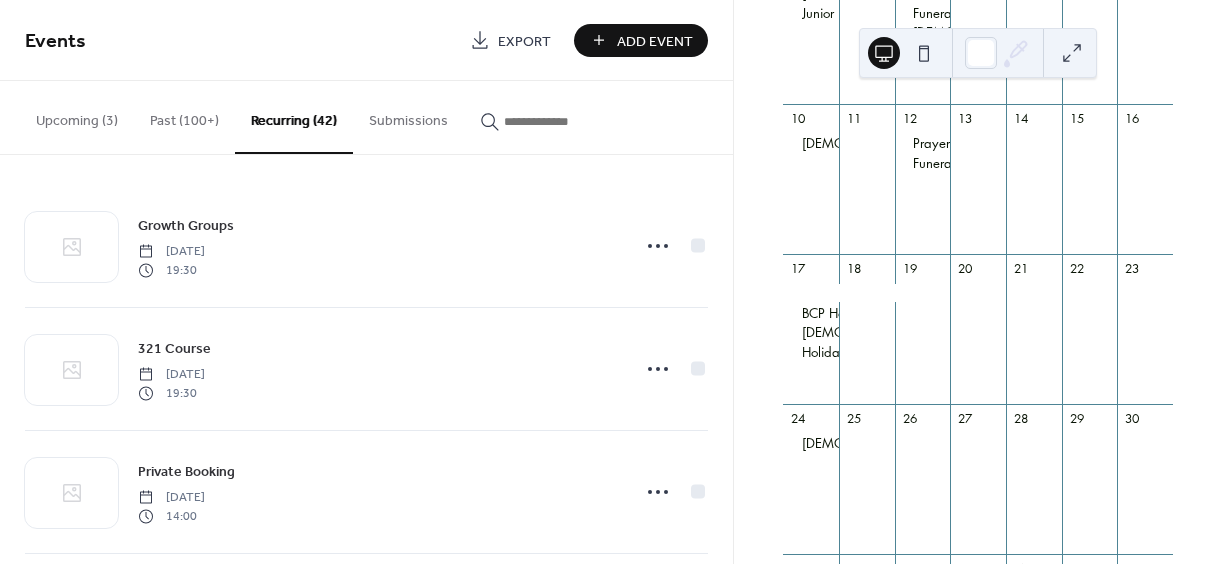click at bounding box center (564, 121) 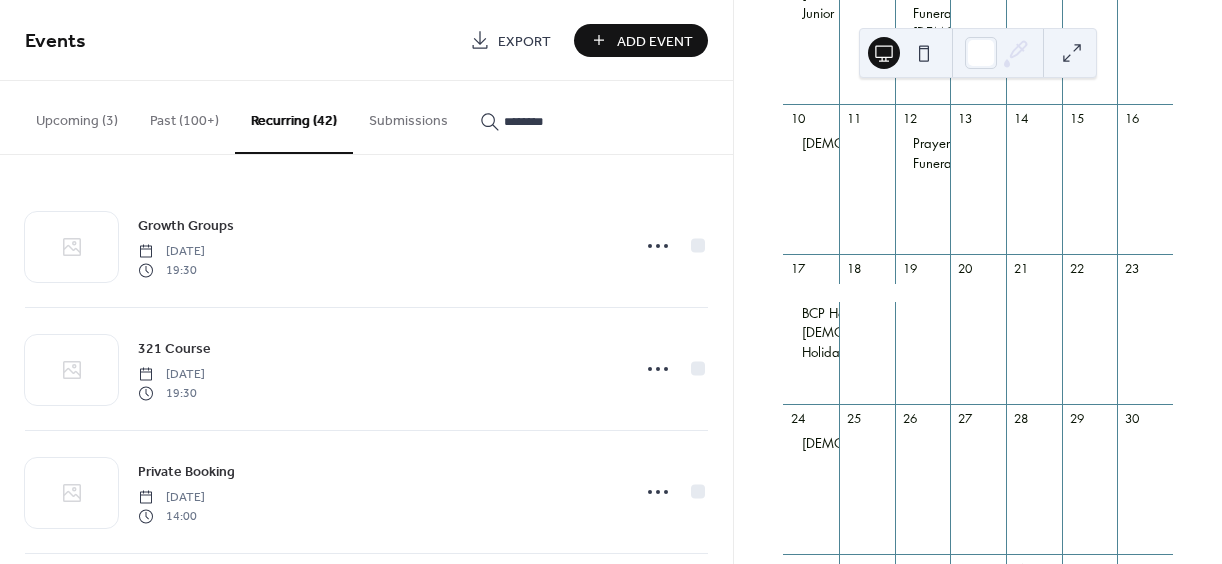 click on "*******" at bounding box center [552, 116] 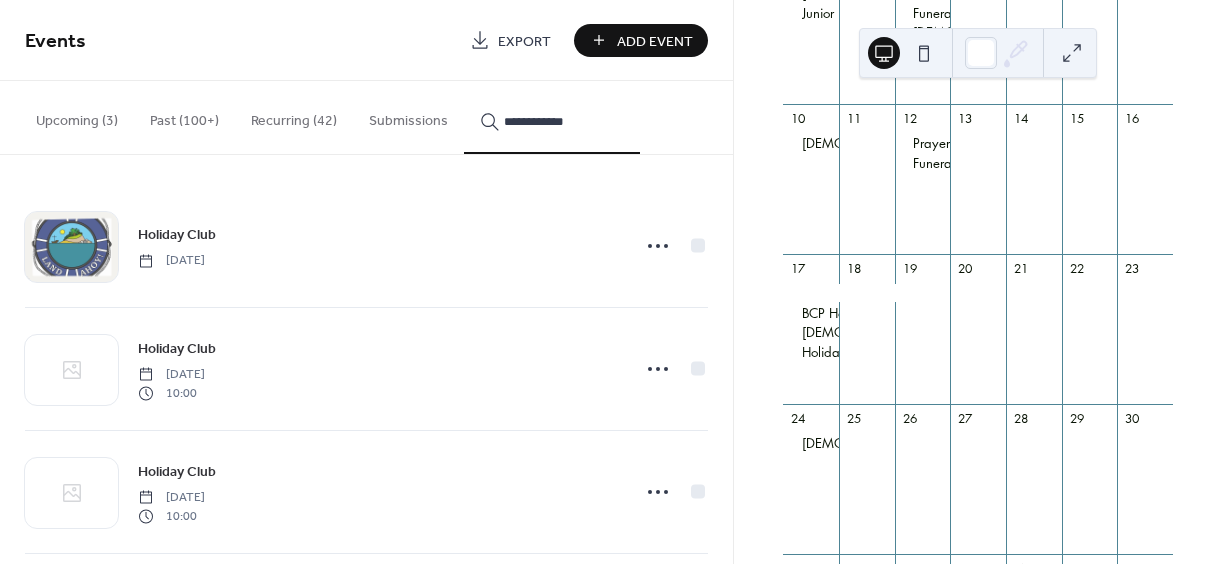 scroll, scrollTop: 1126, scrollLeft: 0, axis: vertical 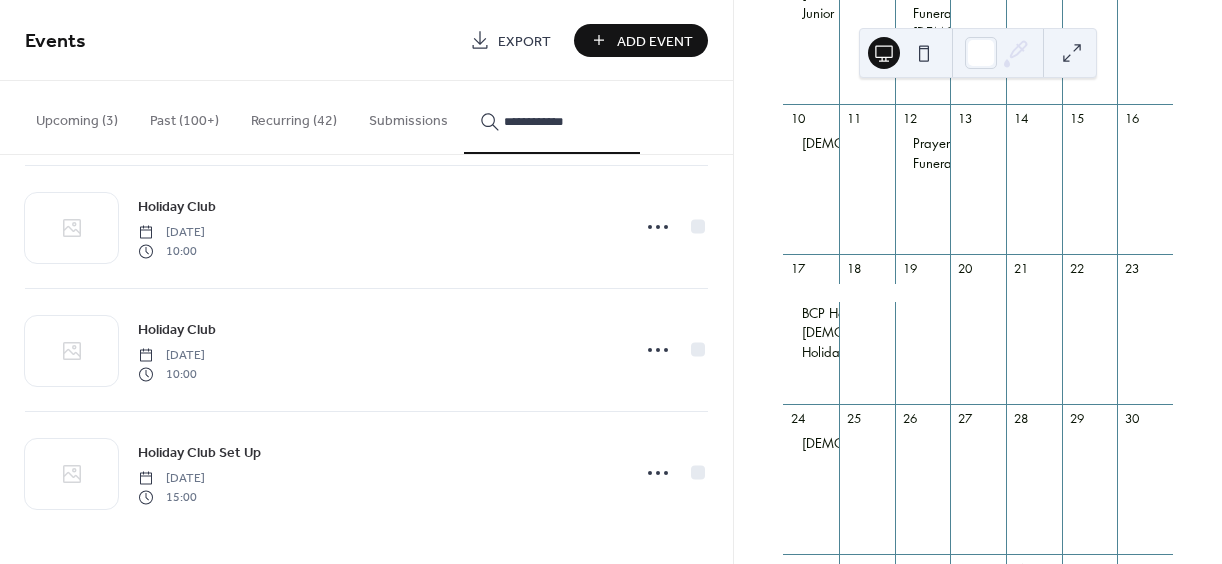 type on "**********" 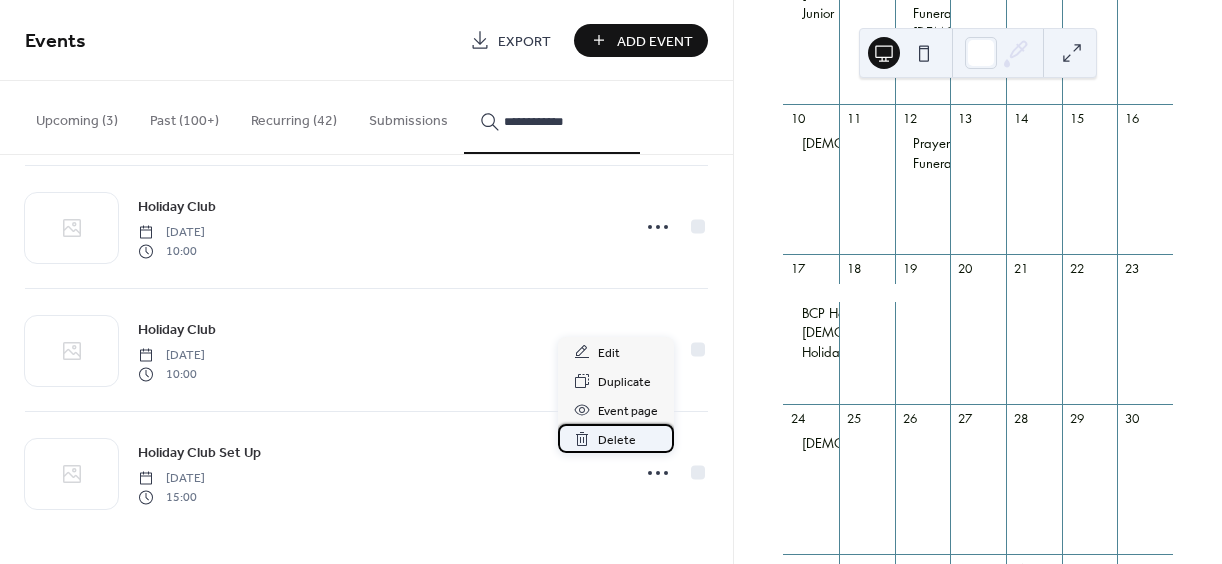 click on "Delete" at bounding box center (617, 440) 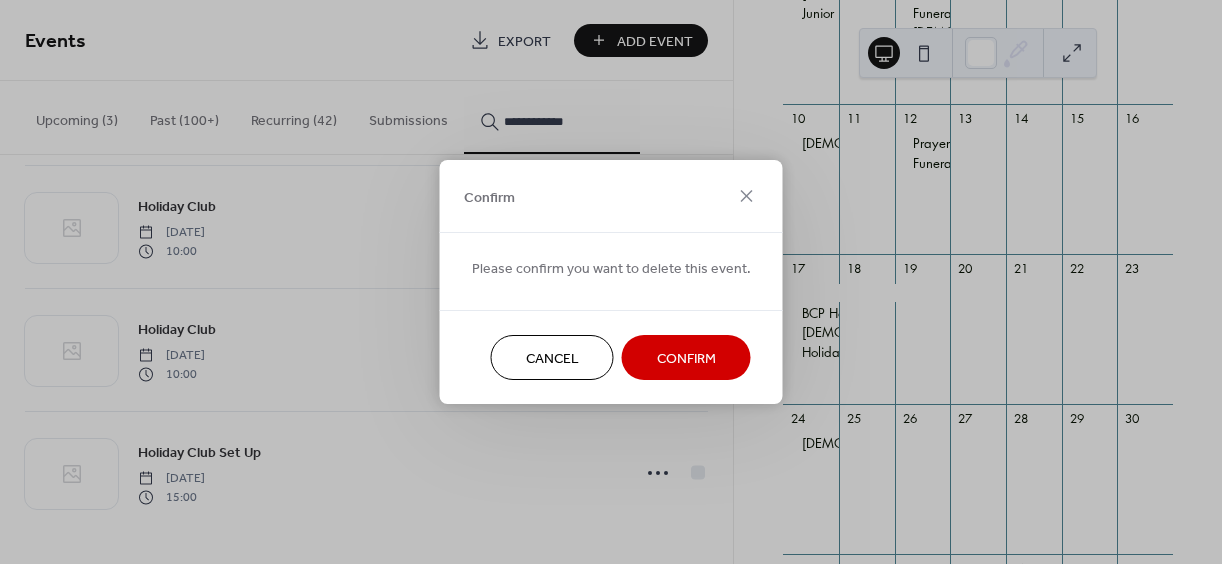 click on "Cancel" at bounding box center [552, 359] 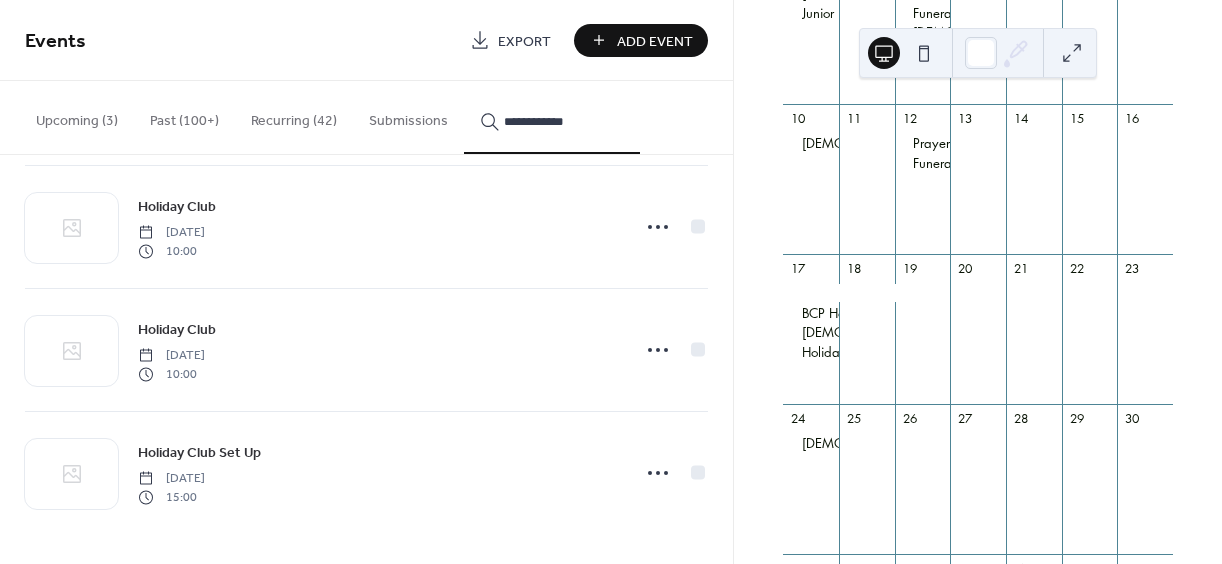 click 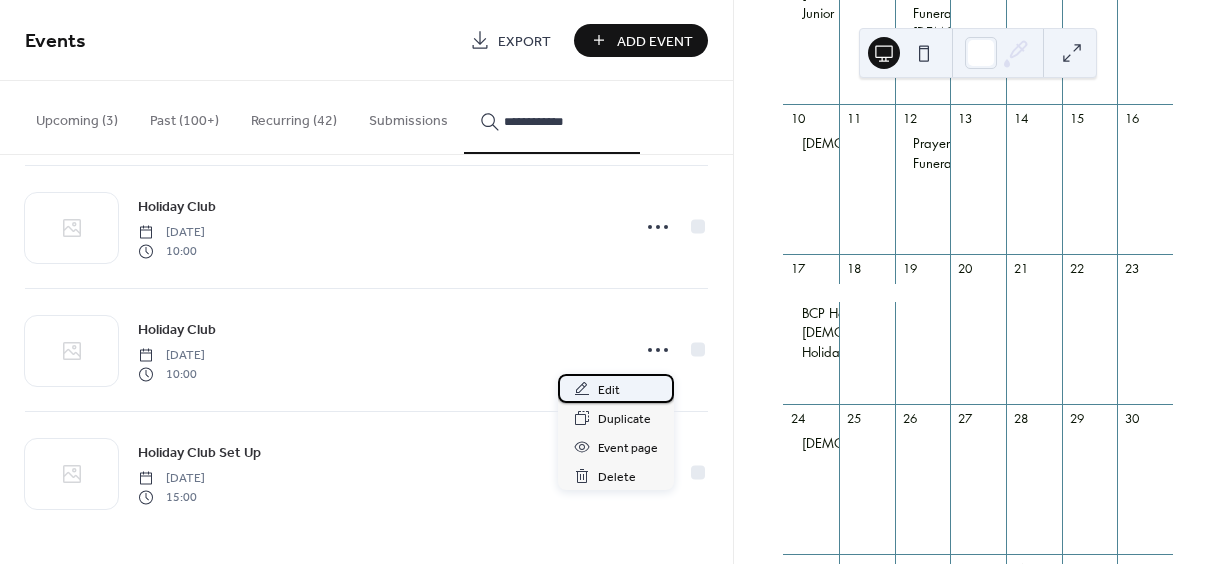 click on "Edit" at bounding box center [609, 390] 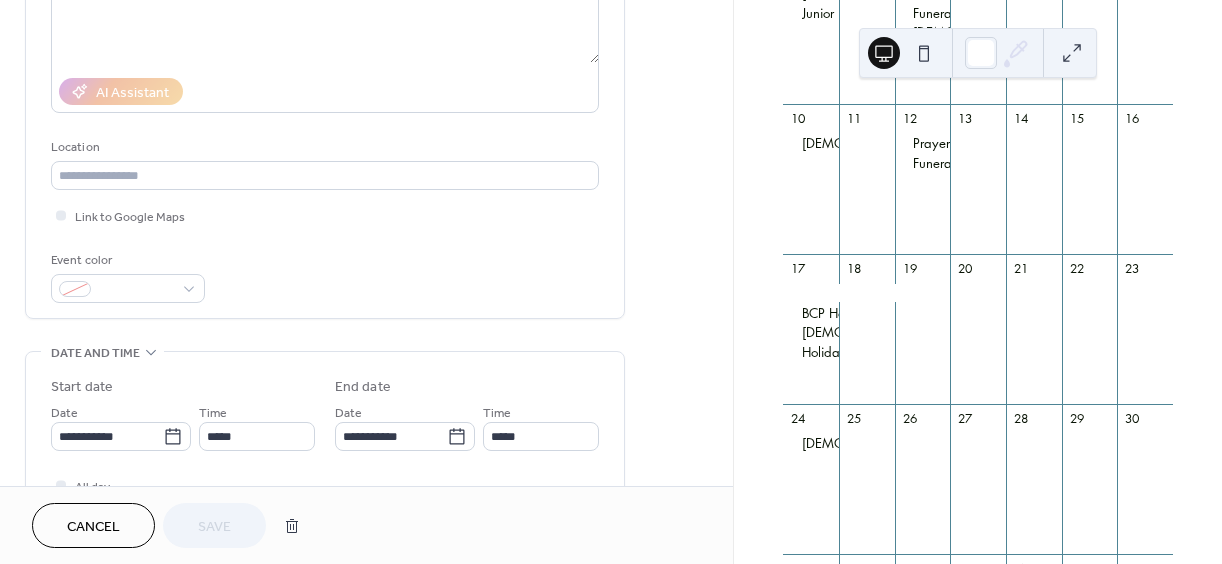 scroll, scrollTop: 600, scrollLeft: 0, axis: vertical 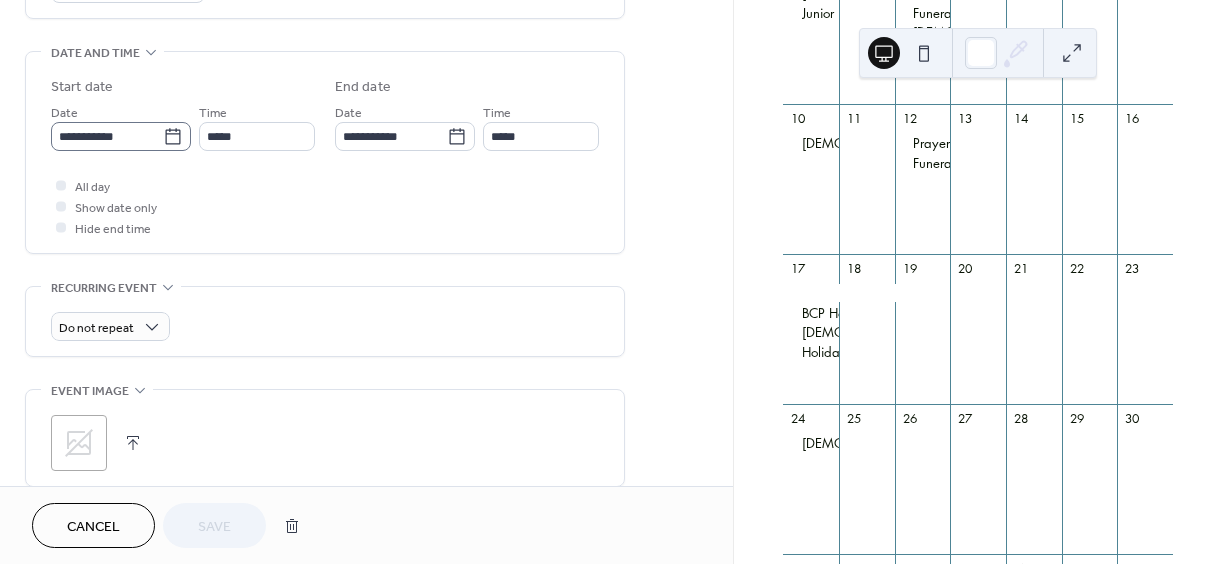 click 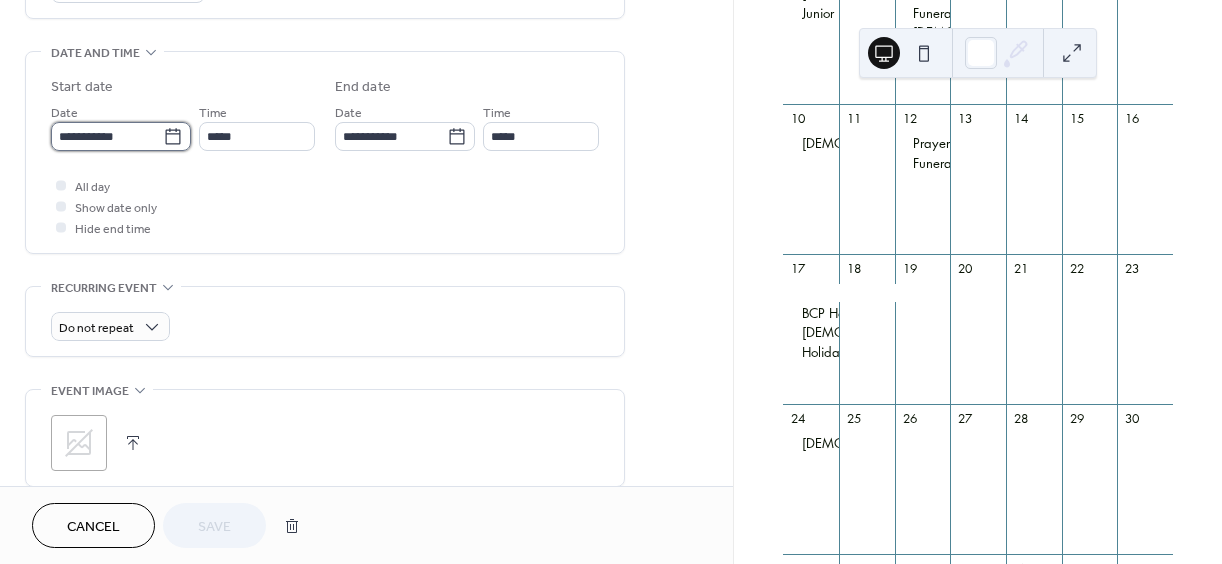 click on "**********" at bounding box center [107, 136] 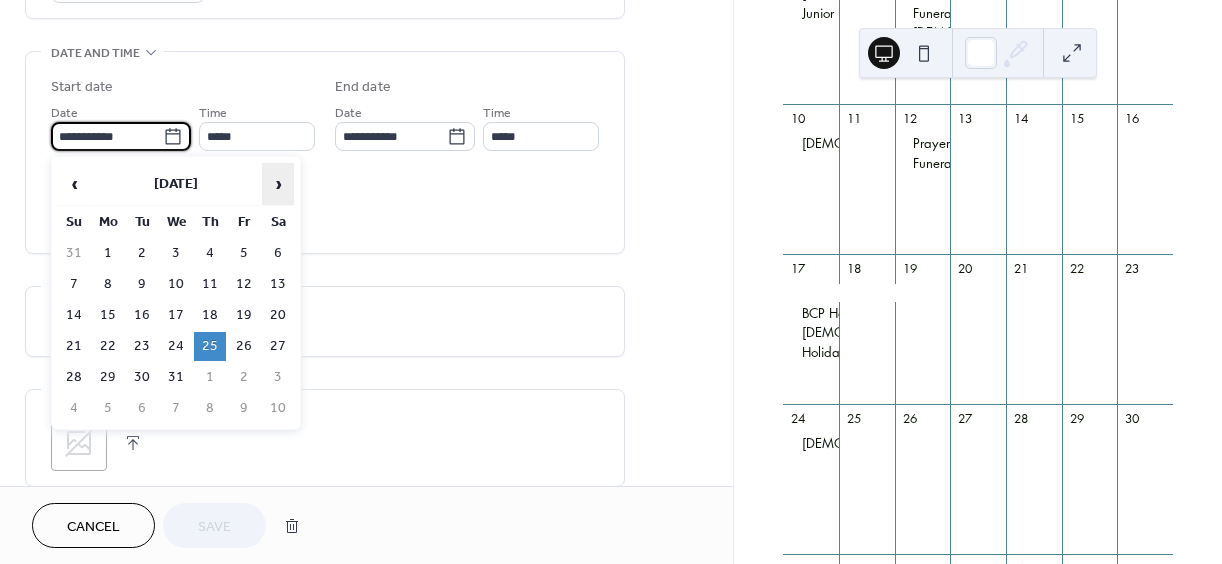 click on "›" at bounding box center (278, 184) 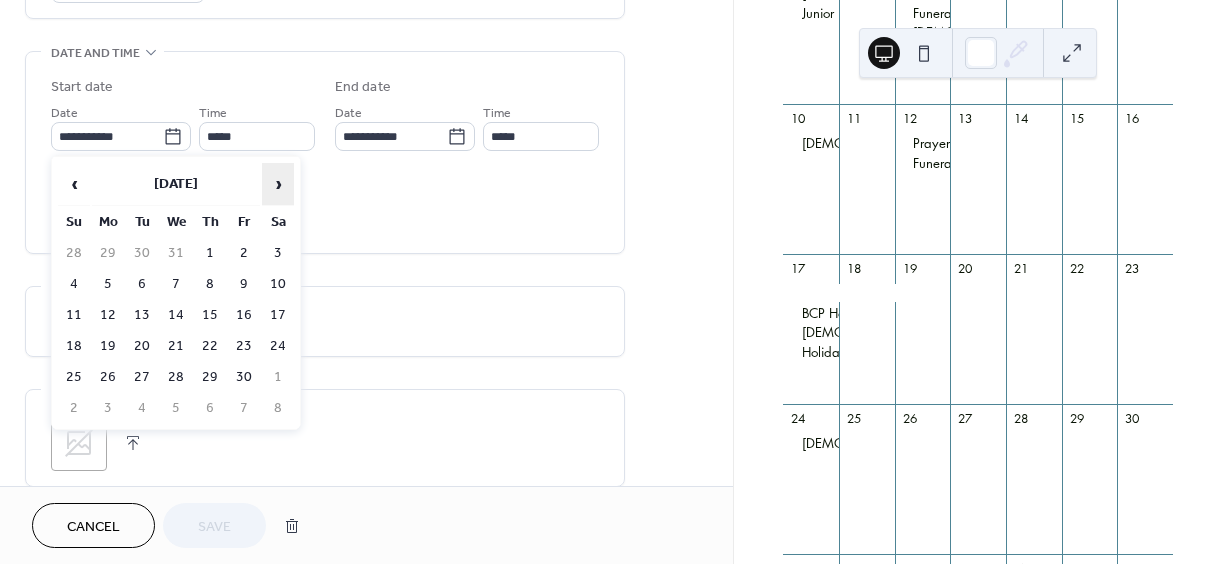 click on "›" at bounding box center (278, 184) 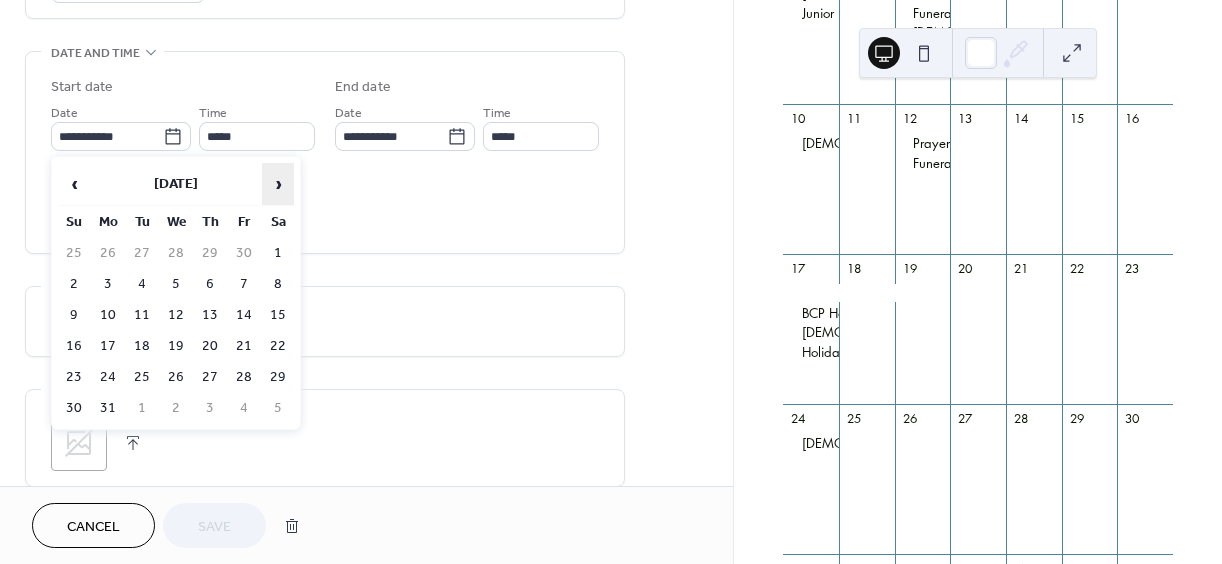 click on "›" at bounding box center (278, 184) 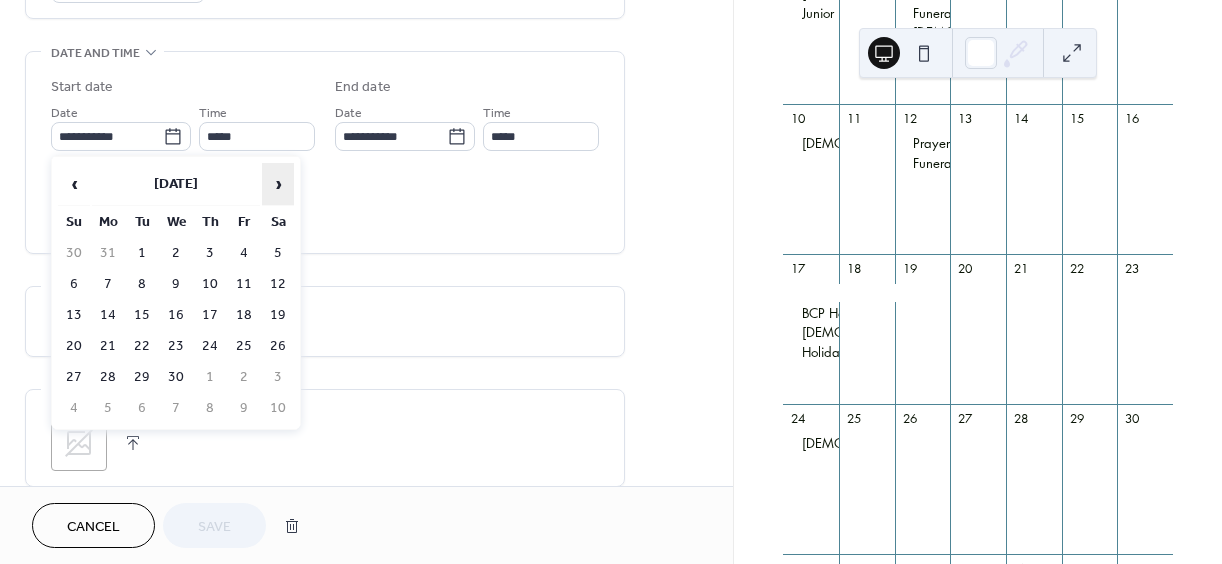 click on "›" at bounding box center (278, 184) 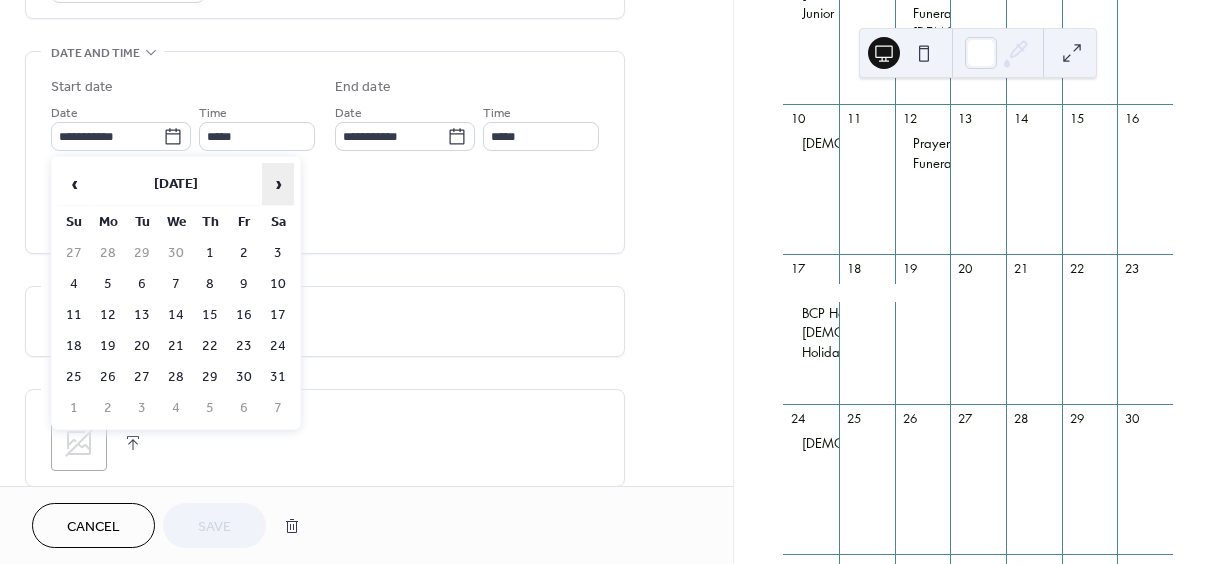 click on "›" at bounding box center (278, 184) 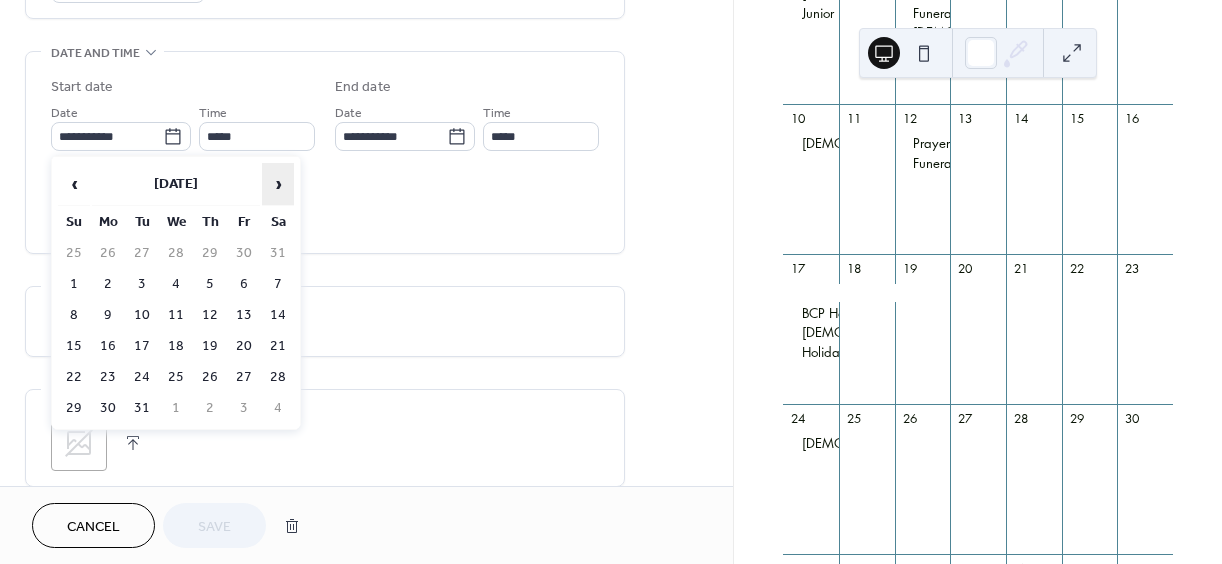 click on "›" at bounding box center [278, 184] 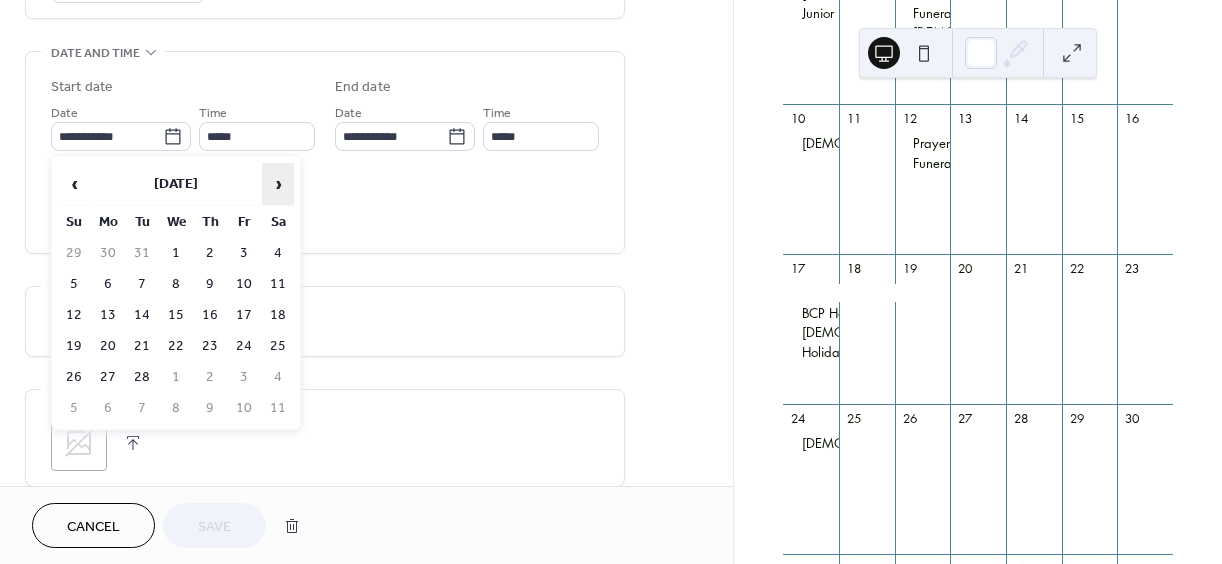 click on "›" at bounding box center (278, 184) 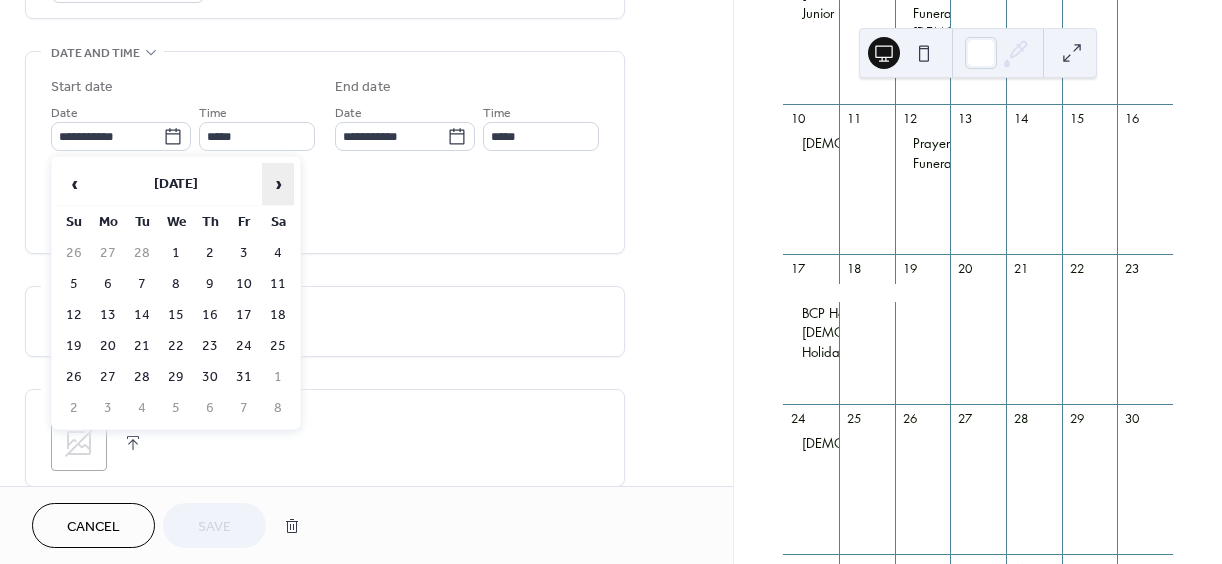 click on "›" at bounding box center [278, 184] 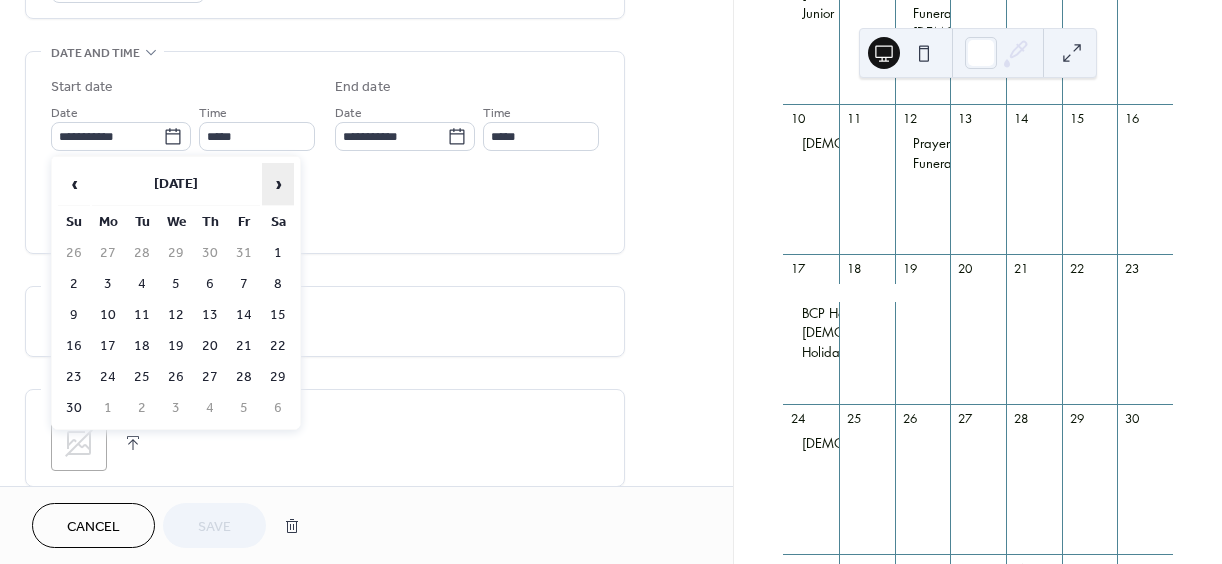 click on "›" at bounding box center [278, 184] 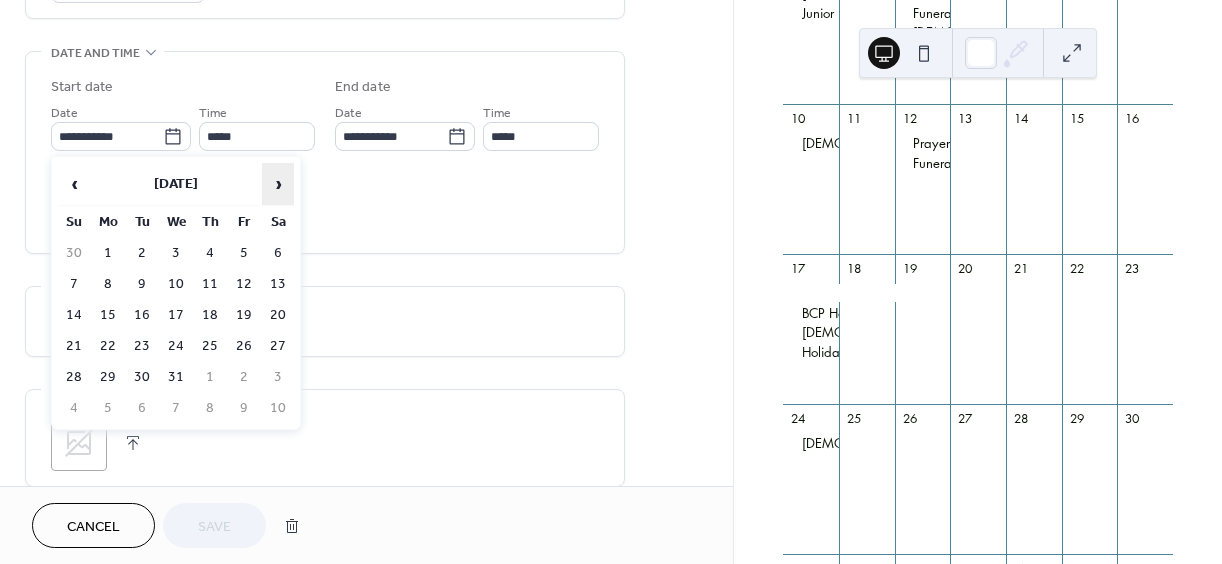 click on "›" at bounding box center [278, 184] 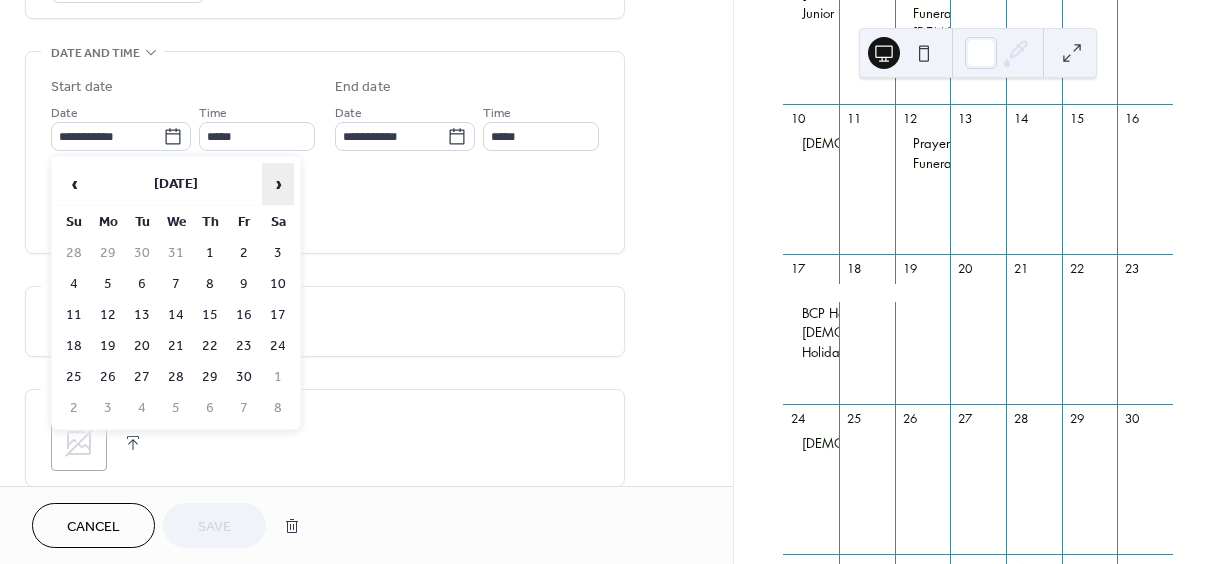 click on "›" at bounding box center (278, 184) 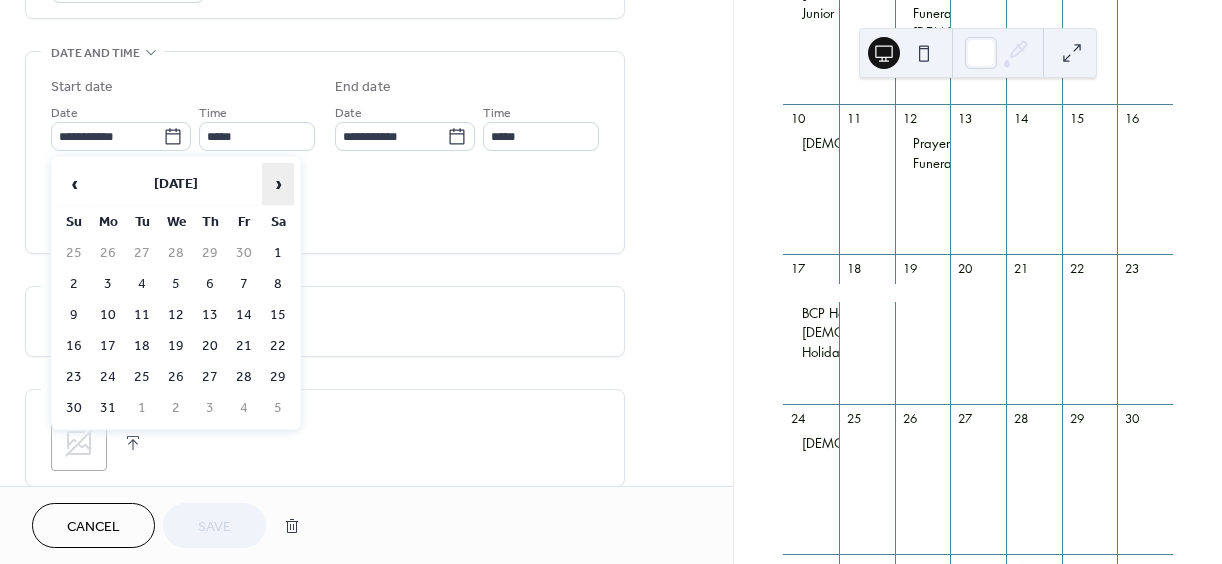 click on "›" at bounding box center [278, 184] 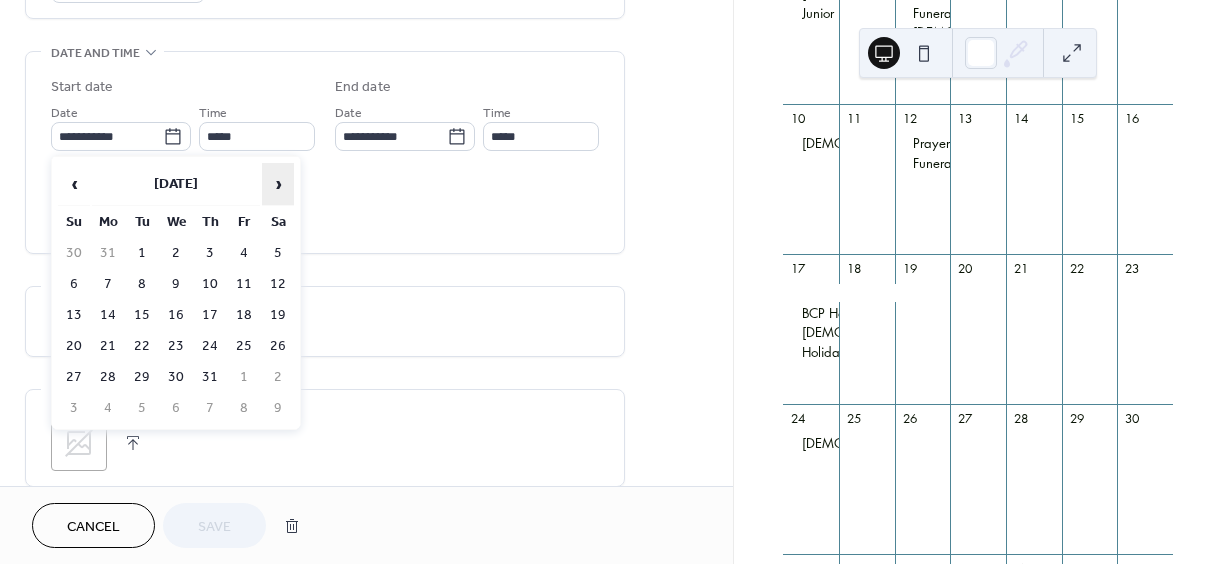 click on "›" at bounding box center (278, 184) 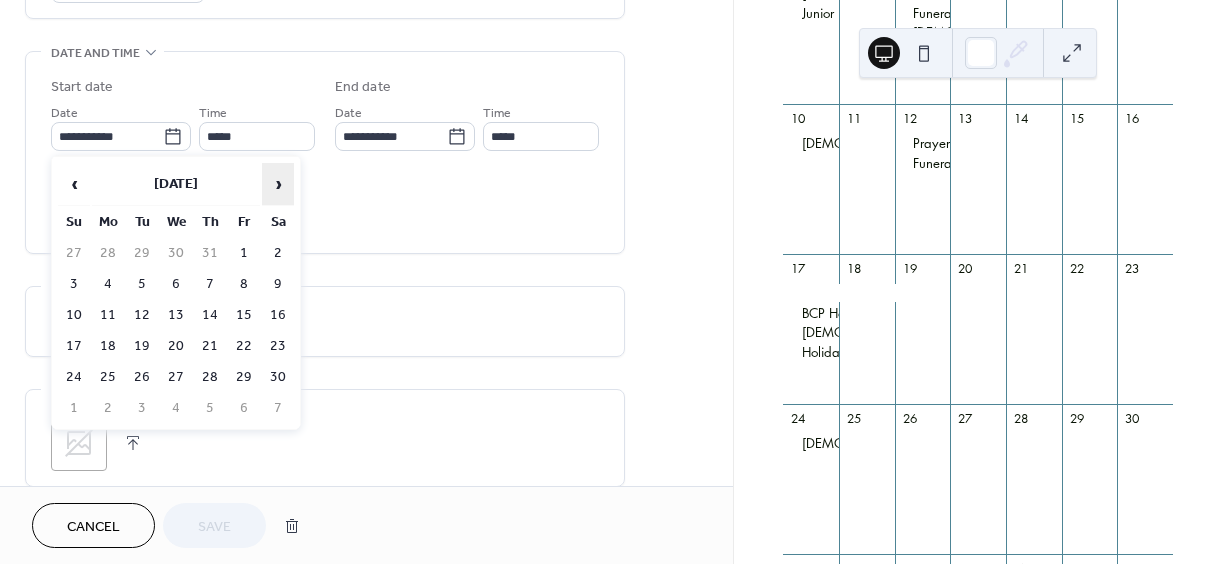click on "›" at bounding box center (278, 184) 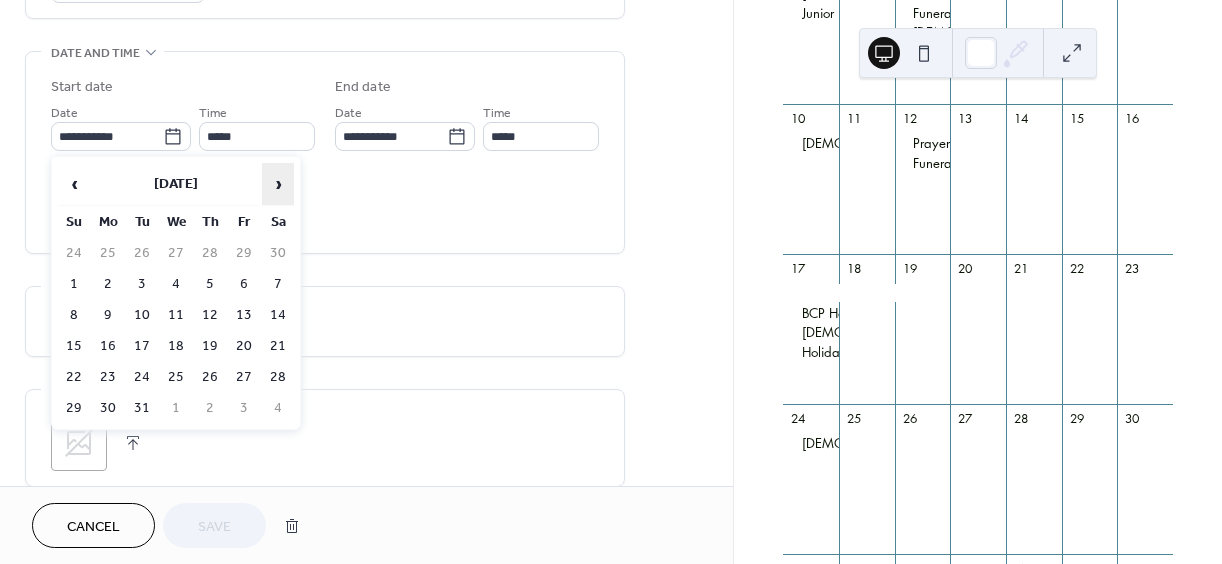 click on "›" at bounding box center [278, 184] 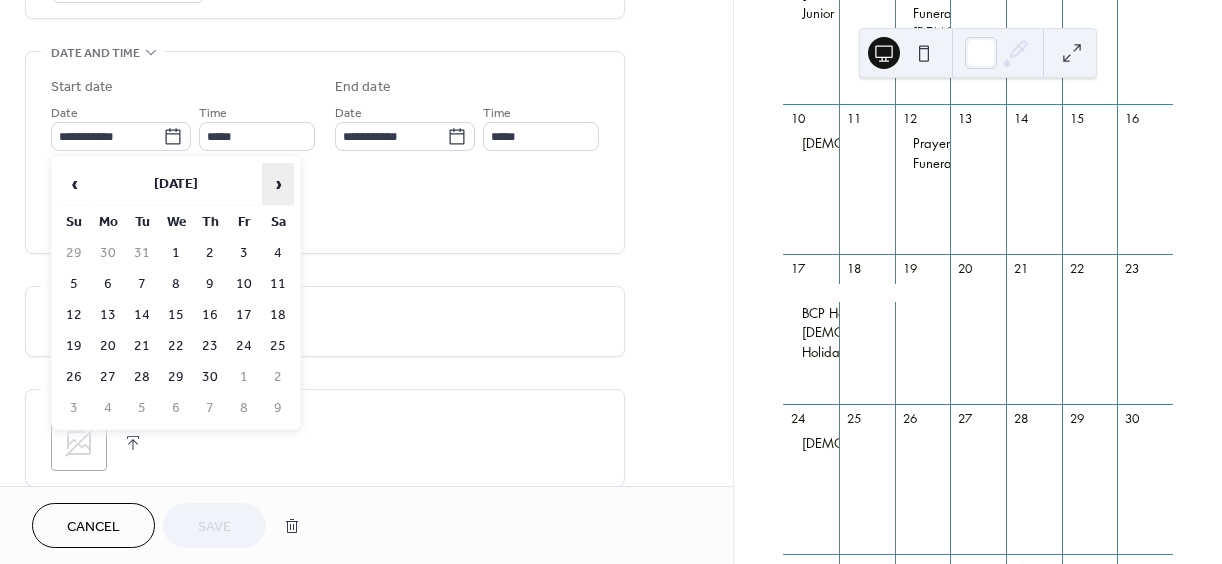 click on "›" at bounding box center [278, 184] 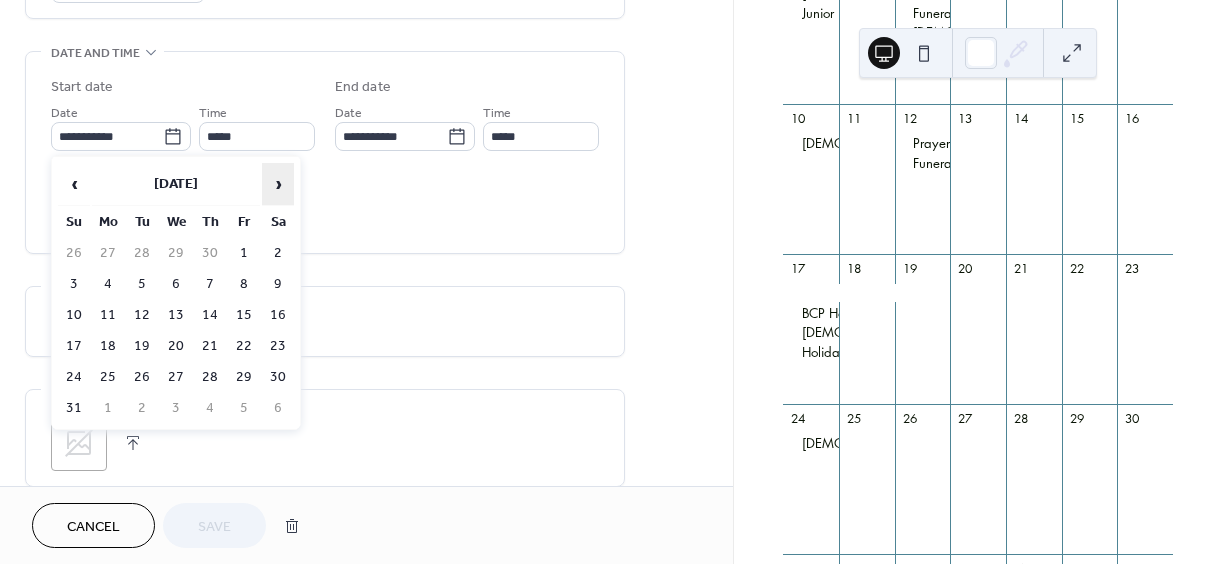 click on "›" at bounding box center [278, 184] 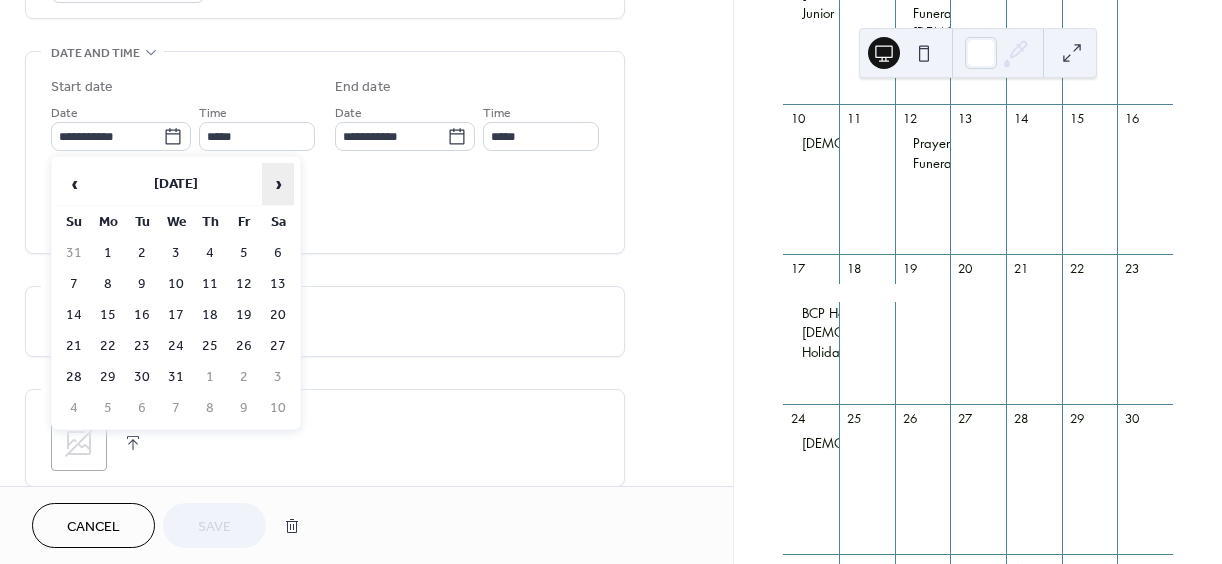 click on "›" at bounding box center [278, 184] 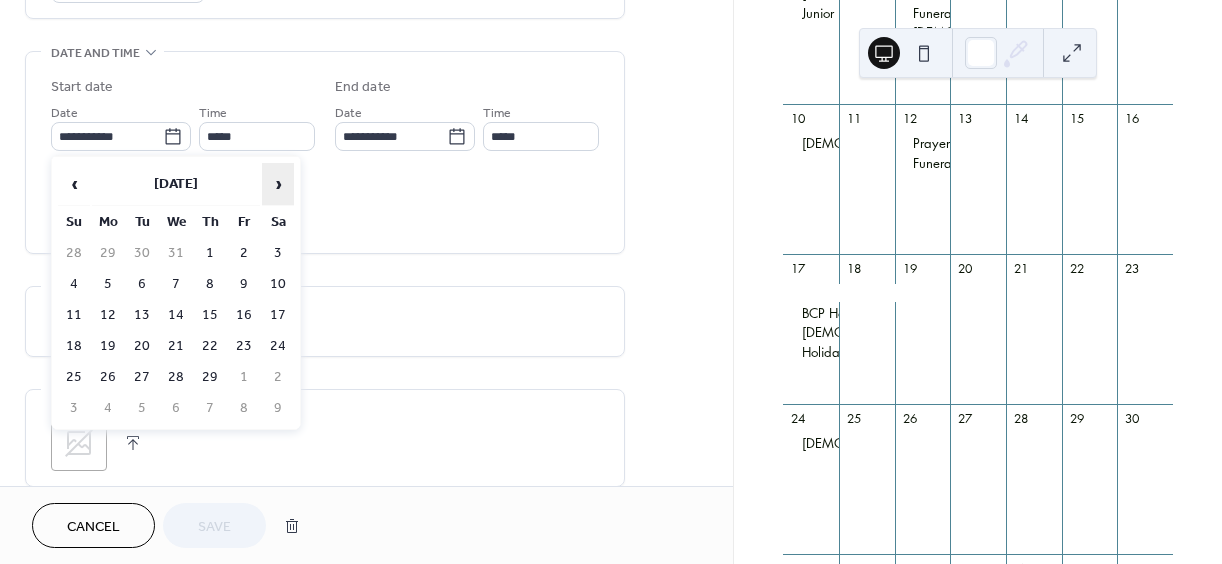 click on "›" at bounding box center [278, 184] 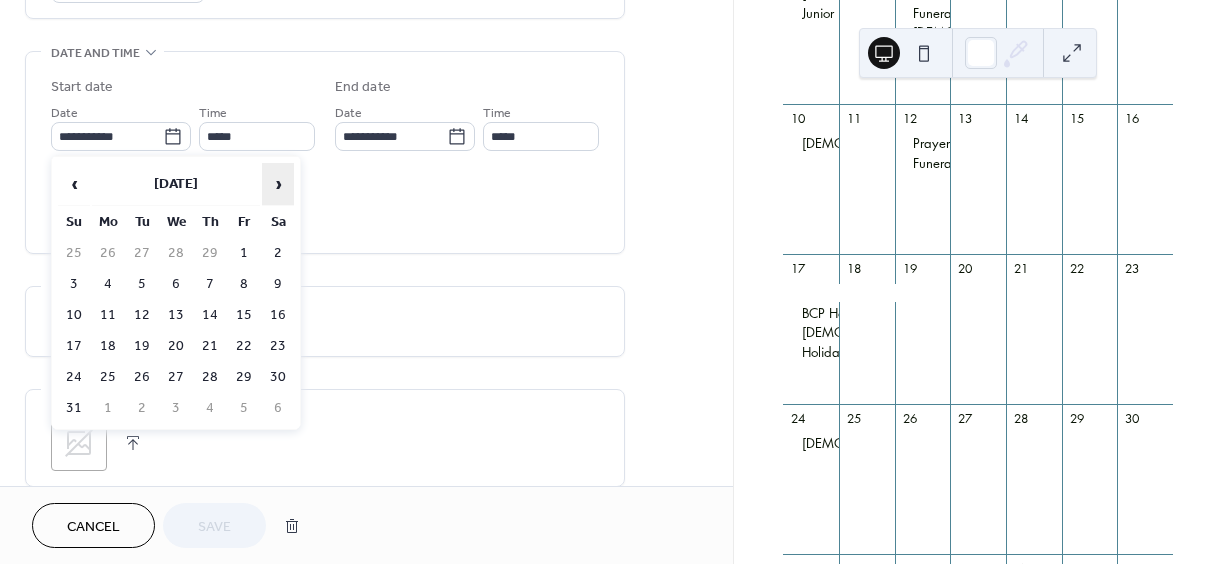 click on "›" at bounding box center [278, 184] 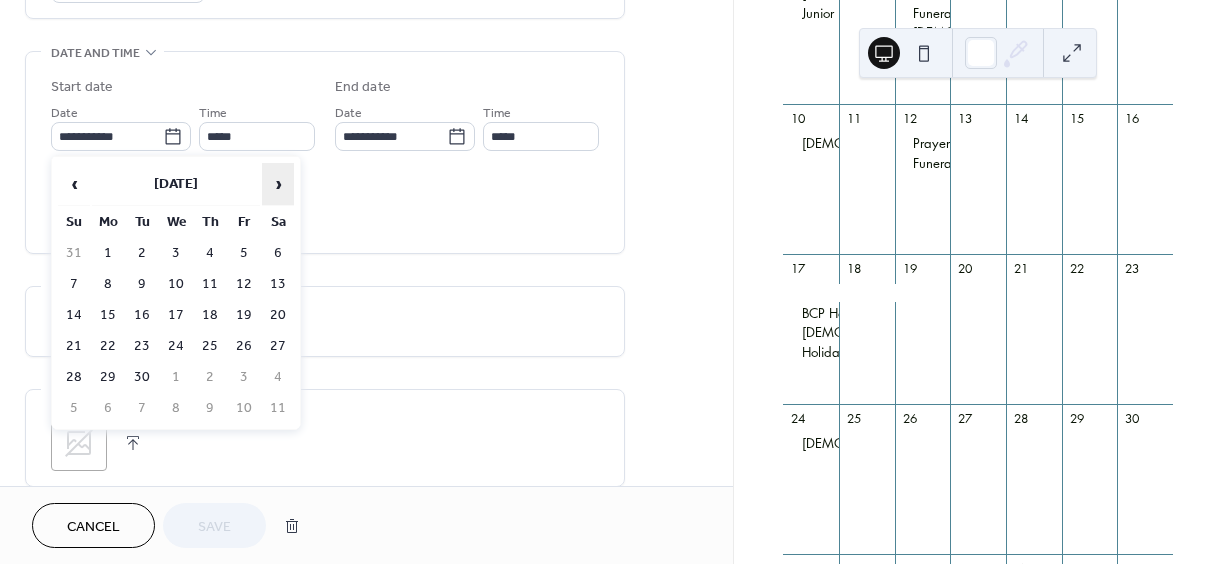 click on "›" at bounding box center [278, 184] 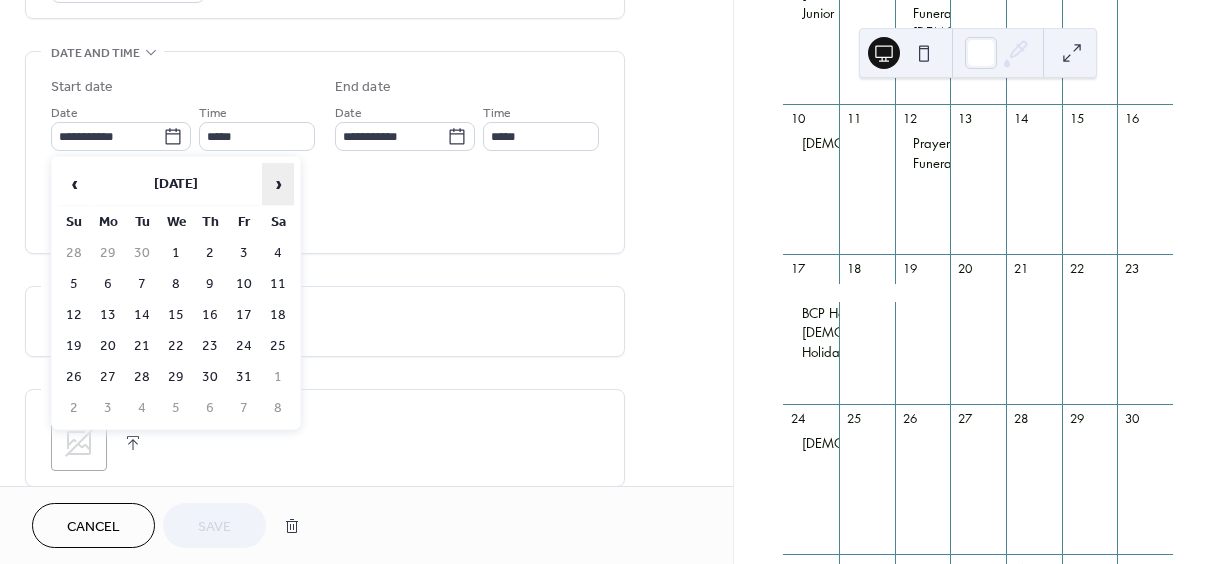 click on "›" at bounding box center (278, 184) 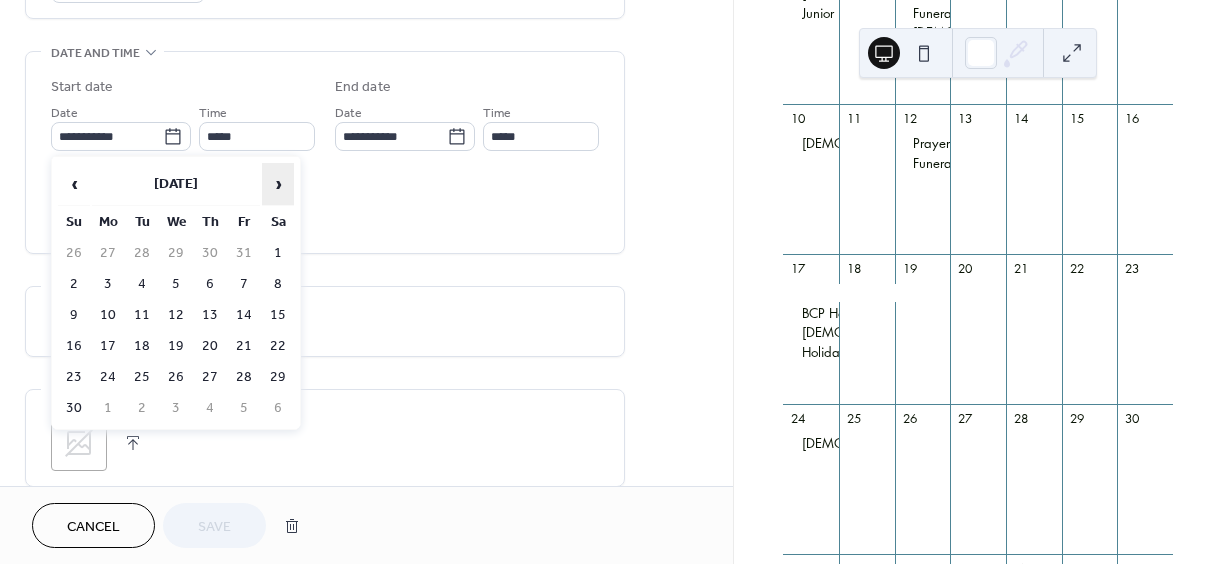 click on "›" at bounding box center [278, 184] 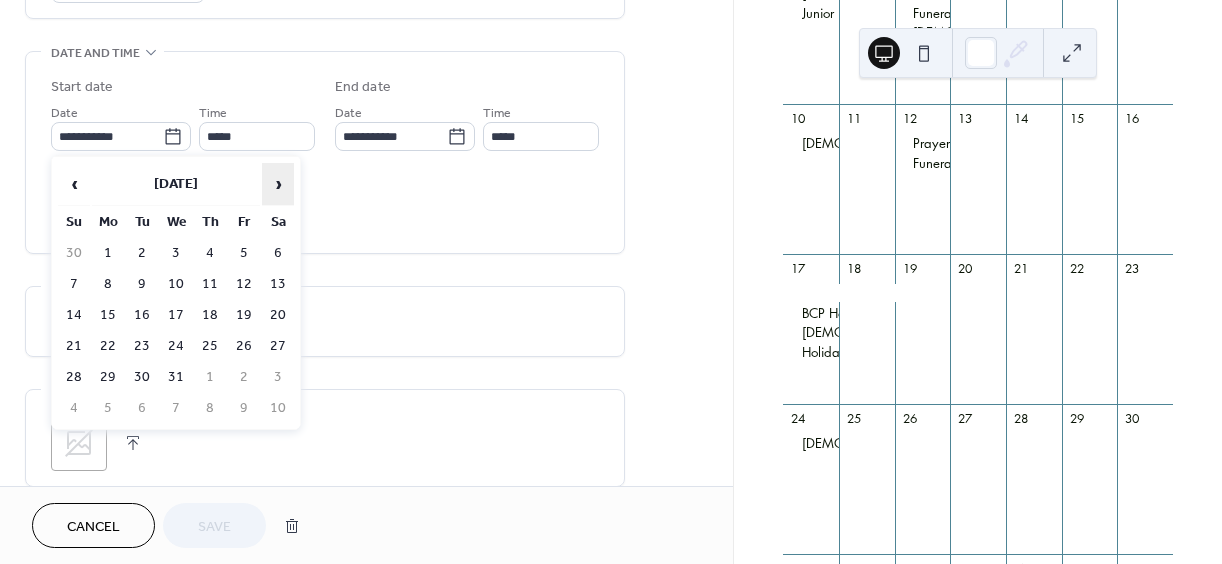 click on "›" at bounding box center [278, 184] 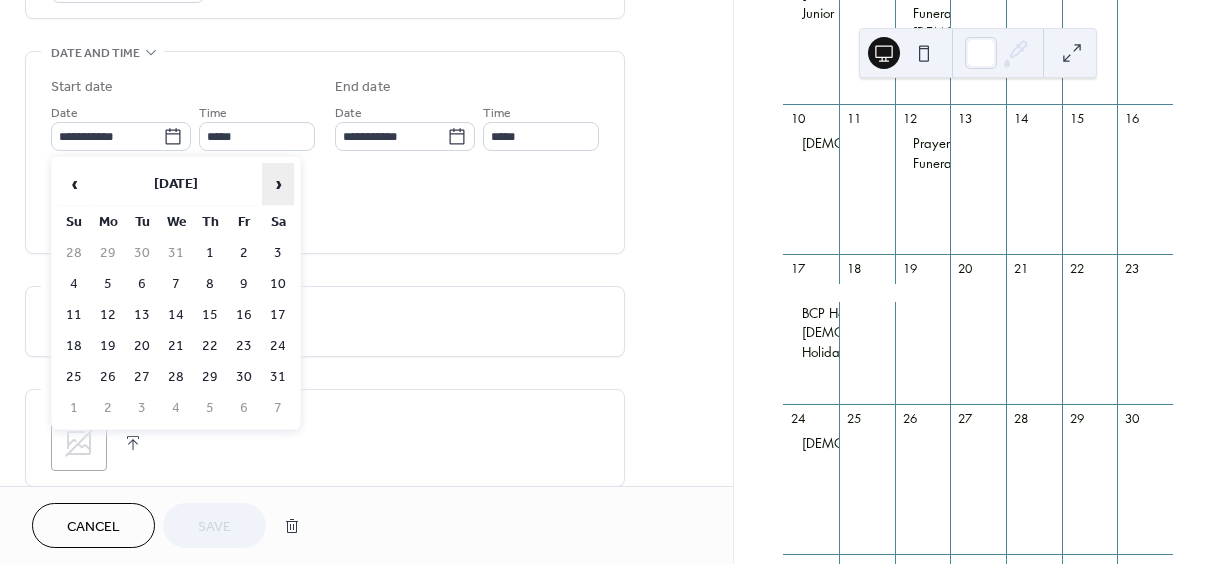 click on "›" at bounding box center (278, 184) 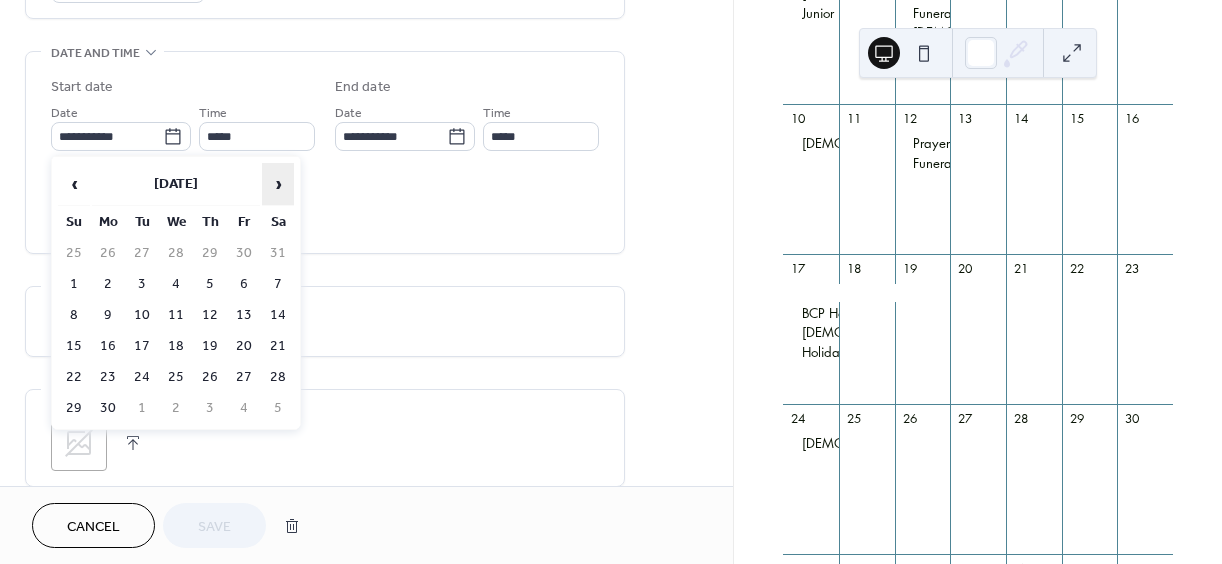 click on "›" at bounding box center [278, 184] 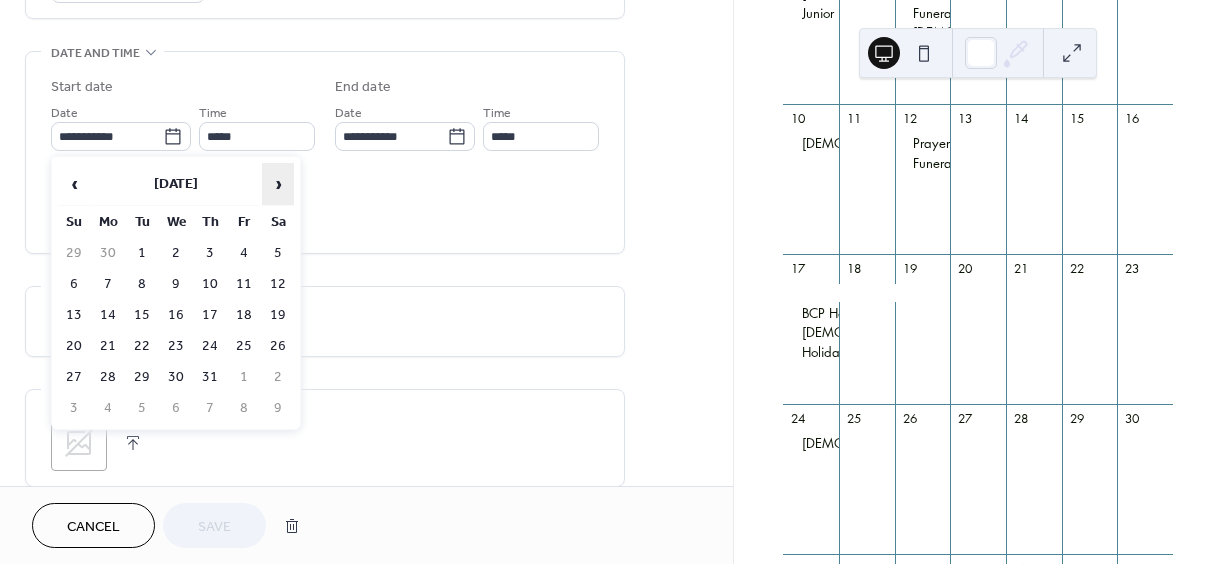 click on "›" at bounding box center [278, 184] 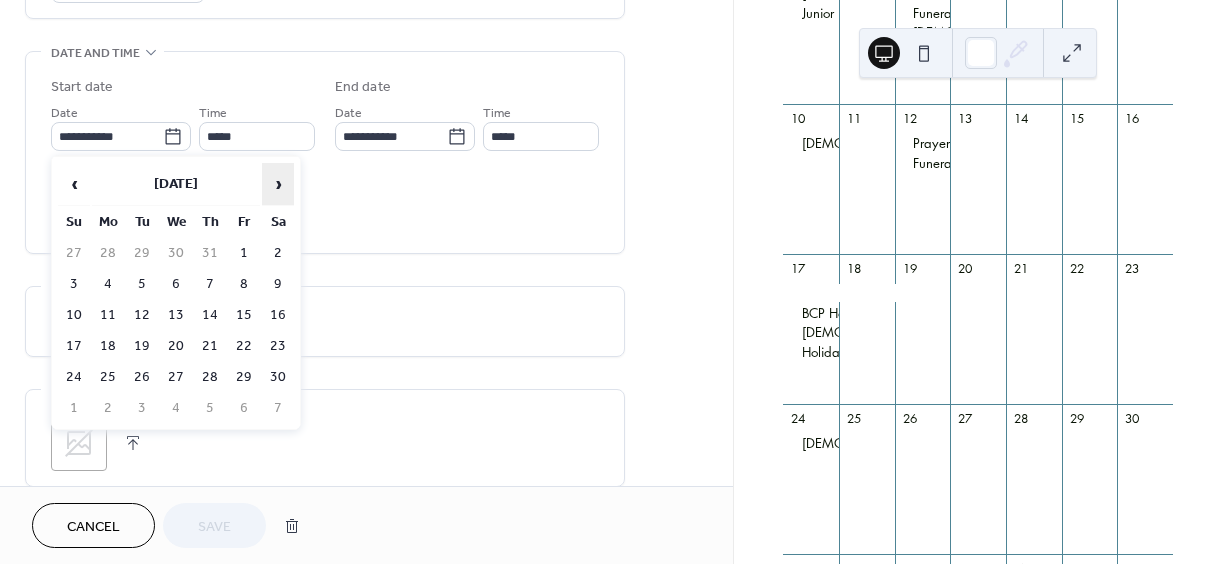 click on "›" at bounding box center [278, 184] 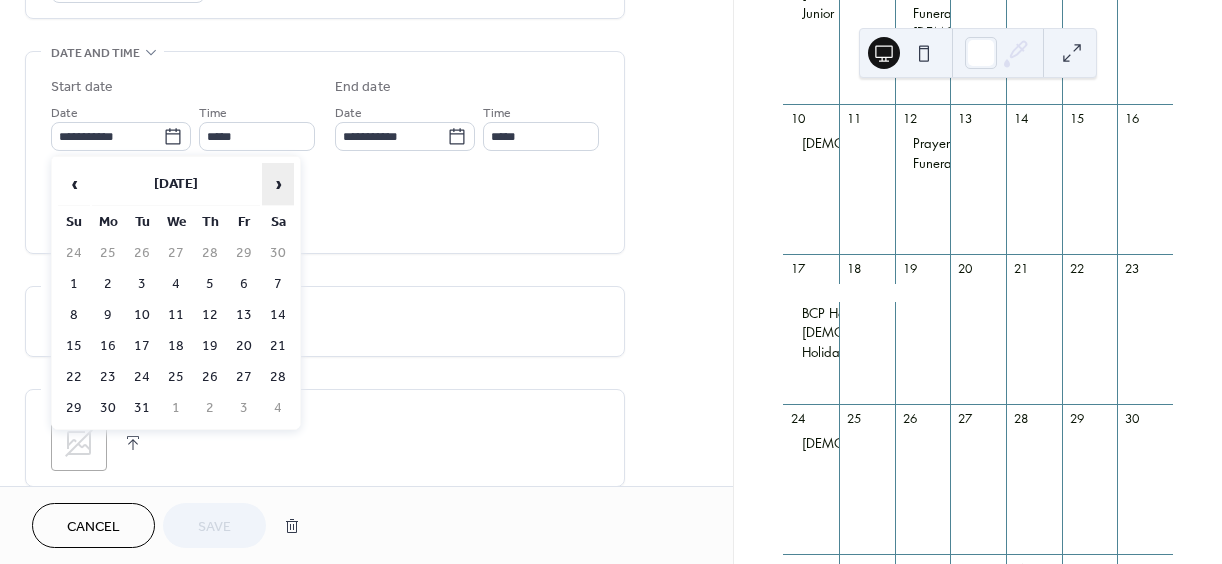 click on "›" at bounding box center [278, 184] 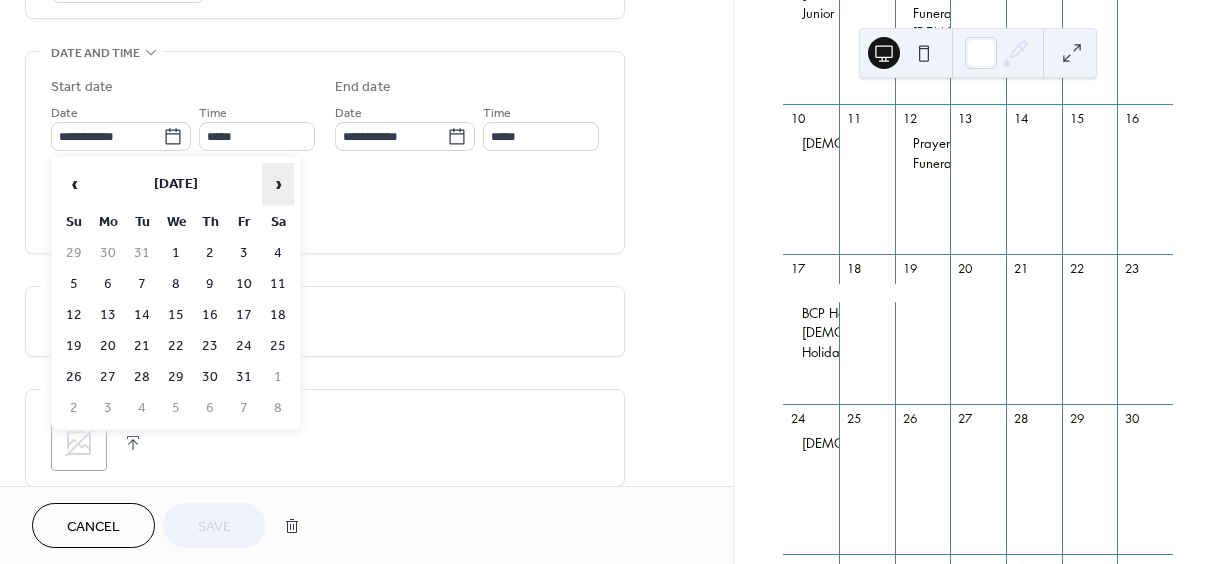 click on "›" at bounding box center [278, 184] 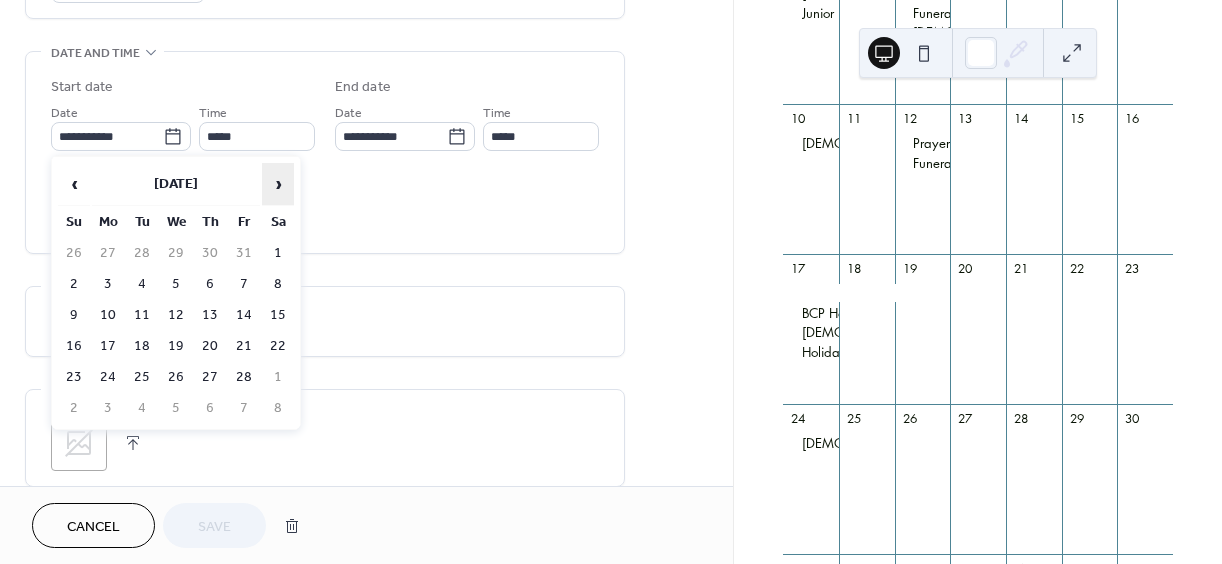 click on "›" at bounding box center (278, 184) 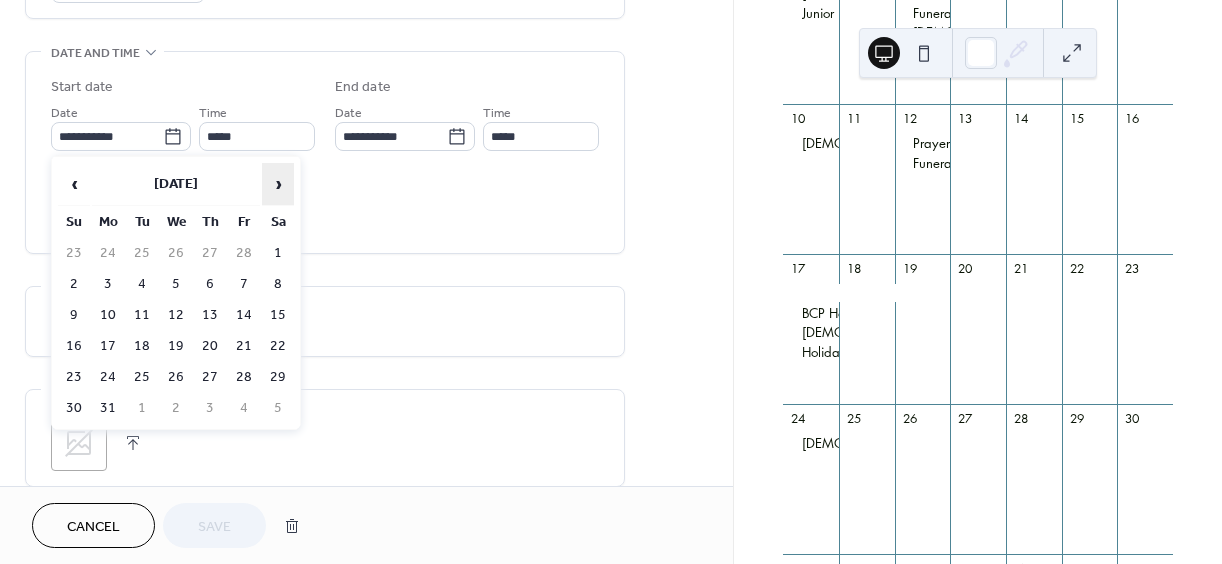 click on "›" at bounding box center (278, 184) 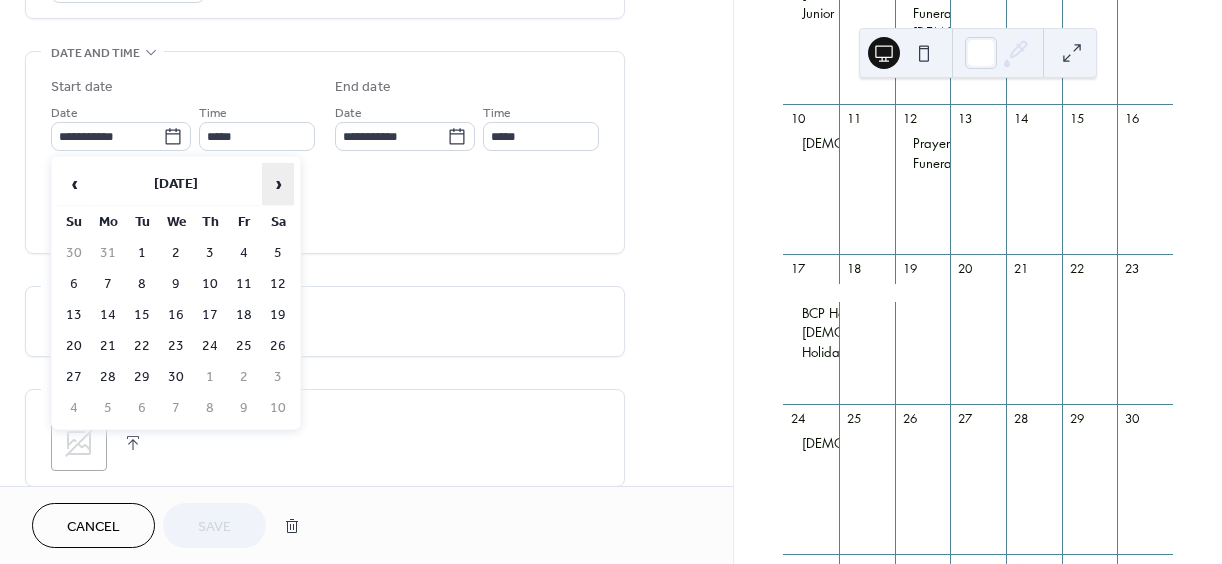click on "›" at bounding box center [278, 184] 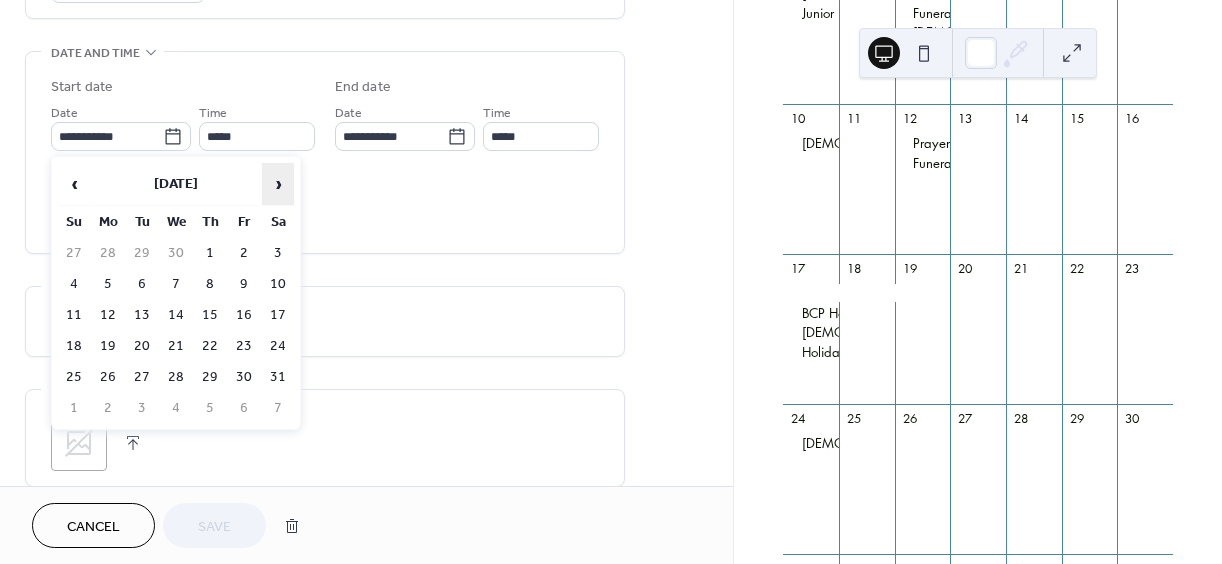 click on "›" at bounding box center (278, 184) 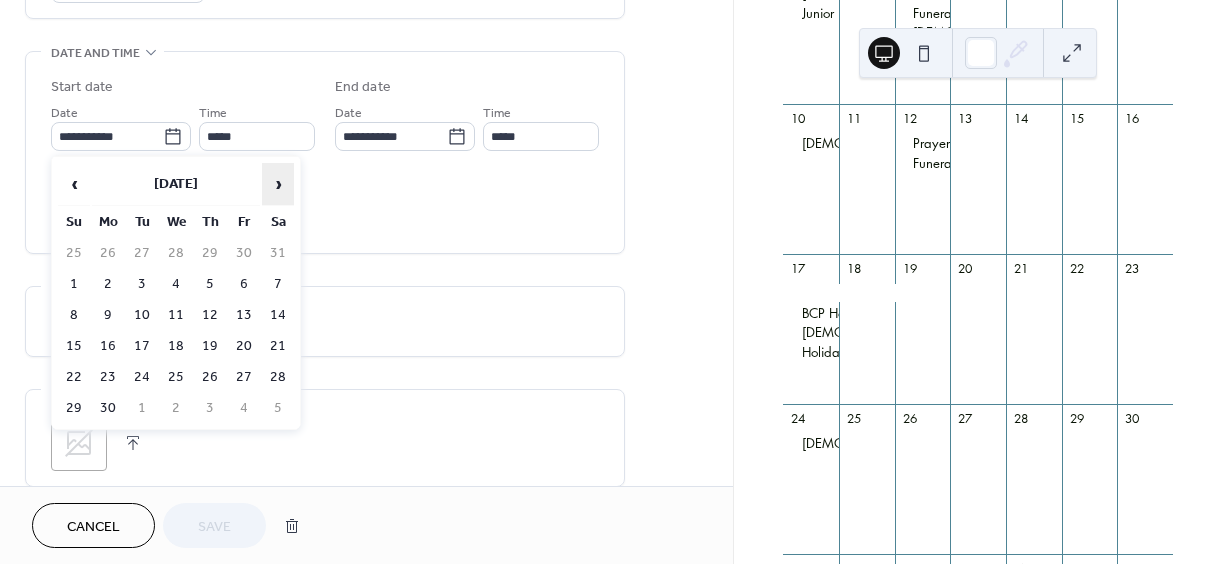 click on "›" at bounding box center (278, 184) 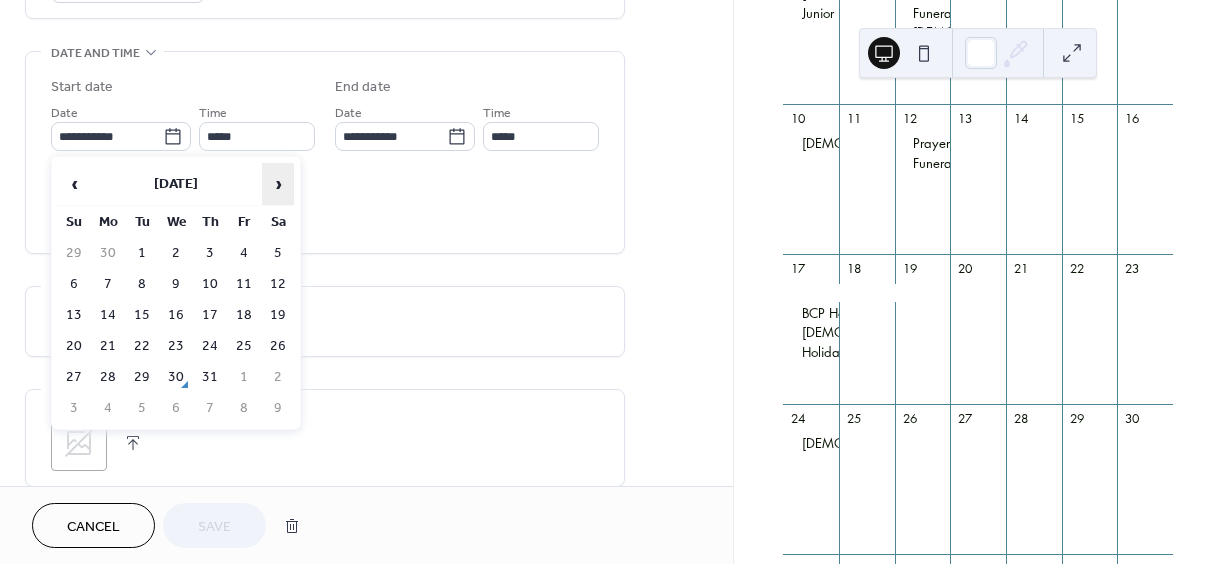 click on "›" at bounding box center (278, 184) 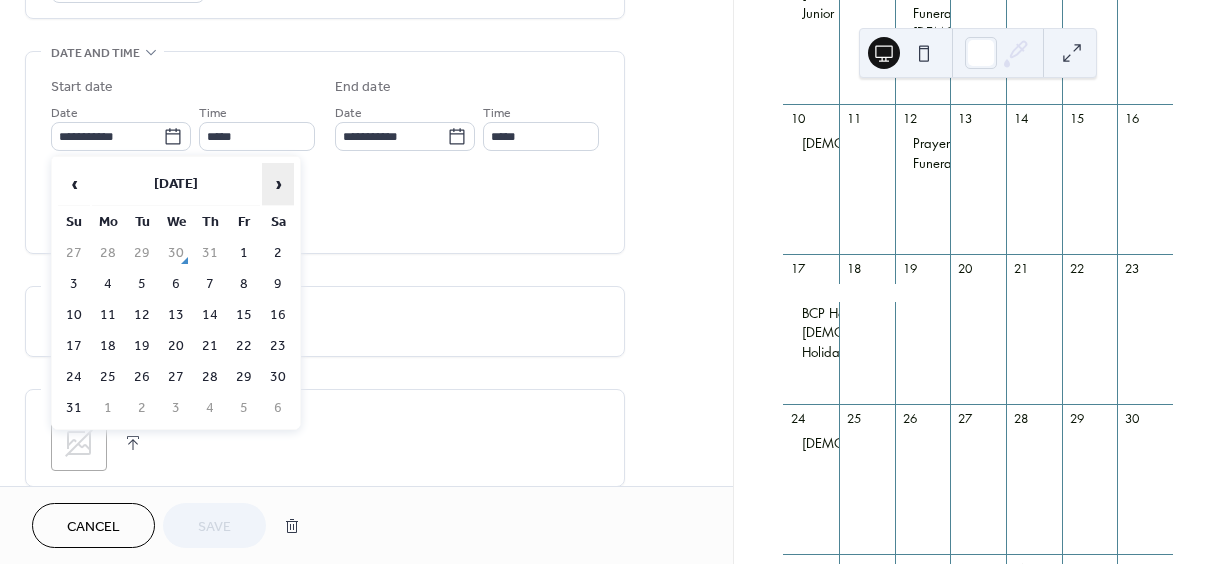 click on "›" at bounding box center (278, 184) 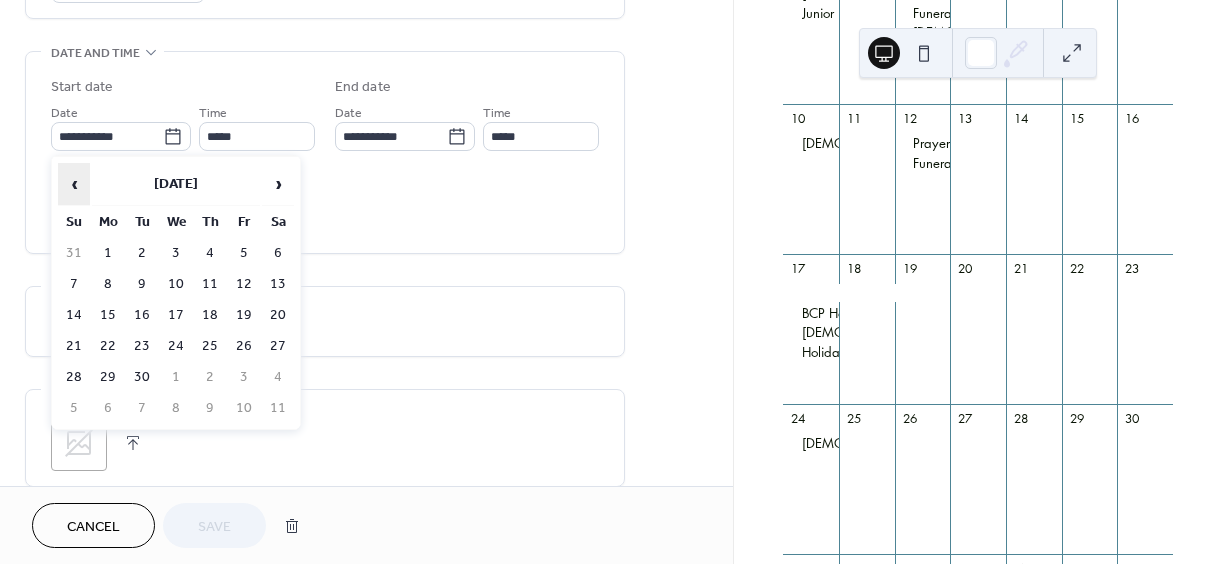 click on "‹" at bounding box center (74, 184) 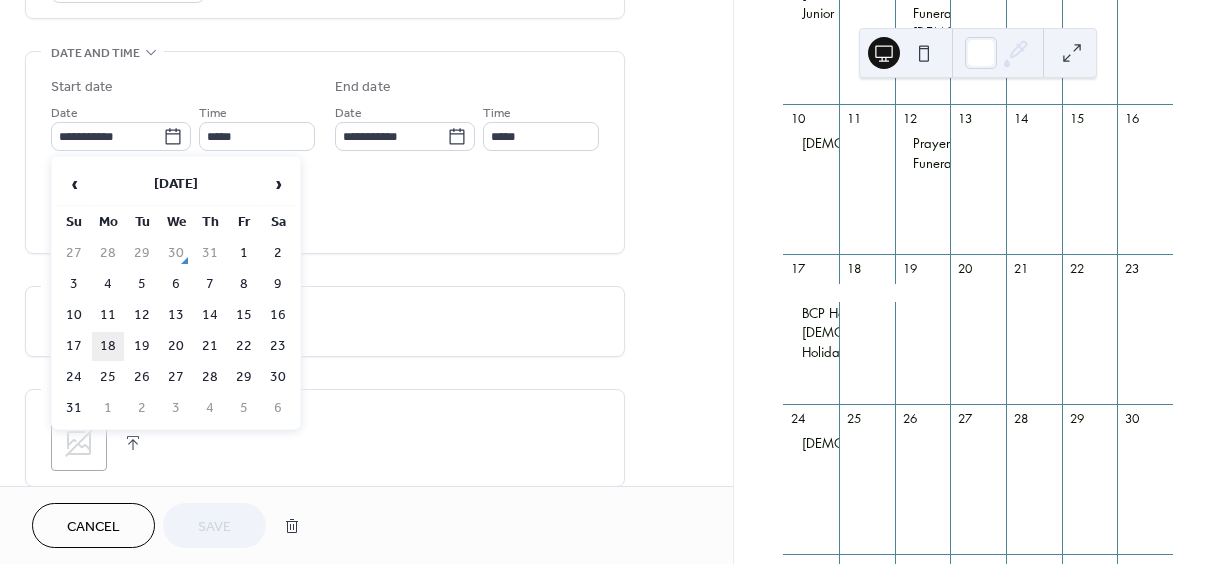 click on "18" at bounding box center [108, 346] 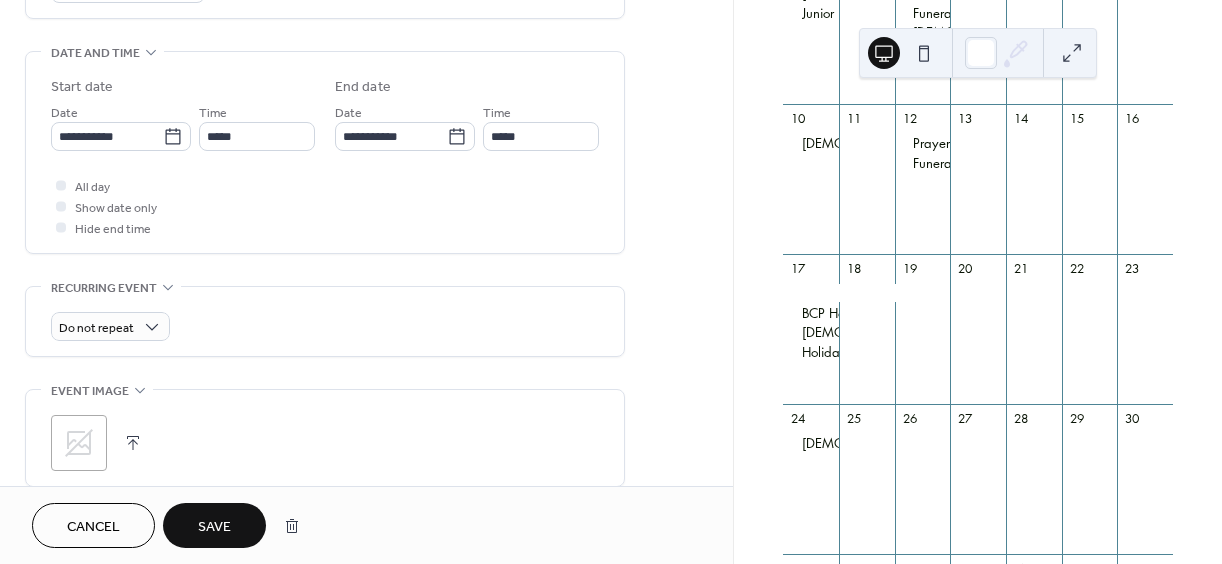 type on "**********" 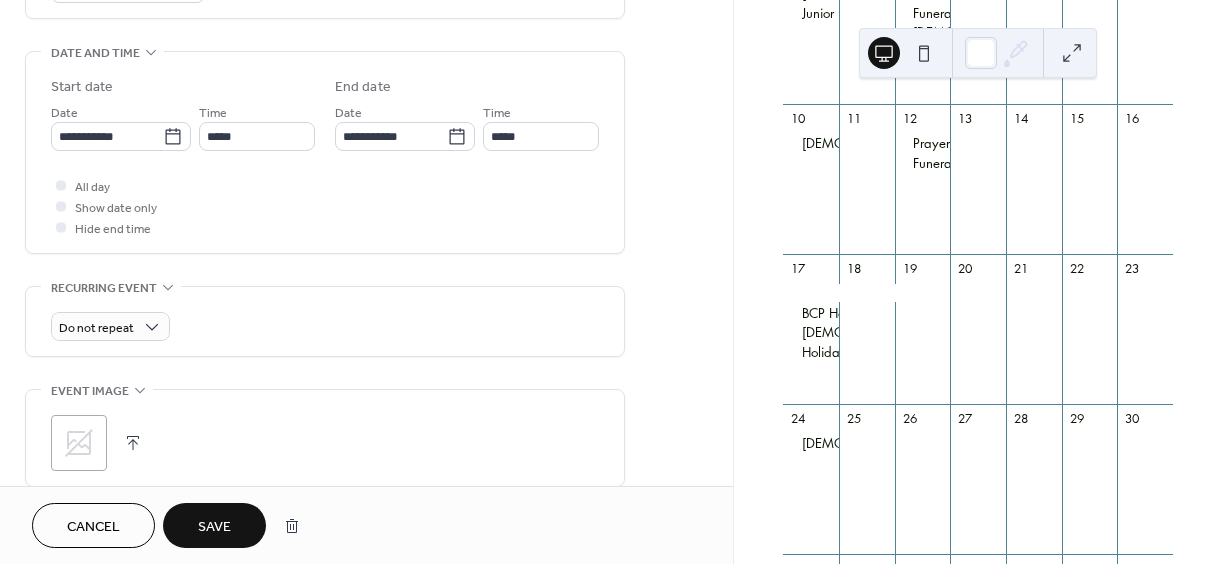 scroll, scrollTop: 700, scrollLeft: 0, axis: vertical 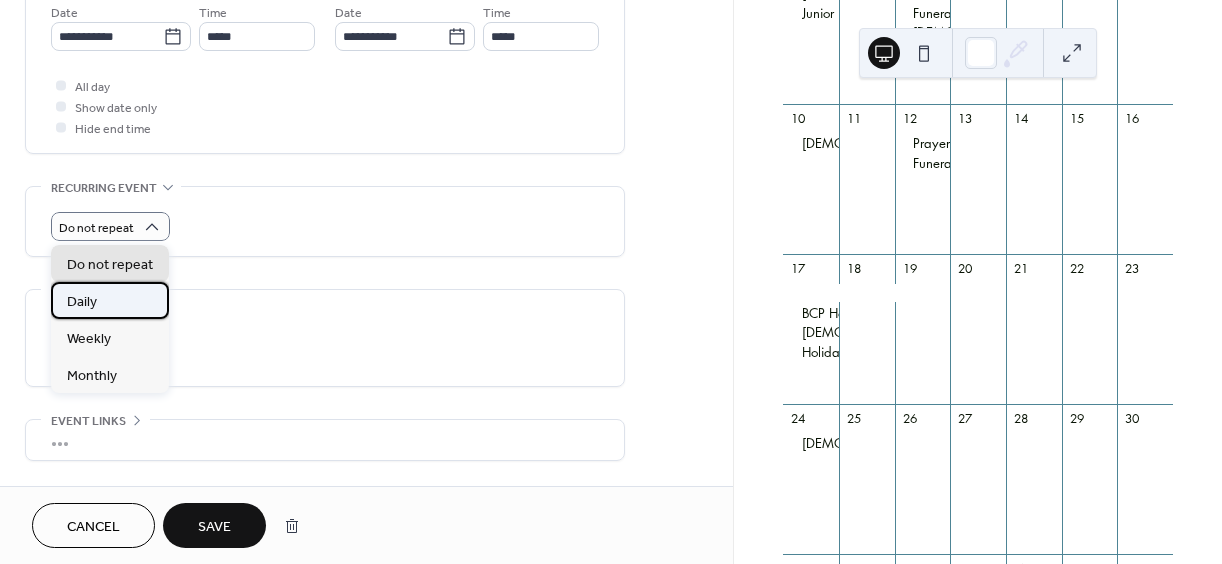 click on "Daily" at bounding box center [82, 302] 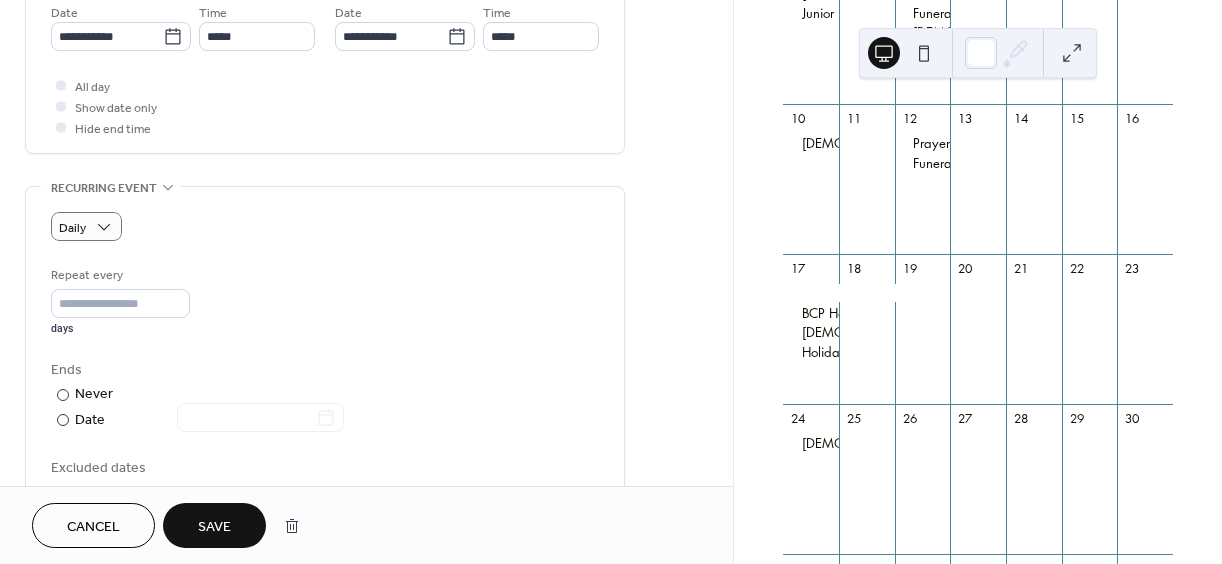 scroll, scrollTop: 1000, scrollLeft: 0, axis: vertical 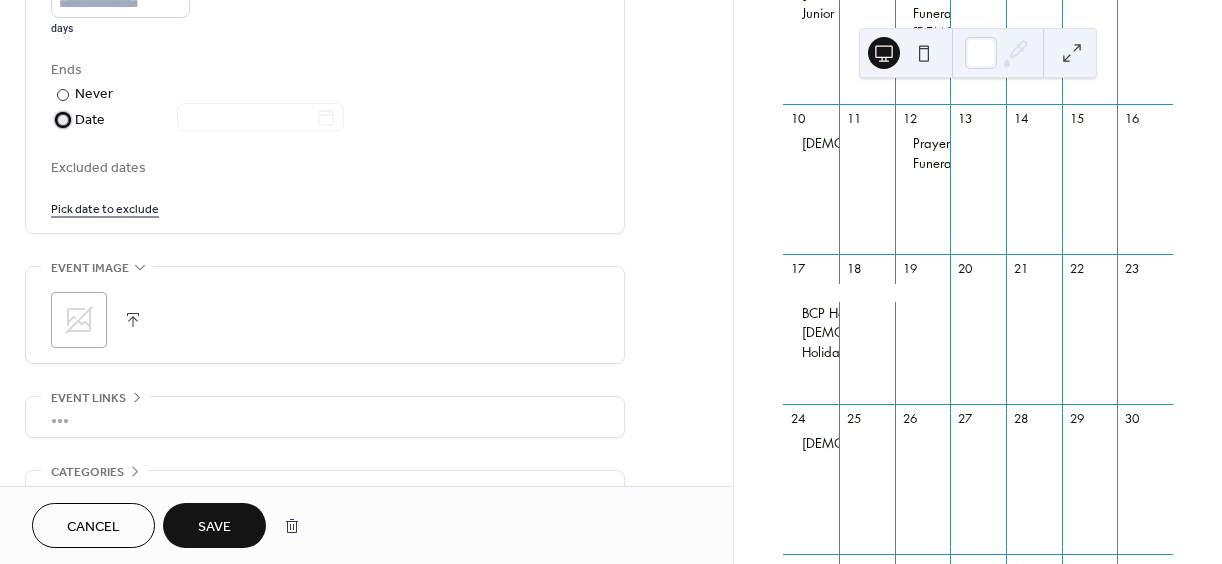 click at bounding box center (63, 120) 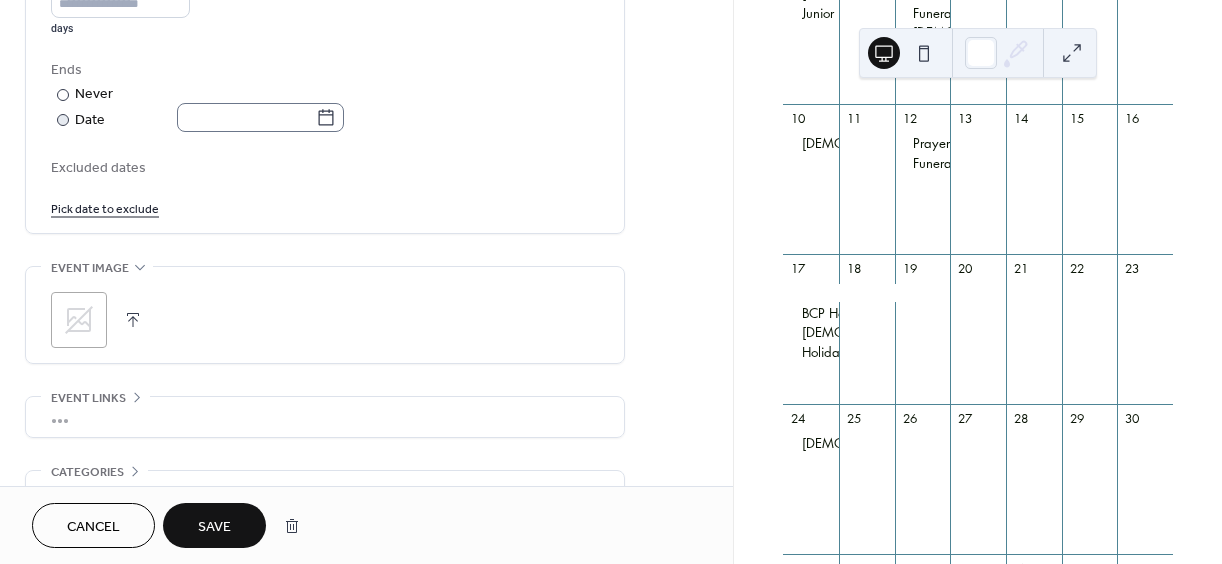 click 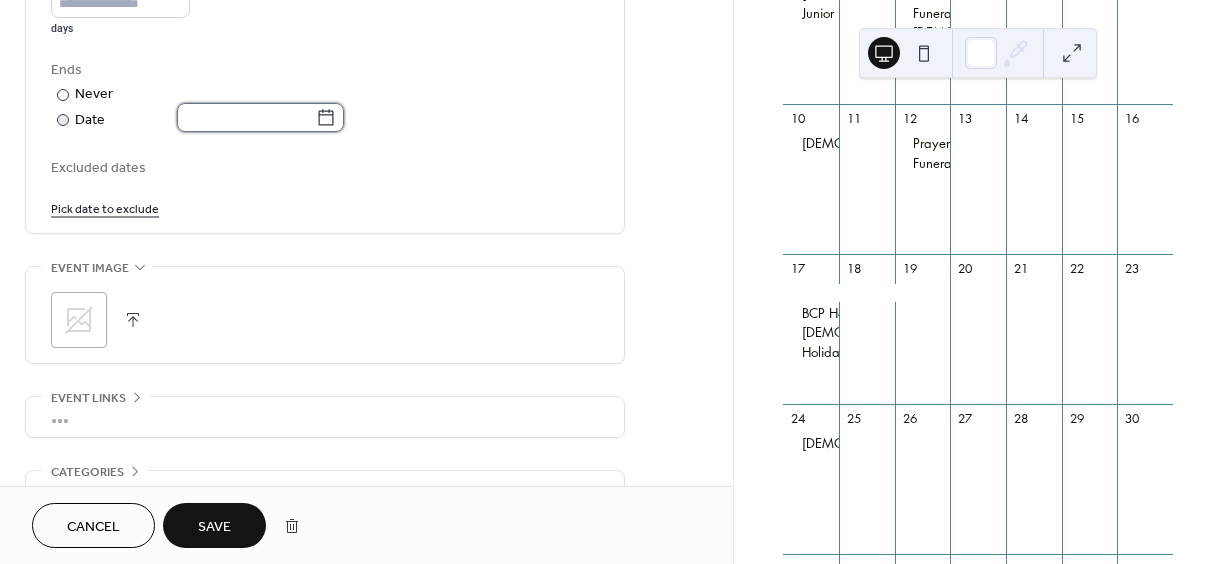 click at bounding box center [246, 117] 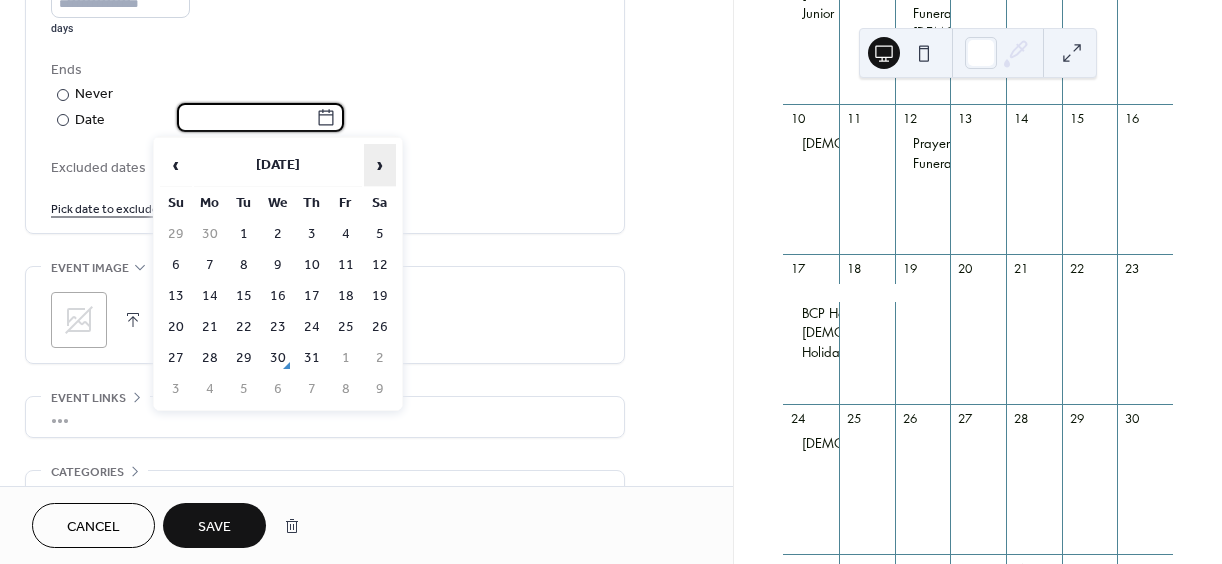 click on "›" at bounding box center [380, 165] 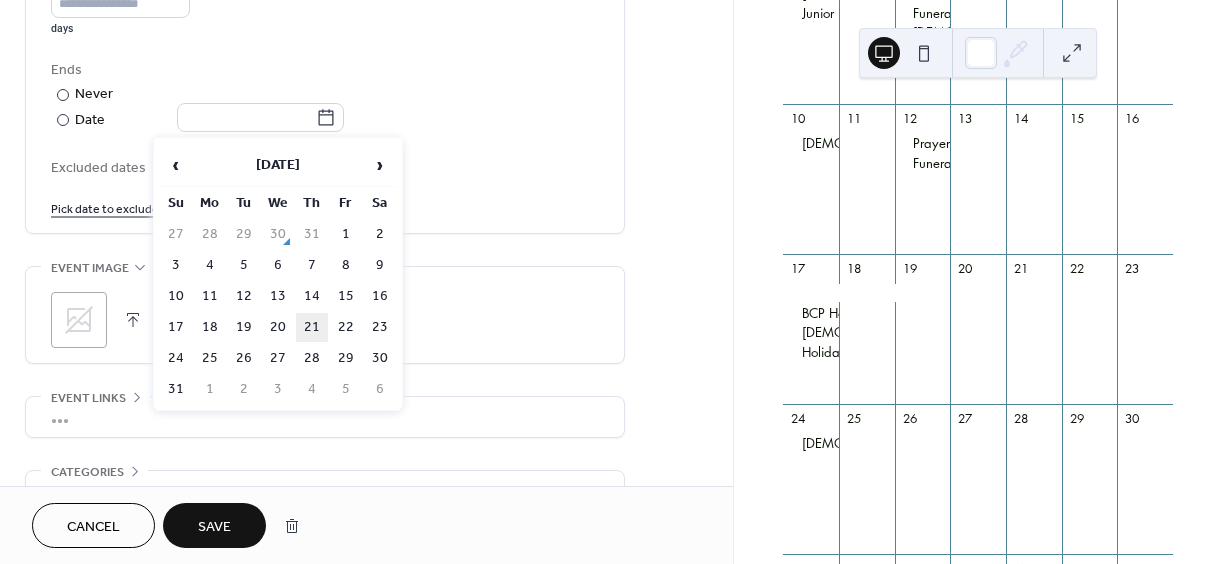 click on "21" at bounding box center (312, 327) 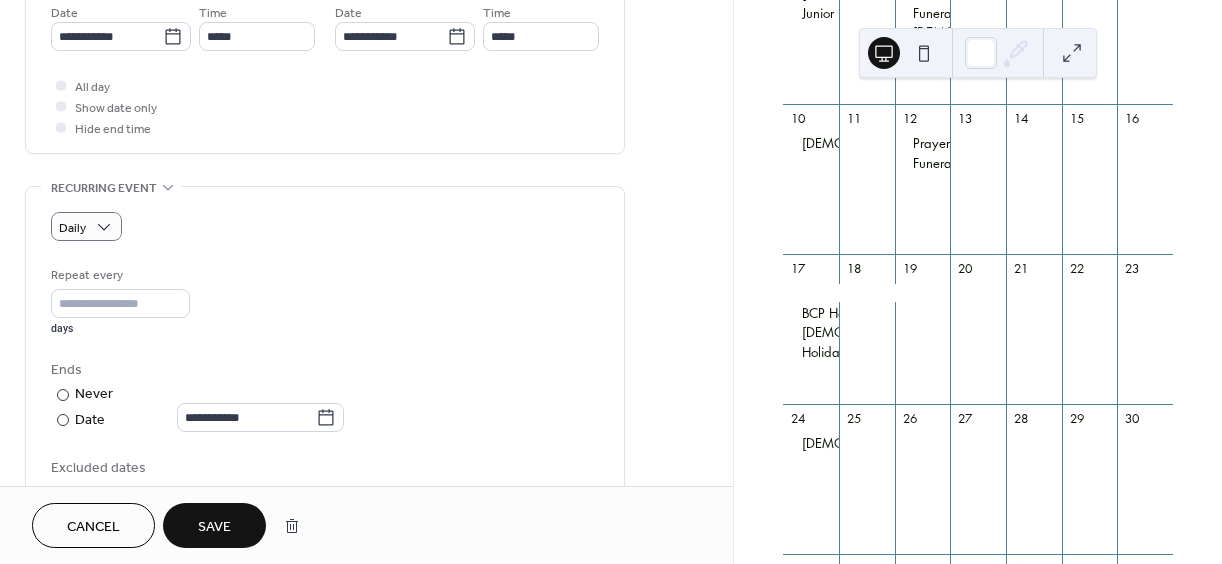 scroll, scrollTop: 900, scrollLeft: 0, axis: vertical 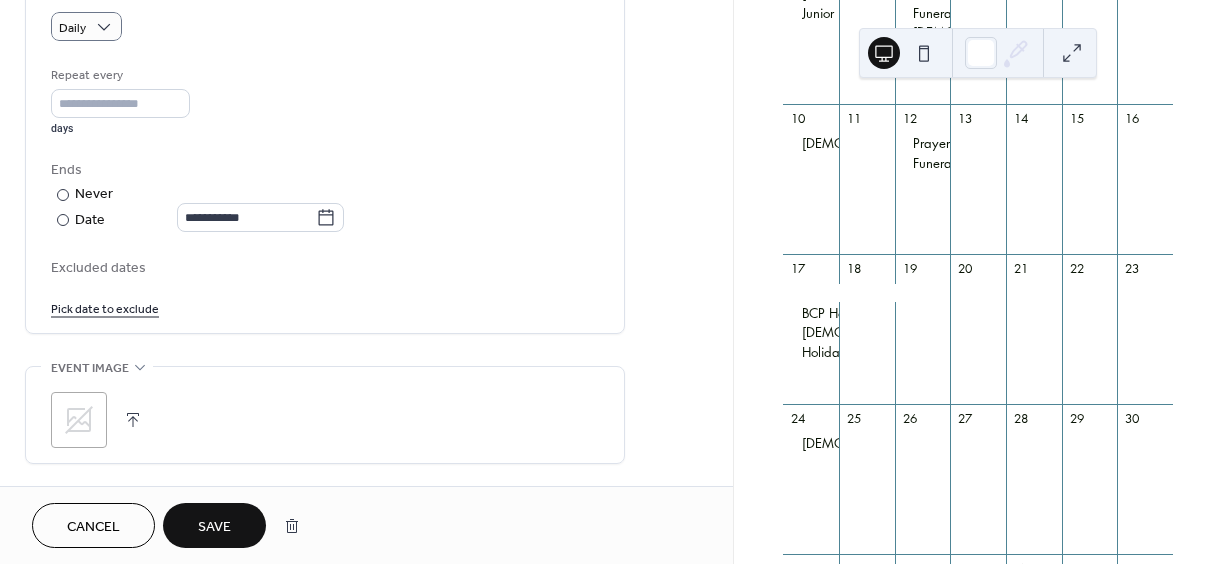 click on "Save" at bounding box center (214, 527) 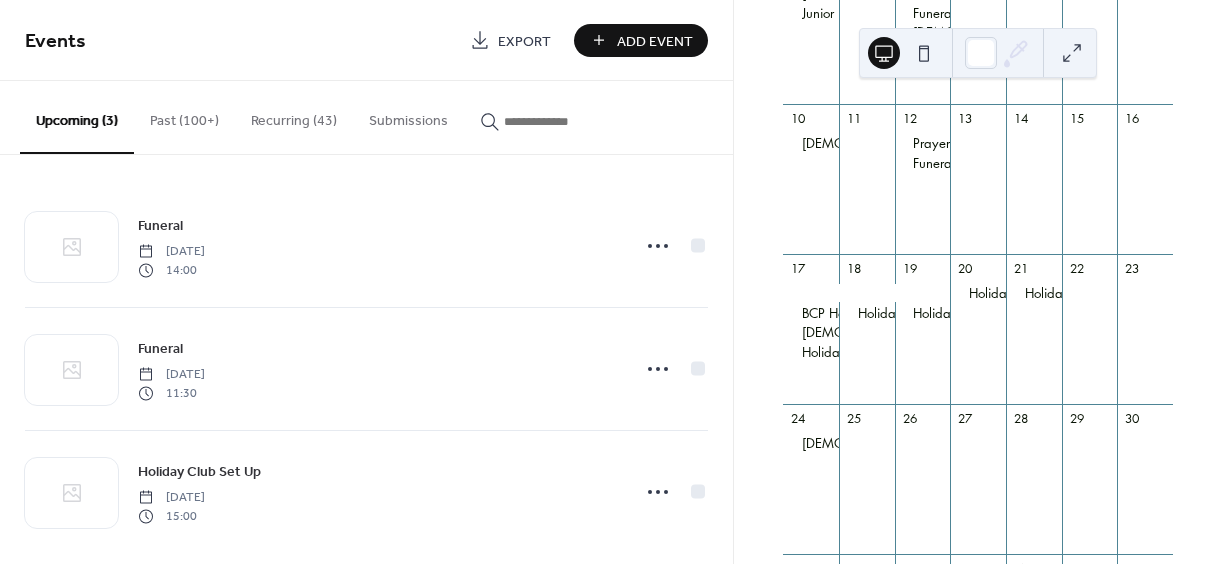 click on "Recurring (43)" at bounding box center (294, 116) 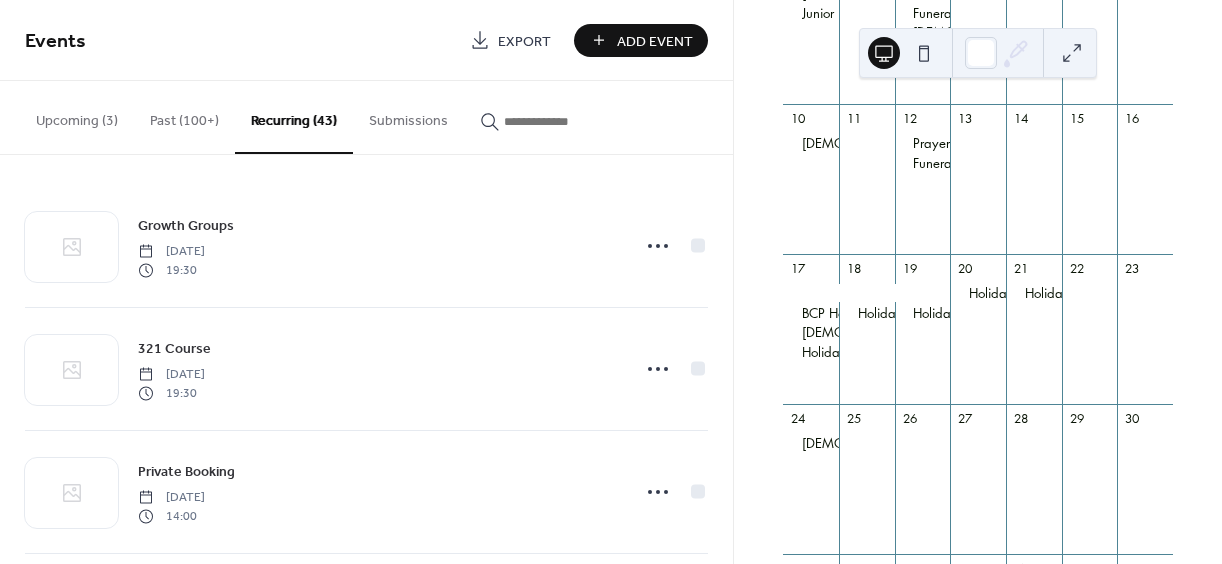 click at bounding box center [564, 121] 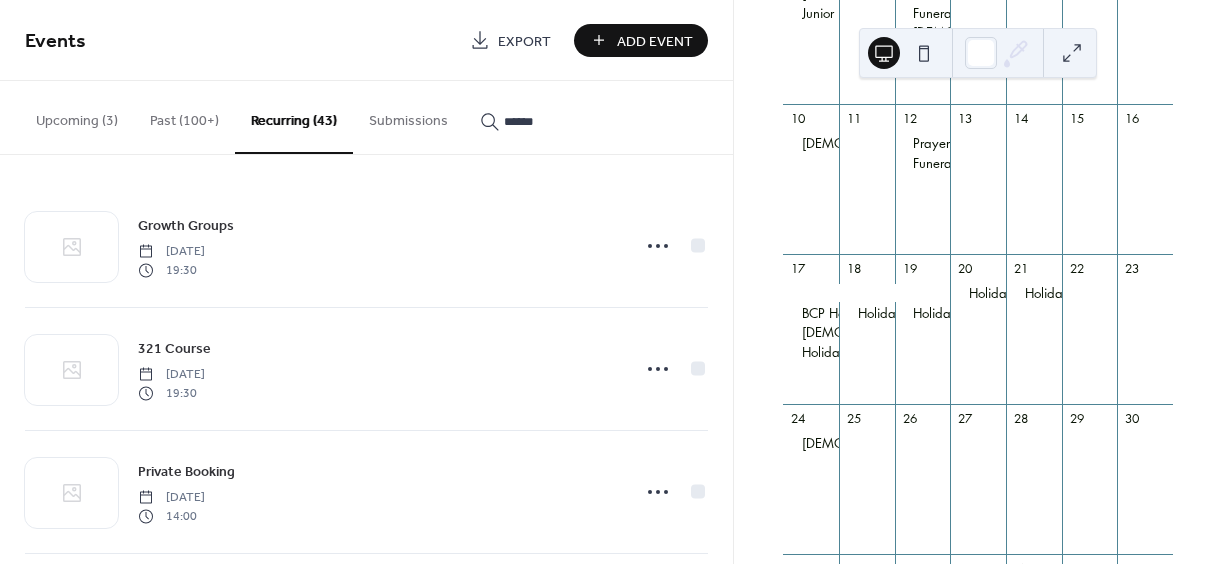 click on "******" at bounding box center (552, 116) 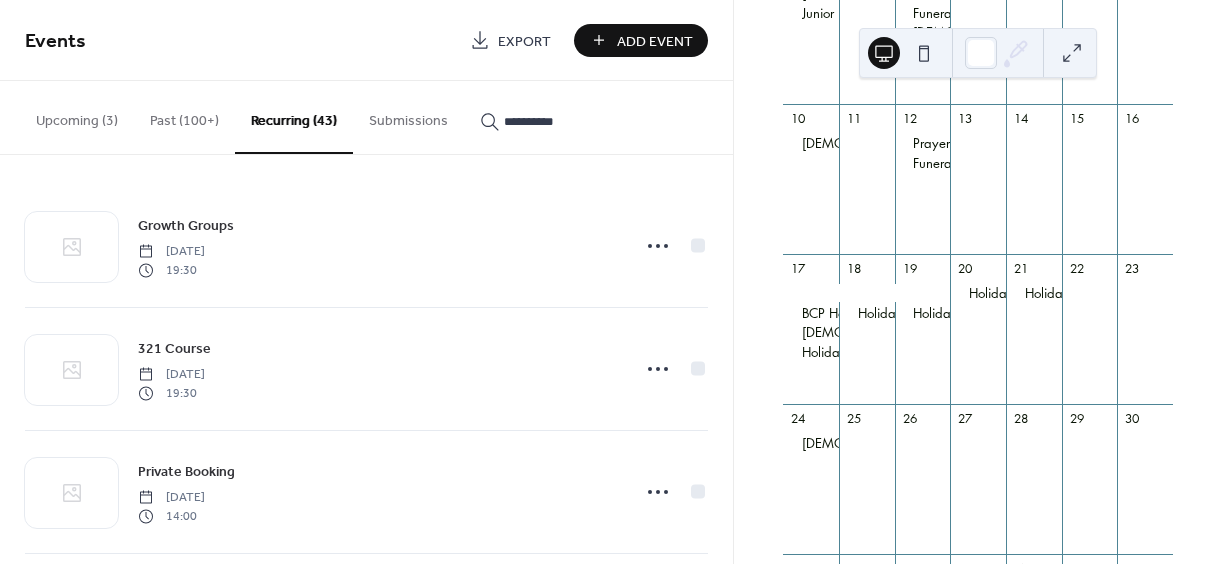 click on "**********" at bounding box center [552, 116] 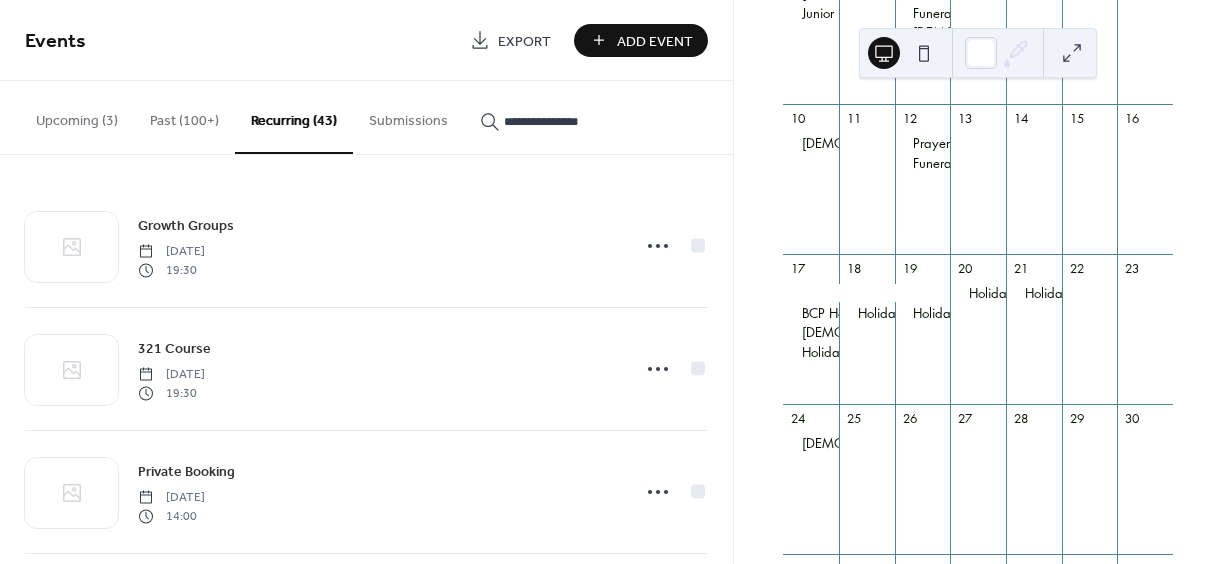 click on "**********" at bounding box center (552, 116) 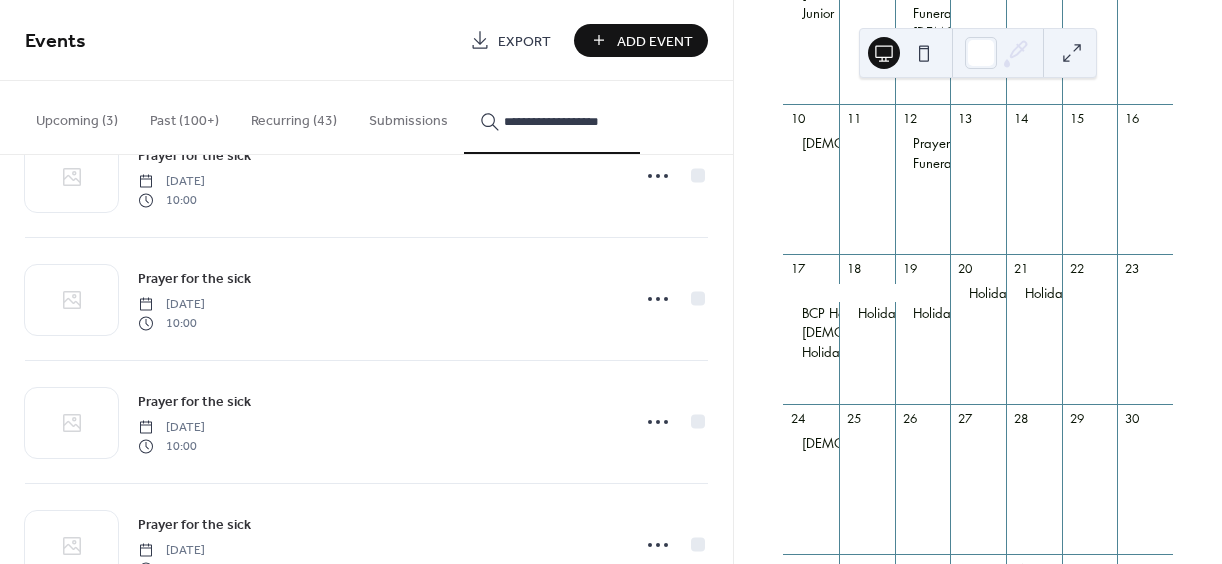 scroll, scrollTop: 1618, scrollLeft: 0, axis: vertical 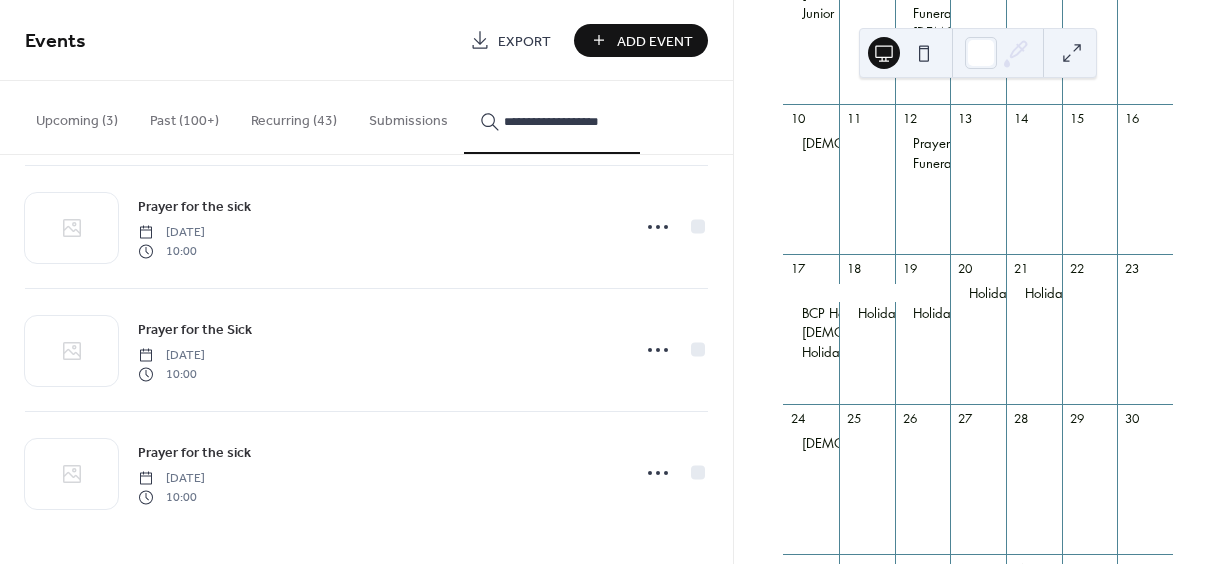 type on "**********" 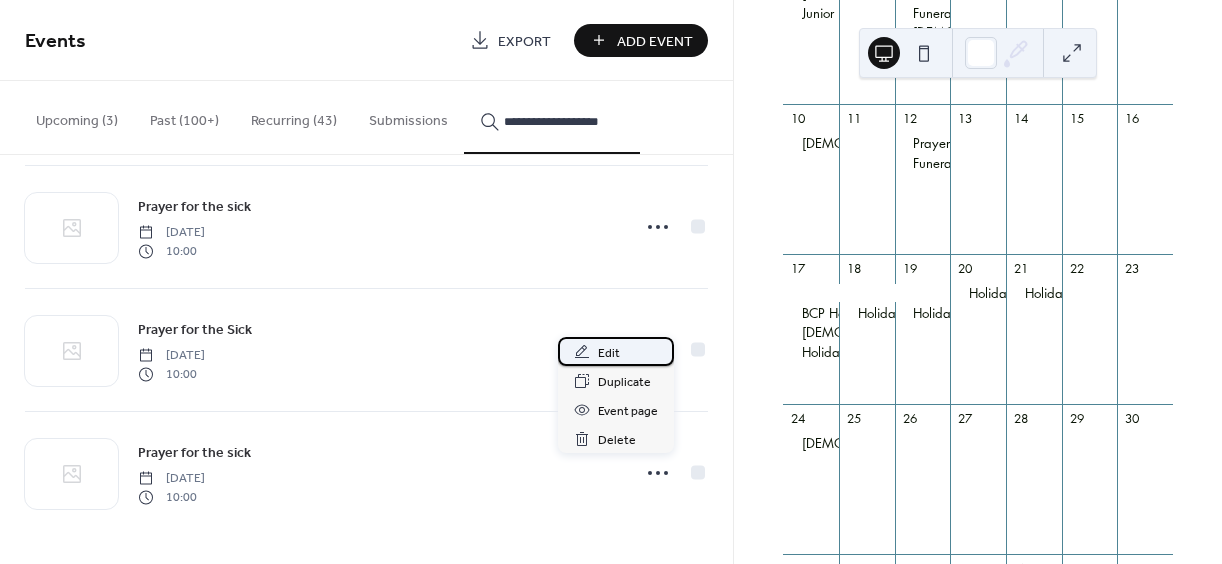click on "Edit" at bounding box center (609, 353) 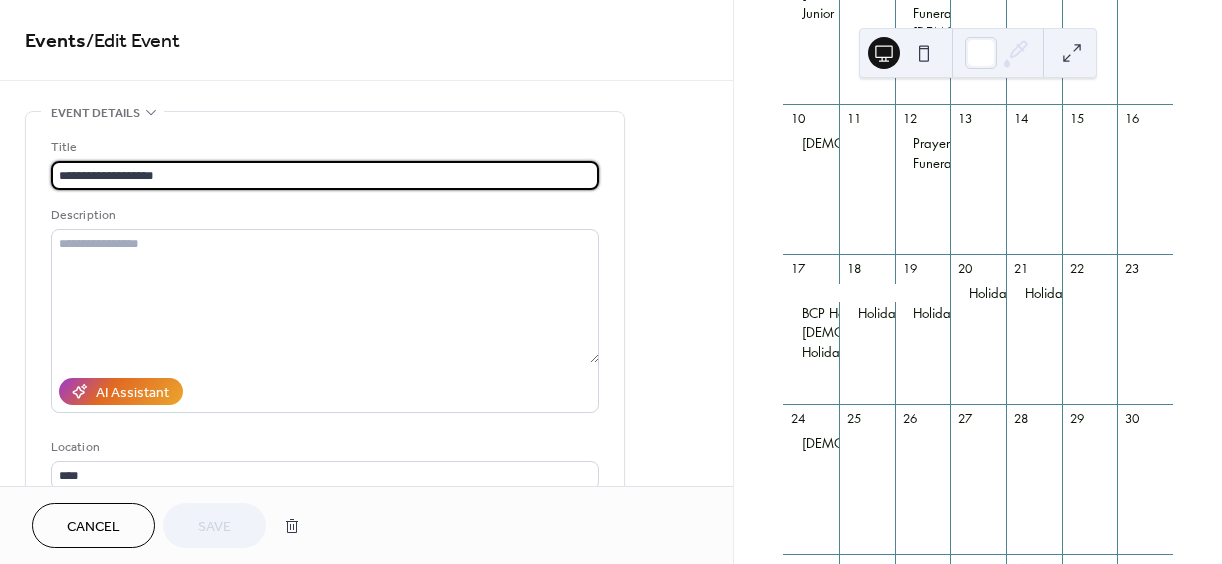 type on "**********" 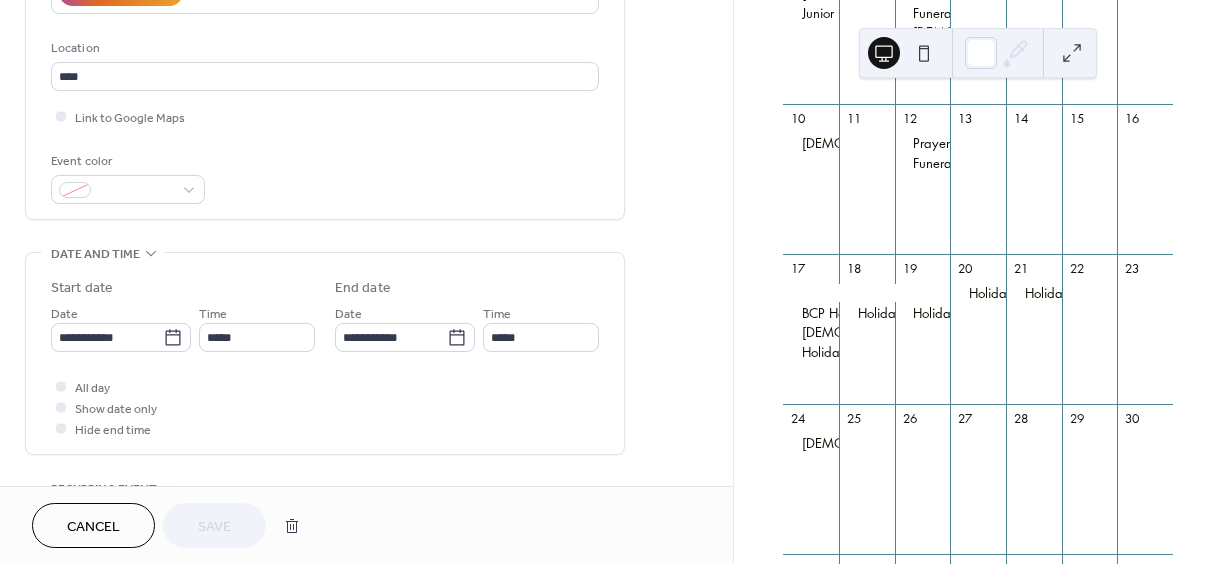 scroll, scrollTop: 400, scrollLeft: 0, axis: vertical 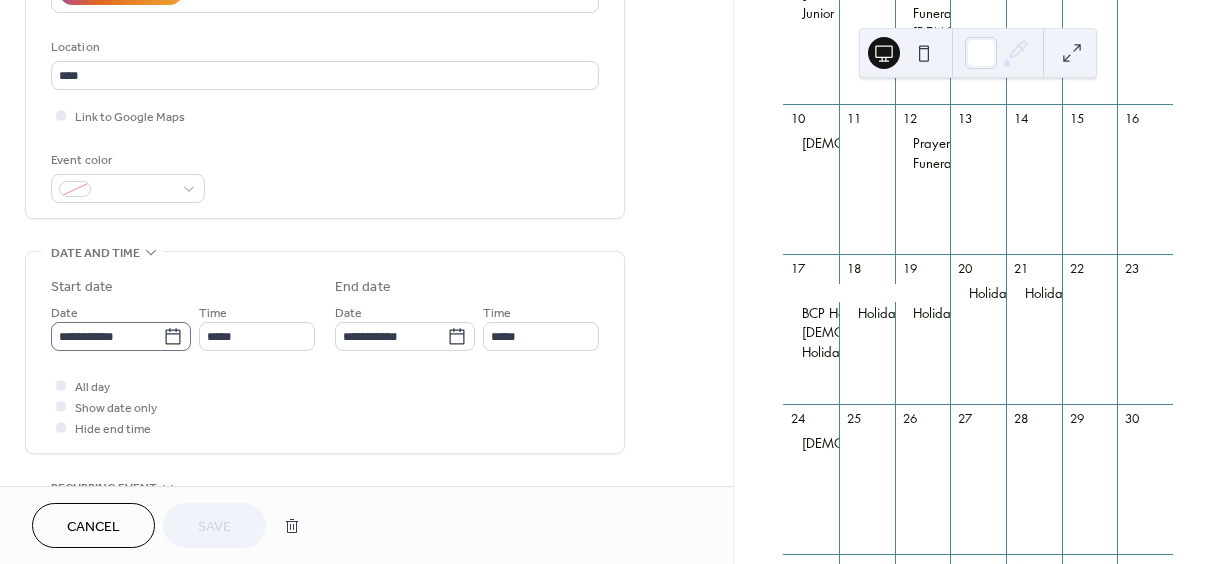 click 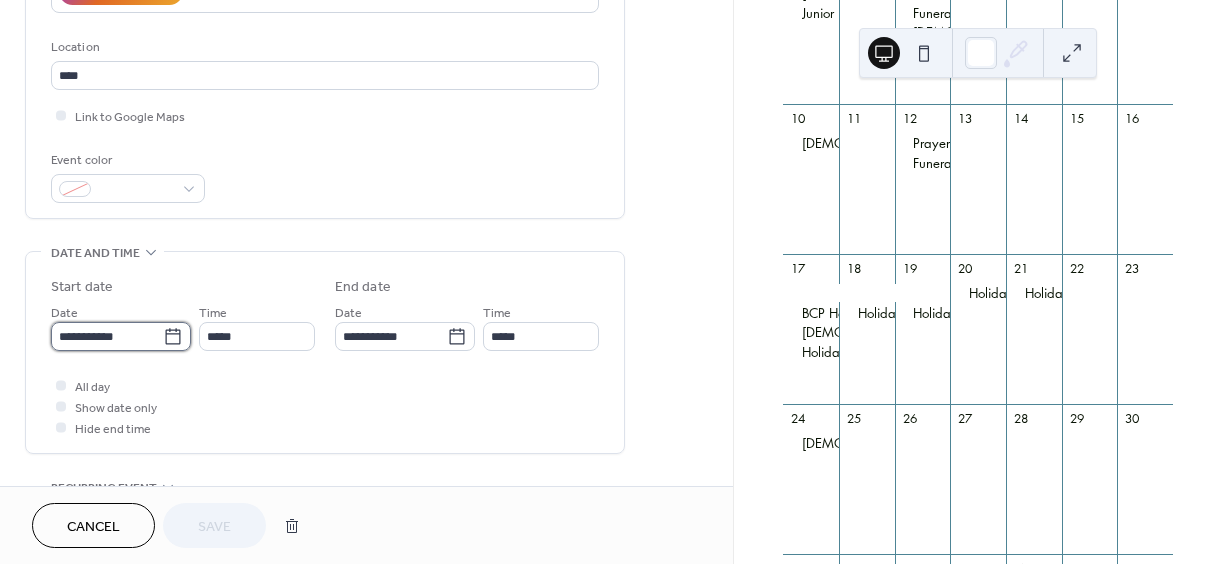 click on "**********" at bounding box center (107, 336) 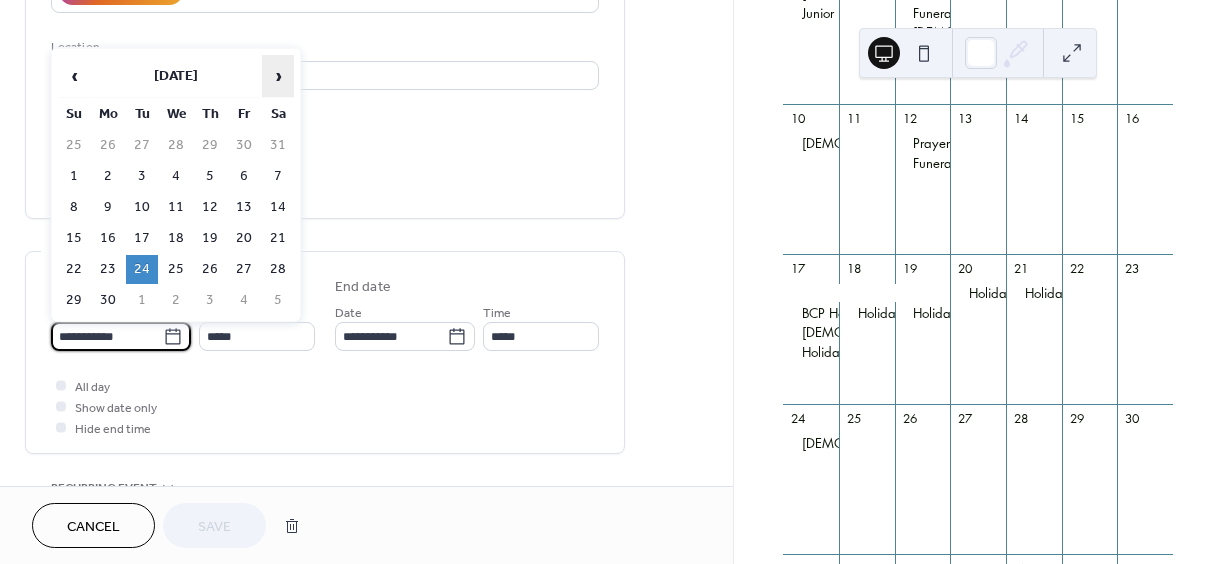 click on "›" at bounding box center (278, 76) 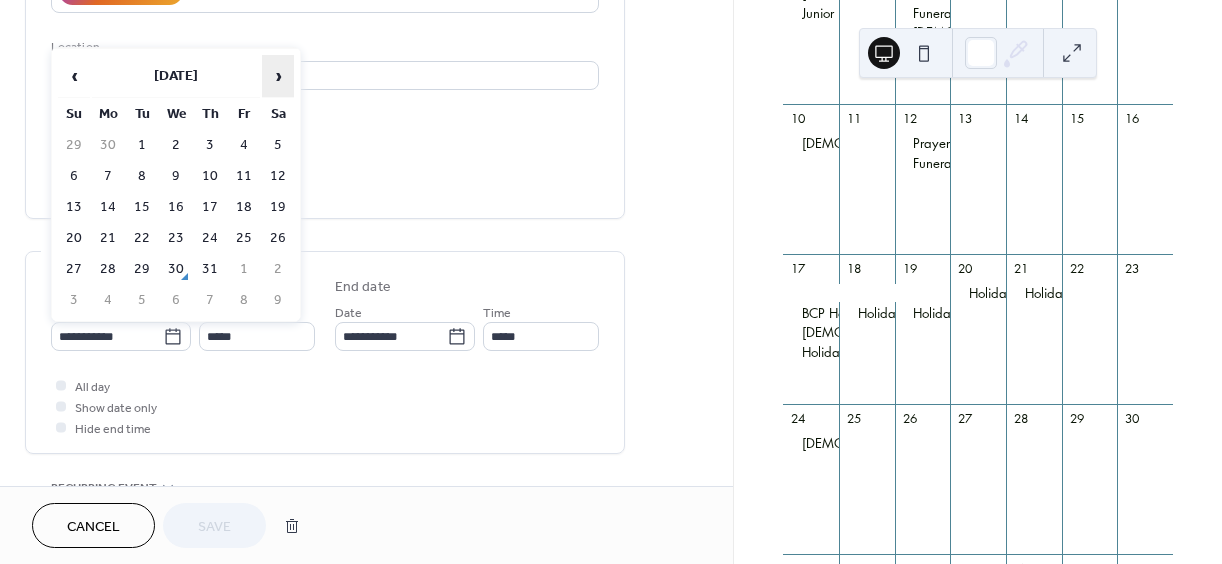 click on "›" at bounding box center [278, 76] 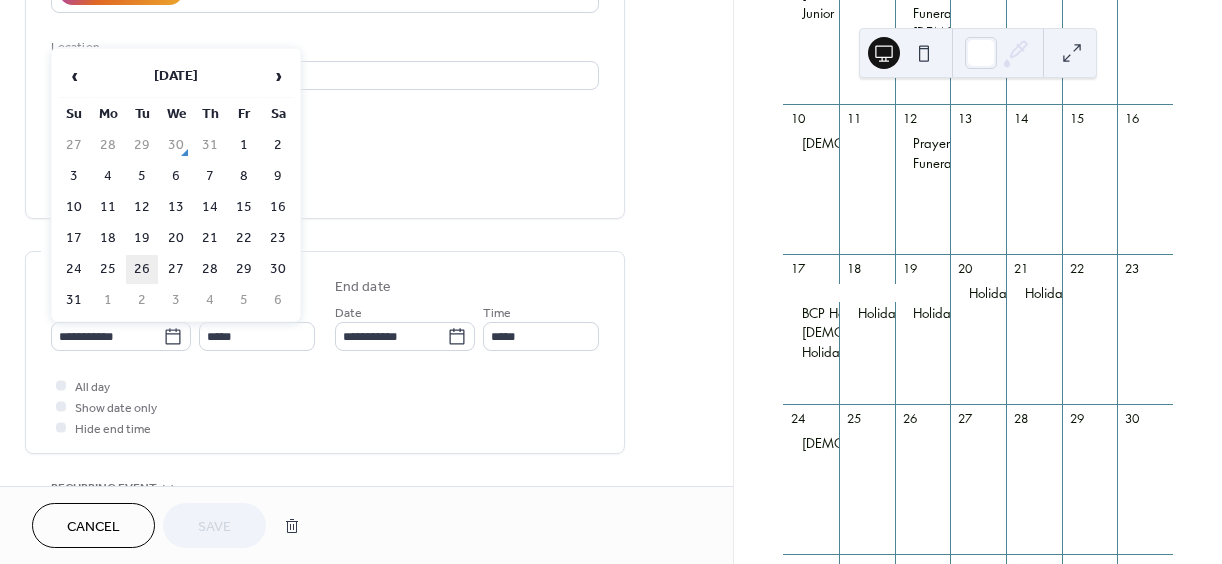 click on "26" at bounding box center [142, 269] 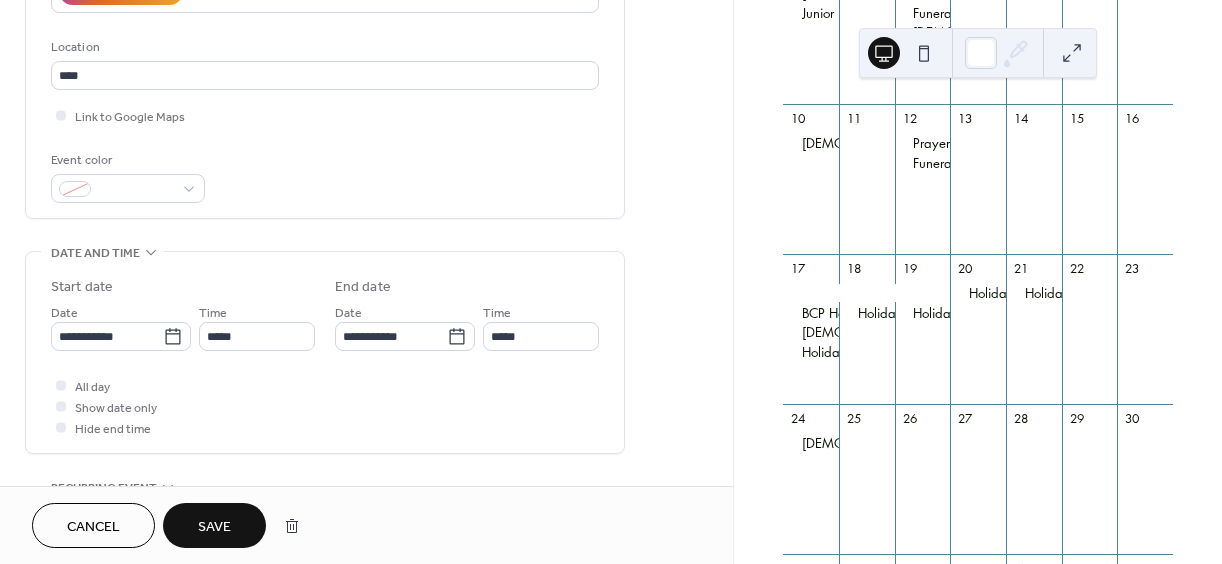 scroll, scrollTop: 800, scrollLeft: 0, axis: vertical 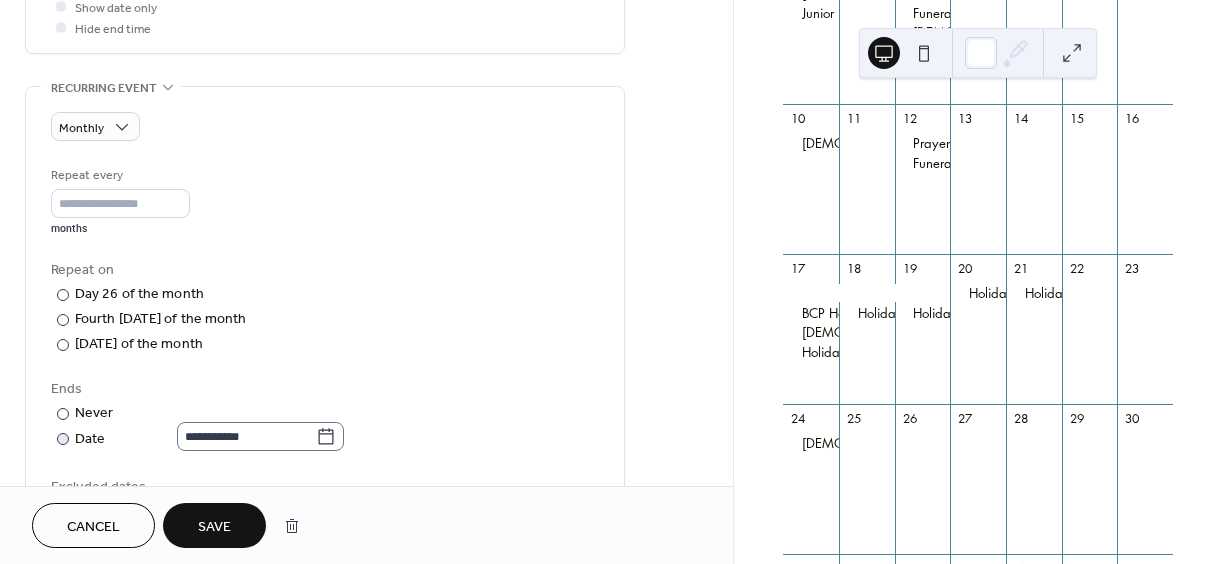 click 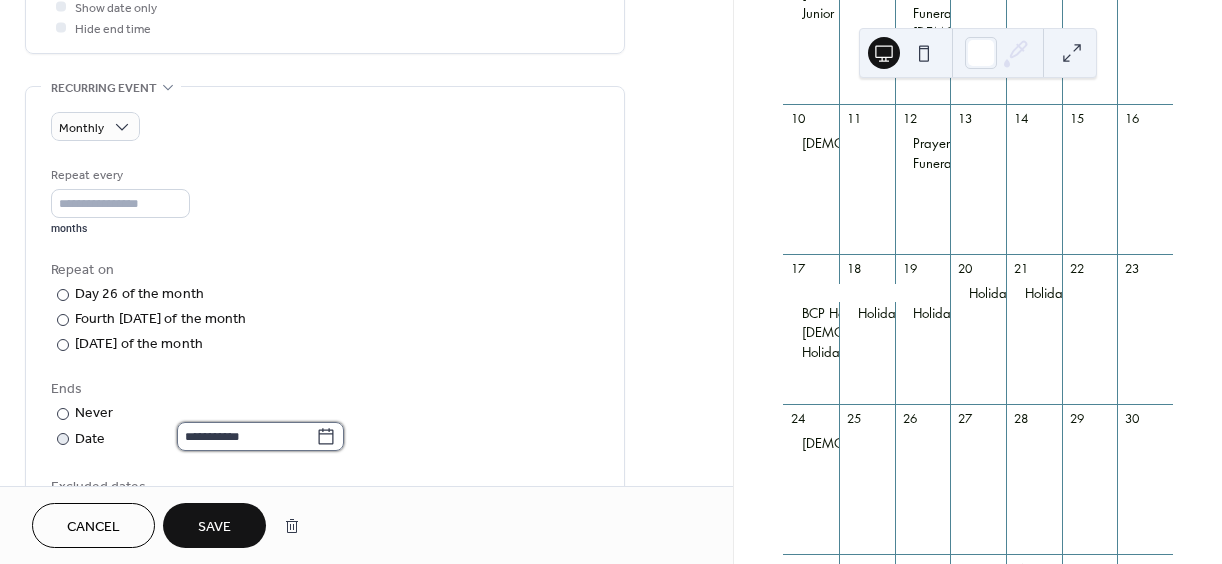 click on "**********" at bounding box center (246, 436) 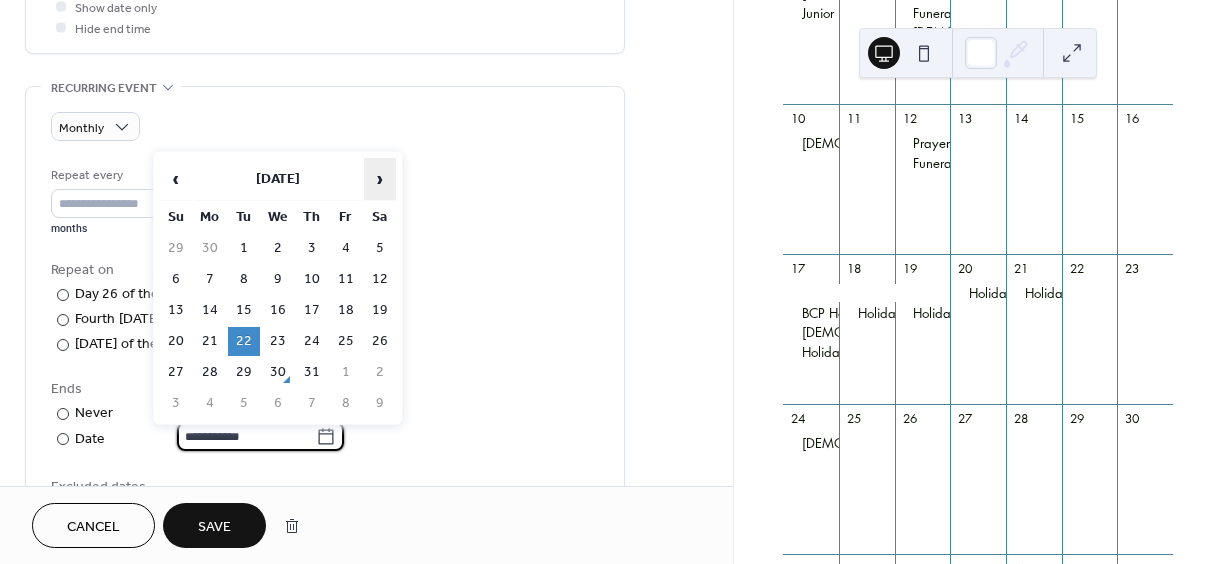 click on "›" at bounding box center (380, 179) 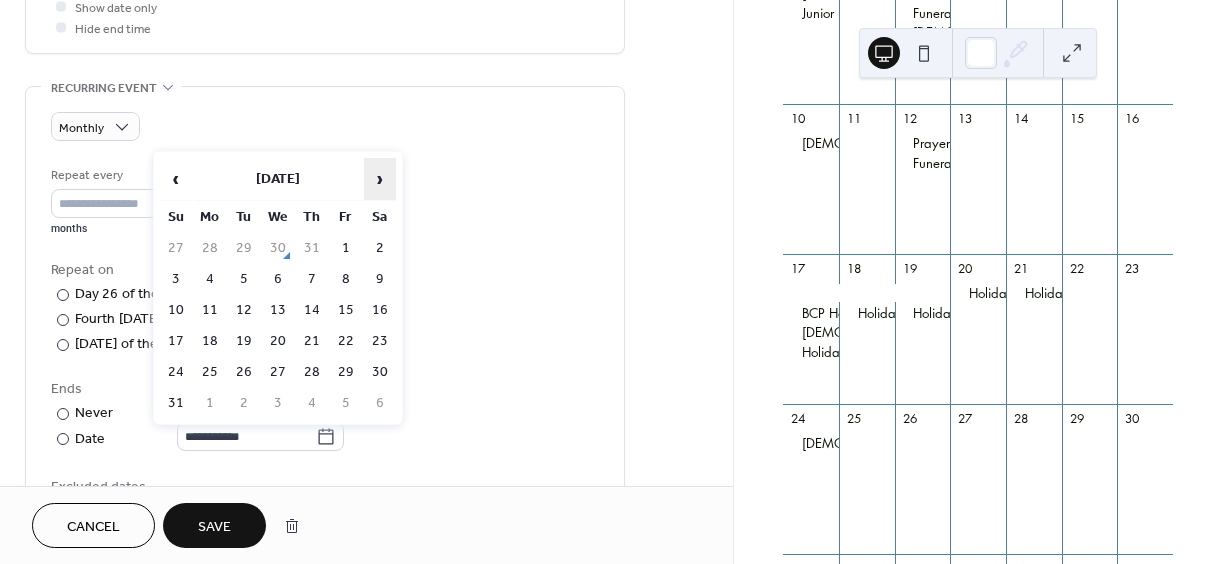 click on "›" at bounding box center (380, 179) 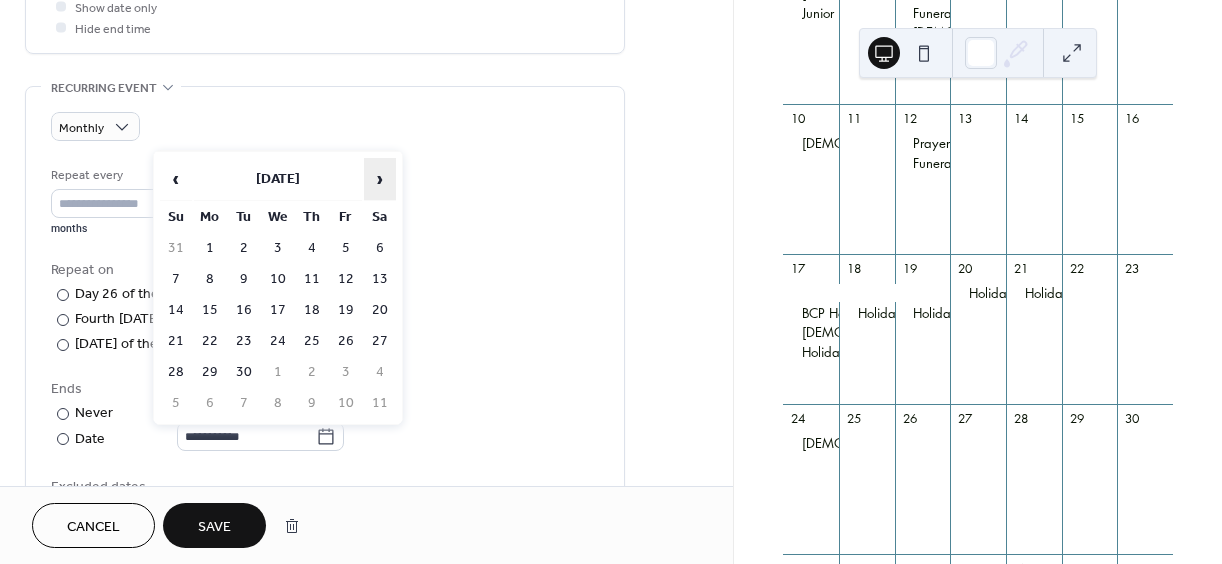 click on "›" at bounding box center (380, 179) 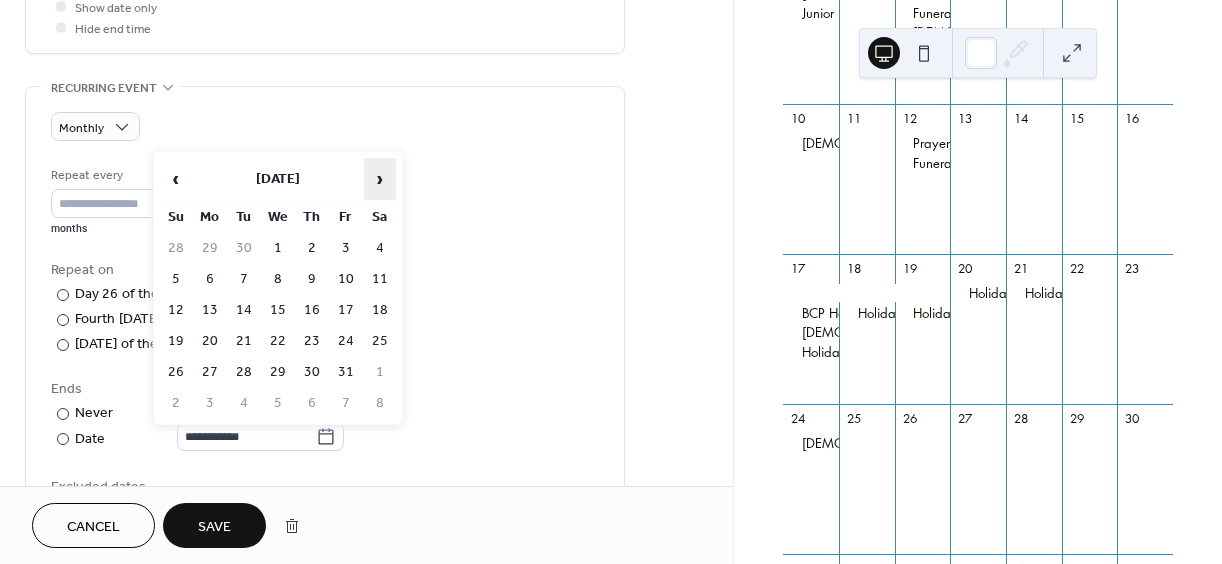 click on "›" at bounding box center (380, 179) 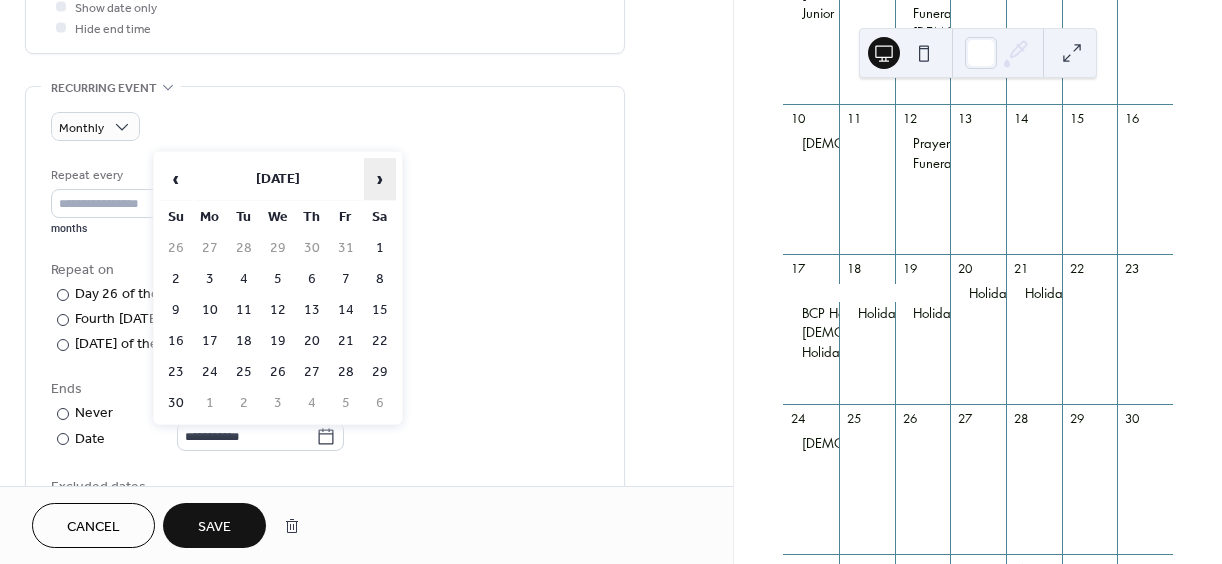 click on "›" at bounding box center [380, 179] 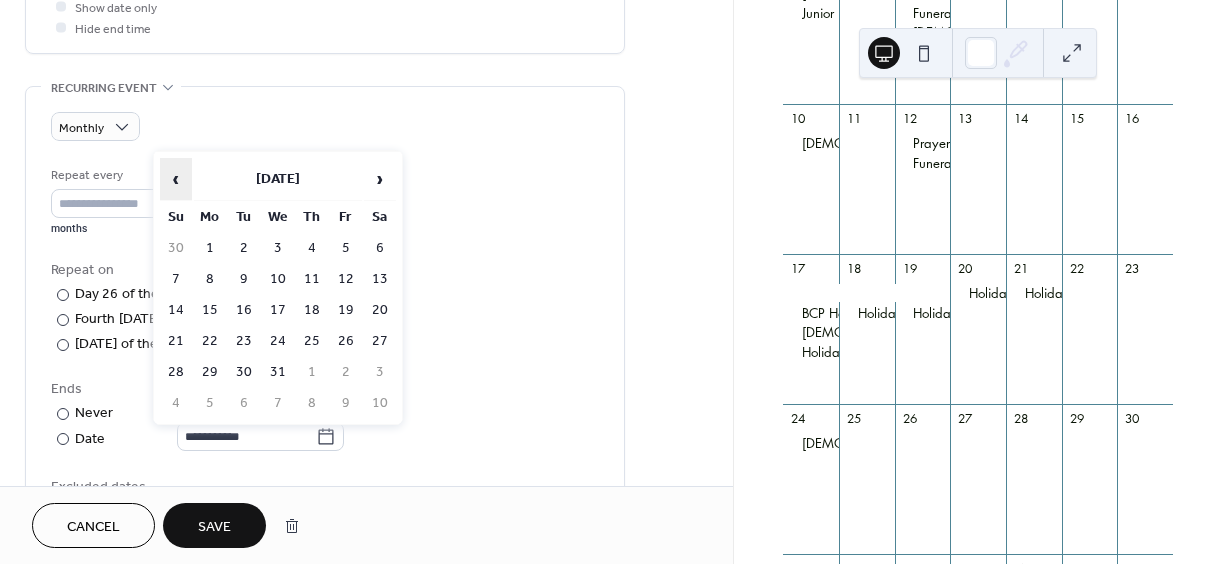 click on "‹" at bounding box center [176, 179] 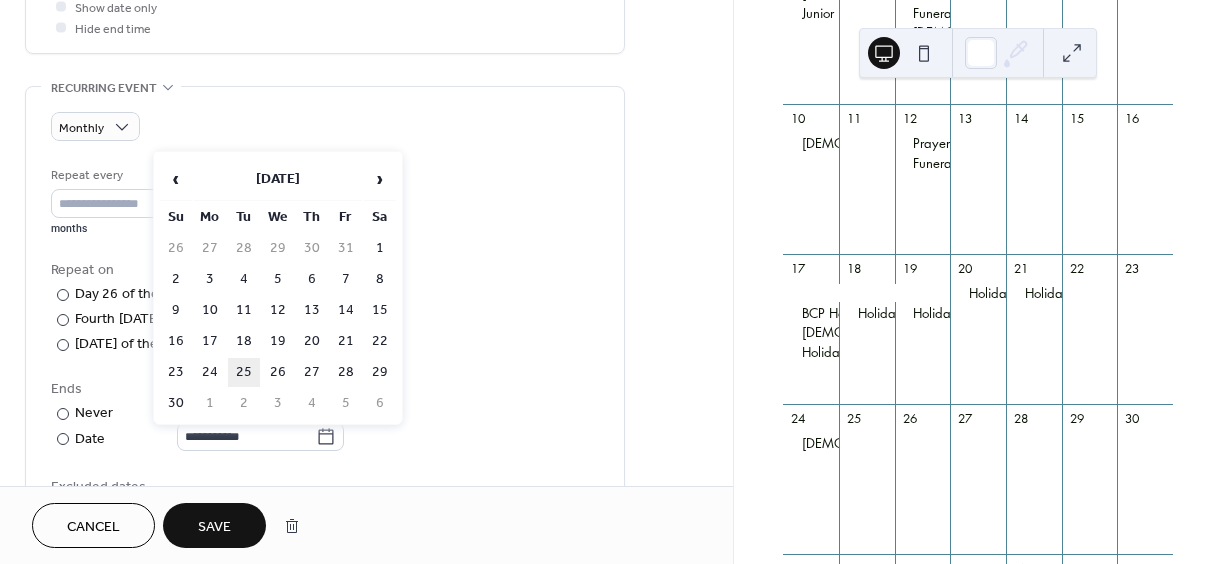 click on "25" at bounding box center [244, 372] 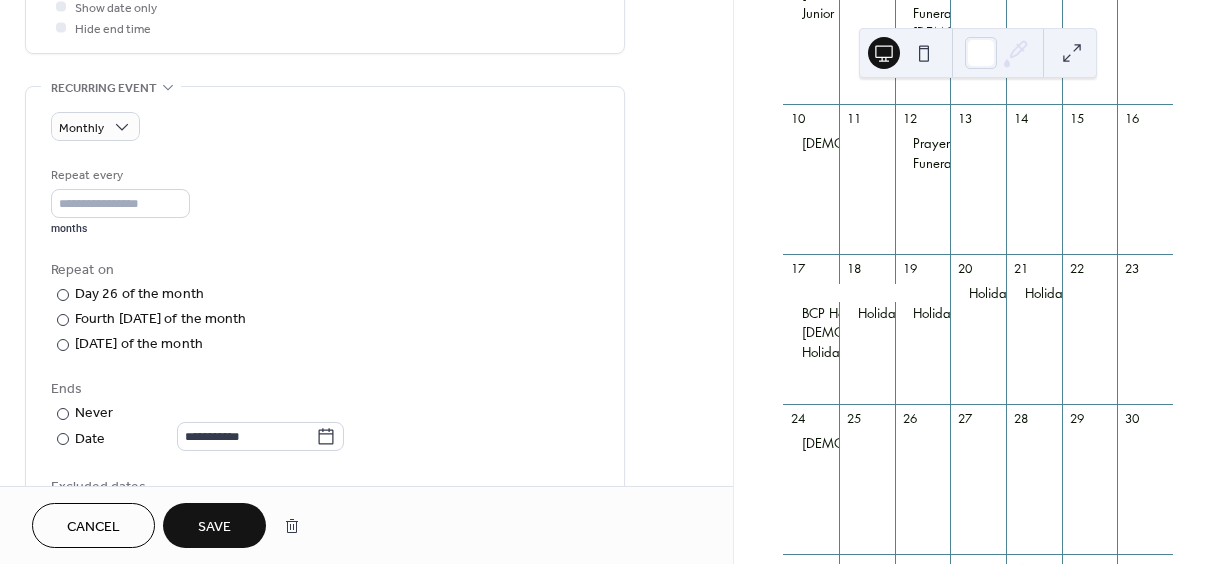 click on "Save" at bounding box center (214, 527) 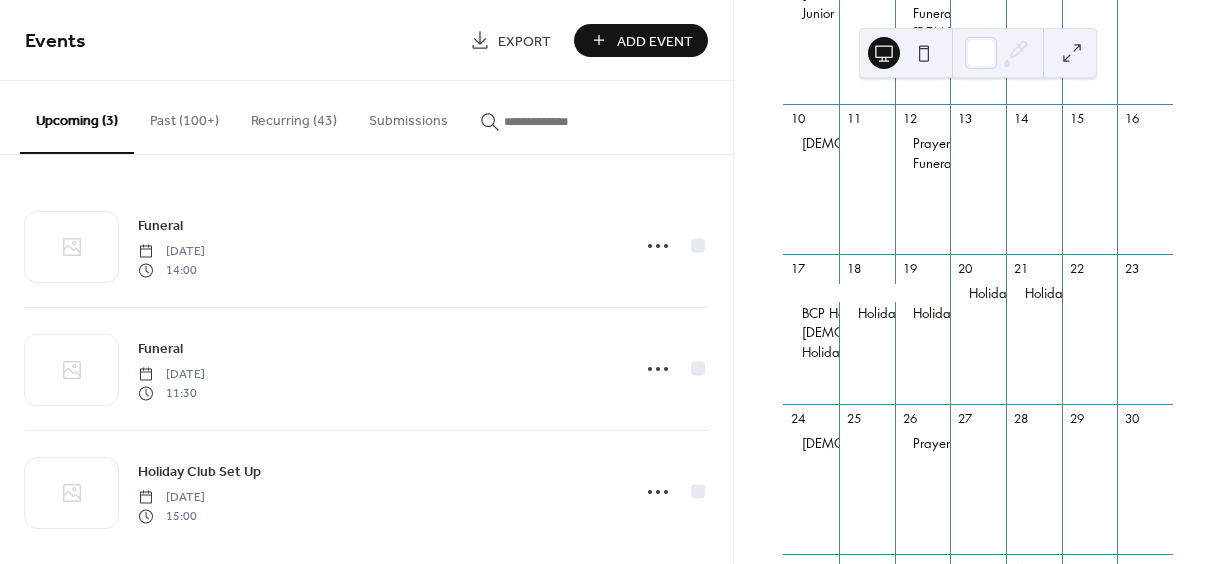 click on "Recurring (43)" at bounding box center [294, 116] 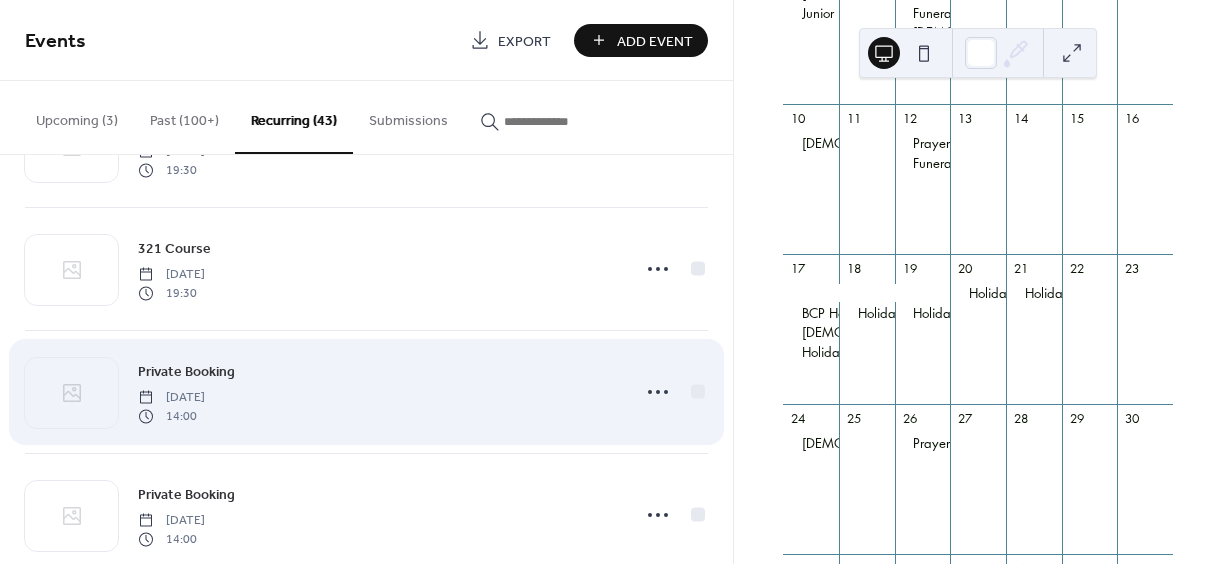scroll, scrollTop: 200, scrollLeft: 0, axis: vertical 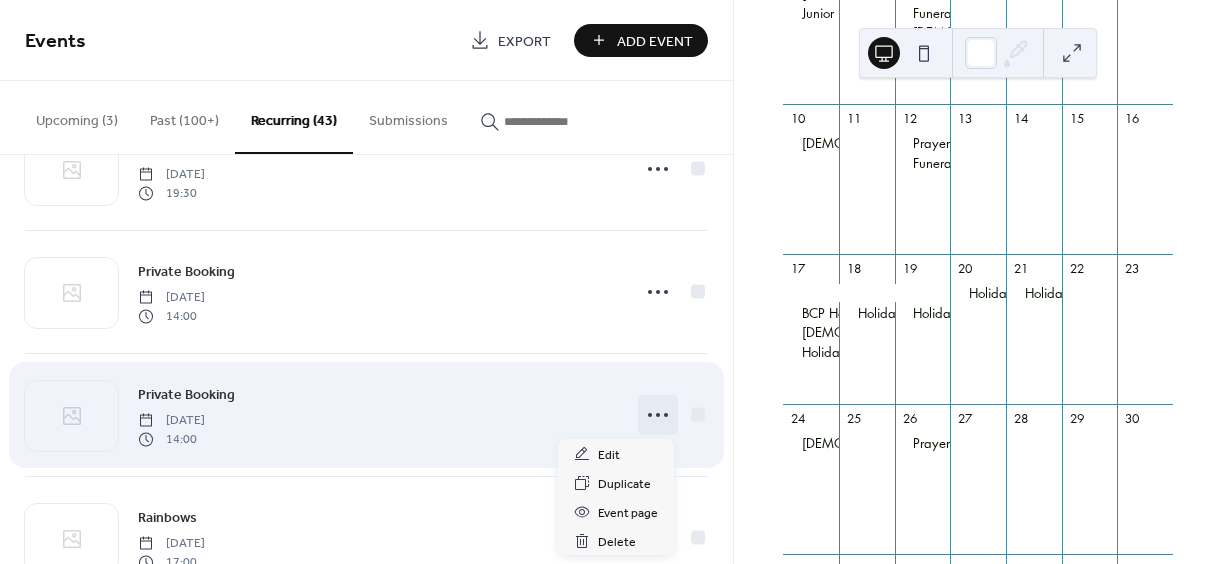 click 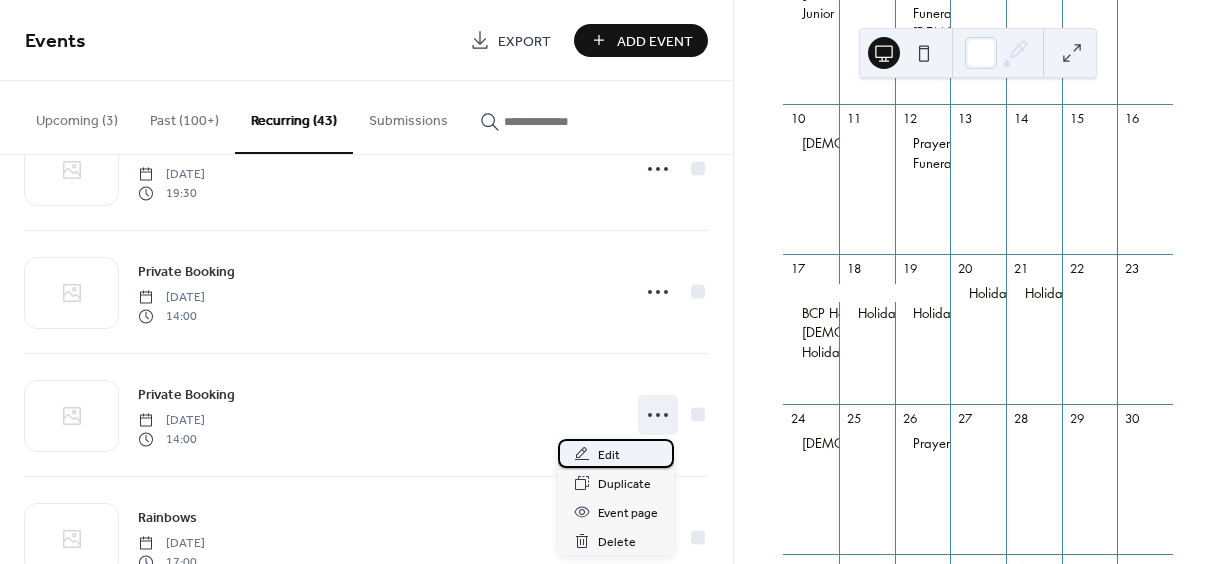 click on "Edit" at bounding box center (609, 455) 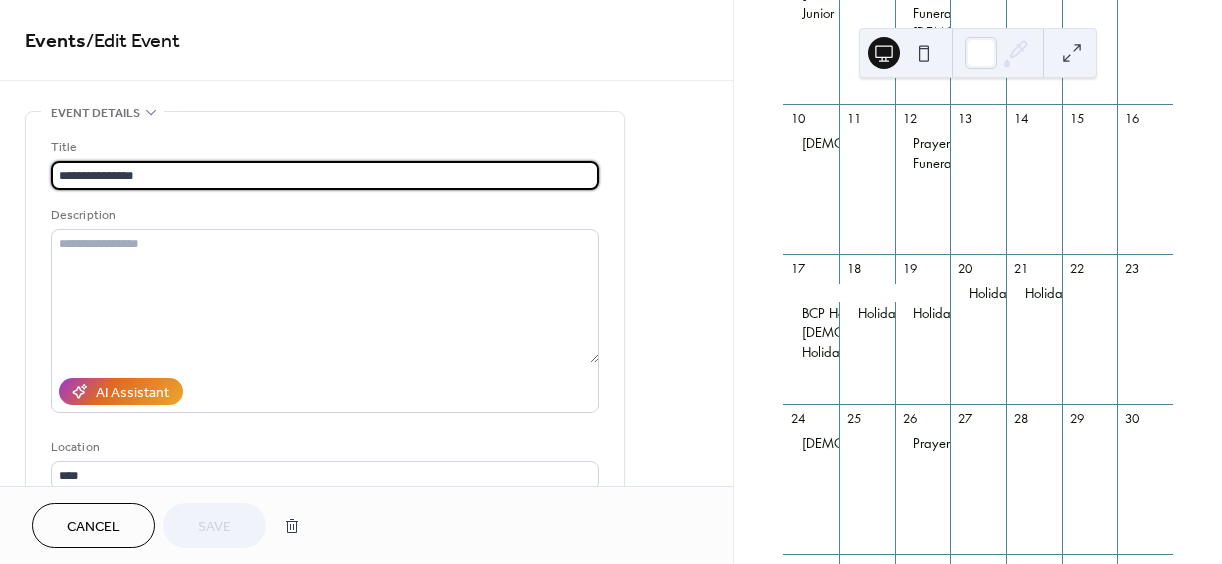 type on "**********" 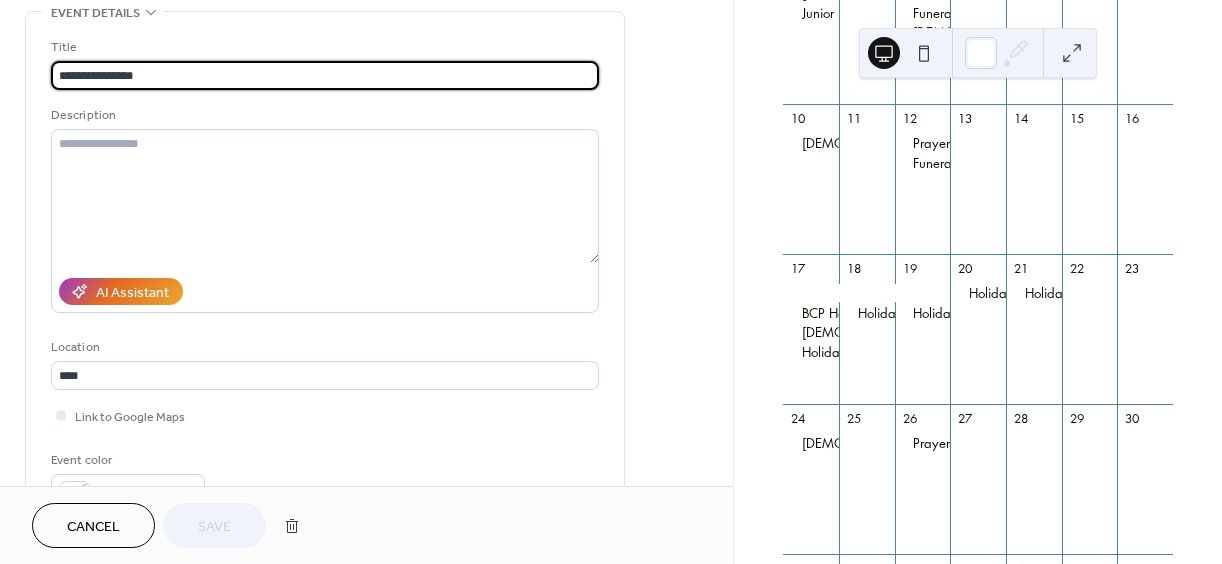scroll, scrollTop: 400, scrollLeft: 0, axis: vertical 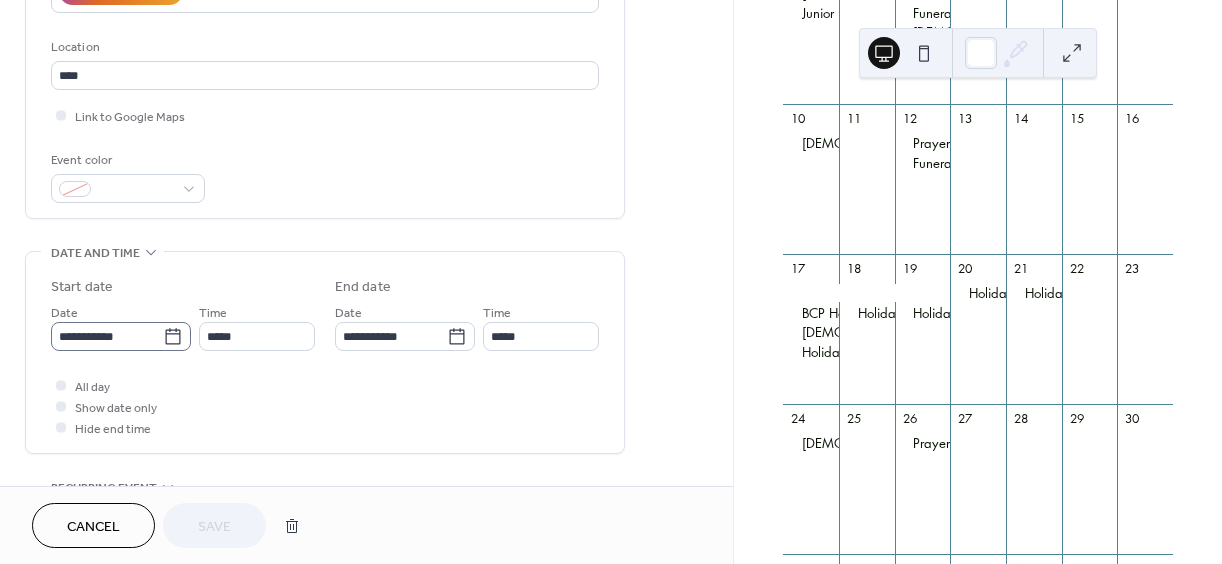 click 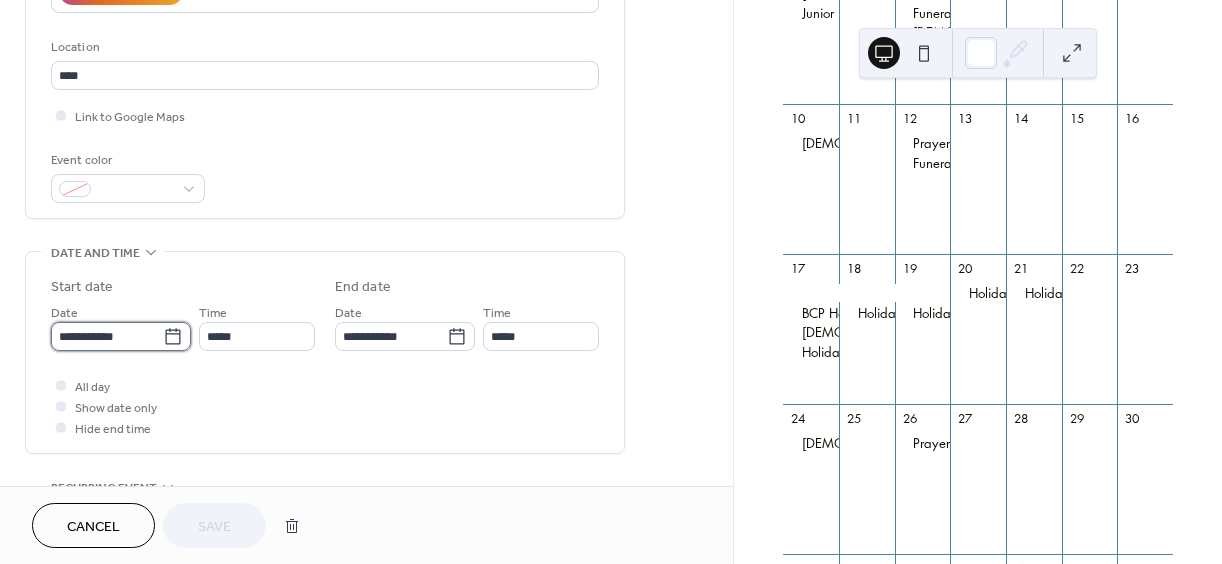 click on "**********" at bounding box center (107, 336) 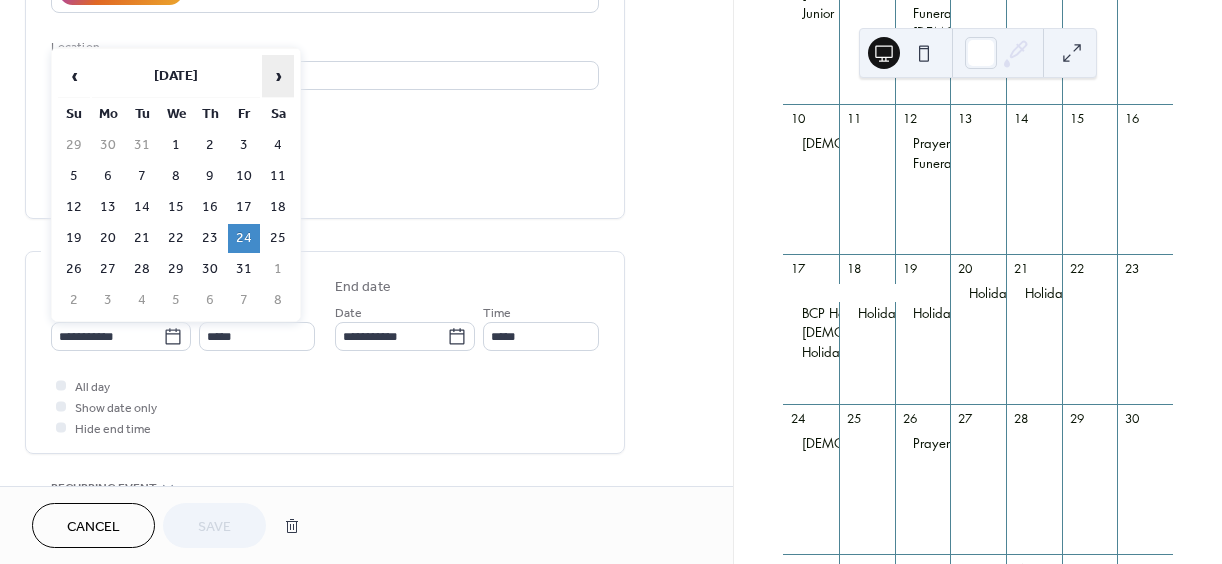 click on "›" at bounding box center (278, 76) 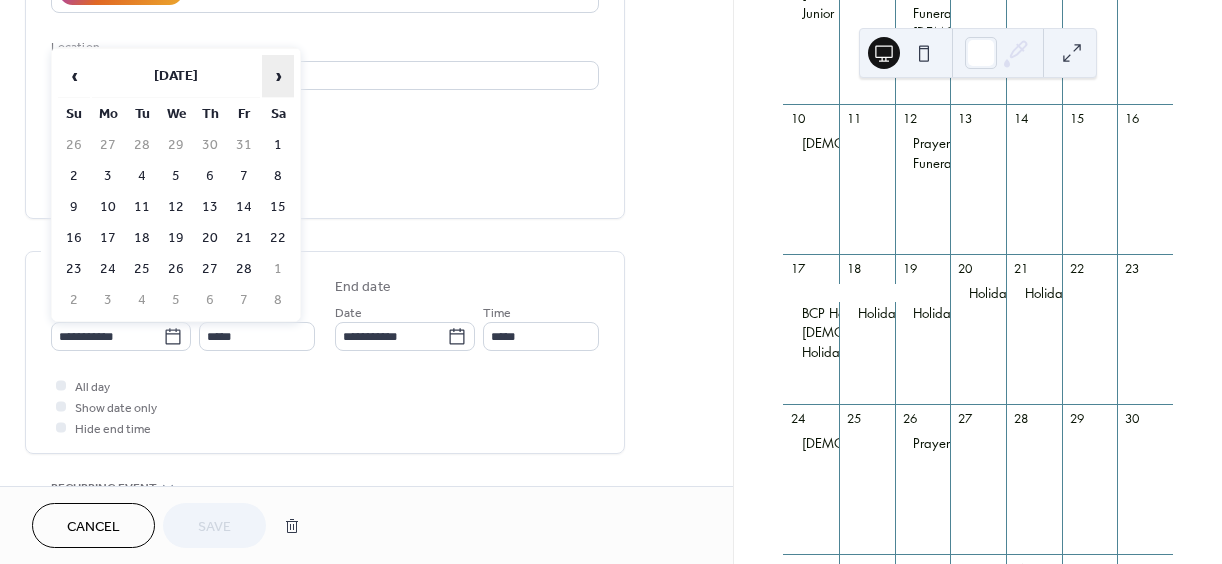 click on "›" at bounding box center (278, 76) 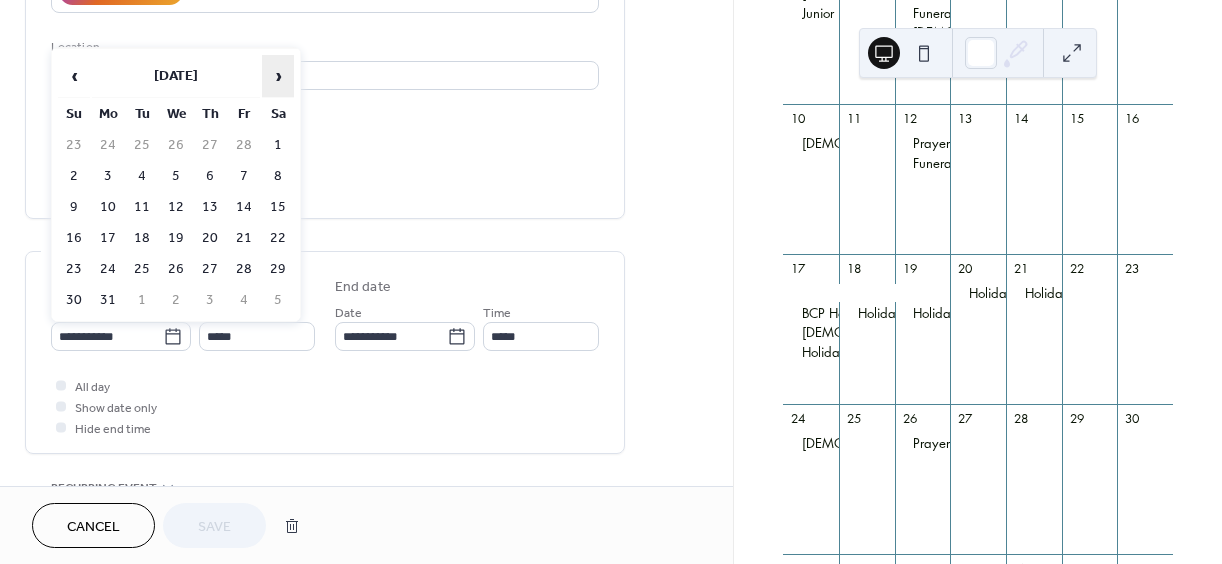 click on "›" at bounding box center [278, 76] 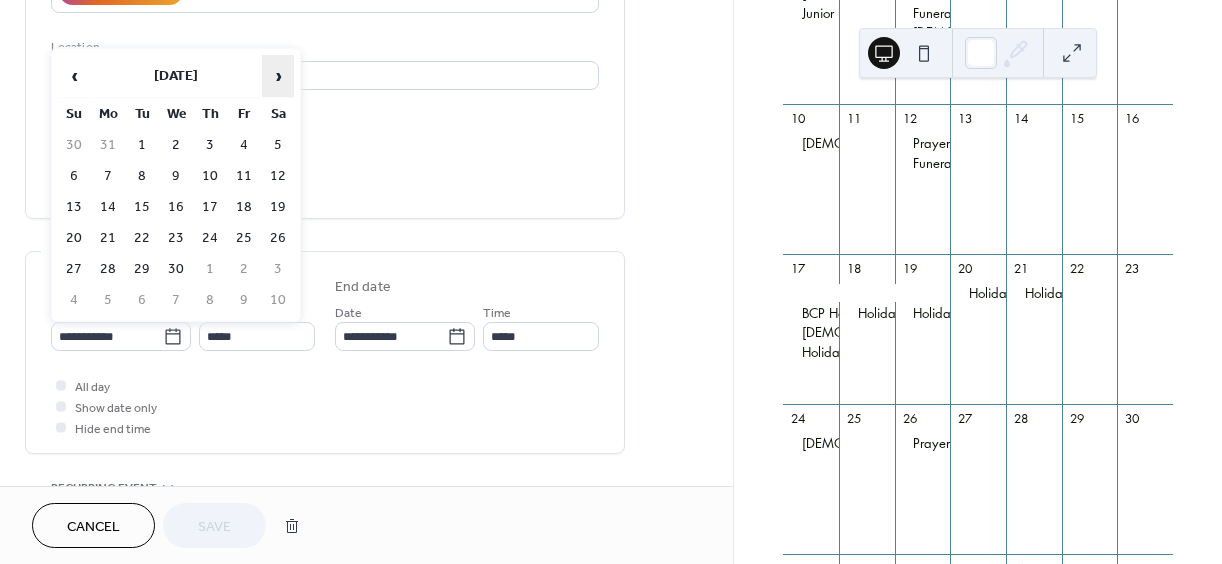 click on "›" at bounding box center (278, 76) 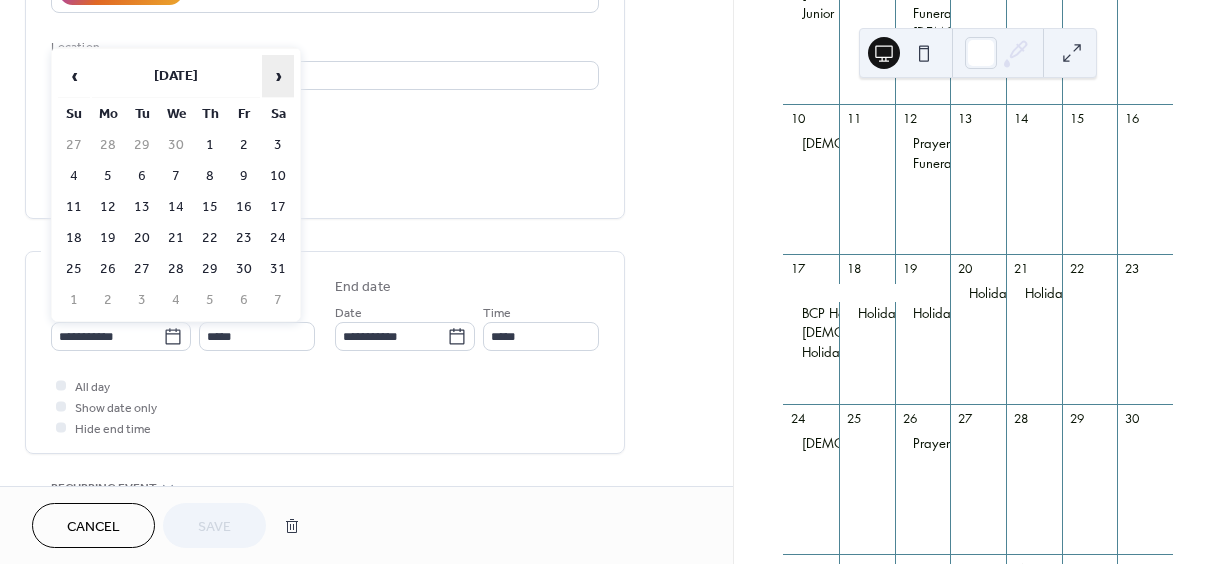 click on "›" at bounding box center [278, 76] 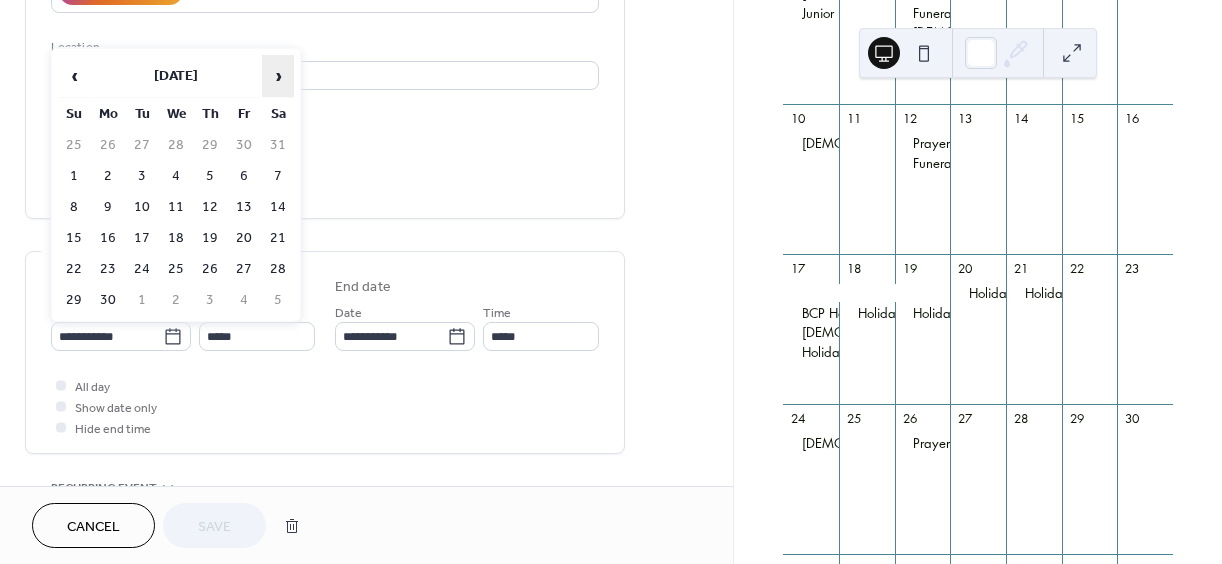 click on "›" at bounding box center [278, 76] 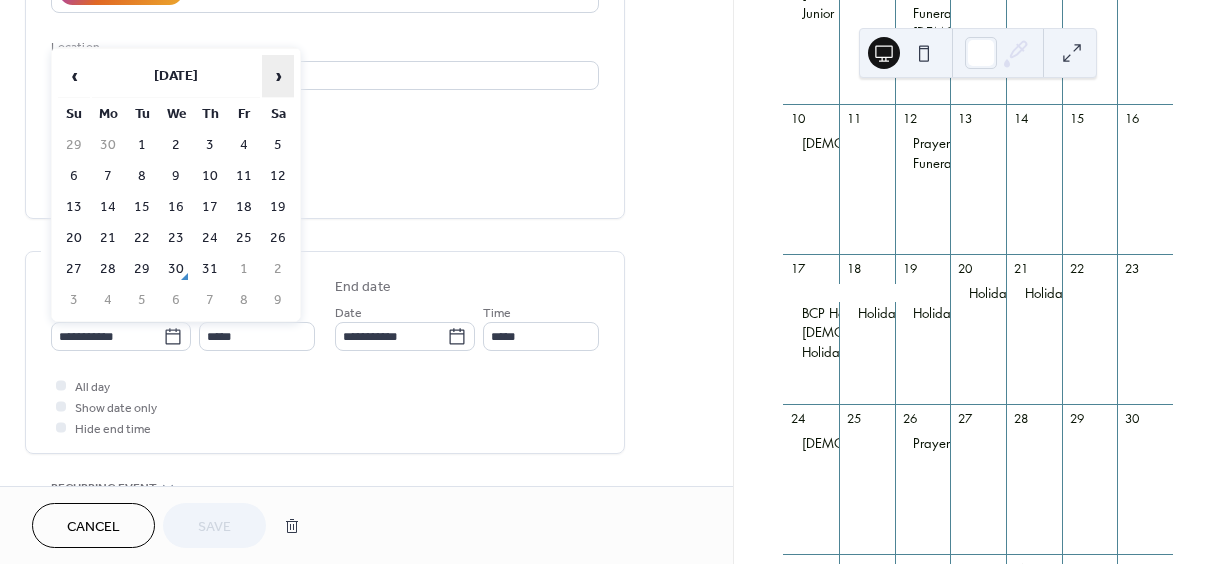 click on "›" at bounding box center (278, 76) 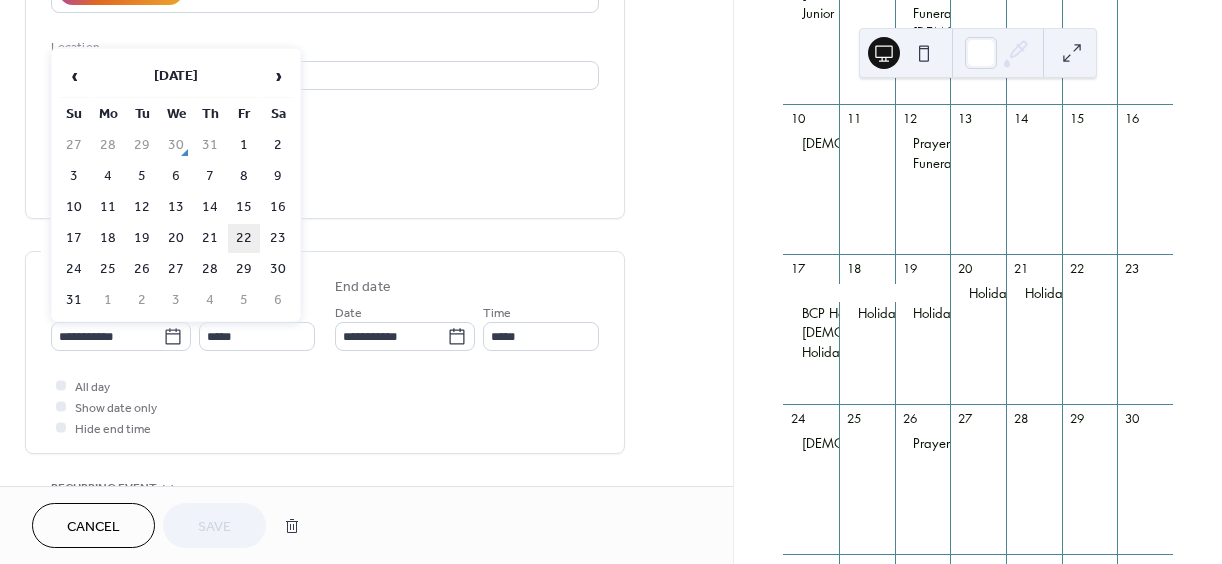 click on "22" at bounding box center (244, 238) 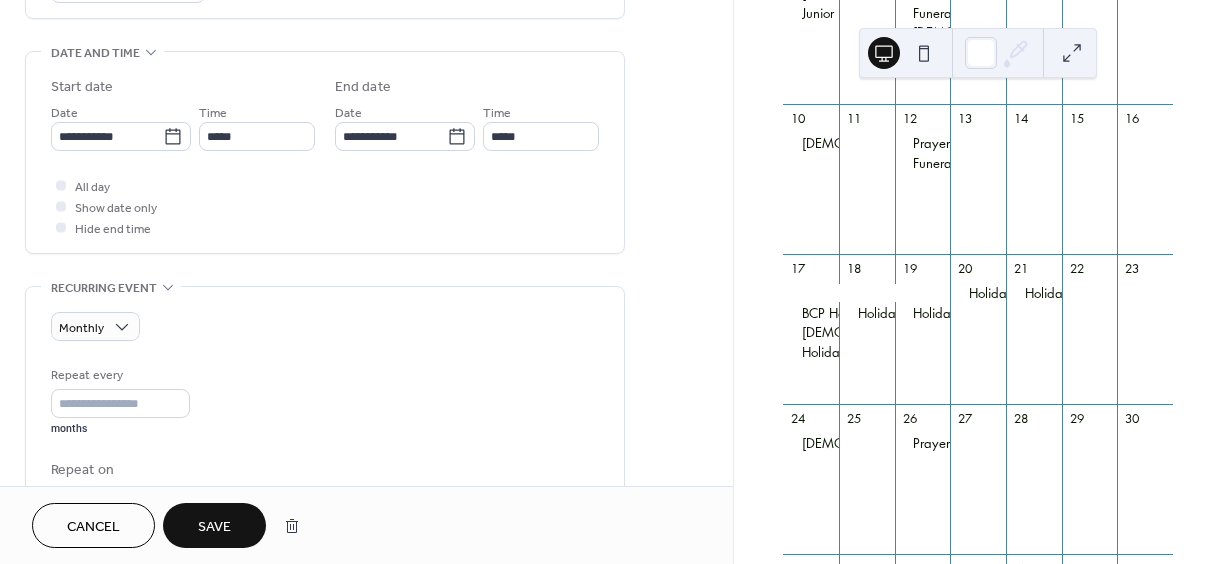 scroll, scrollTop: 1000, scrollLeft: 0, axis: vertical 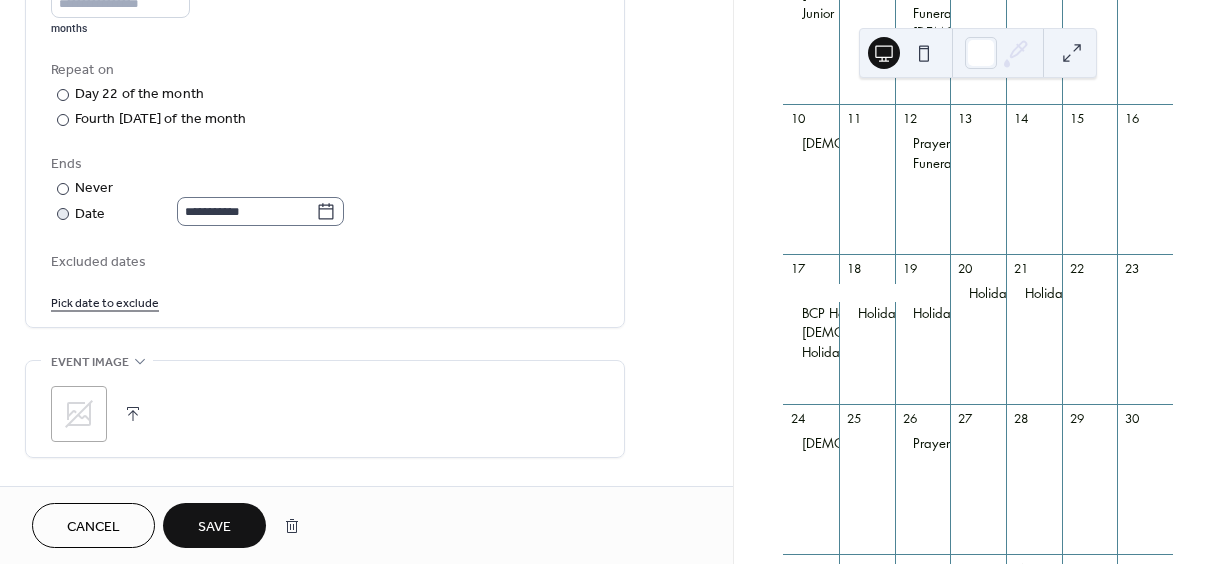 click 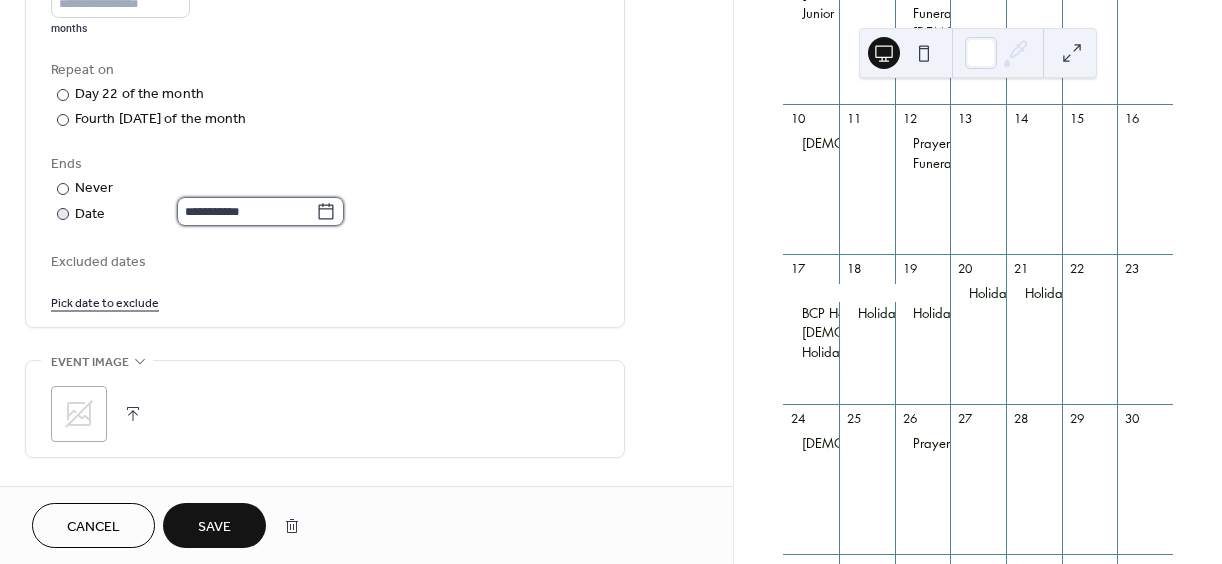 click on "**********" at bounding box center (246, 211) 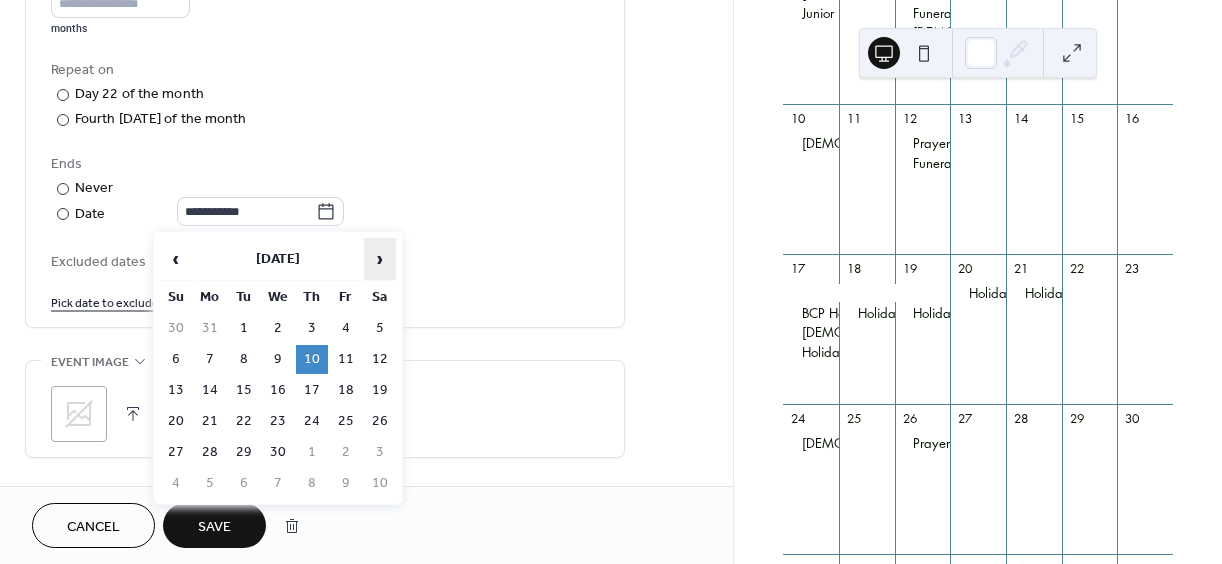 click on "›" at bounding box center [380, 259] 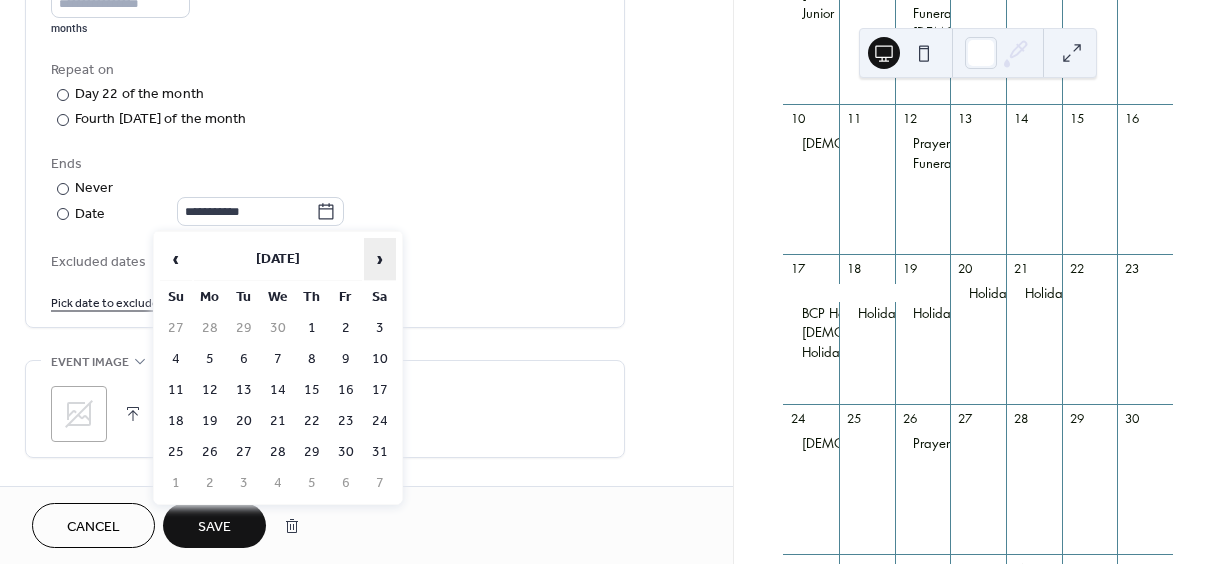 click on "›" at bounding box center (380, 259) 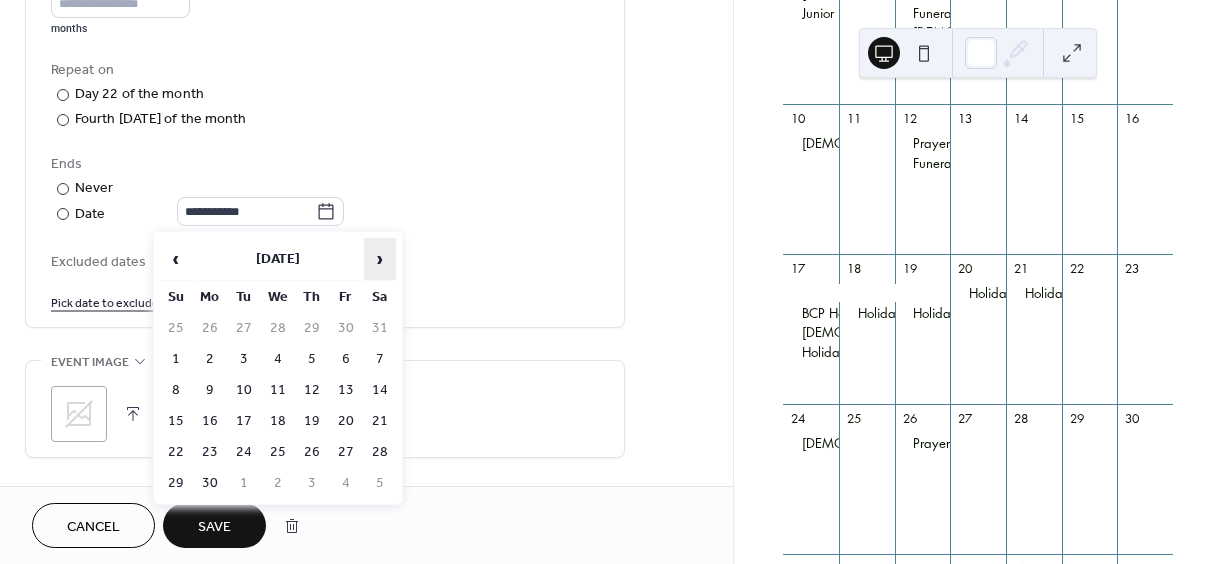 click on "›" at bounding box center [380, 259] 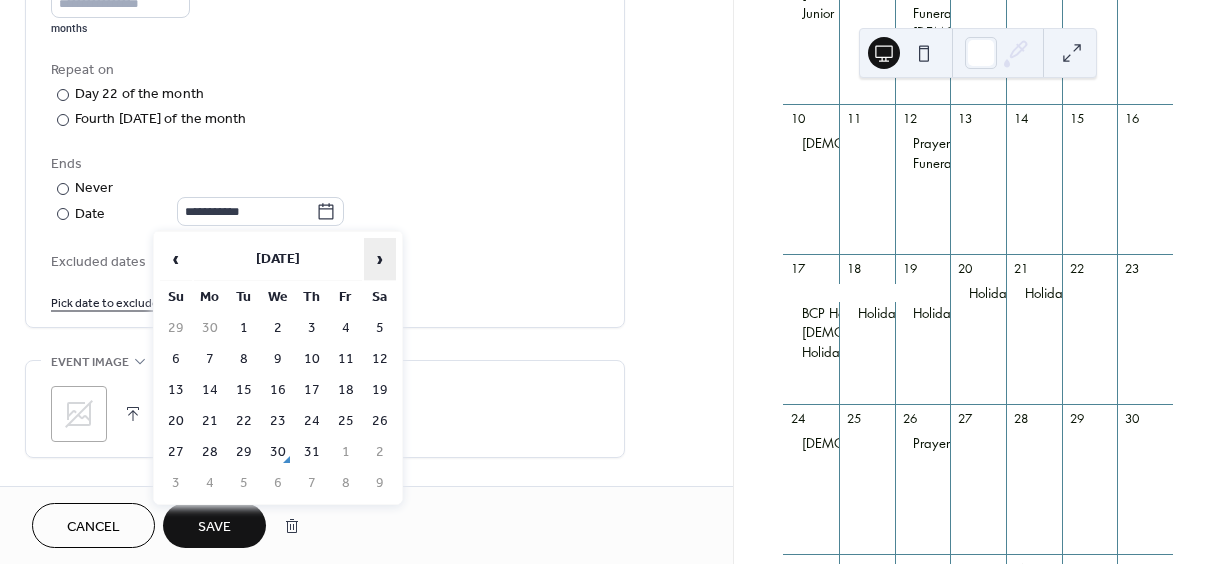 click on "›" at bounding box center (380, 259) 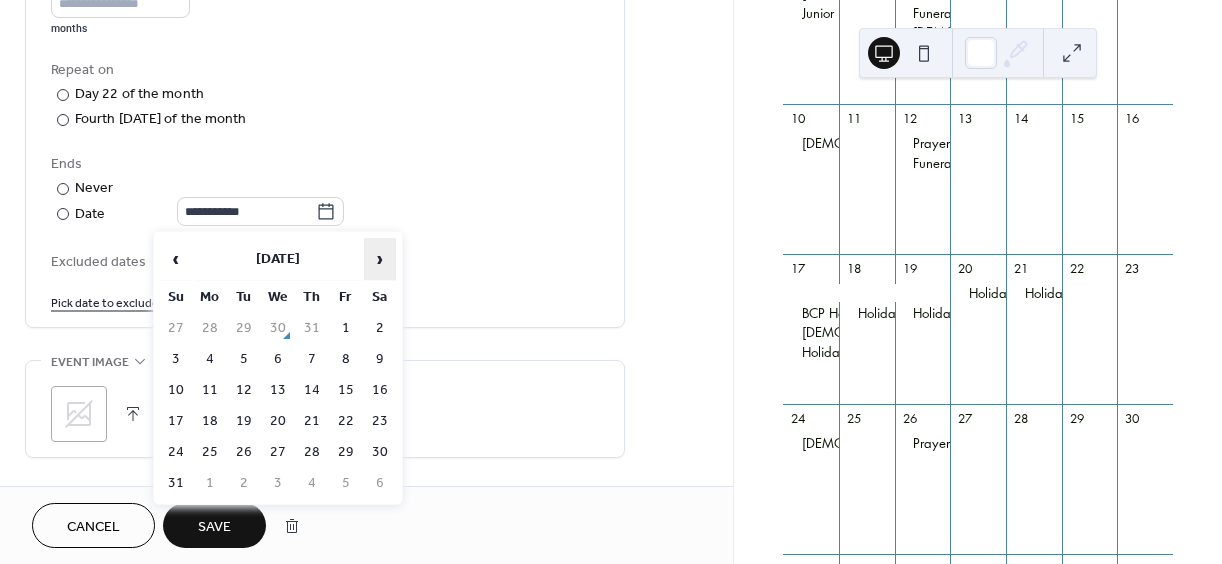 click on "›" at bounding box center [380, 259] 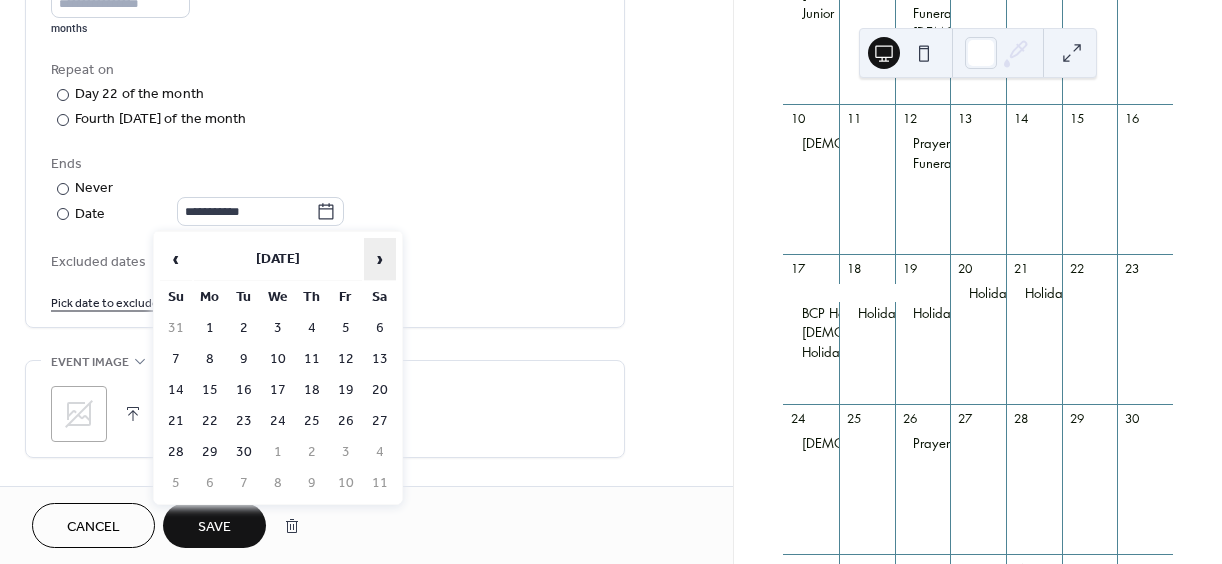 click on "›" at bounding box center [380, 259] 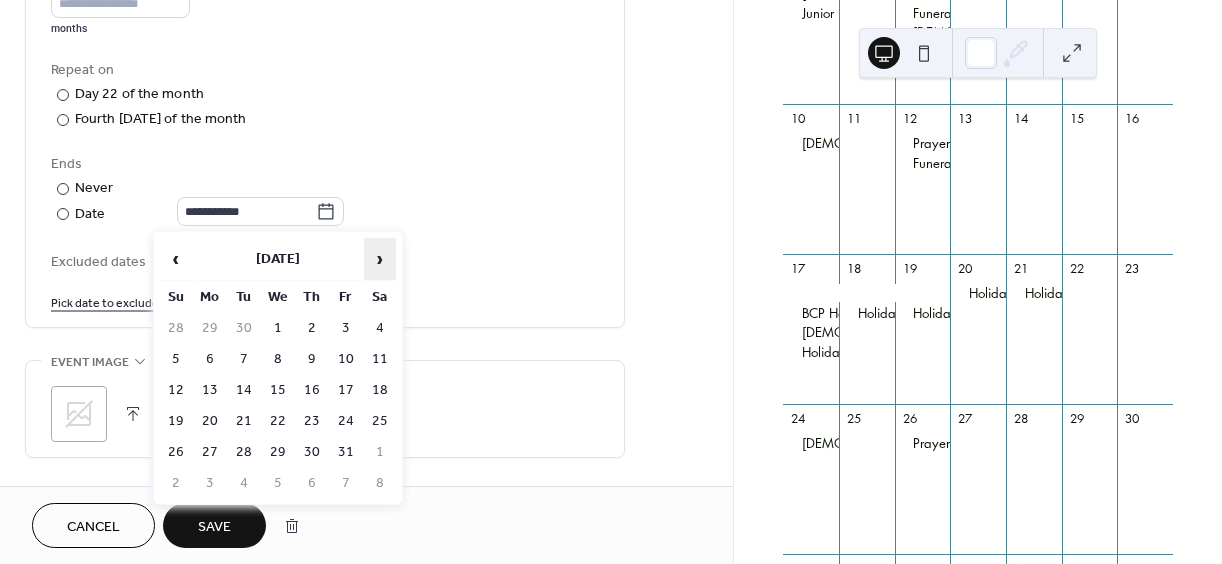 click on "›" at bounding box center (380, 259) 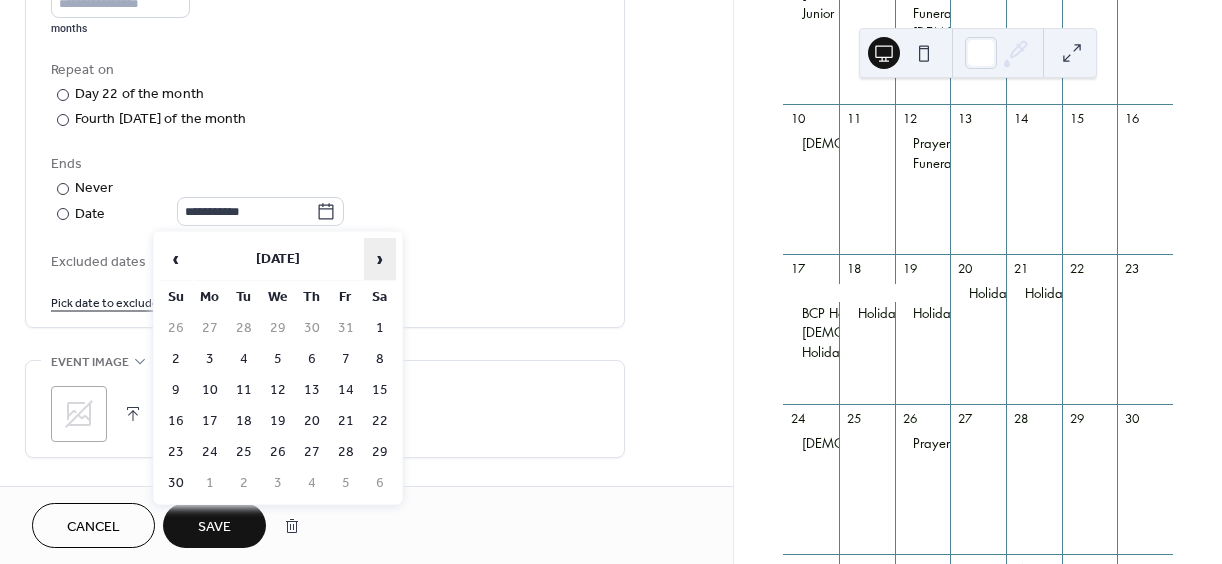 click on "›" at bounding box center (380, 259) 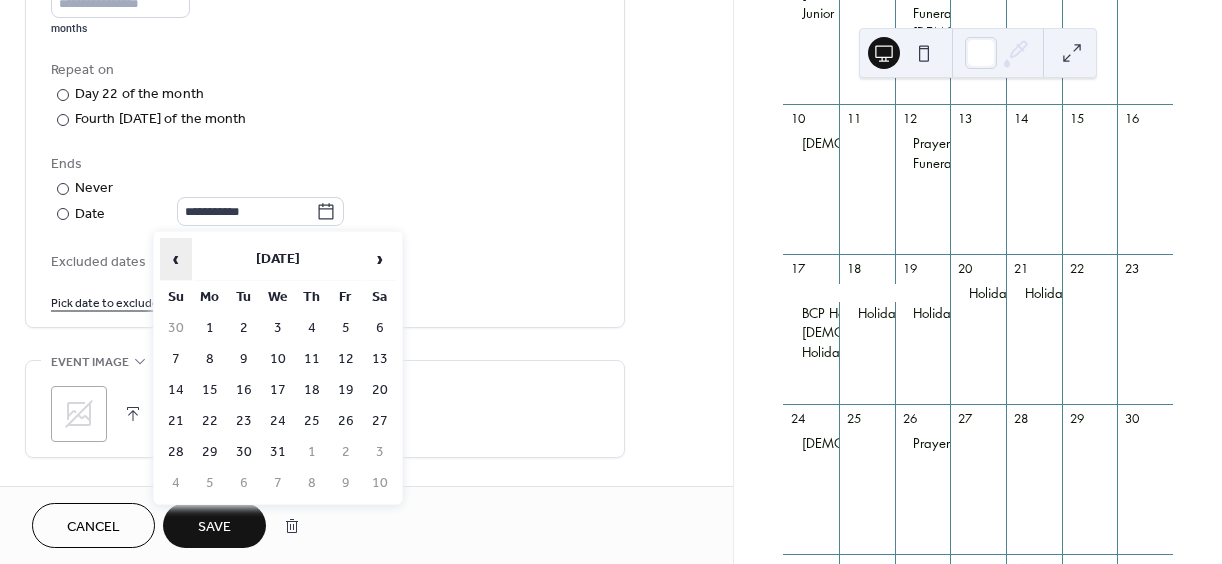 click on "‹" at bounding box center [176, 259] 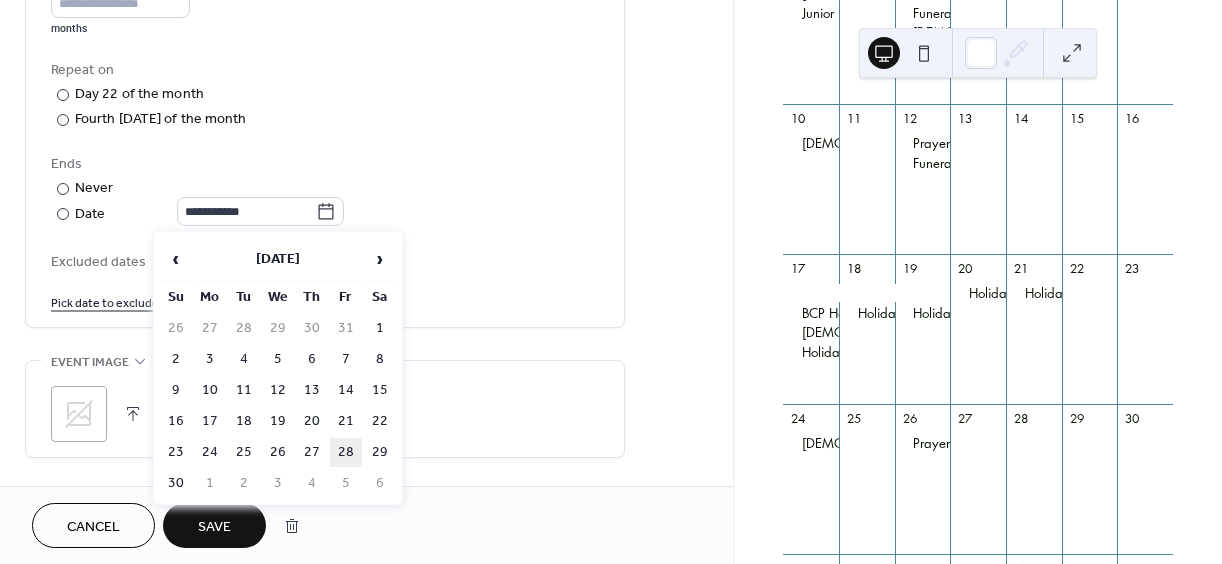 click on "28" at bounding box center (346, 452) 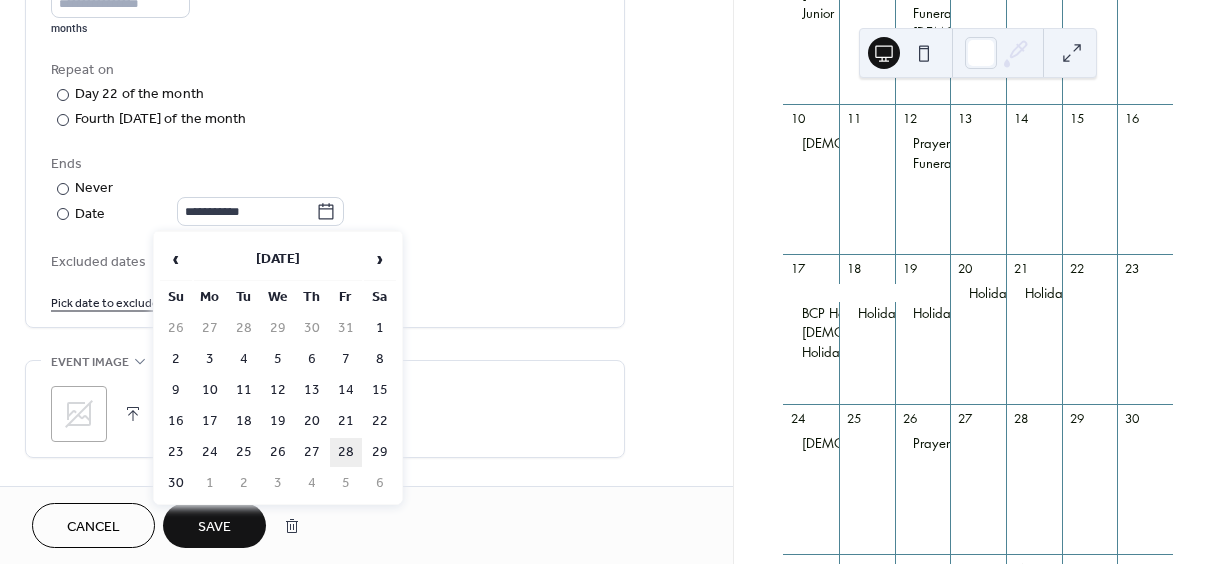 type on "**********" 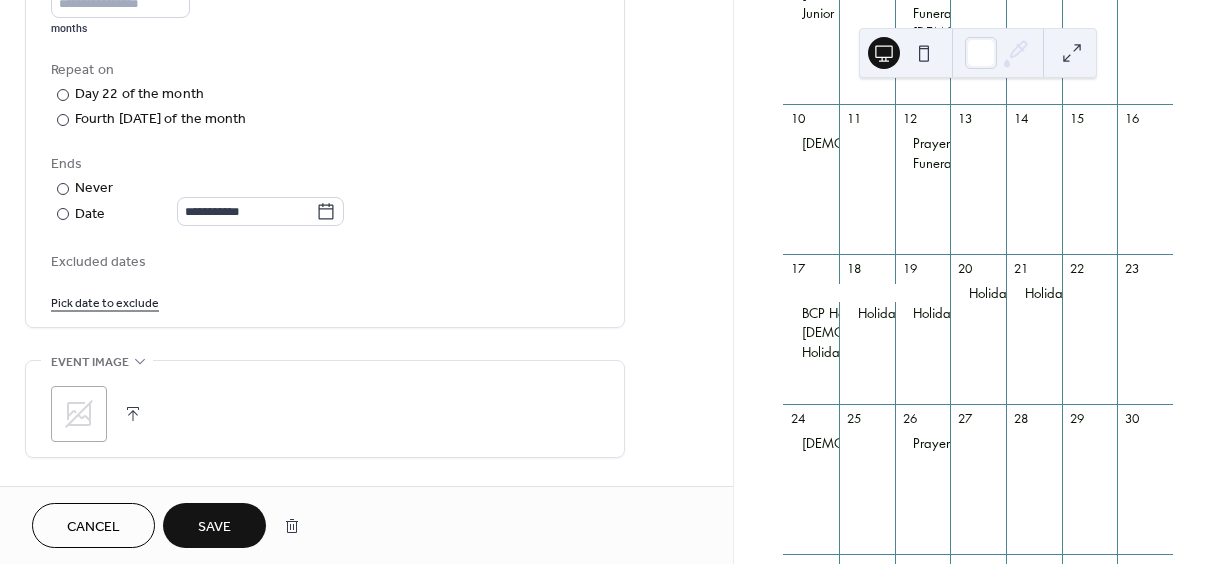 click on "Save" at bounding box center (214, 527) 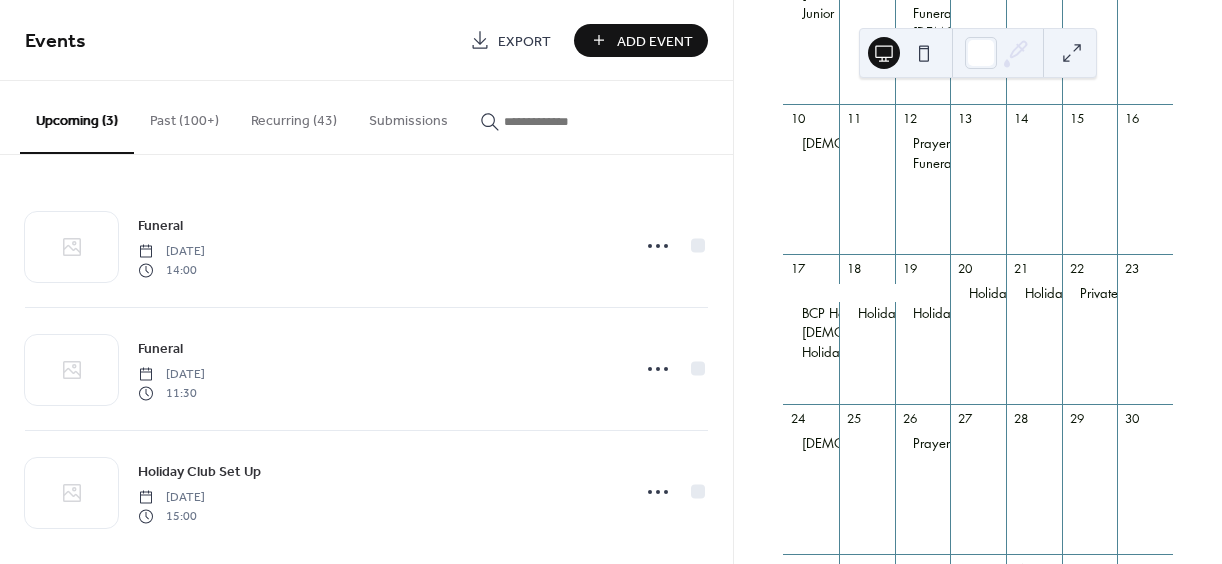 click at bounding box center (552, 121) 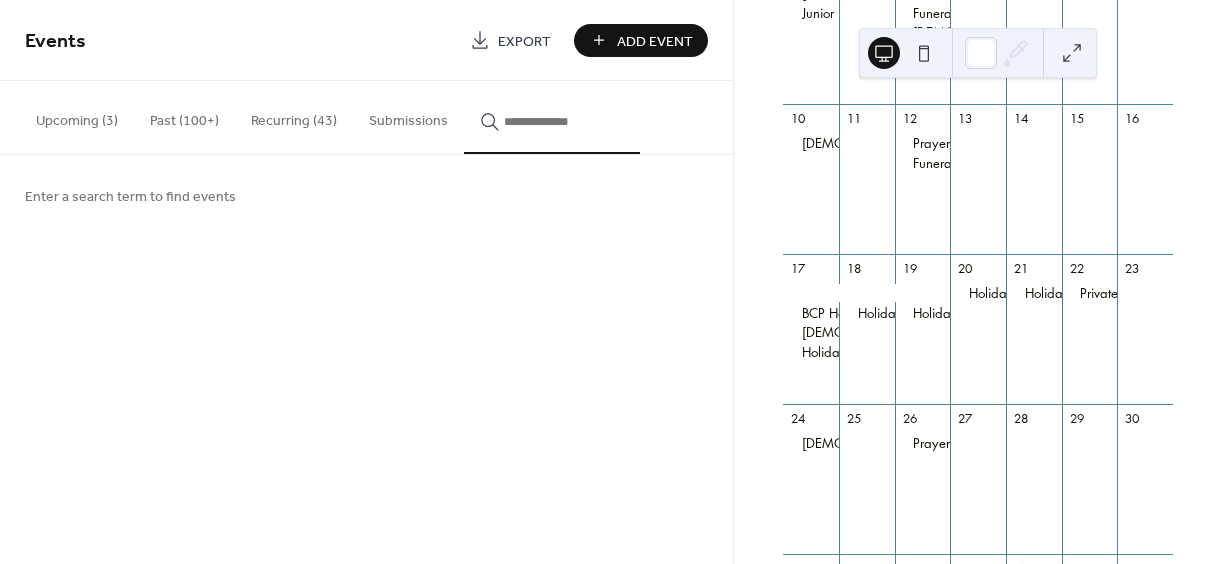 click at bounding box center (552, 121) 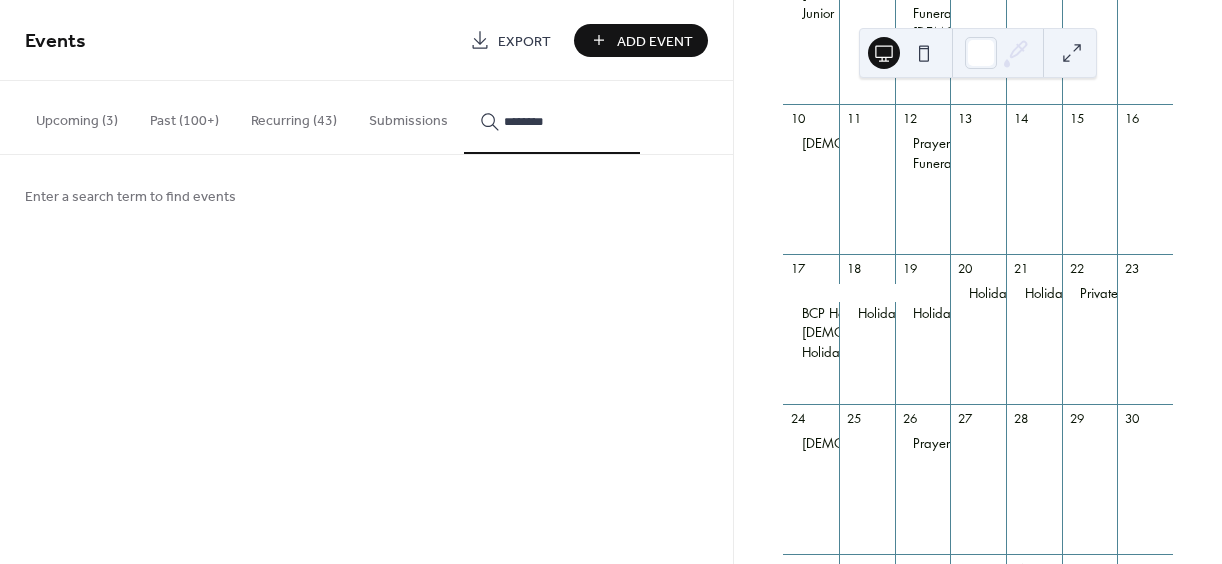 click on "*******" at bounding box center (552, 117) 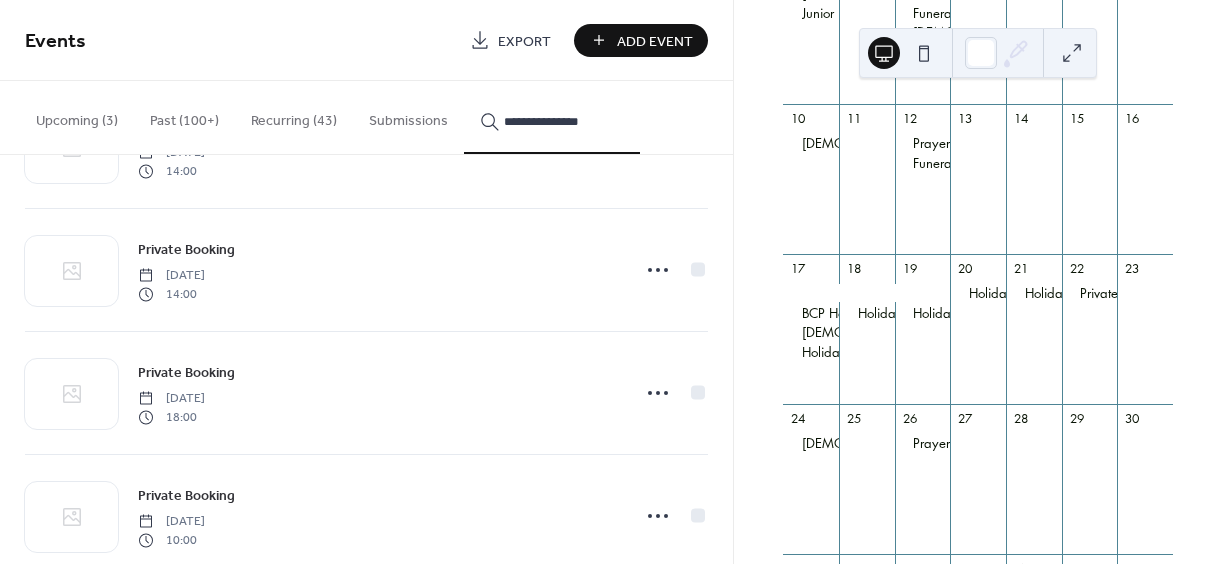 scroll, scrollTop: 100, scrollLeft: 0, axis: vertical 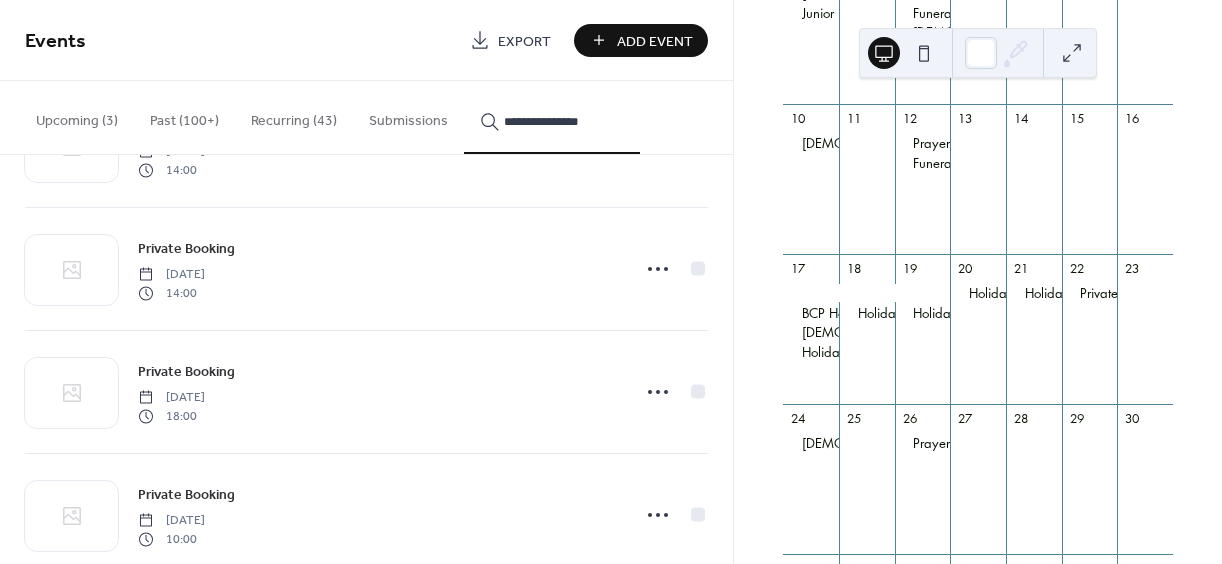 type on "**********" 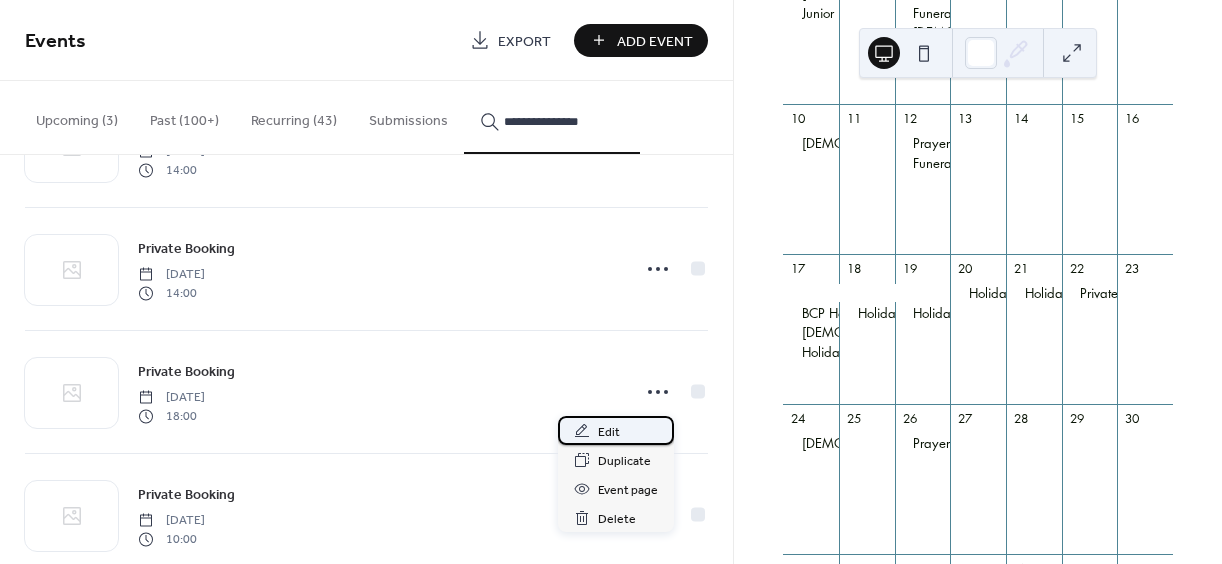 click on "Edit" at bounding box center [609, 432] 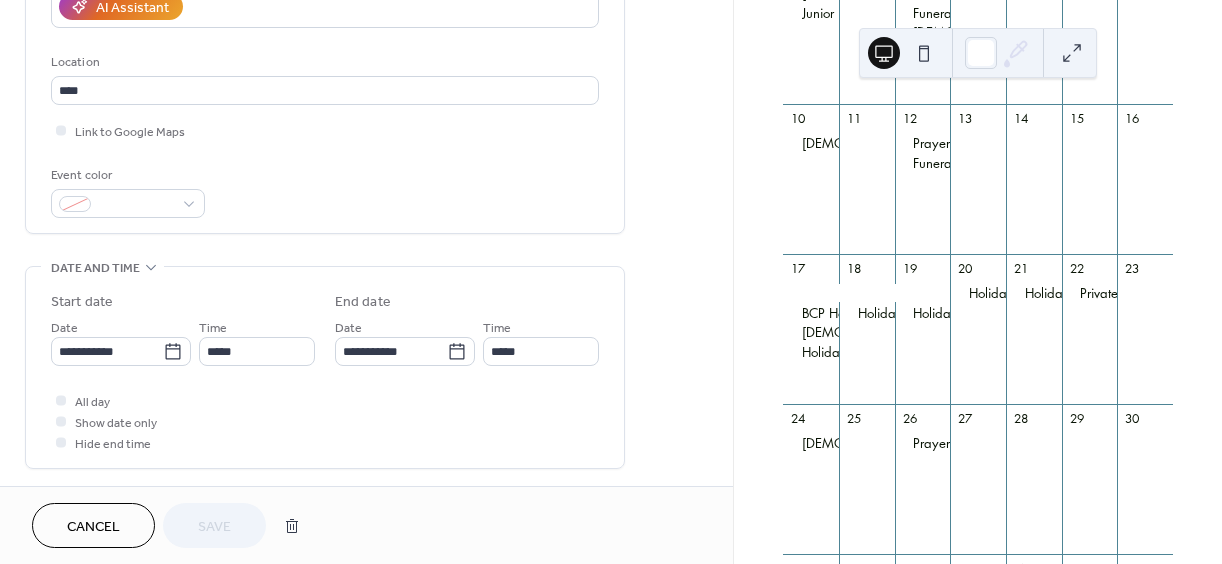 scroll, scrollTop: 400, scrollLeft: 0, axis: vertical 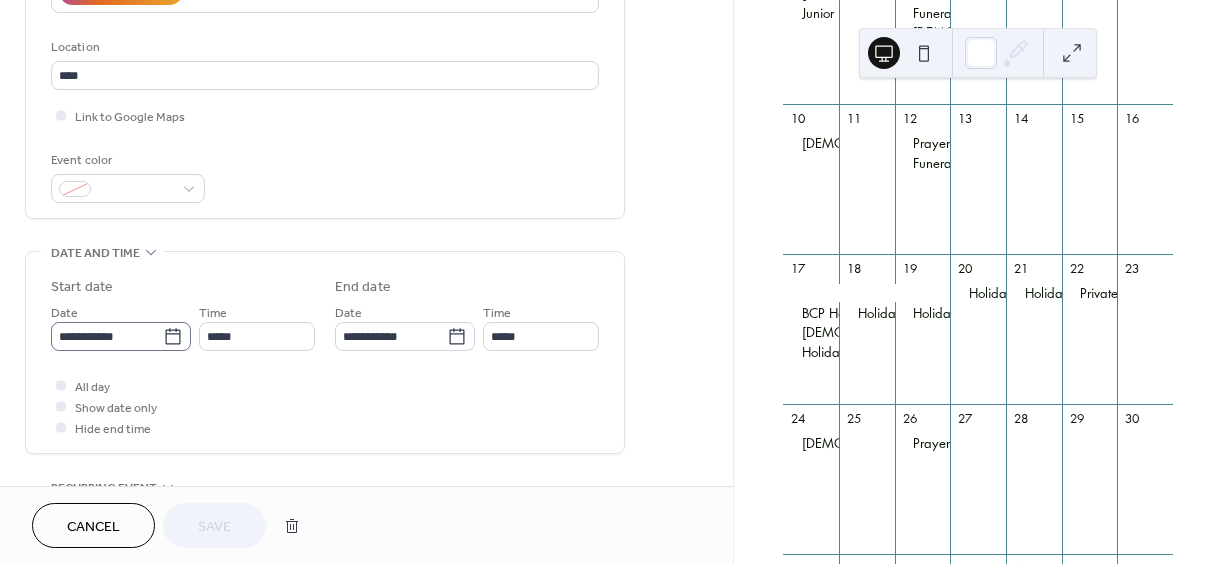 click 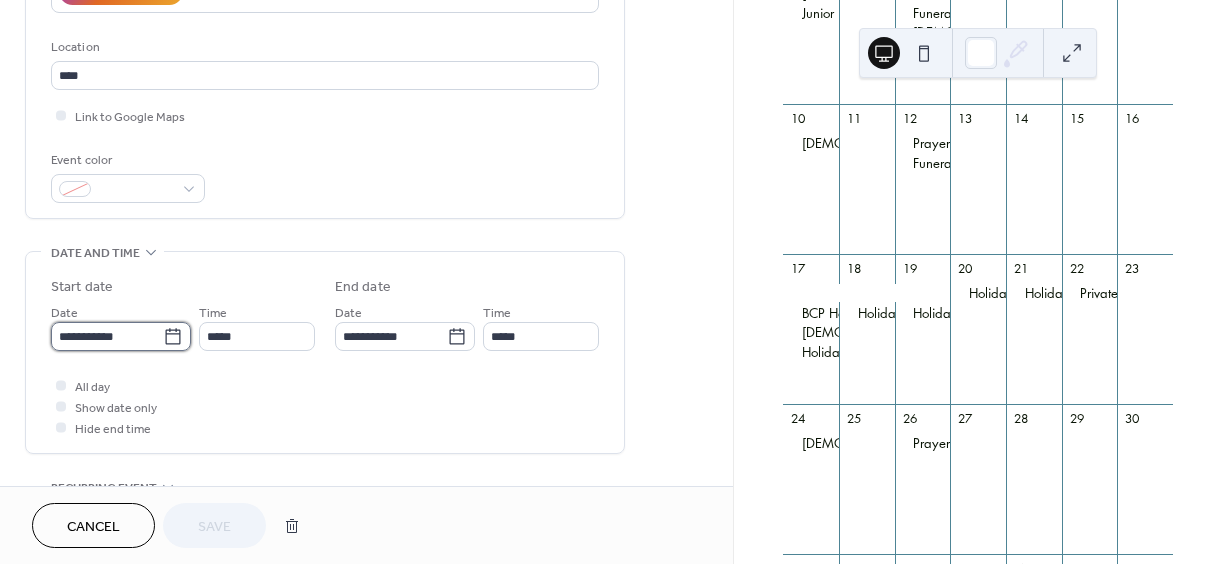 click on "**********" at bounding box center (107, 336) 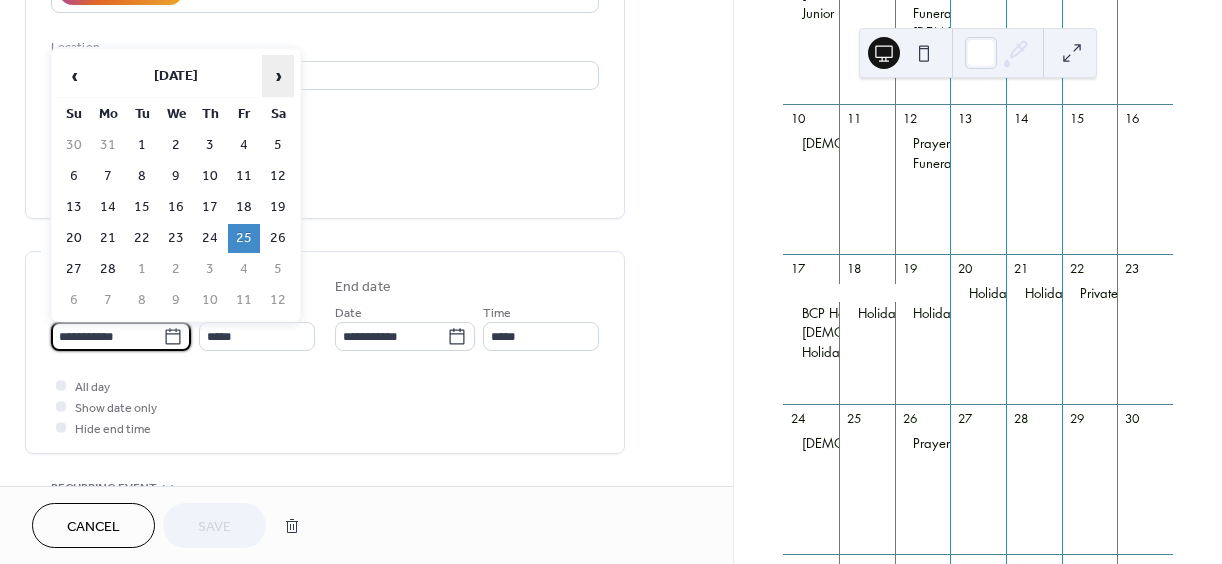 click on "›" at bounding box center (278, 76) 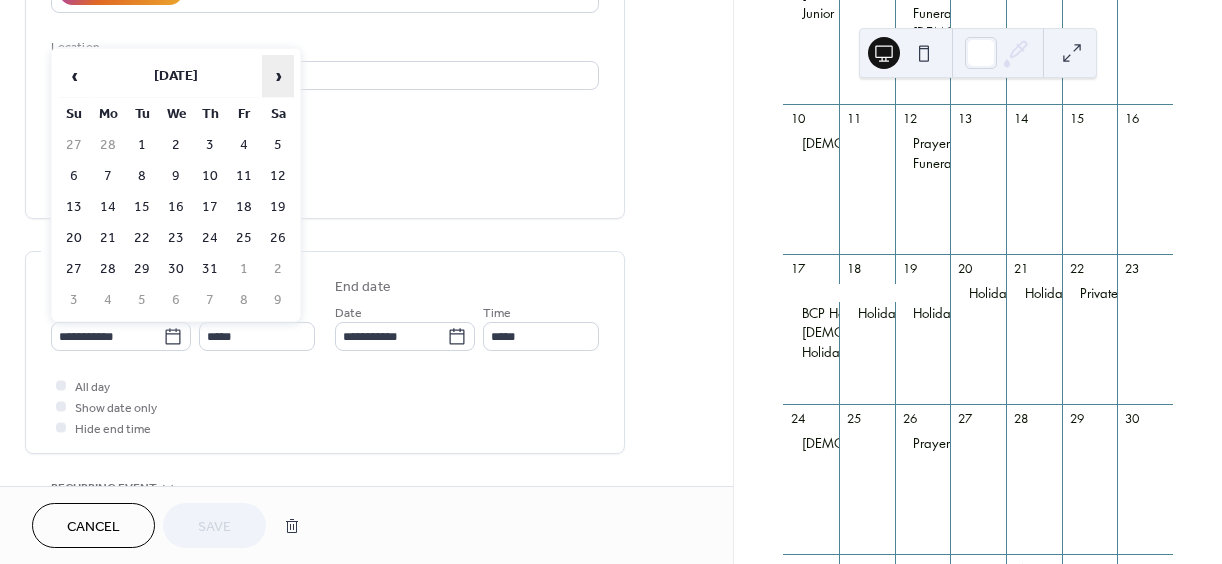 click on "›" at bounding box center (278, 76) 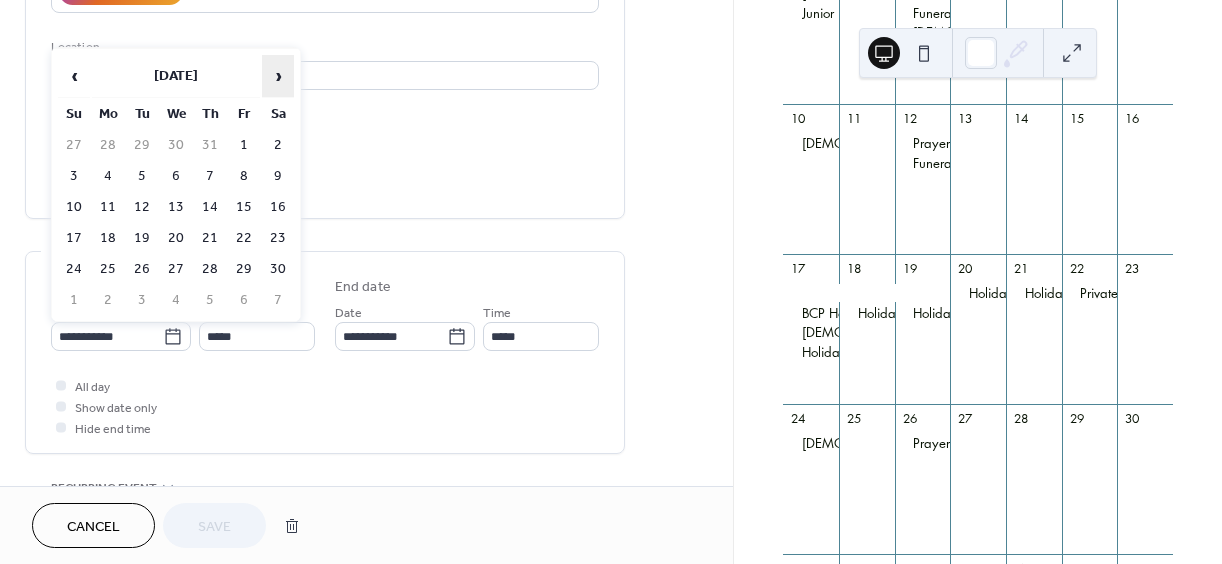 click on "›" at bounding box center [278, 76] 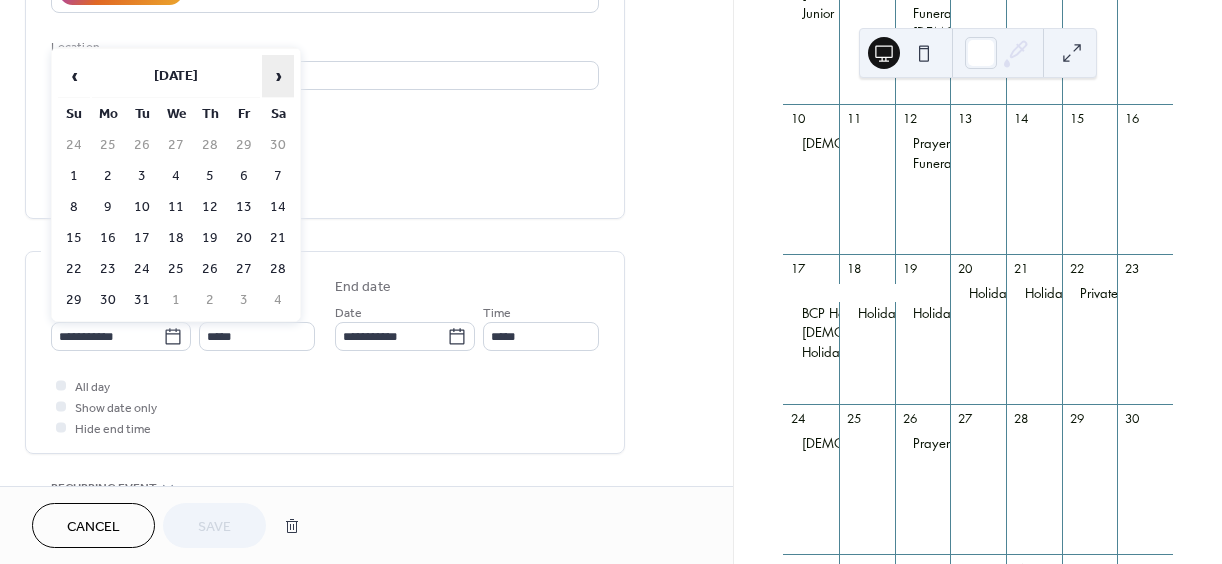 click on "›" at bounding box center [278, 76] 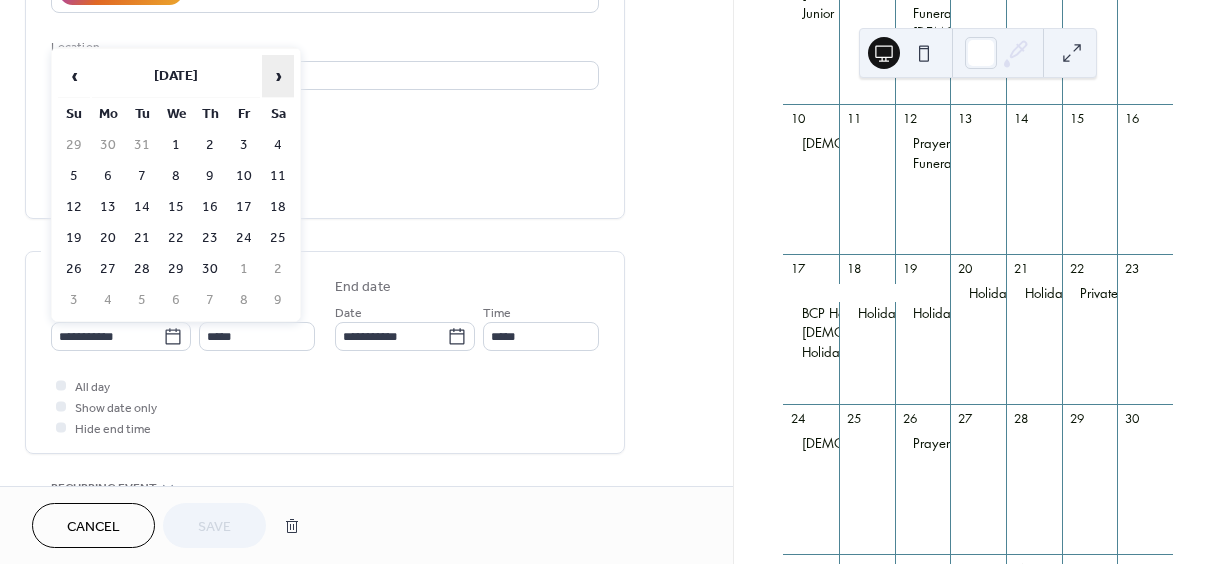click on "›" at bounding box center [278, 76] 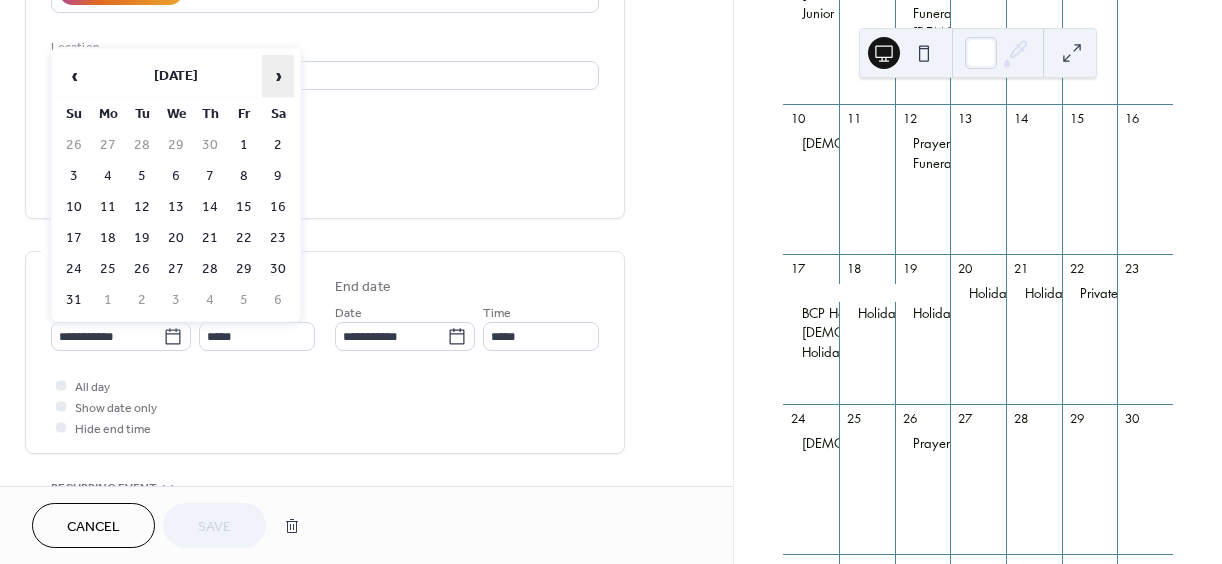click on "›" at bounding box center [278, 76] 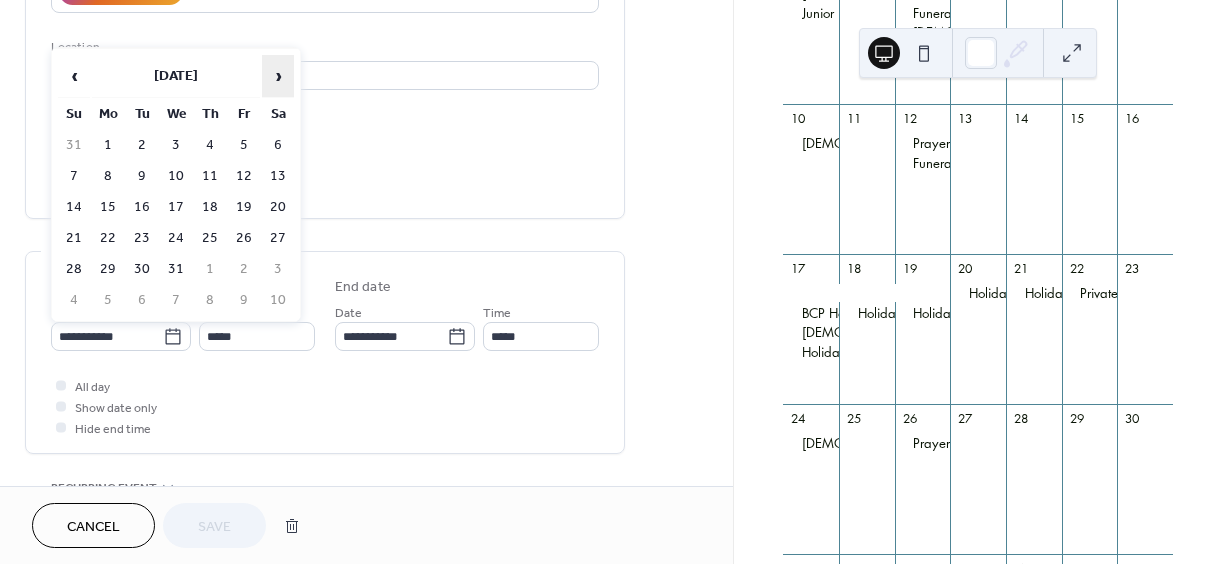 click on "›" at bounding box center (278, 76) 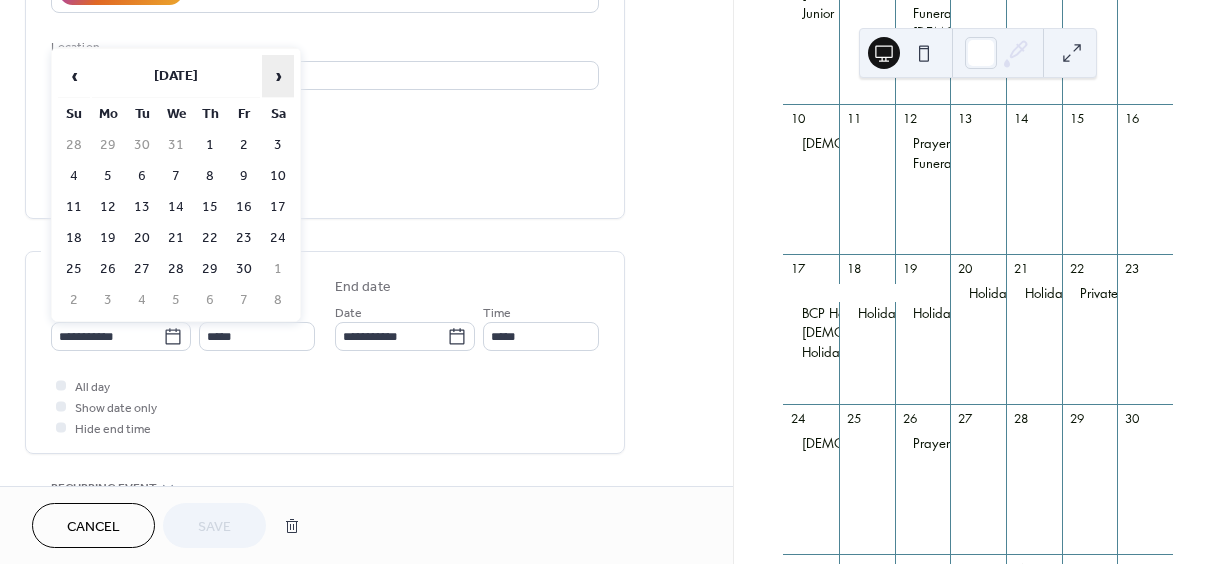 click on "›" at bounding box center (278, 76) 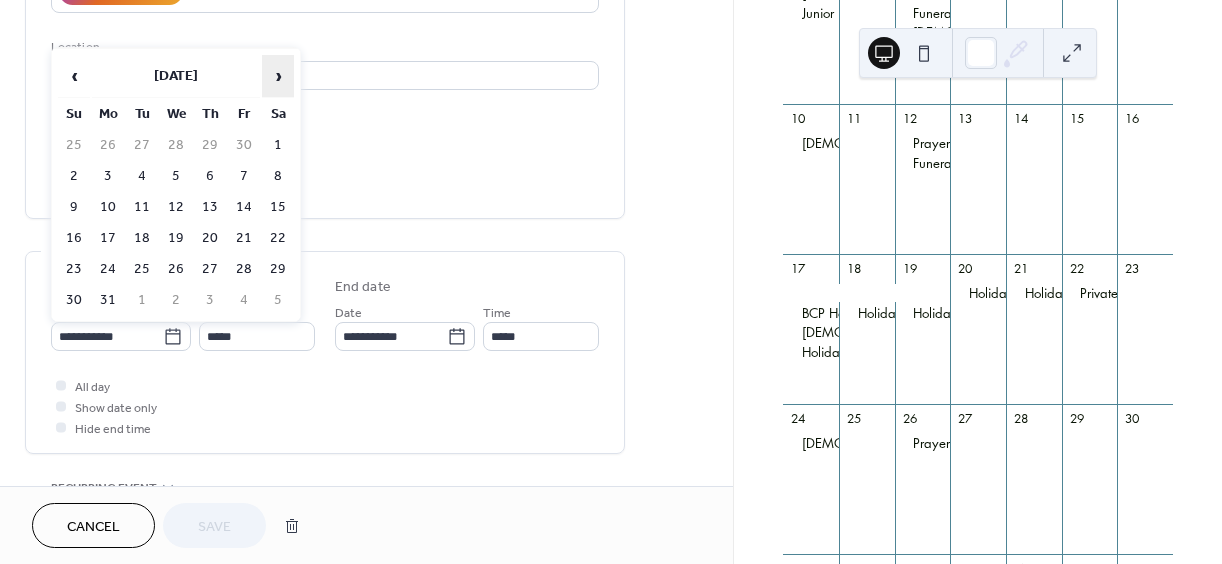 click on "›" at bounding box center (278, 76) 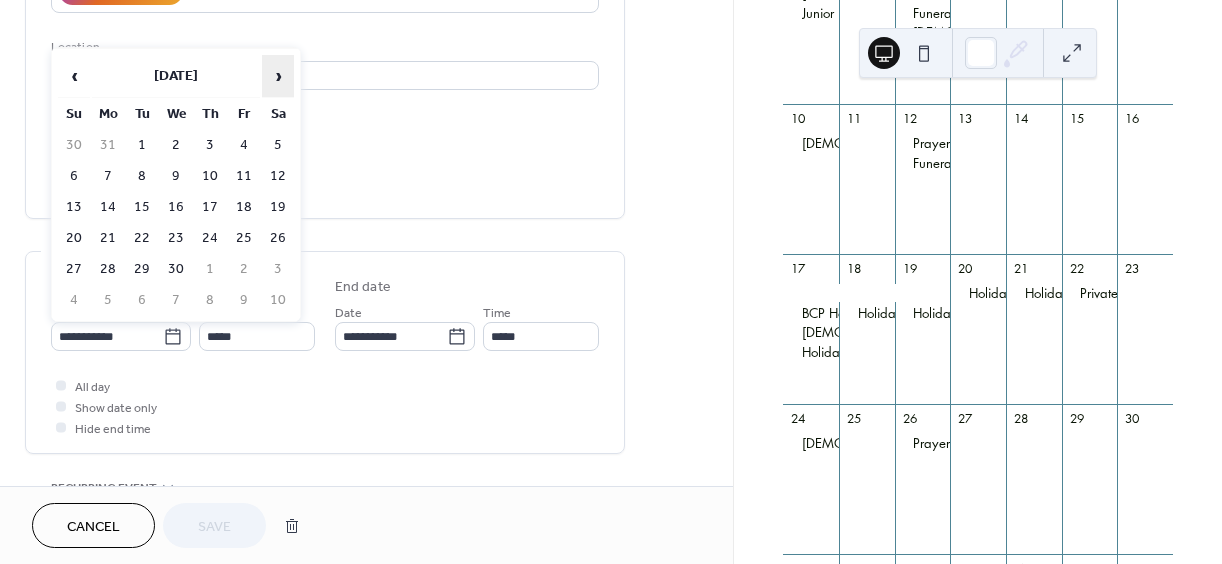 click on "›" at bounding box center [278, 76] 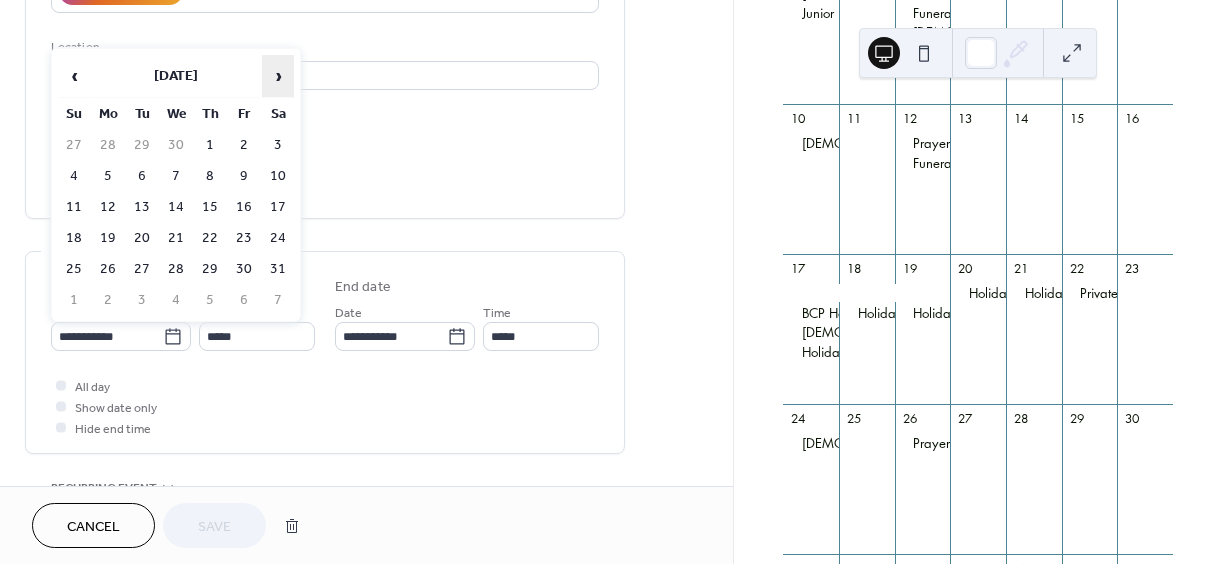 click on "›" at bounding box center [278, 76] 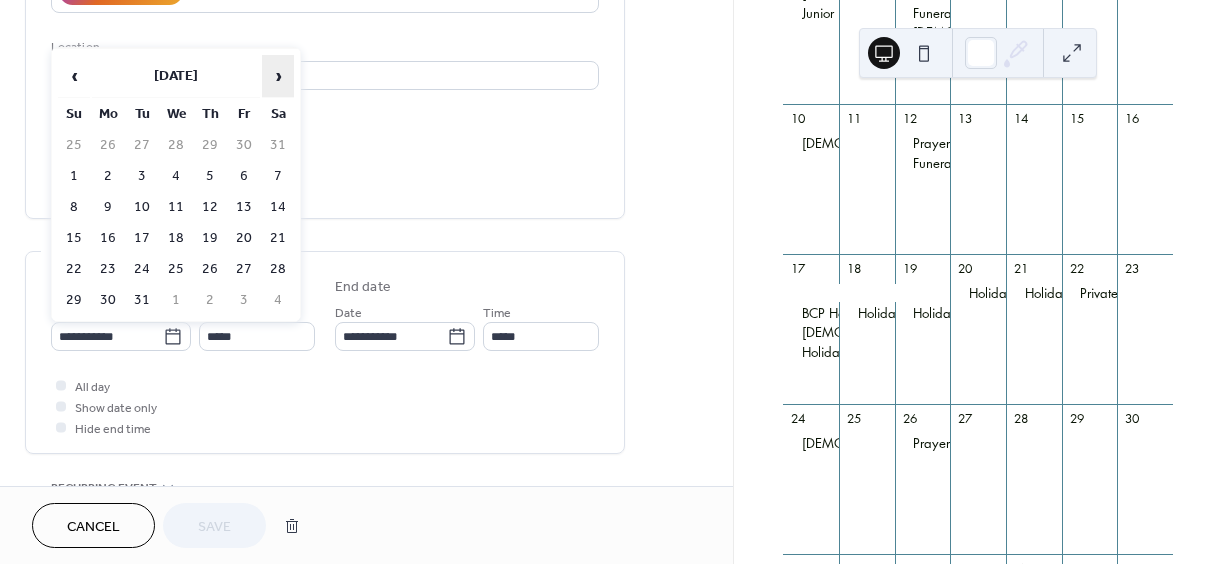 click on "›" at bounding box center [278, 76] 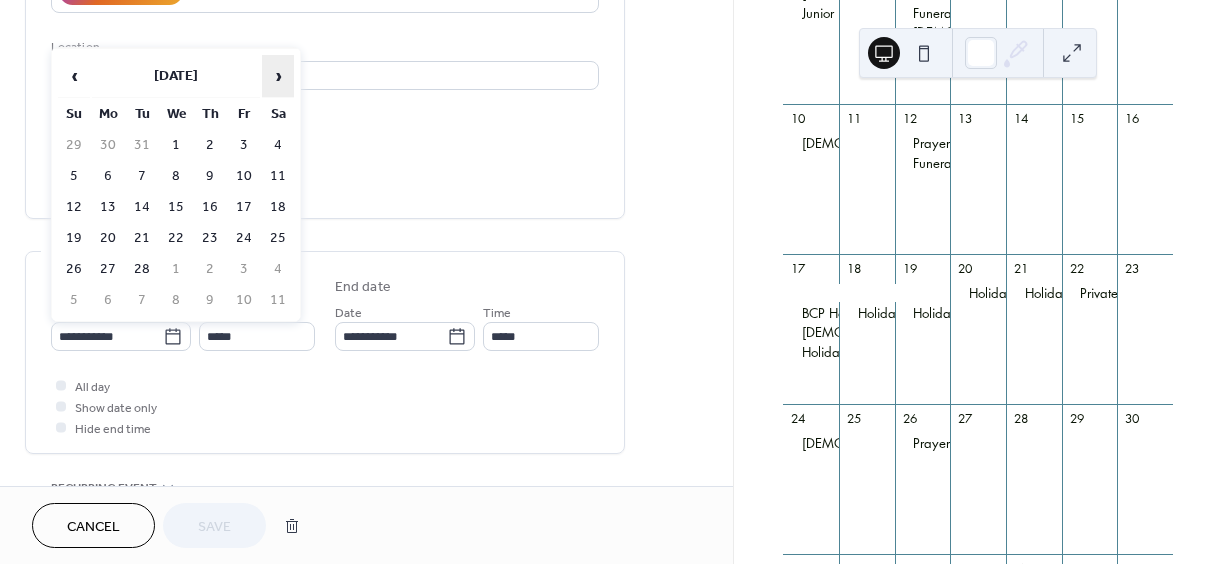 click on "›" at bounding box center (278, 76) 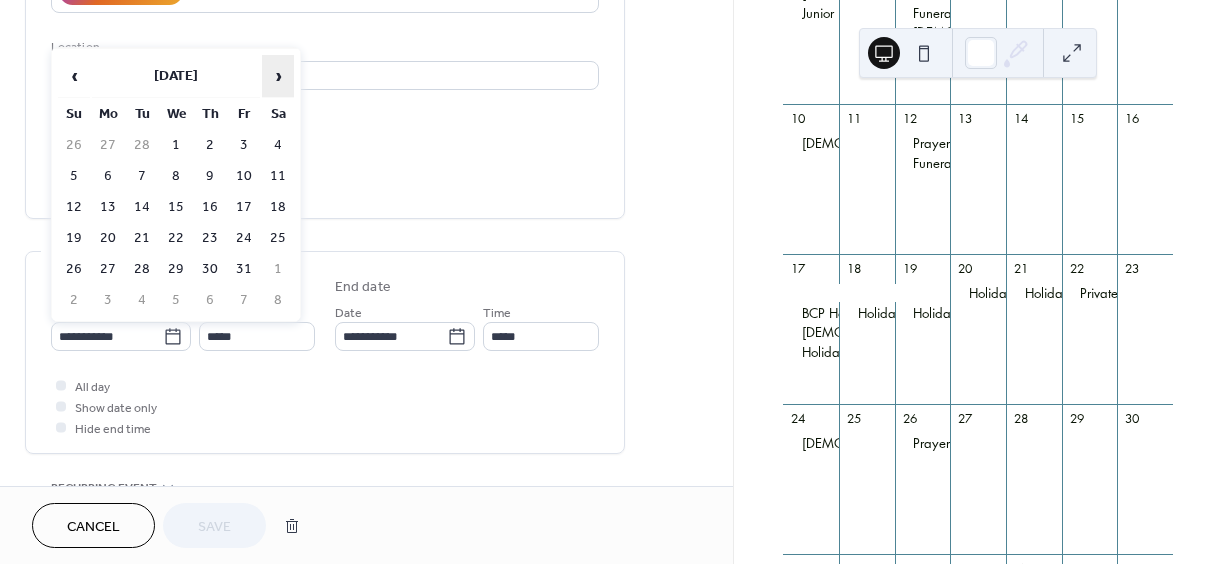click on "›" at bounding box center (278, 76) 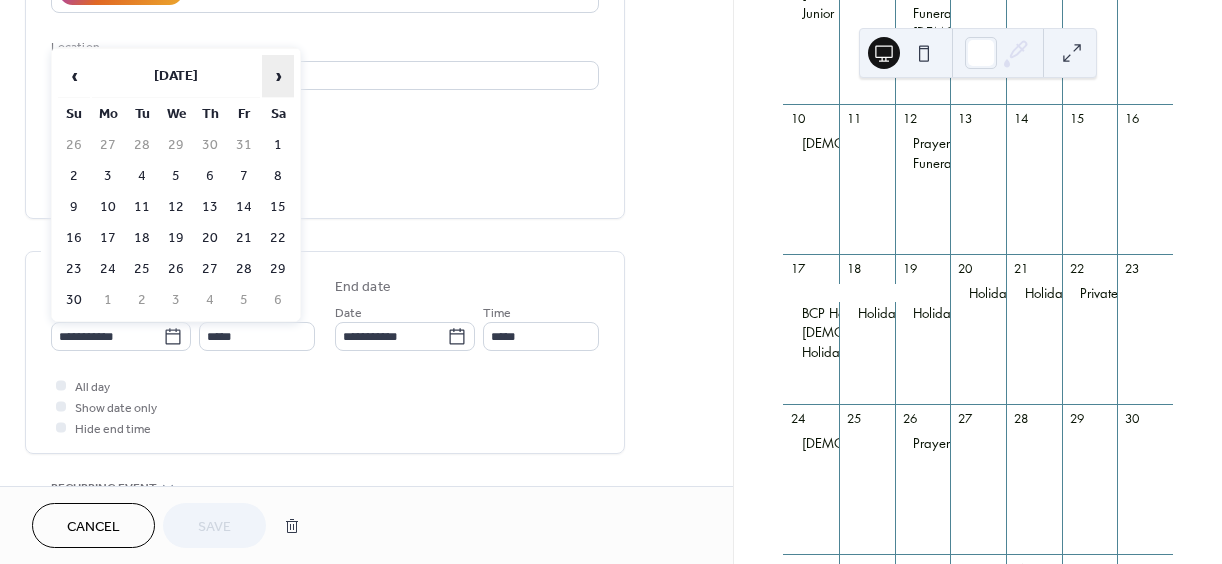 click on "›" at bounding box center (278, 76) 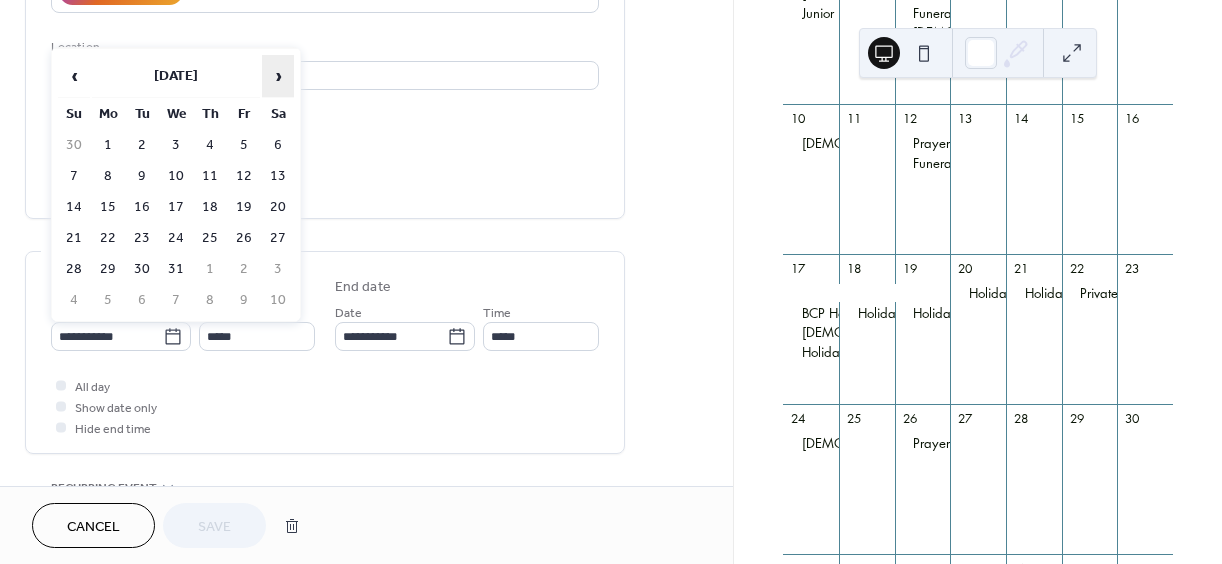 click on "›" at bounding box center [278, 76] 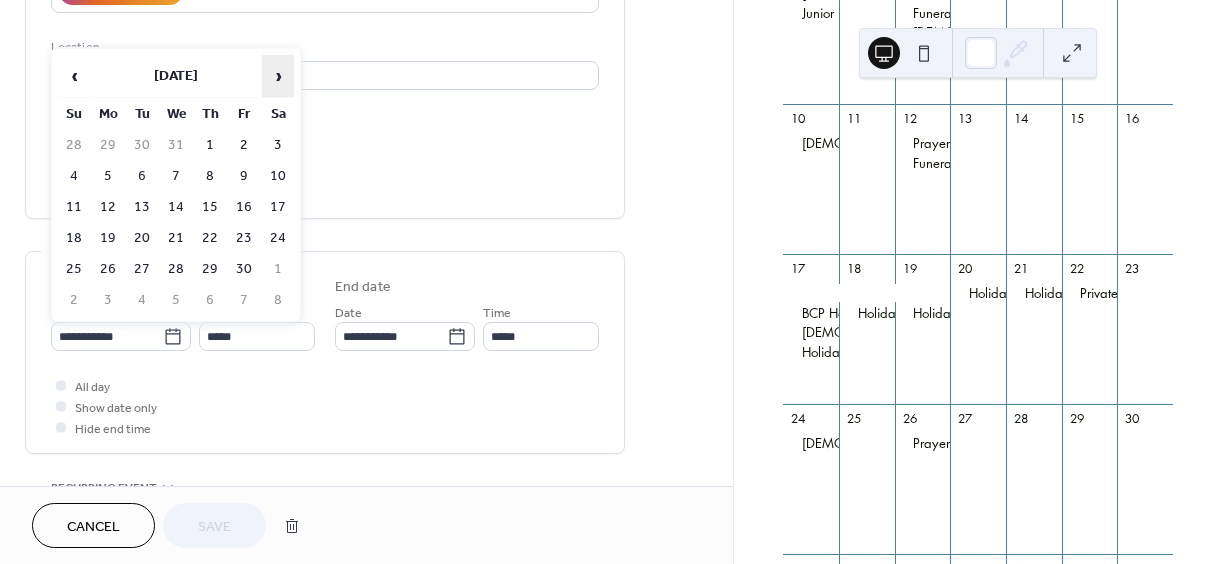 click on "›" at bounding box center [278, 76] 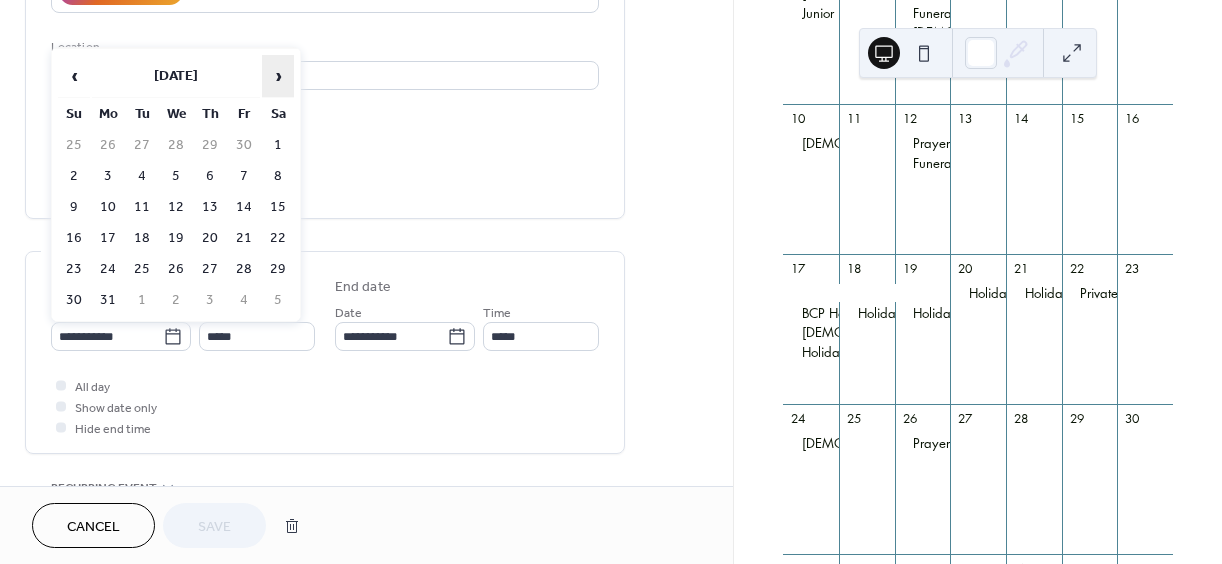 click on "›" at bounding box center (278, 76) 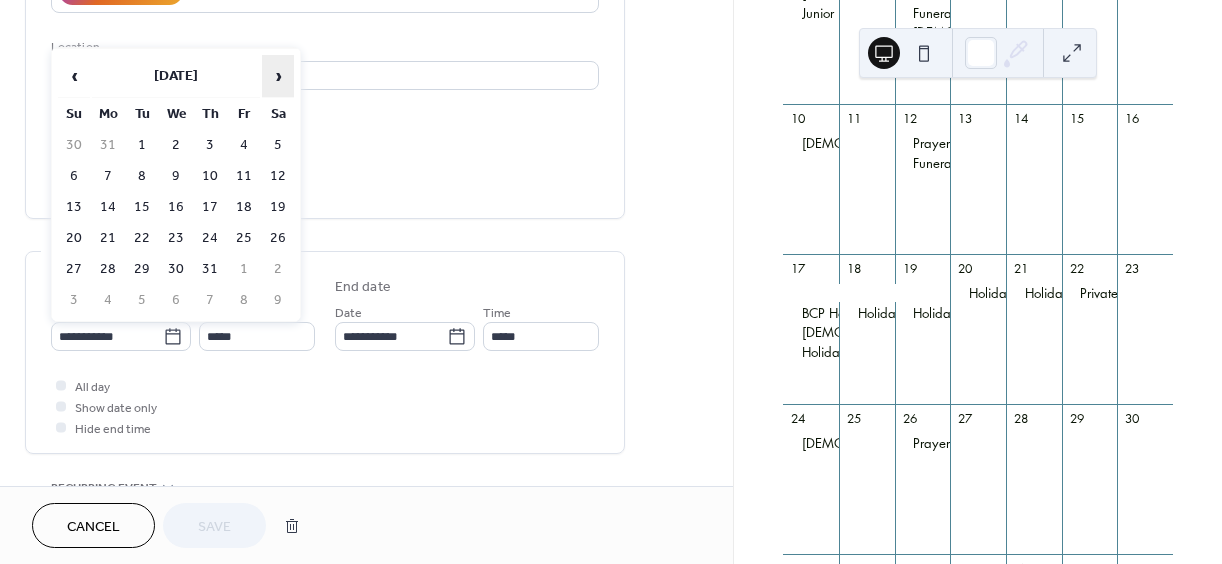 click on "›" at bounding box center [278, 76] 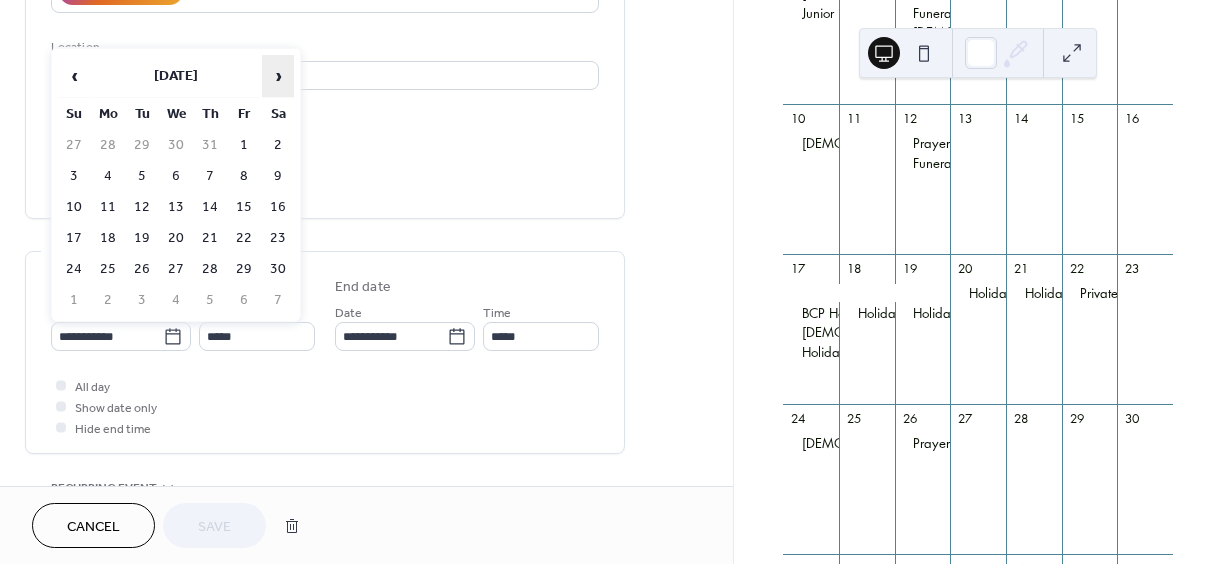 click on "›" at bounding box center [278, 76] 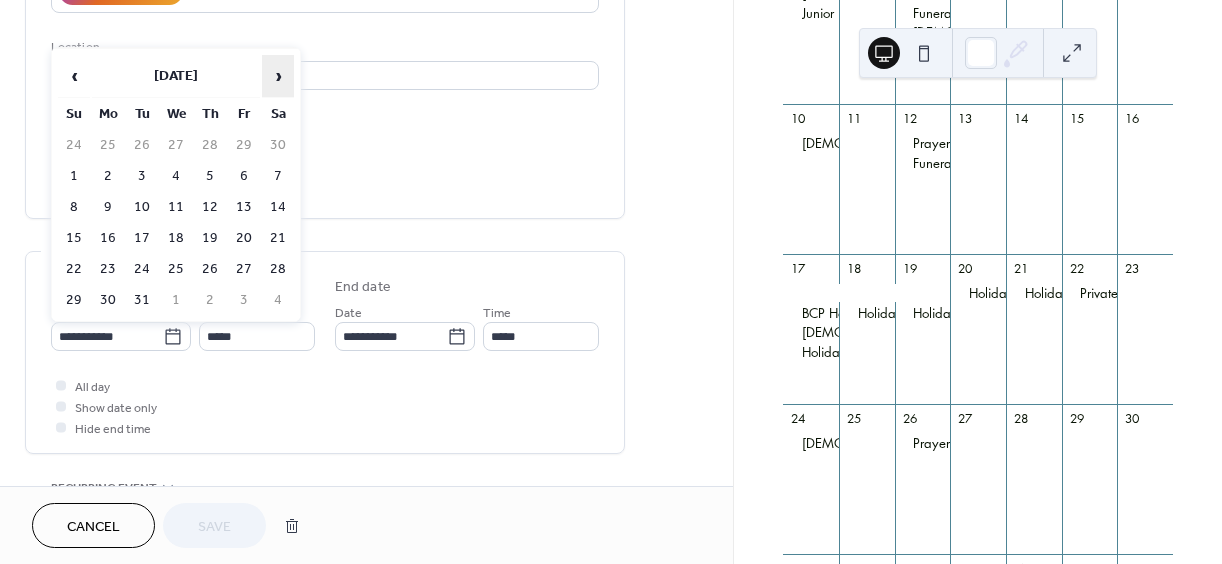 click on "›" at bounding box center [278, 76] 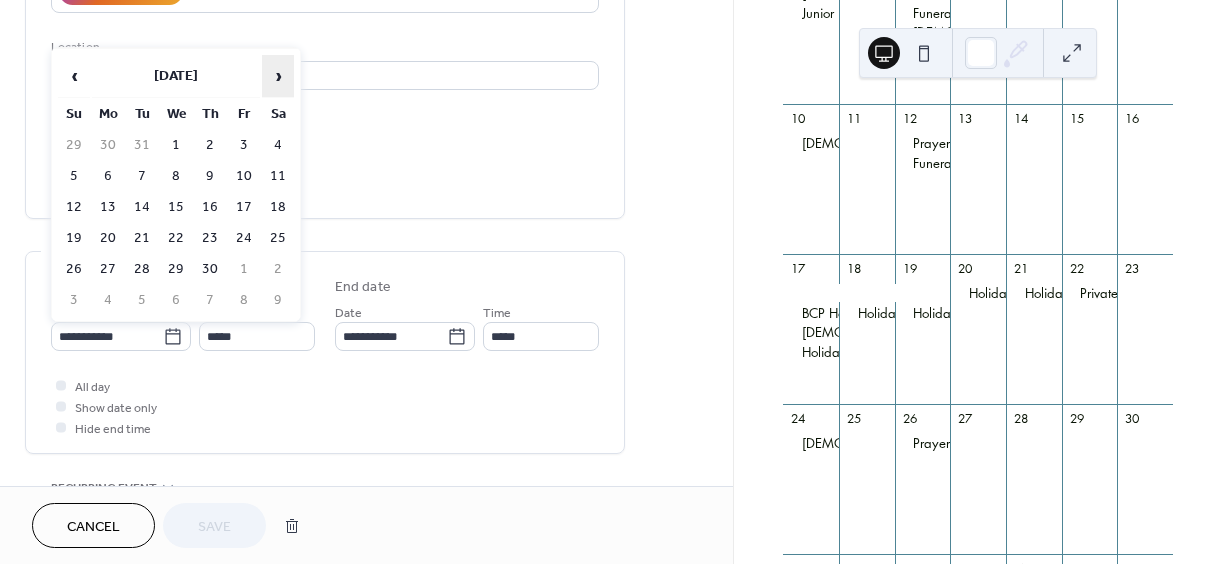 click on "›" at bounding box center [278, 76] 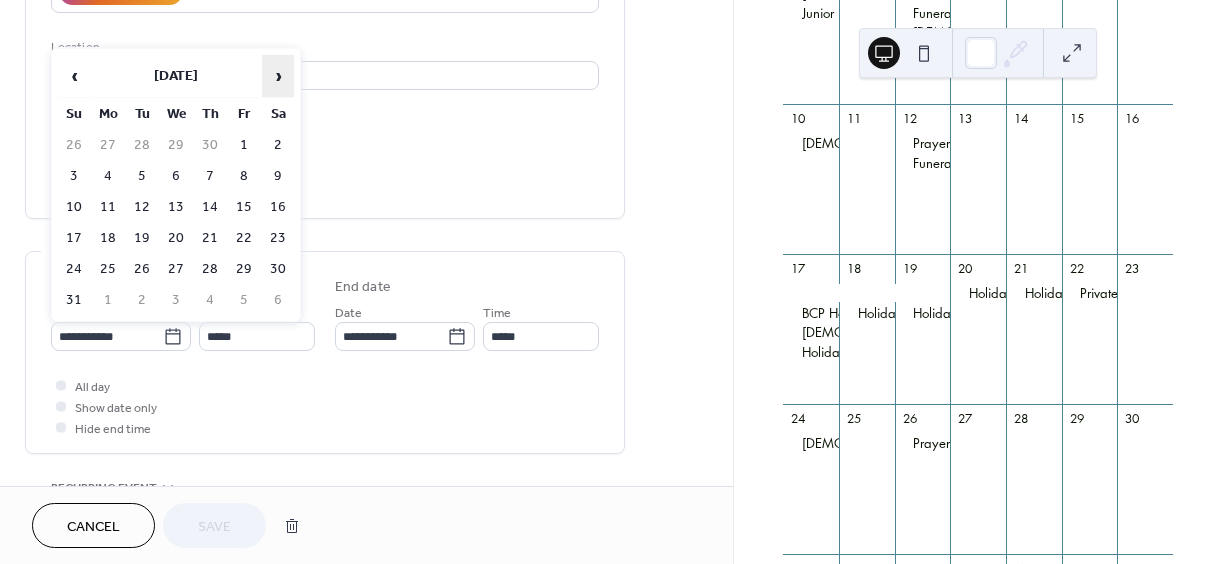 click on "›" at bounding box center (278, 76) 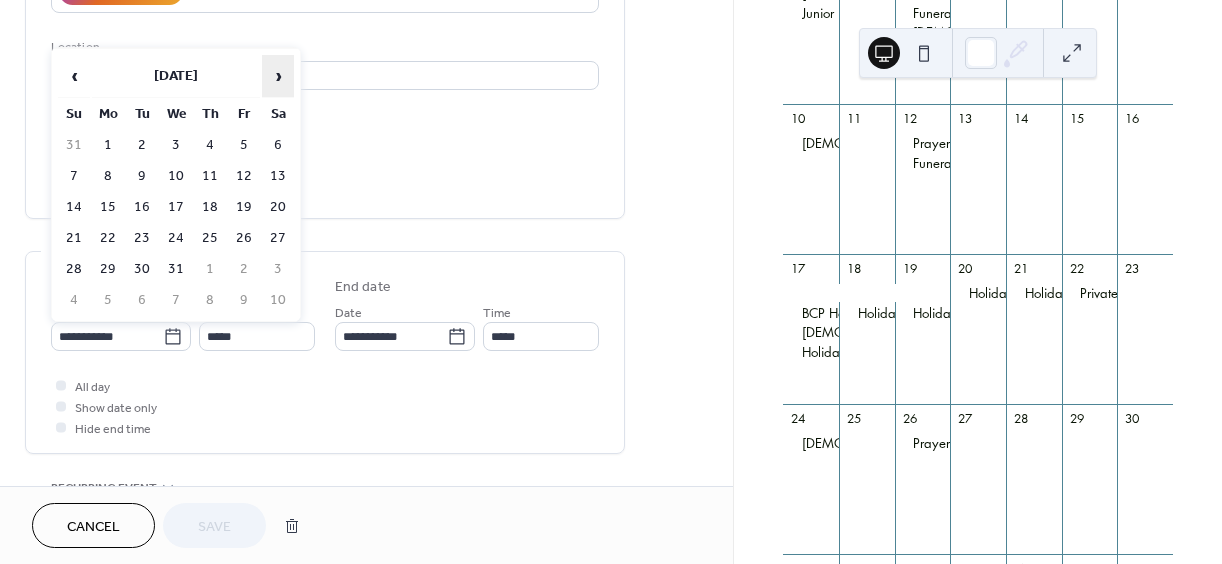 click on "›" at bounding box center [278, 76] 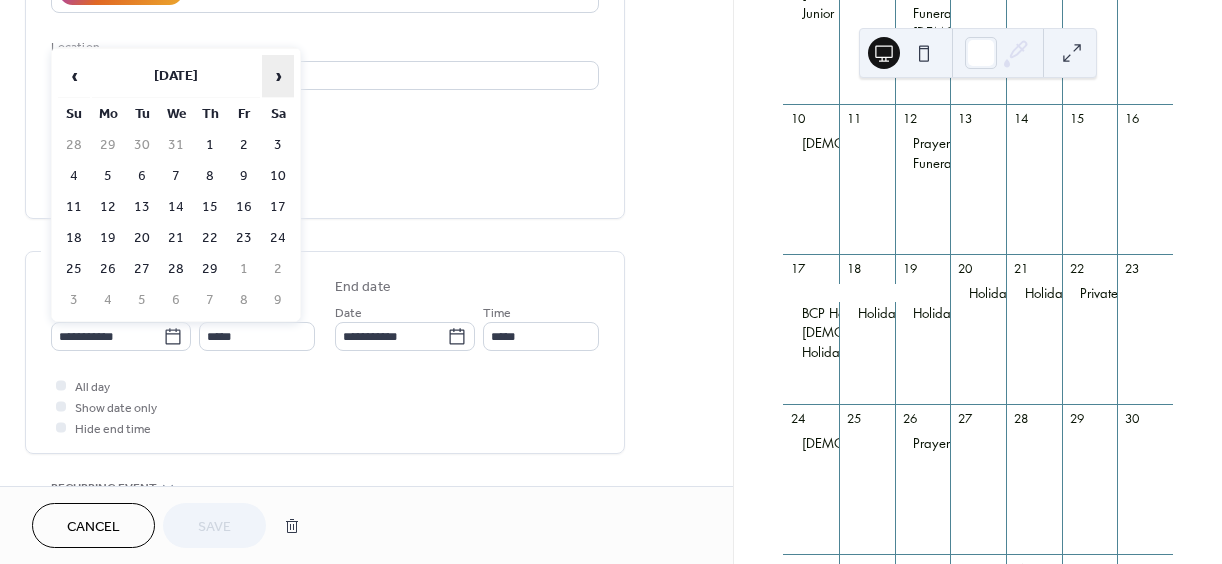 click on "›" at bounding box center [278, 76] 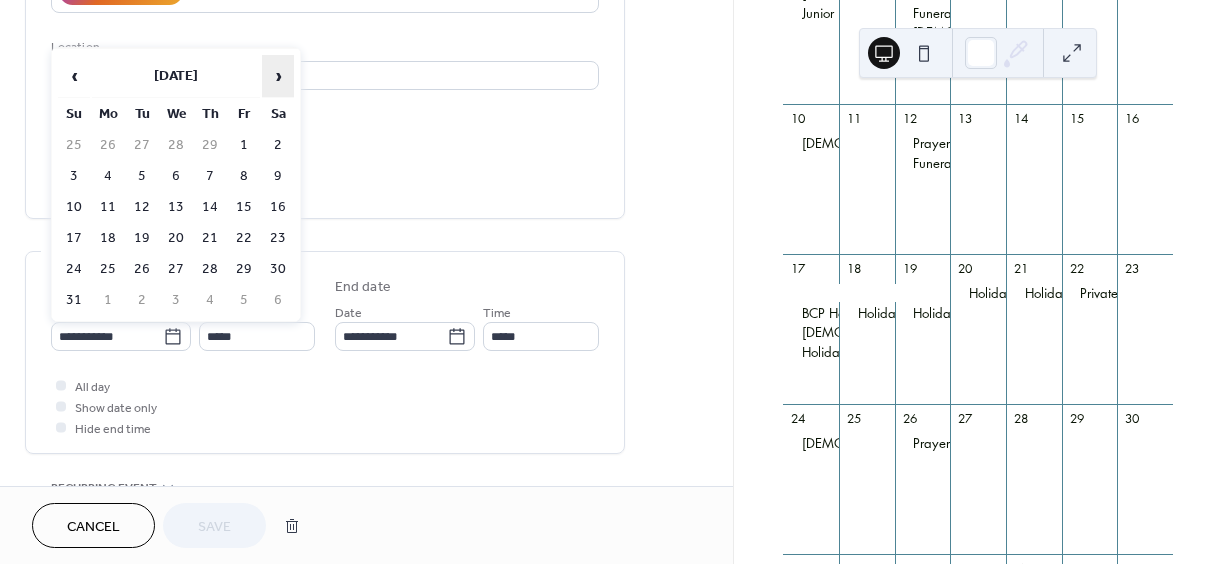 click on "›" at bounding box center (278, 76) 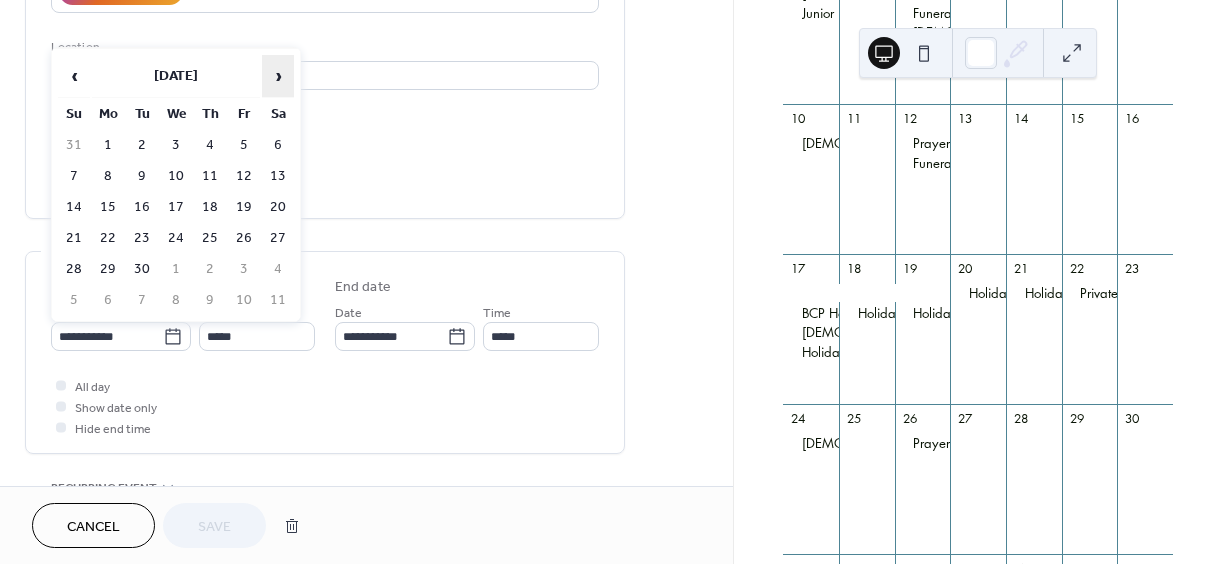 click on "›" at bounding box center (278, 76) 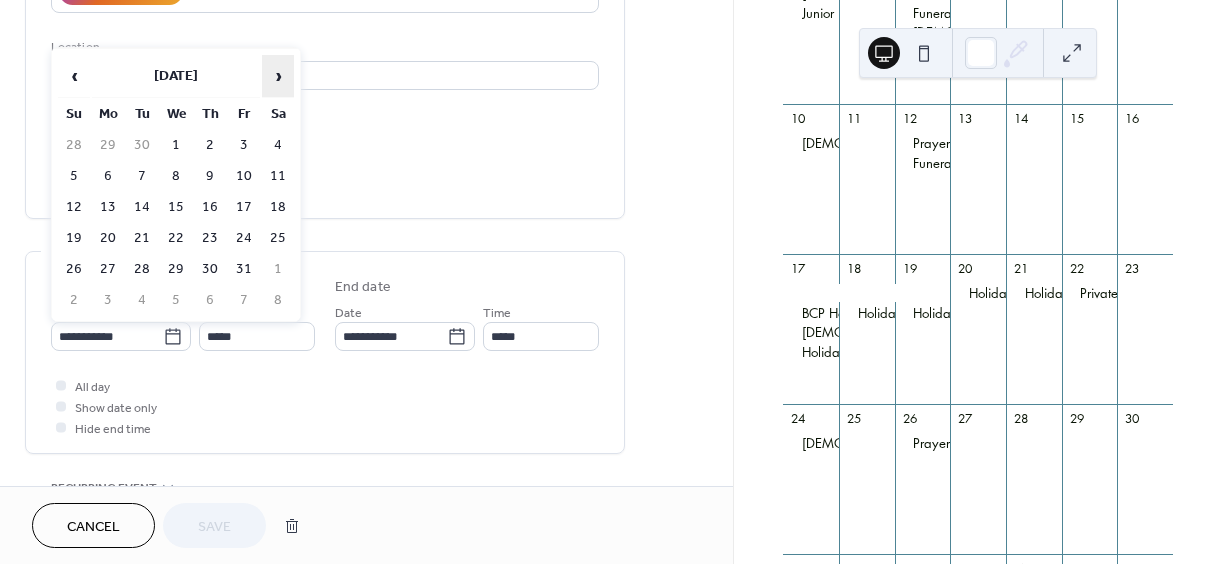 click on "›" at bounding box center [278, 76] 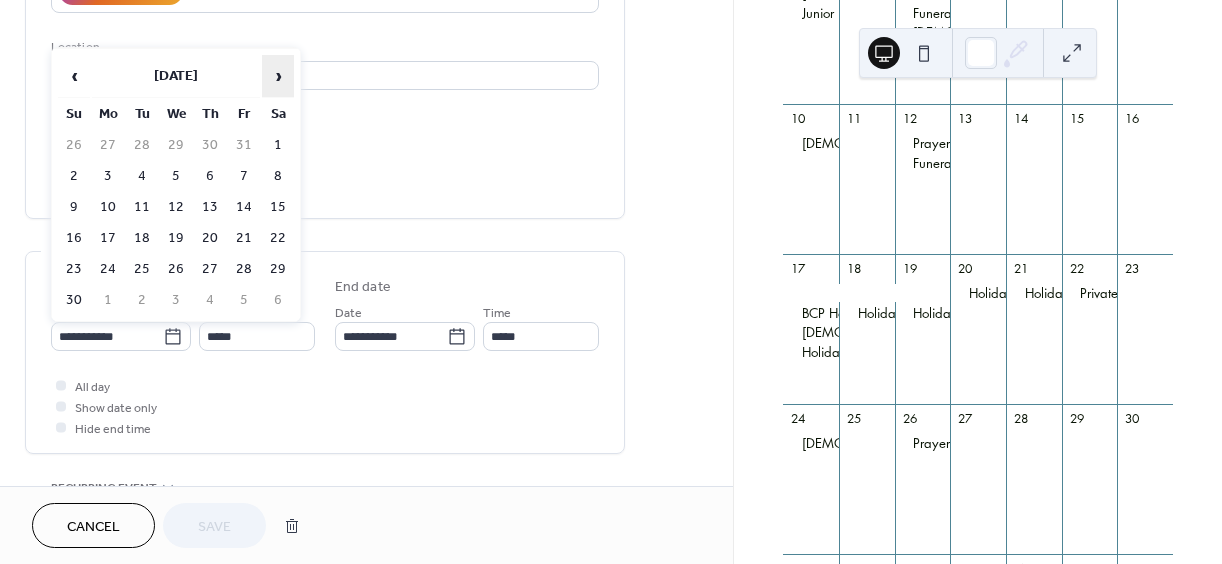 click on "›" at bounding box center [278, 76] 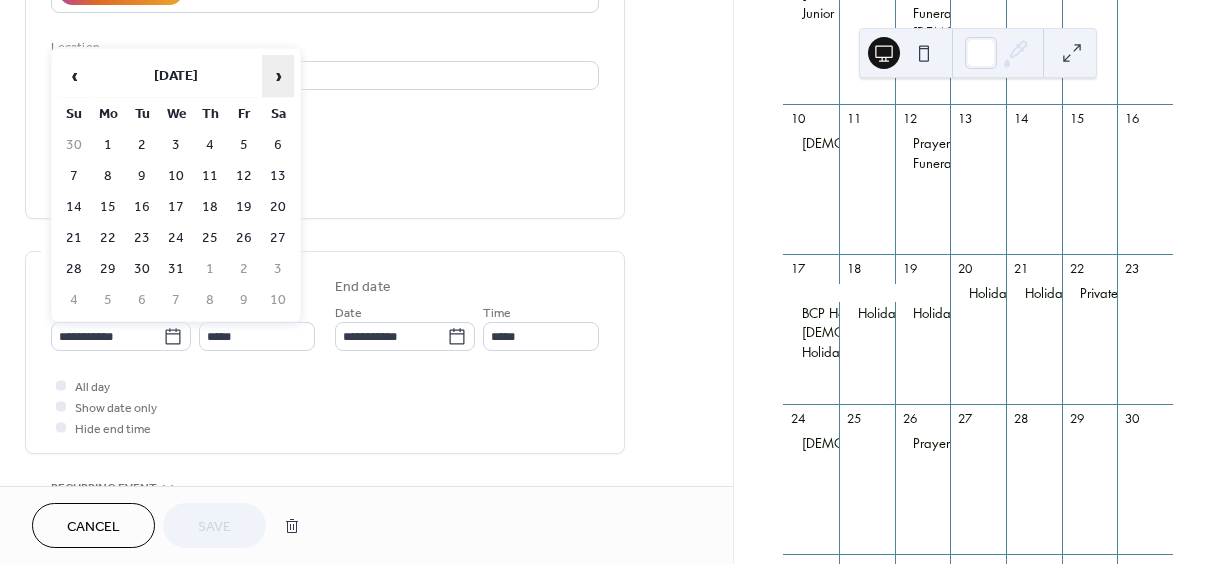 click on "›" at bounding box center [278, 76] 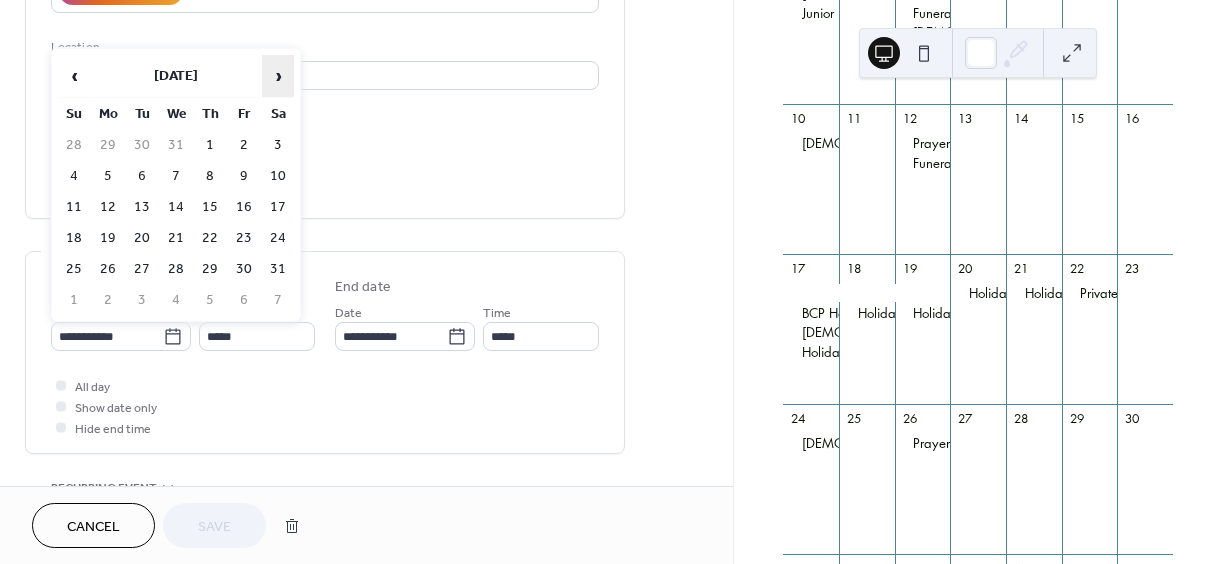 click on "›" at bounding box center [278, 76] 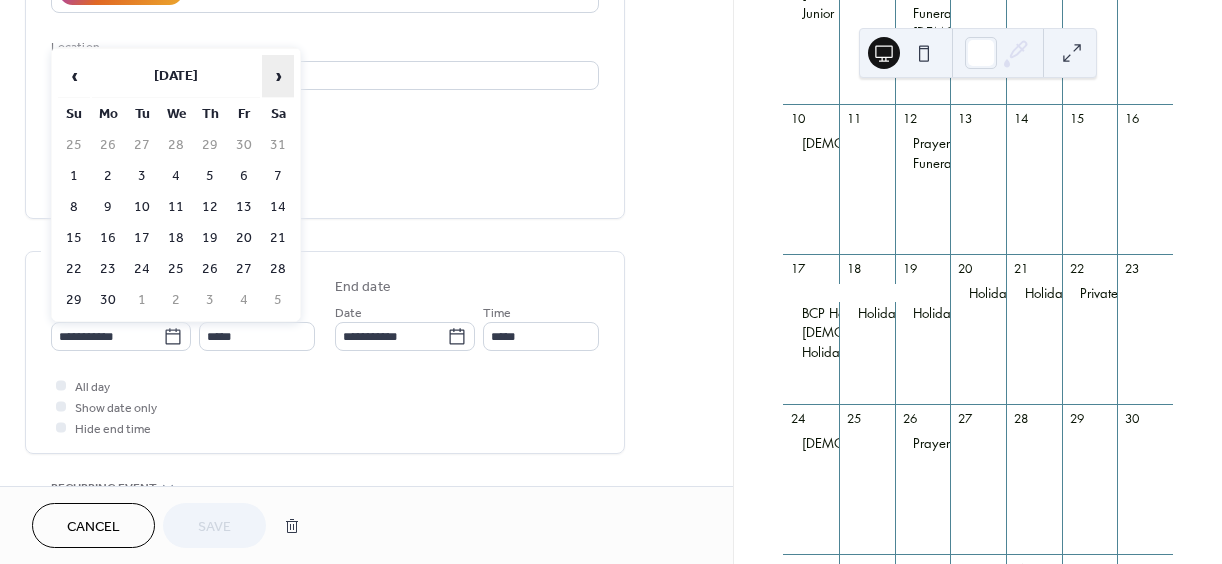 click on "›" at bounding box center (278, 76) 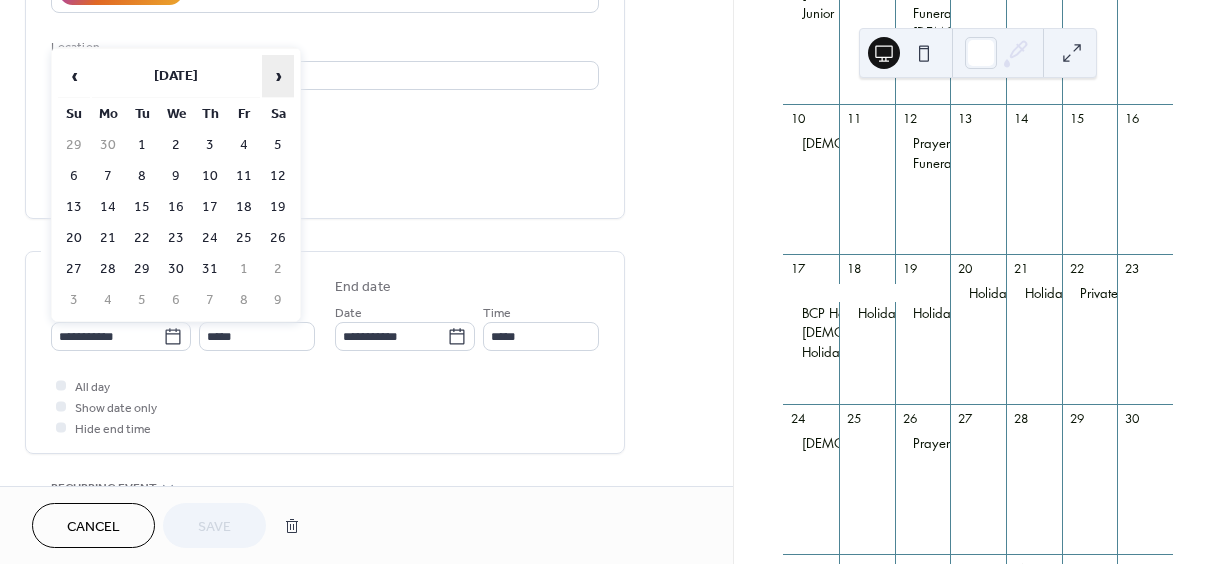 click on "›" at bounding box center (278, 76) 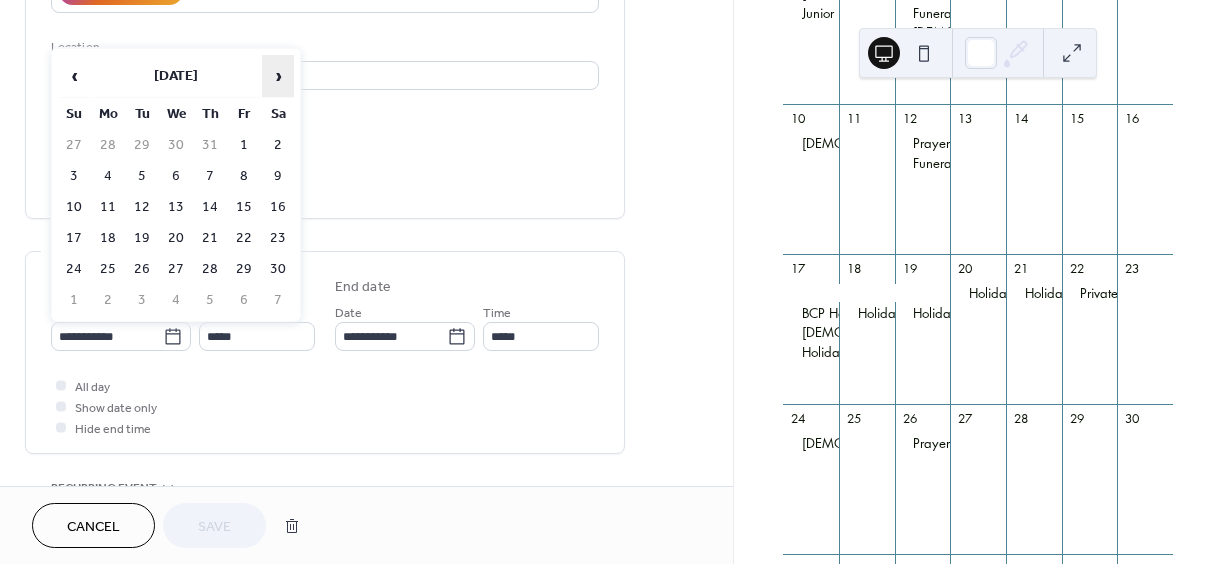 click on "›" at bounding box center (278, 76) 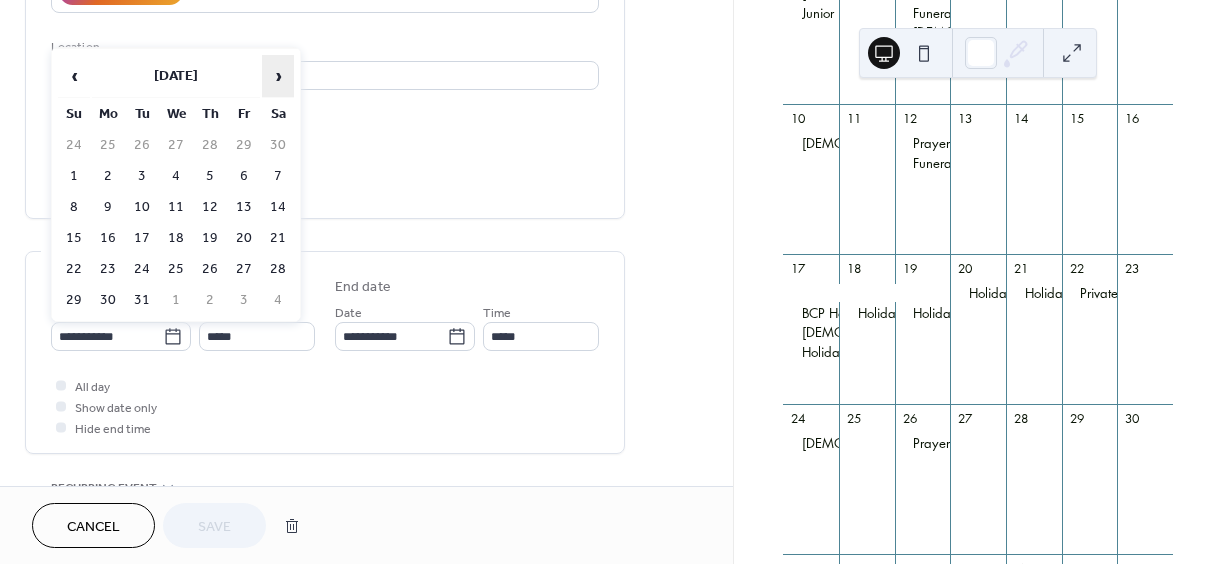 click on "›" at bounding box center [278, 76] 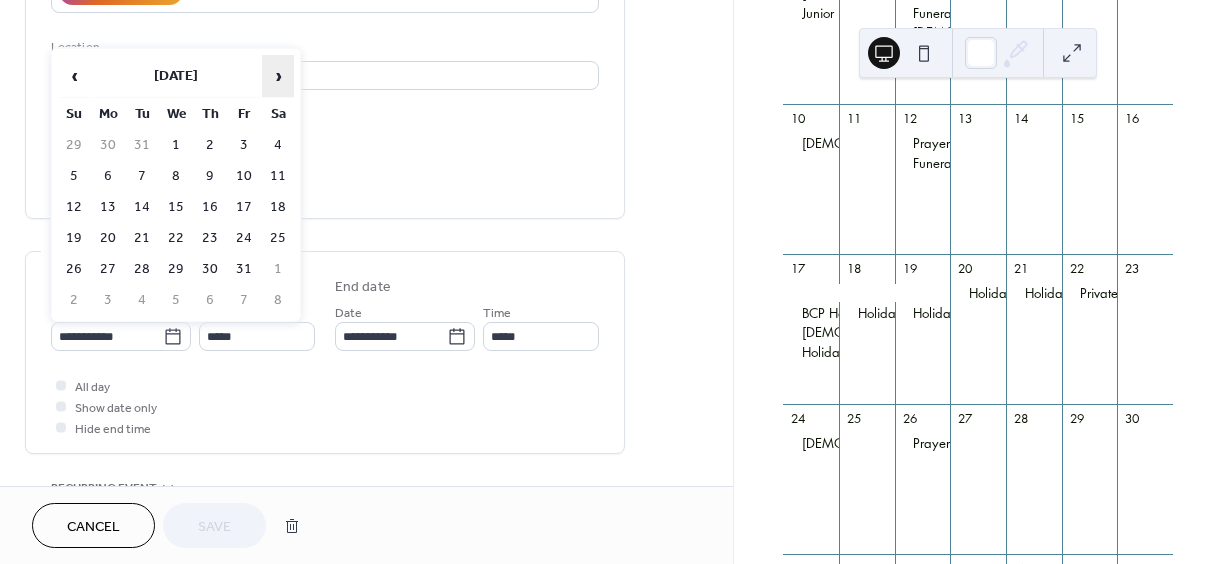 click on "›" at bounding box center (278, 76) 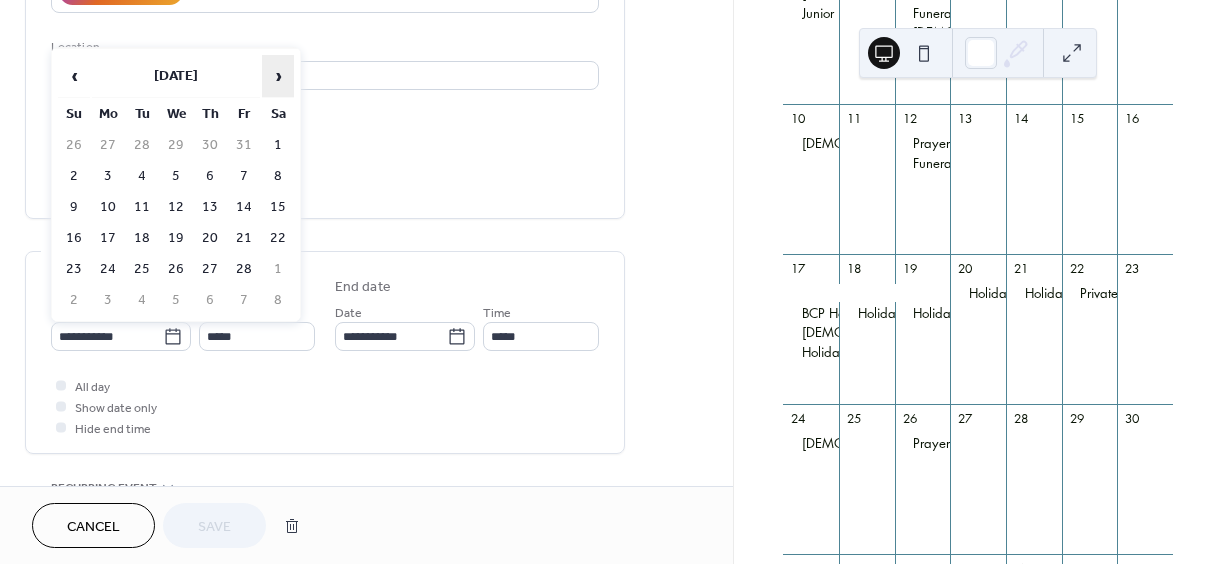 click on "›" at bounding box center [278, 76] 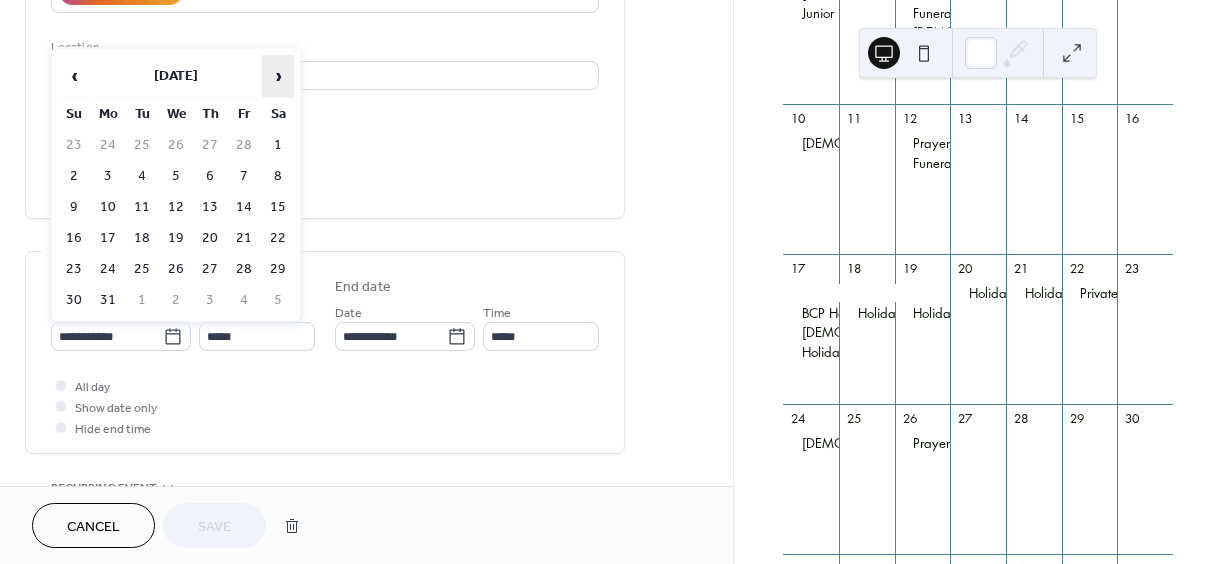 click on "›" at bounding box center [278, 76] 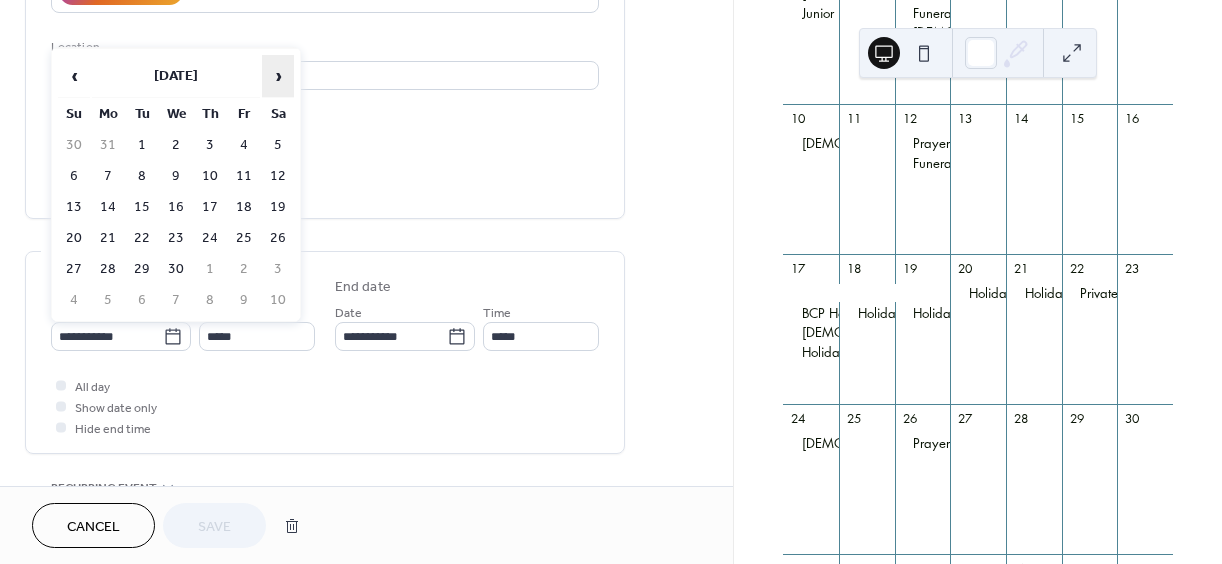 click on "›" at bounding box center [278, 76] 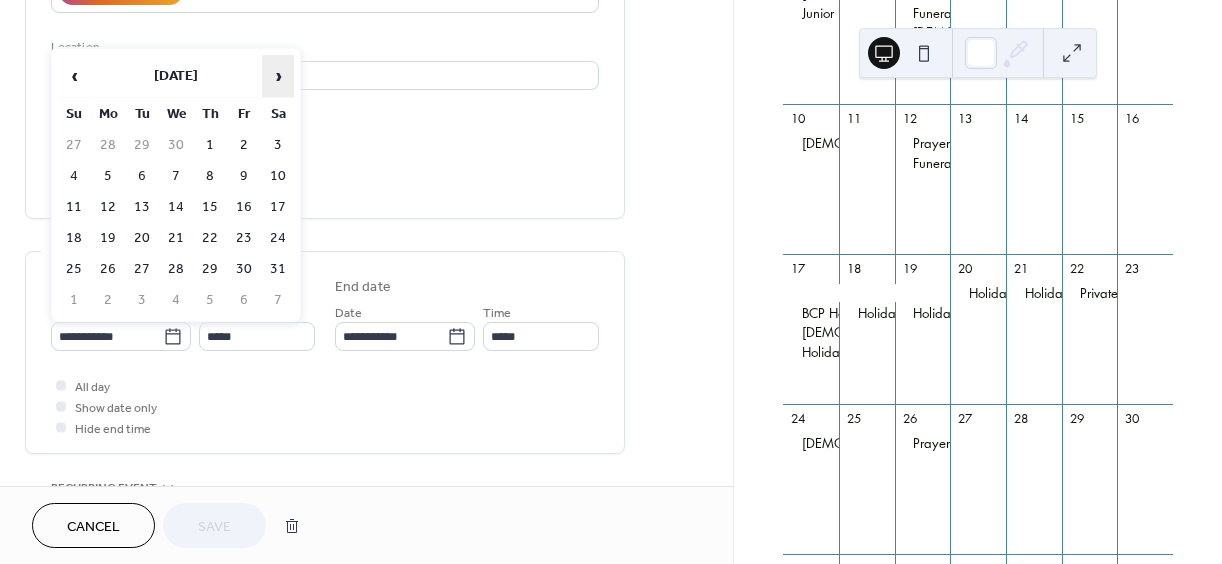 click on "›" at bounding box center [278, 76] 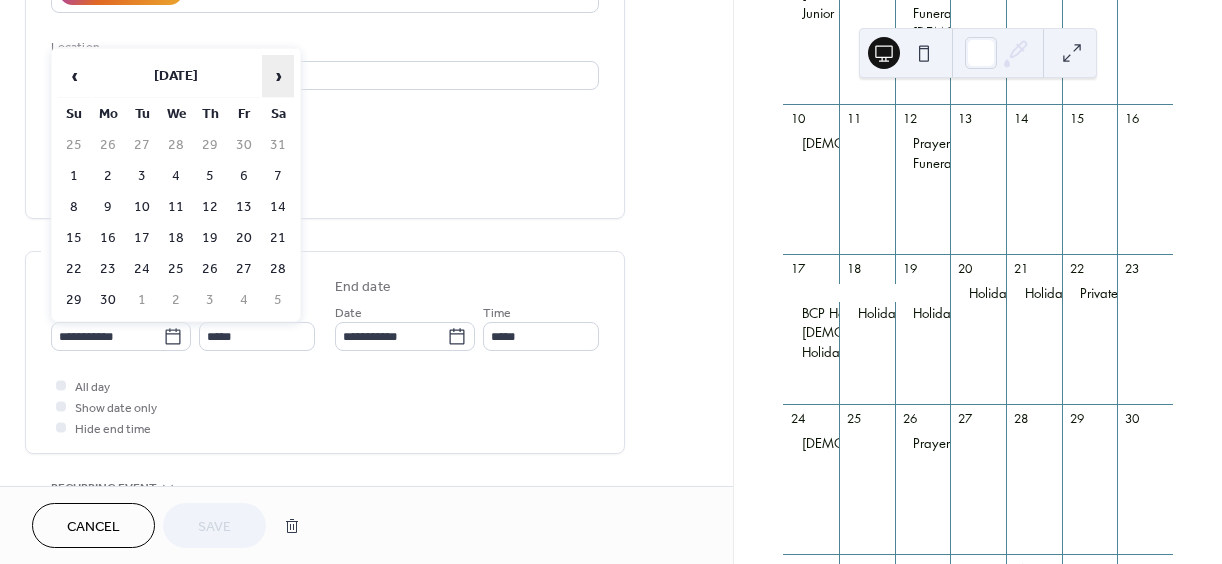 click on "›" at bounding box center (278, 76) 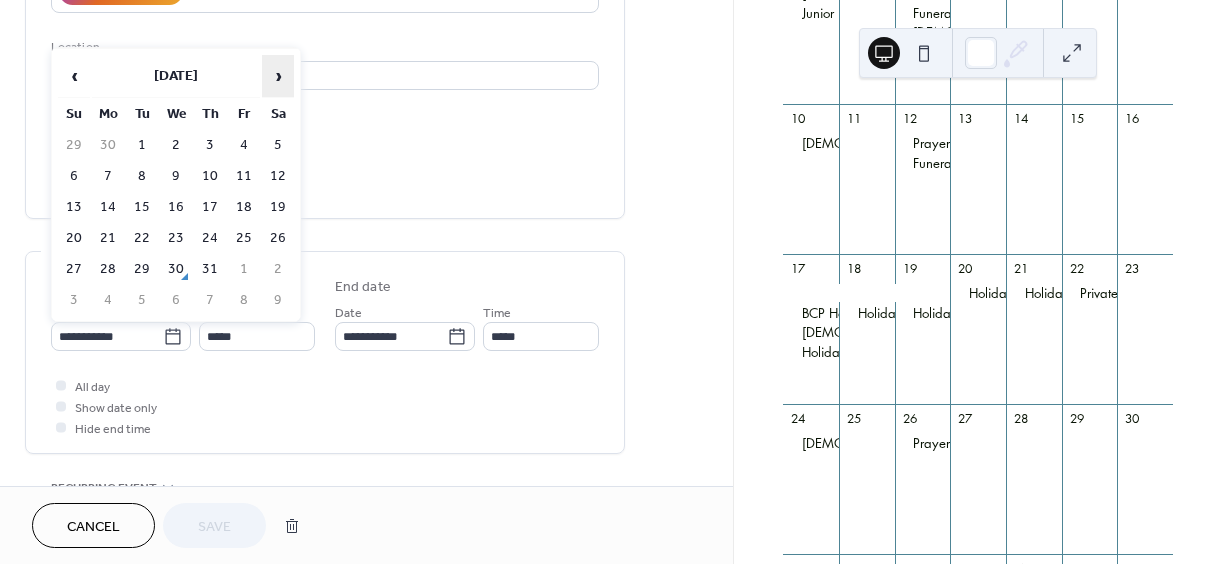 click on "›" at bounding box center [278, 76] 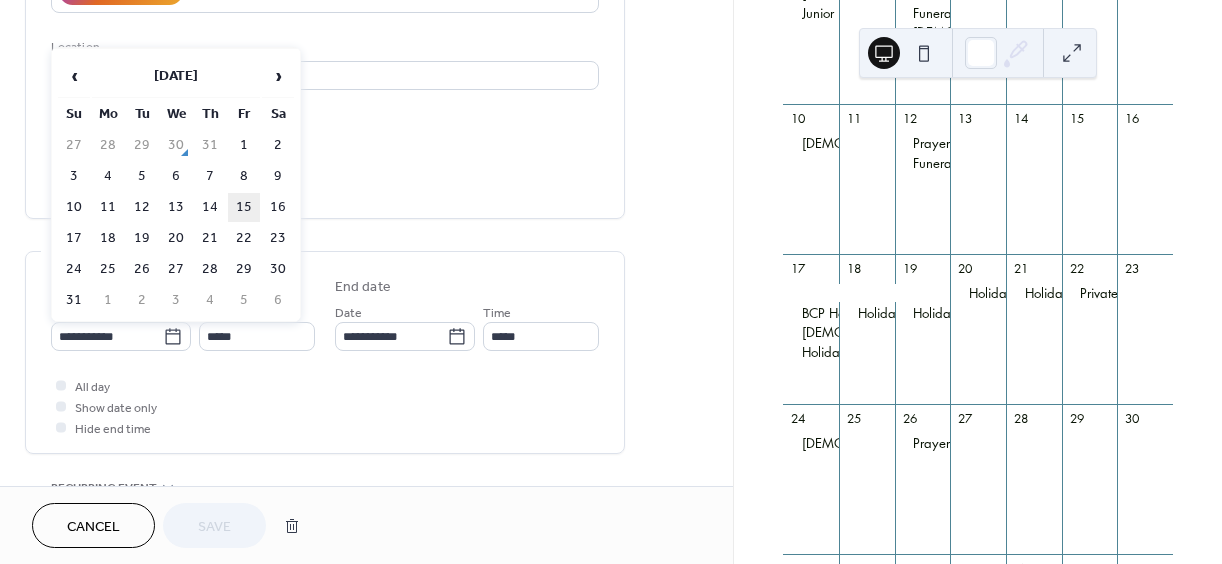 click on "15" at bounding box center (244, 207) 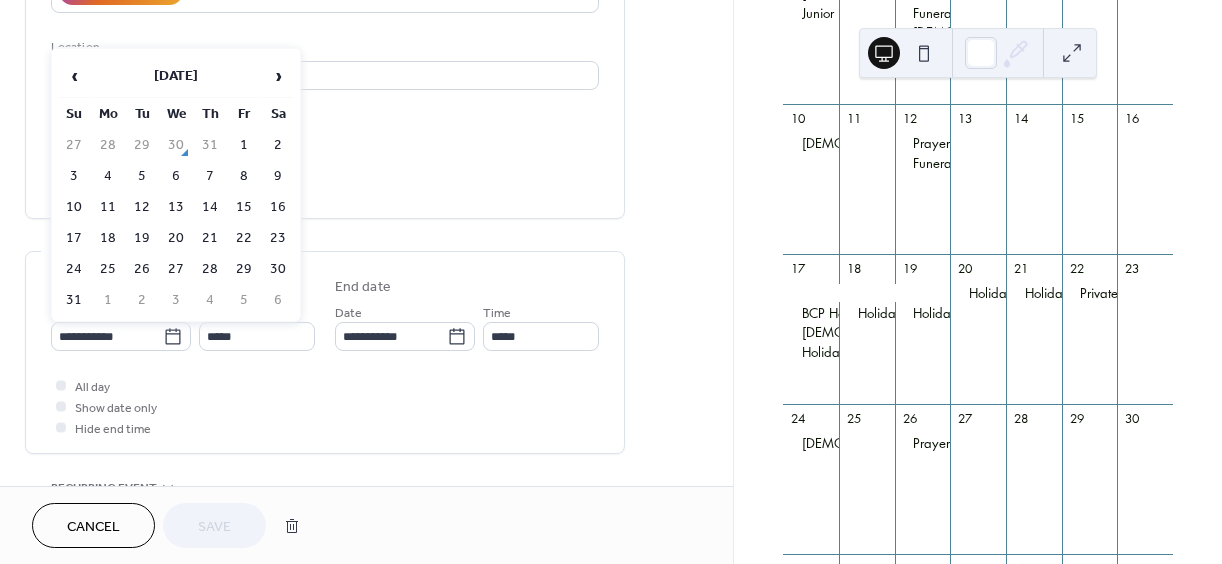type on "**********" 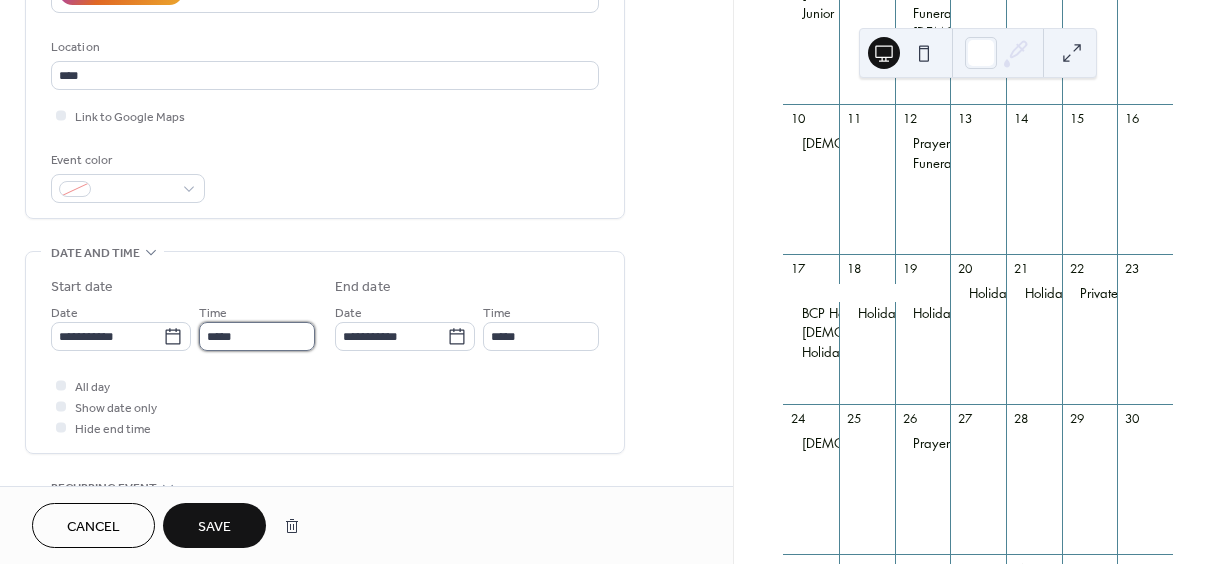 click on "*****" at bounding box center [257, 336] 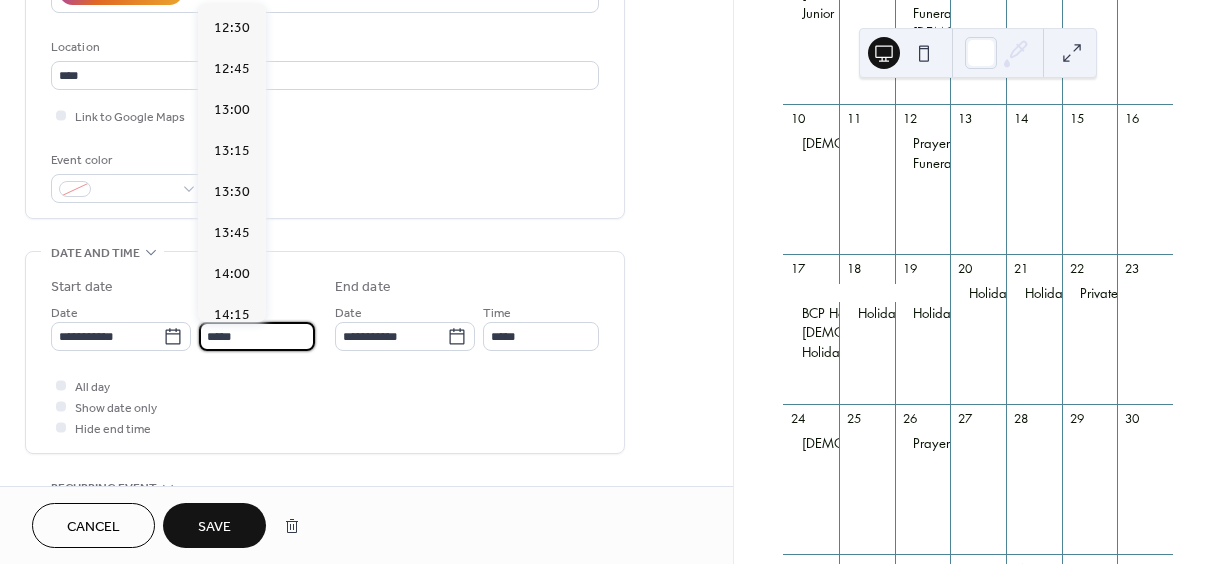scroll, scrollTop: 2052, scrollLeft: 0, axis: vertical 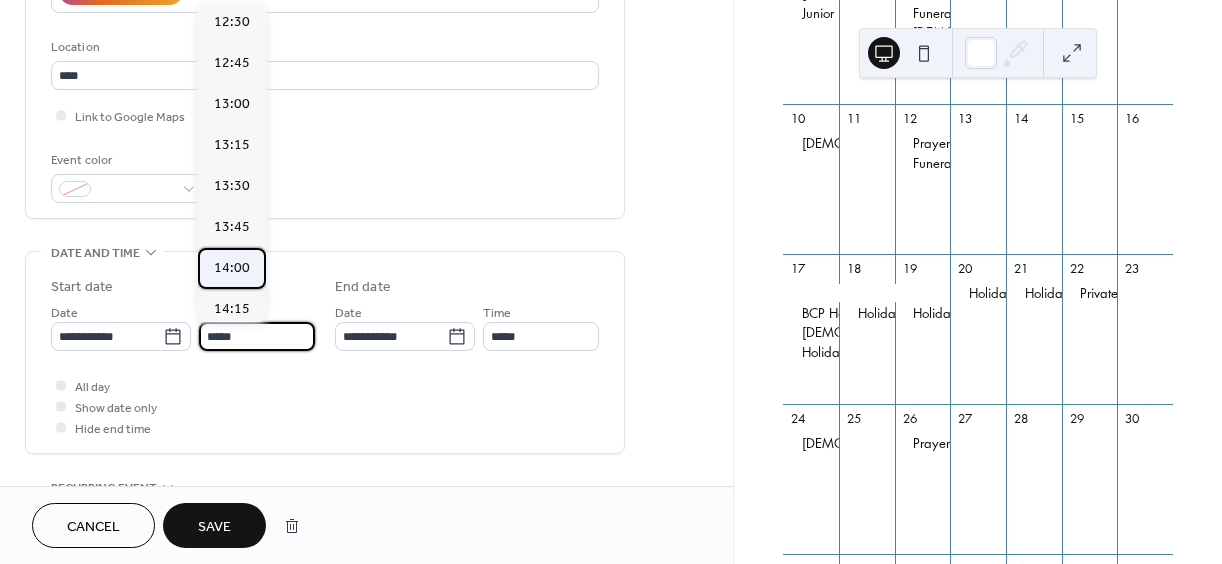 click on "14:00" at bounding box center (232, 268) 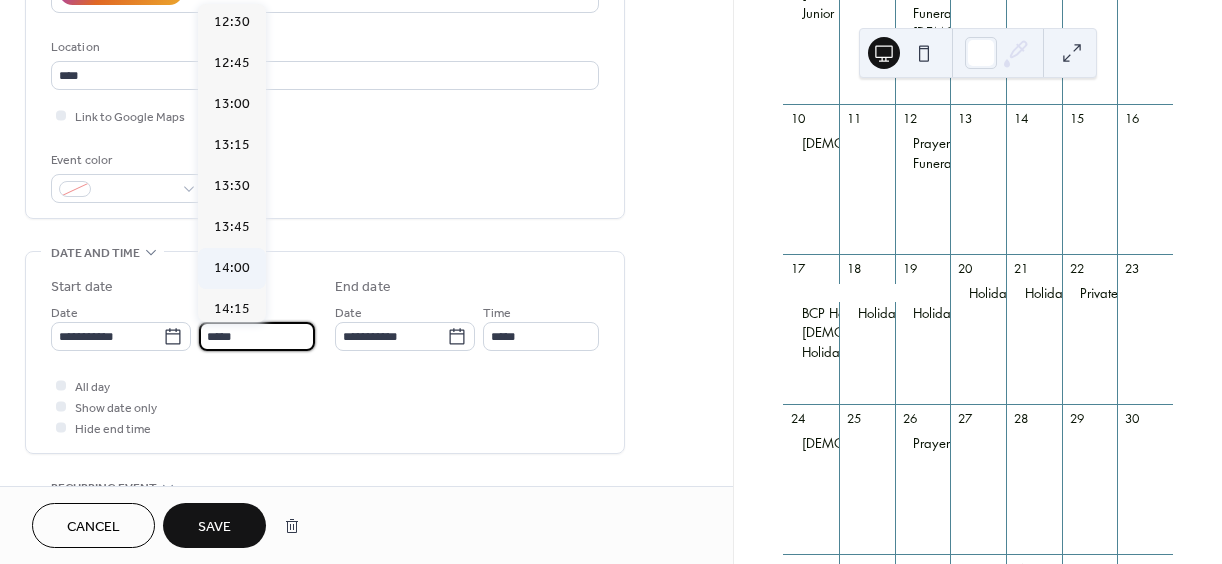type on "*****" 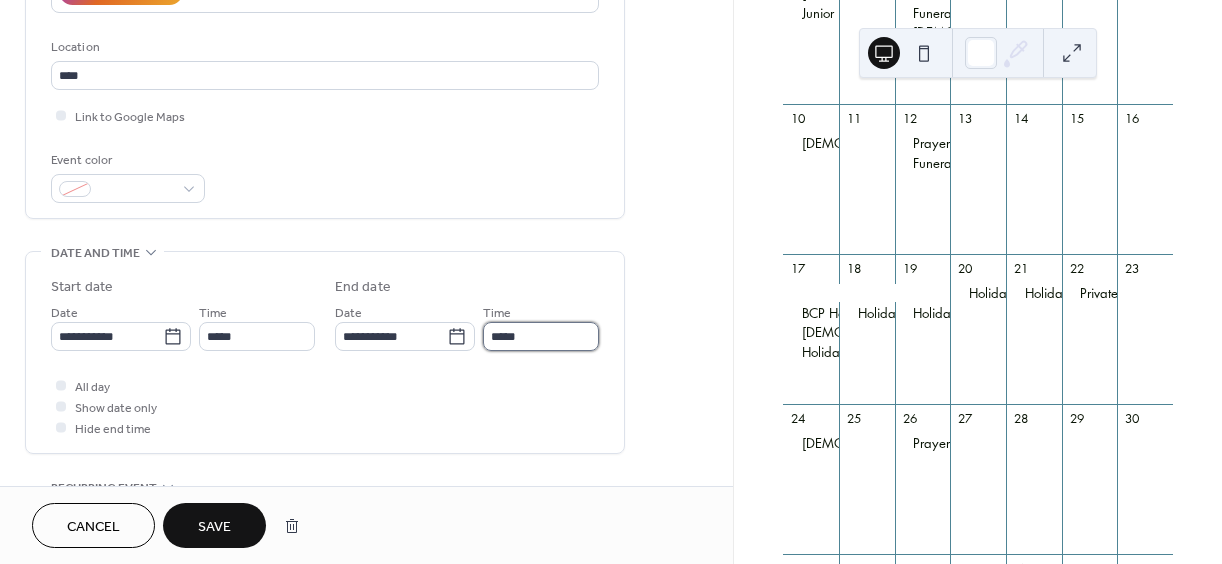 click on "*****" at bounding box center (541, 336) 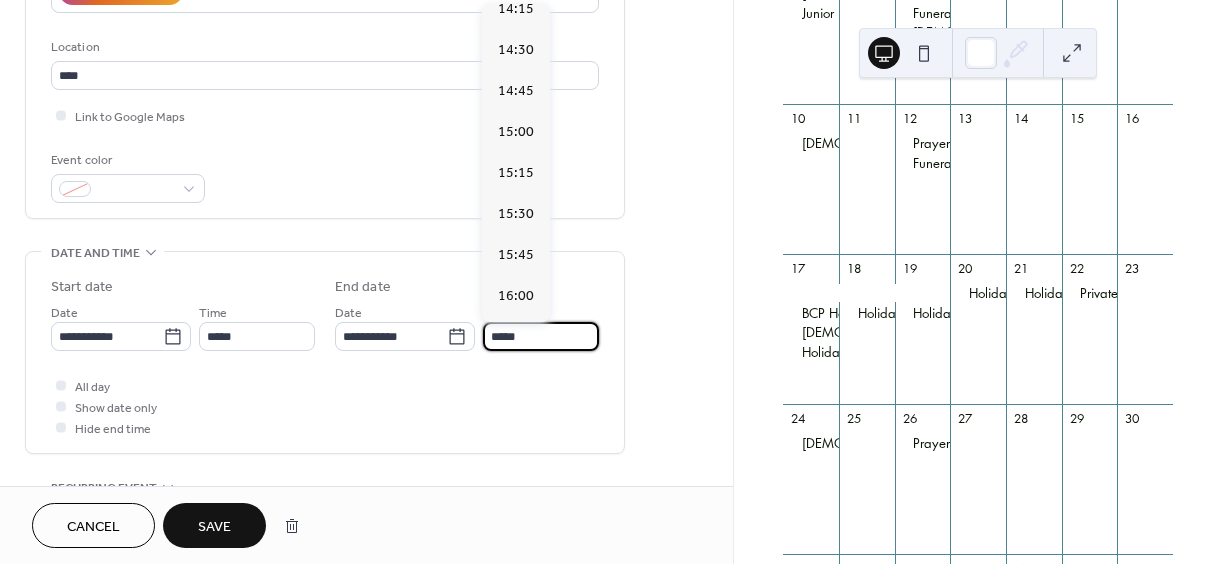 scroll, scrollTop: 0, scrollLeft: 0, axis: both 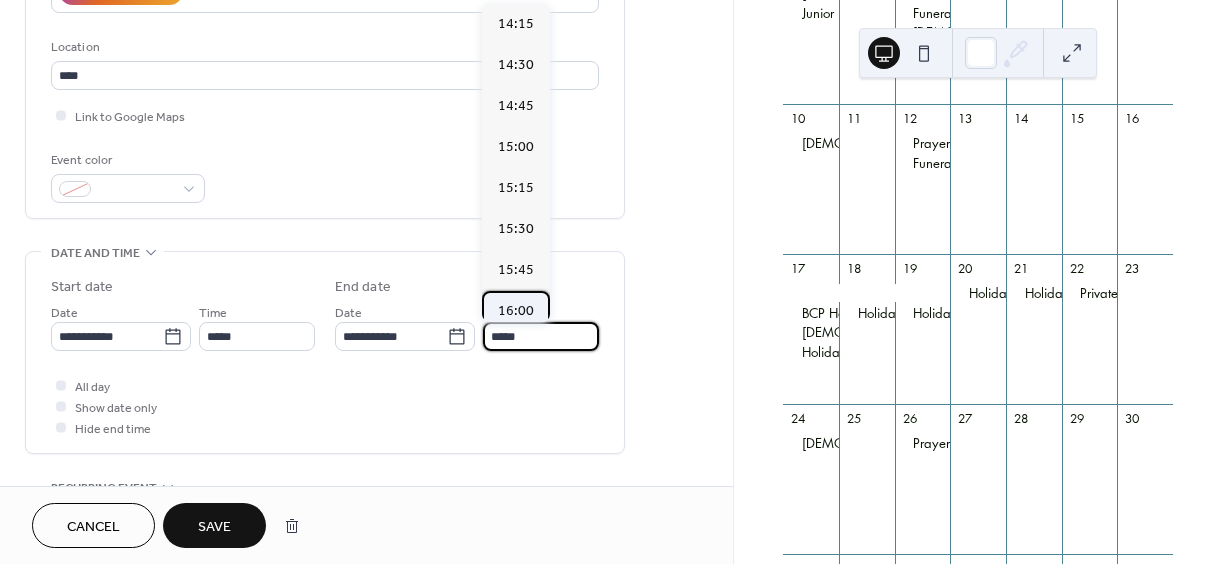 click on "16:00" at bounding box center (516, 311) 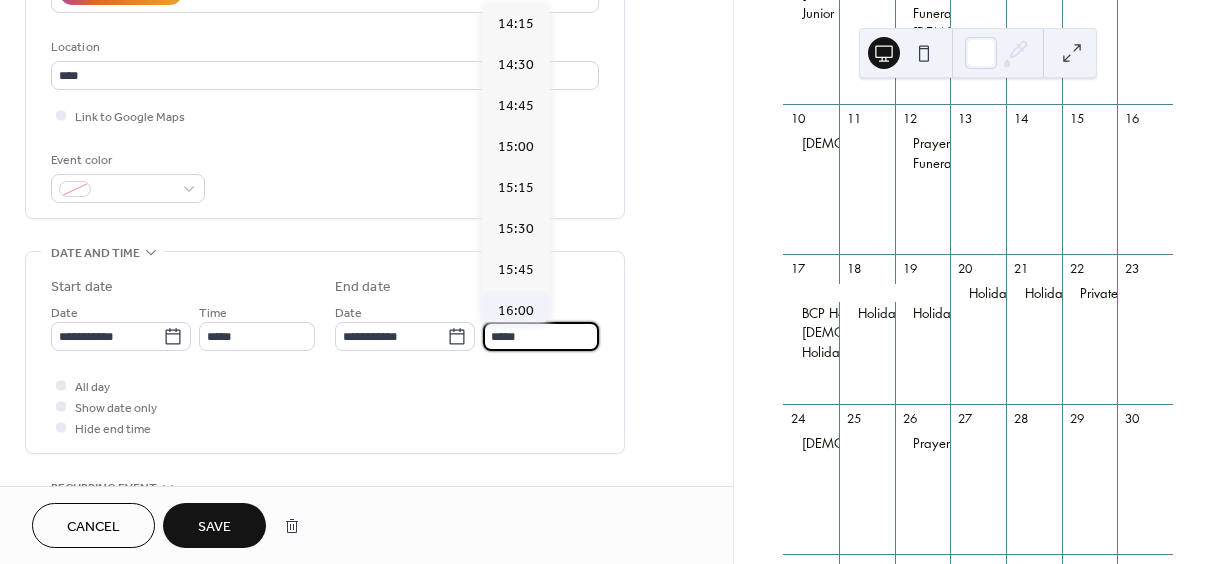 type on "*****" 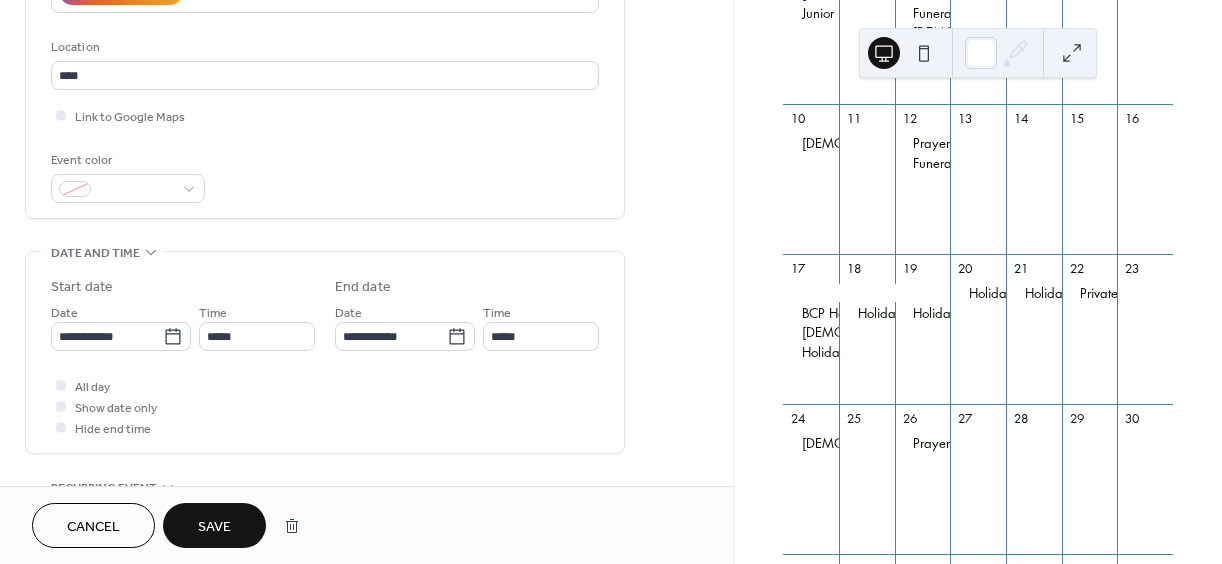 scroll, scrollTop: 600, scrollLeft: 0, axis: vertical 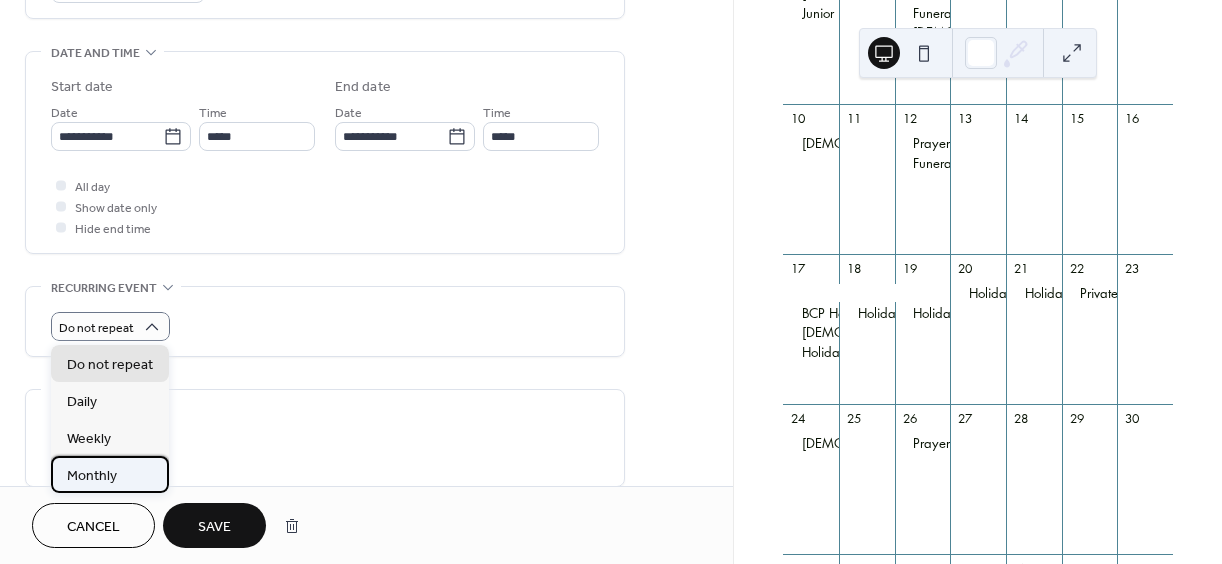 click on "Monthly" at bounding box center [92, 476] 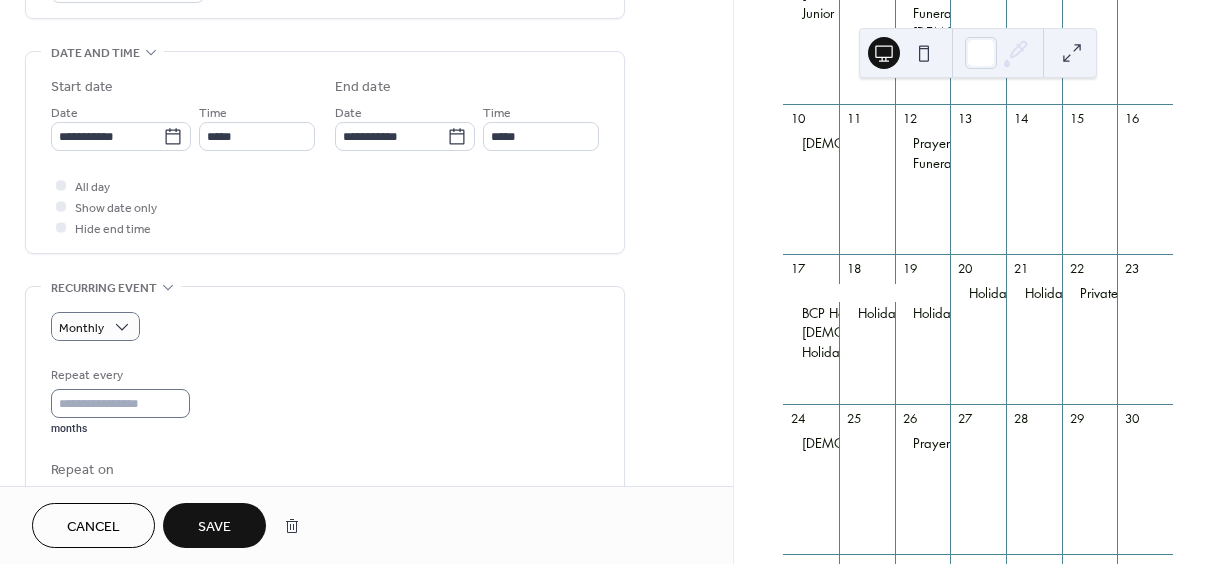 scroll, scrollTop: 1, scrollLeft: 0, axis: vertical 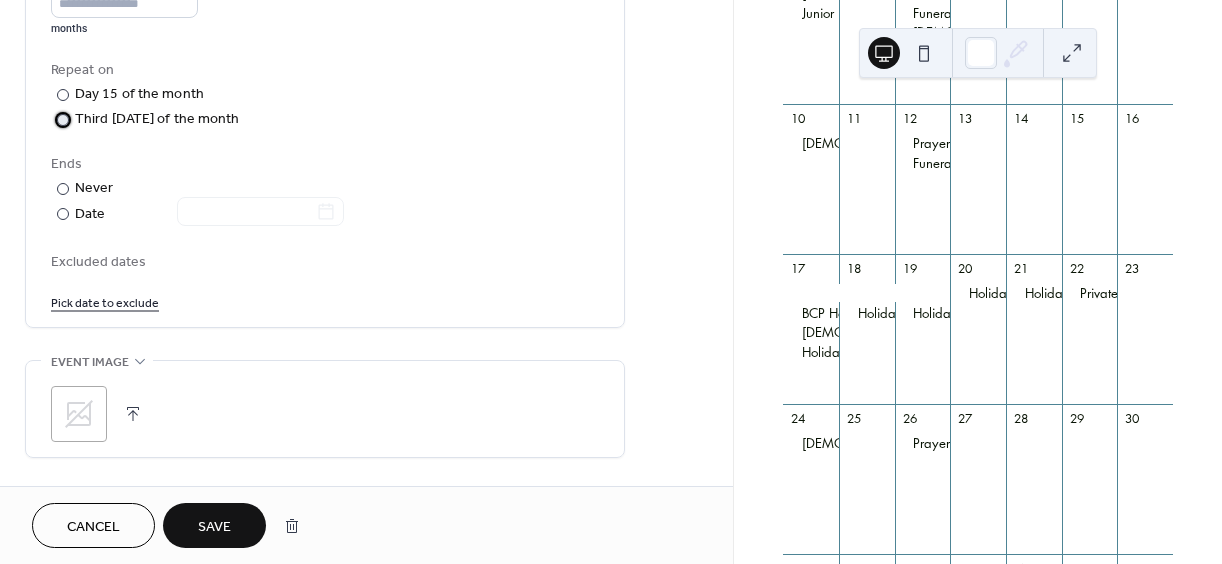click at bounding box center [63, 120] 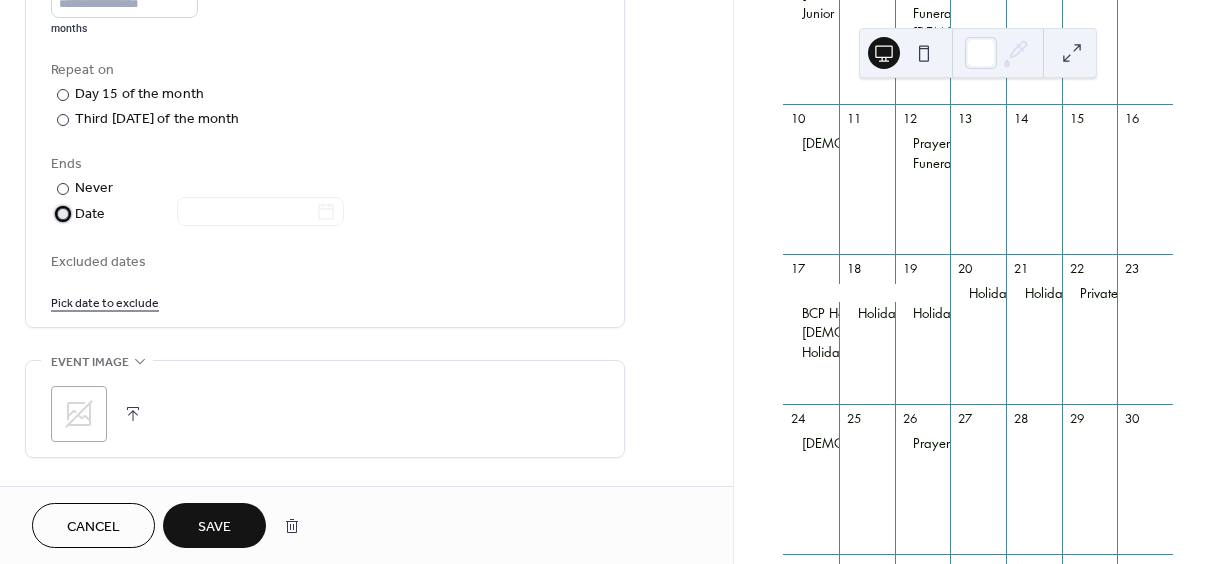 click at bounding box center [63, 214] 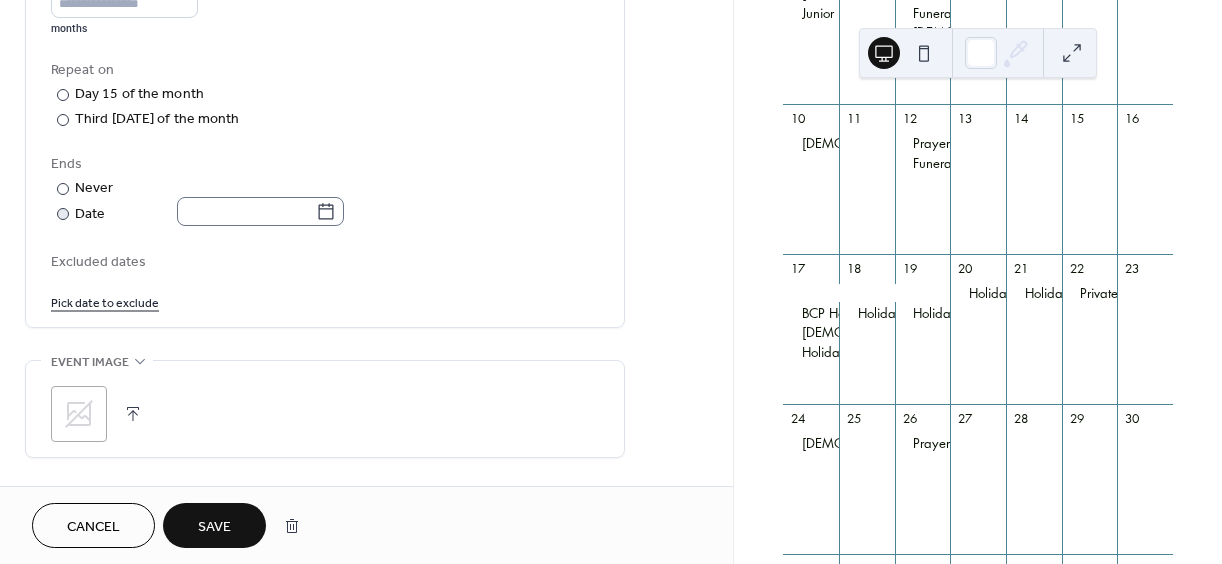 click 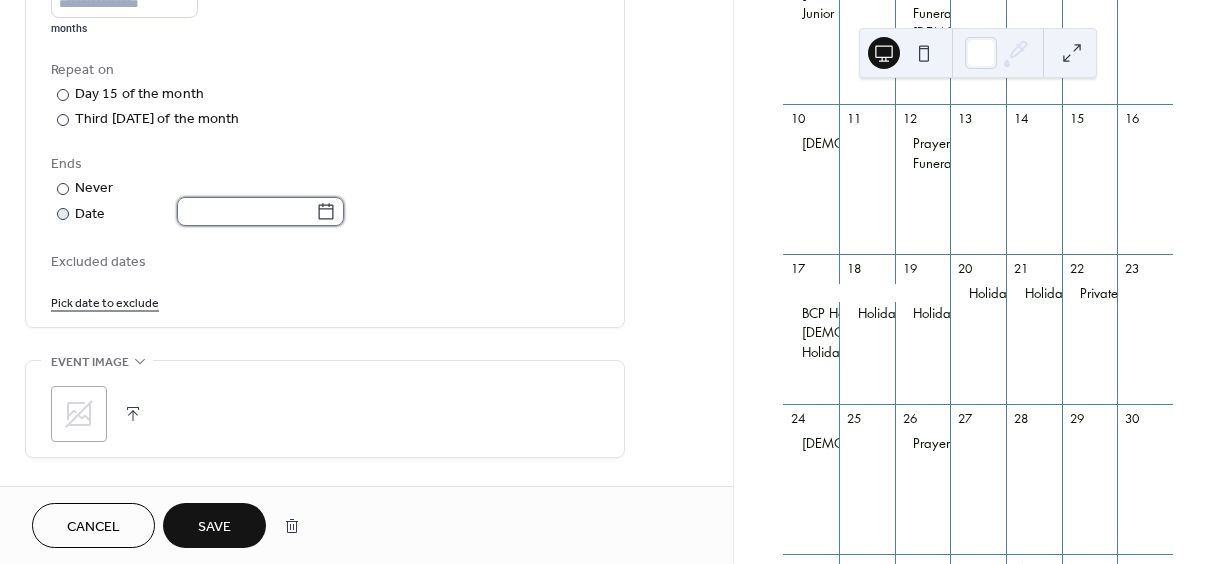 click at bounding box center [246, 211] 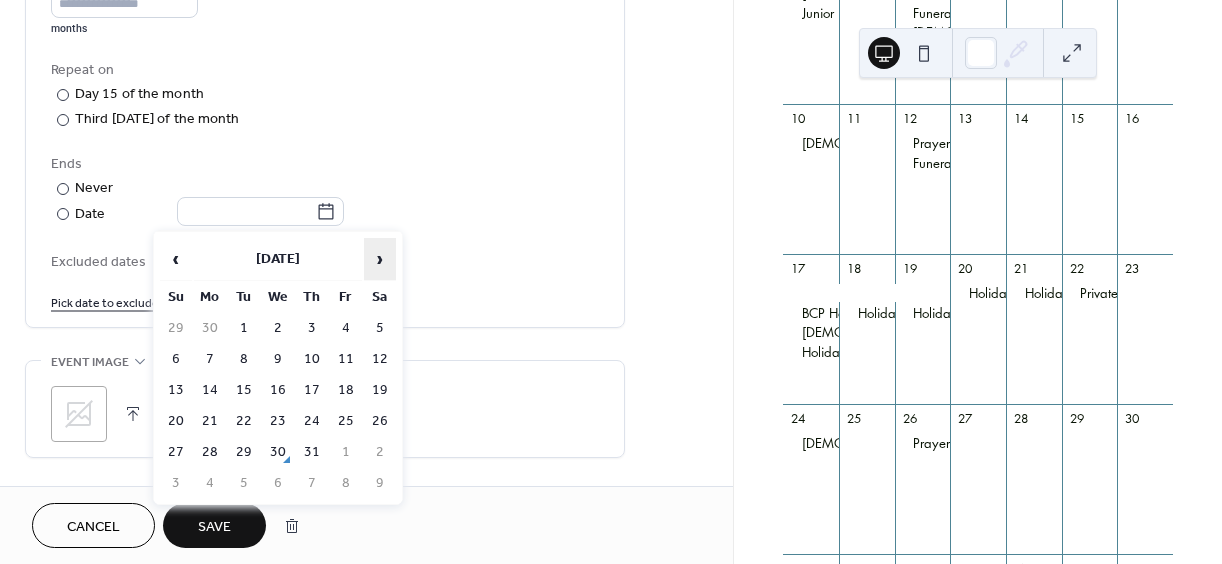 click on "›" at bounding box center [380, 259] 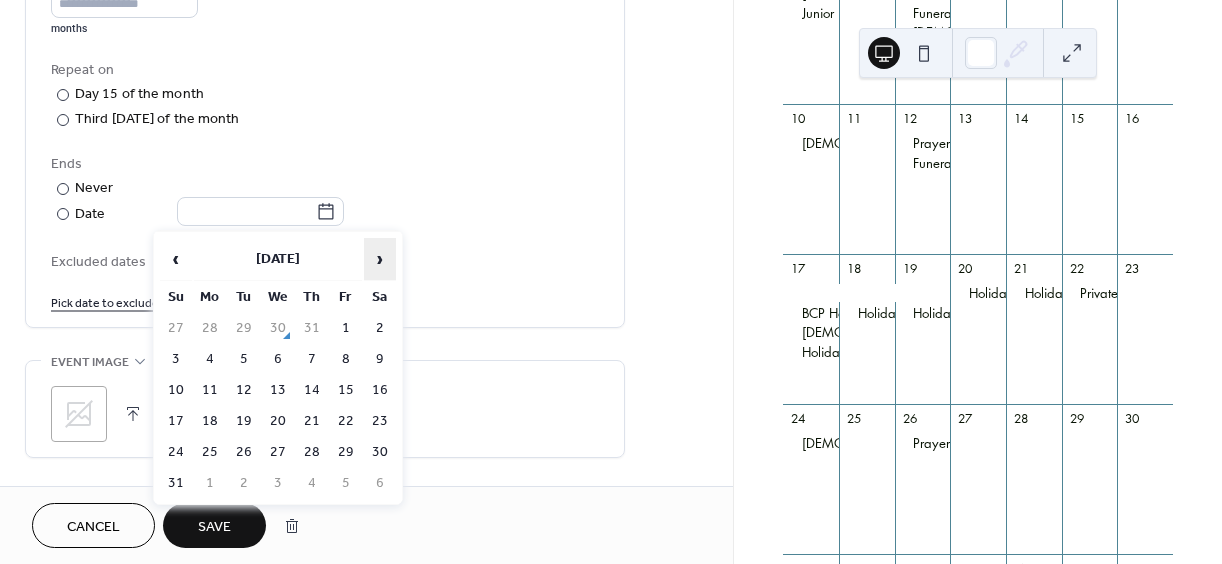 click on "›" at bounding box center (380, 259) 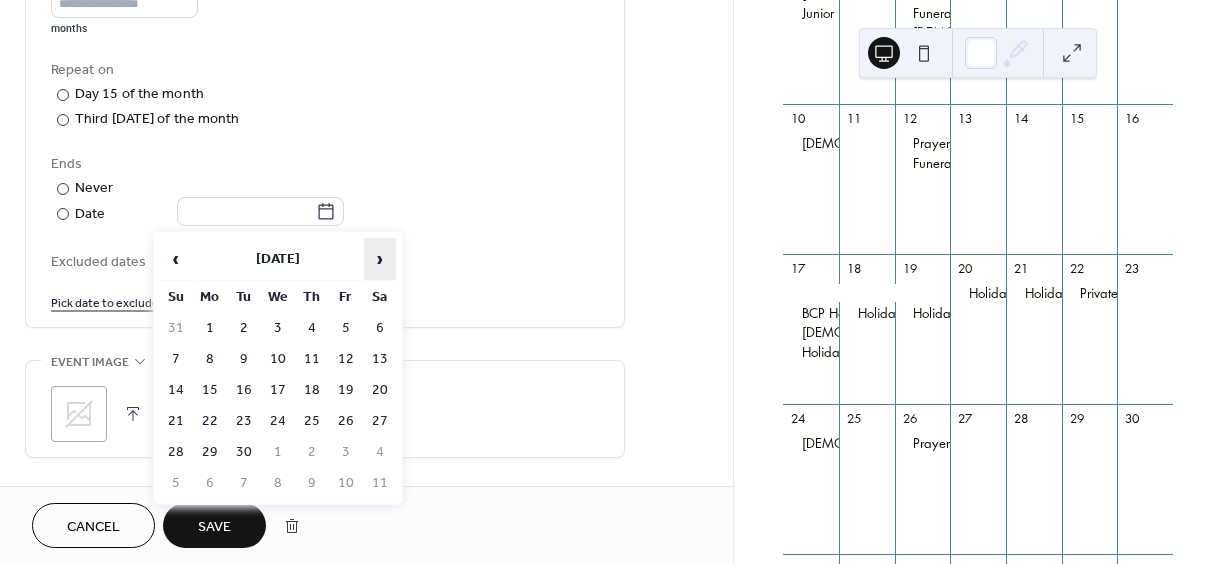 click on "›" at bounding box center (380, 259) 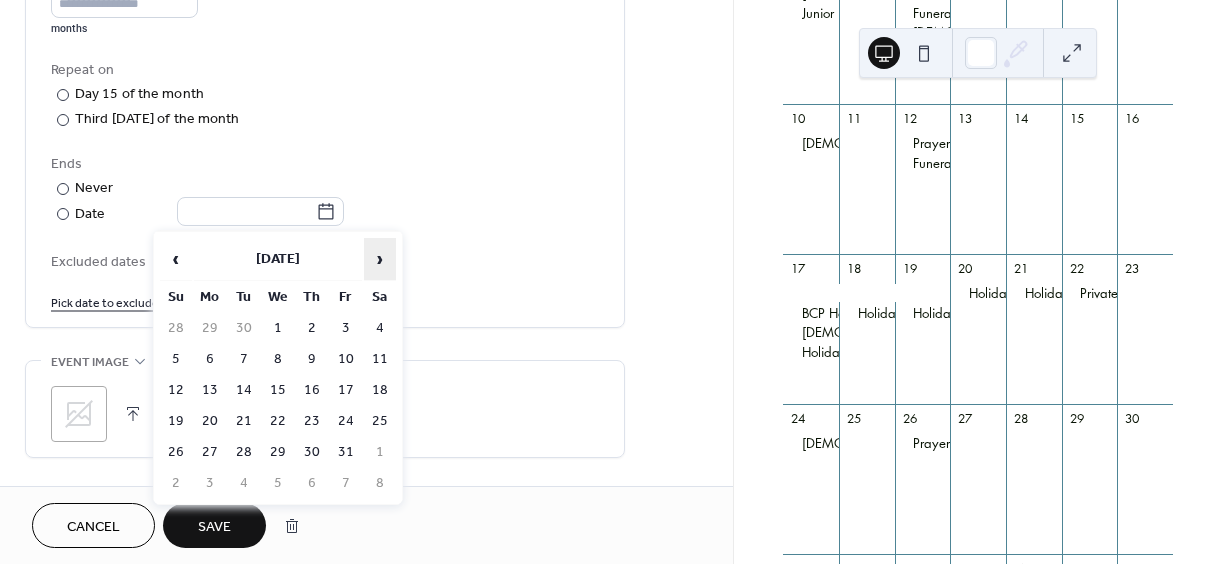 click on "›" at bounding box center (380, 259) 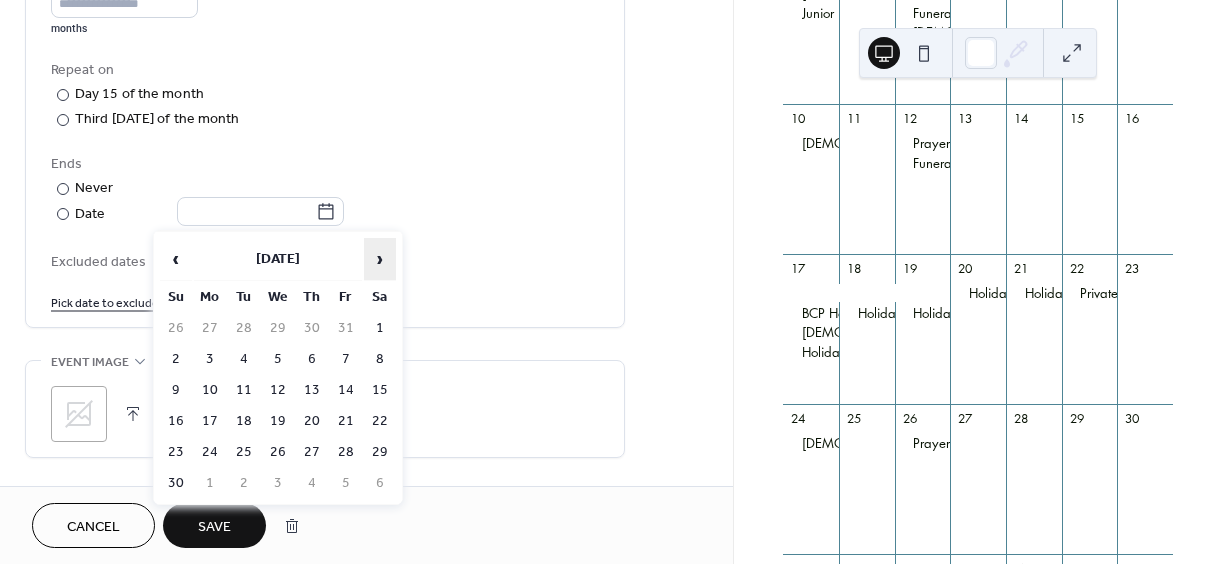 click on "›" at bounding box center [380, 259] 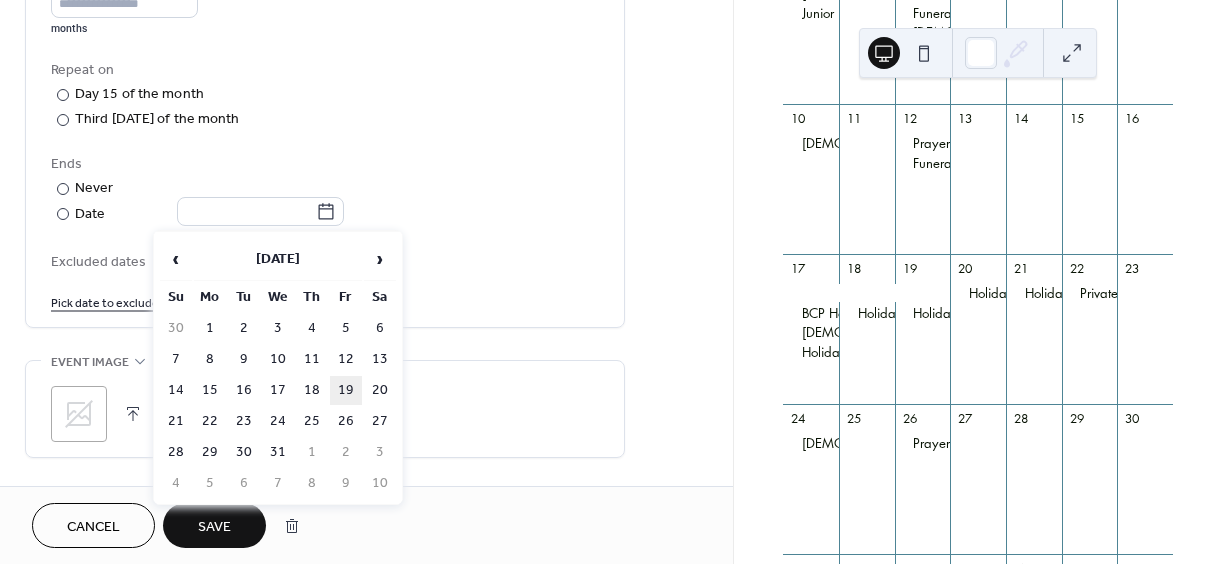 click on "19" at bounding box center [346, 390] 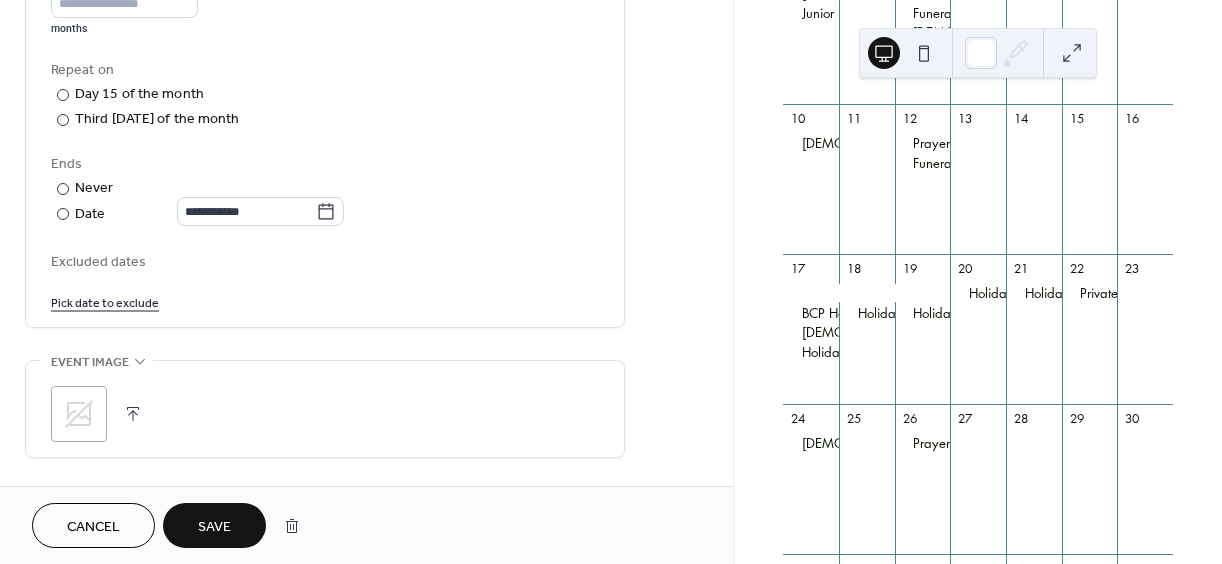 type on "**********" 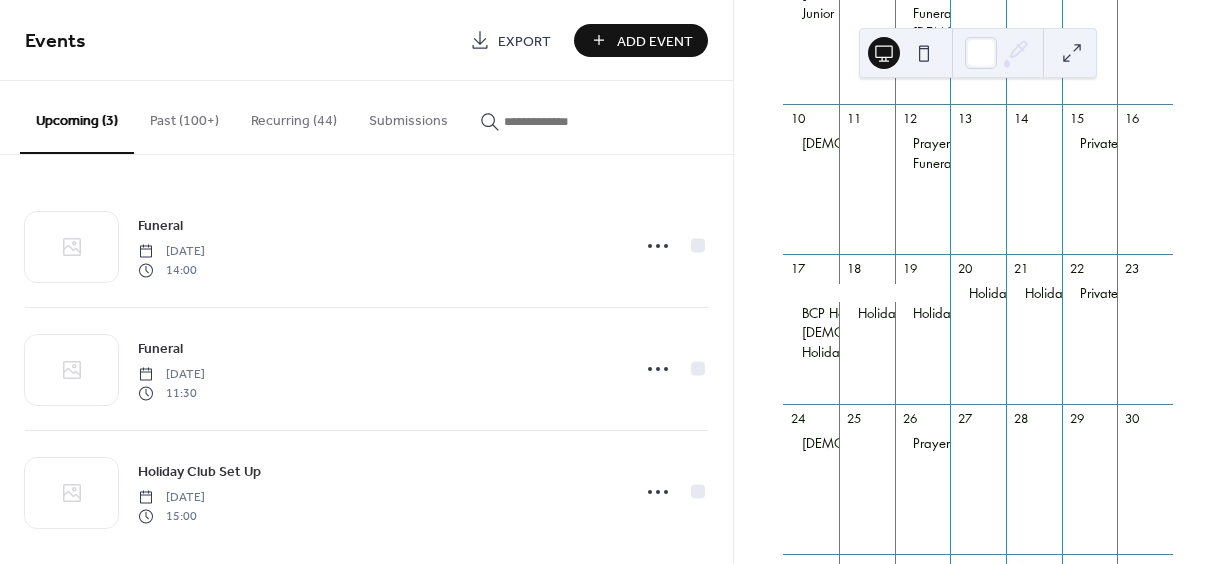 click on "Recurring (44)" at bounding box center (294, 116) 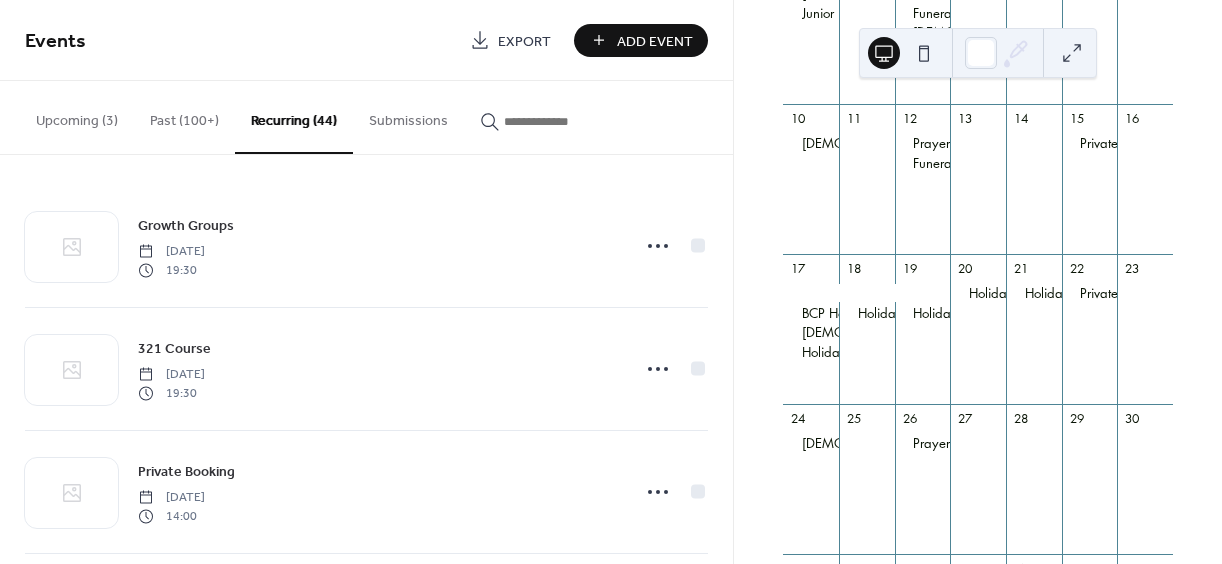 click at bounding box center [564, 121] 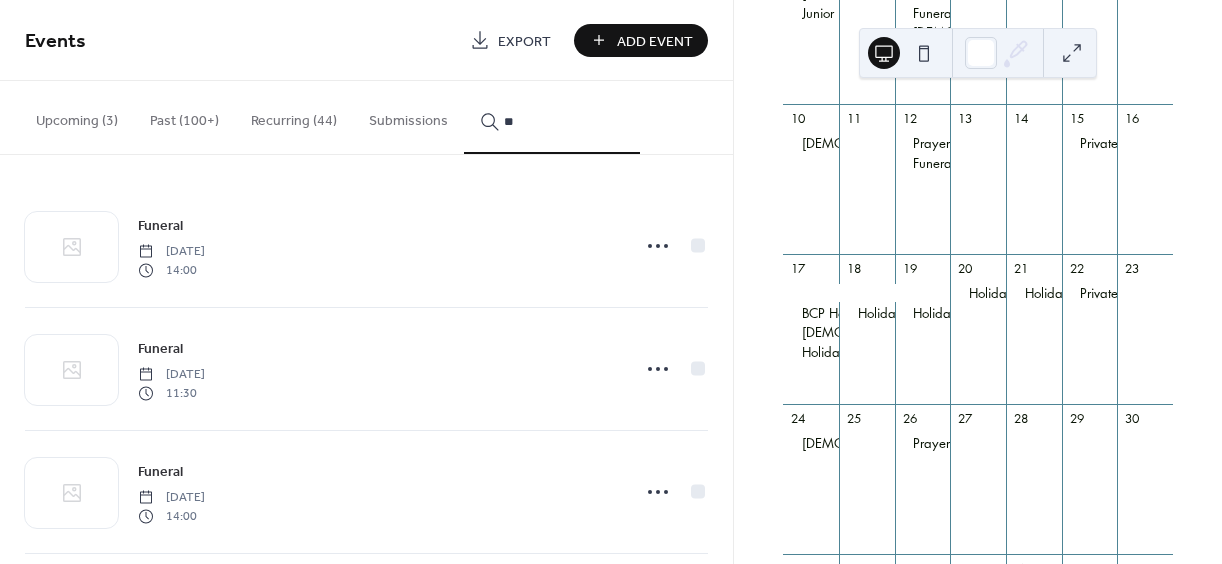 type on "*" 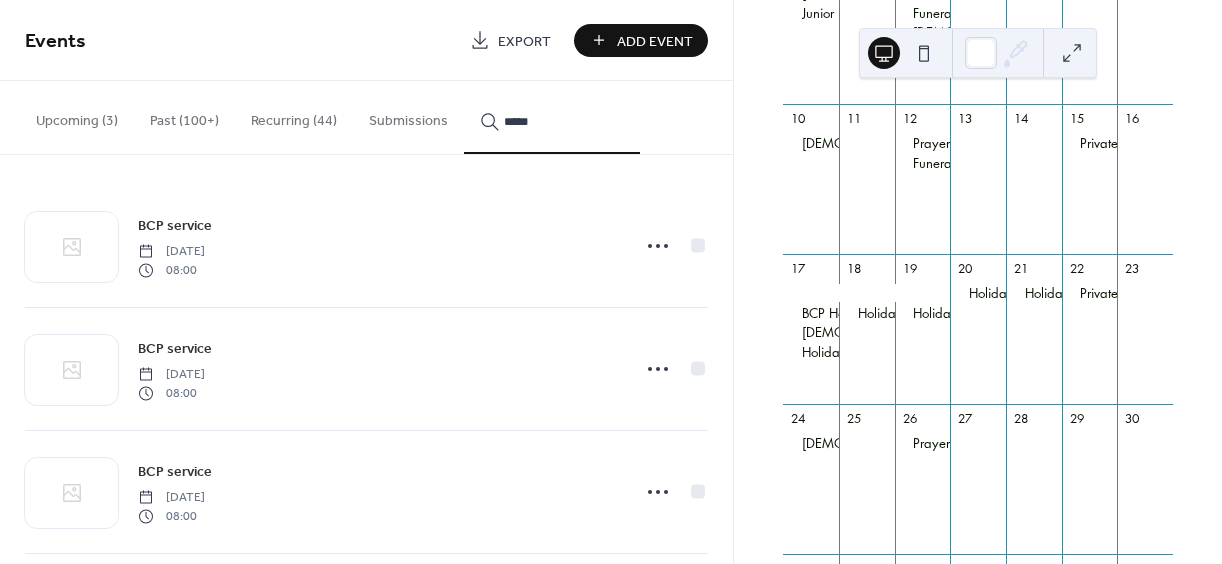 click on "*****" at bounding box center (552, 117) 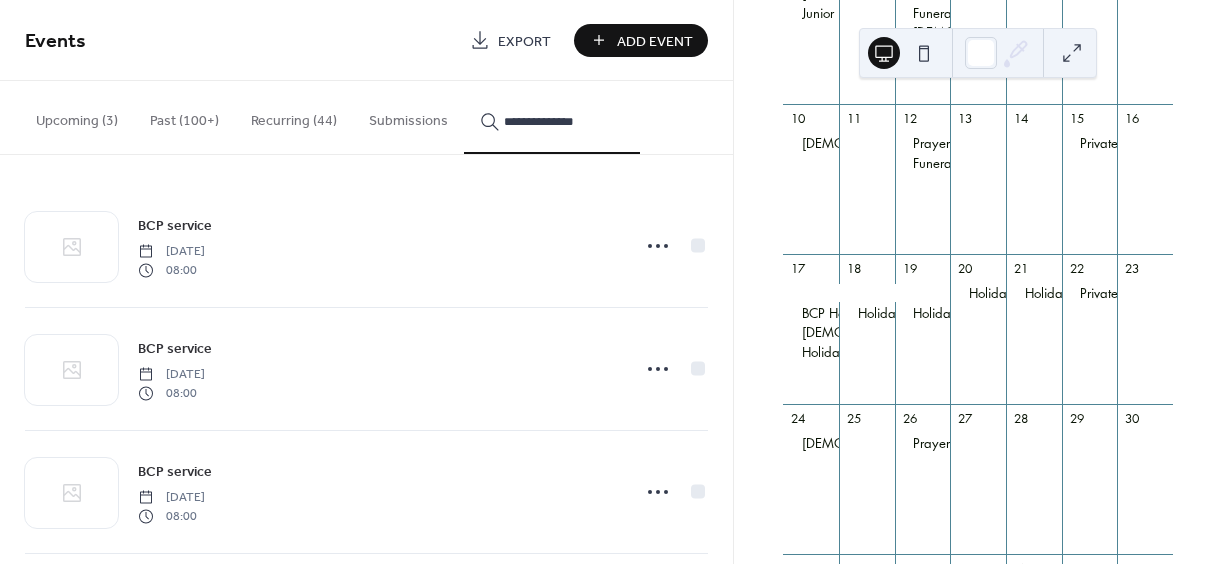 type on "**********" 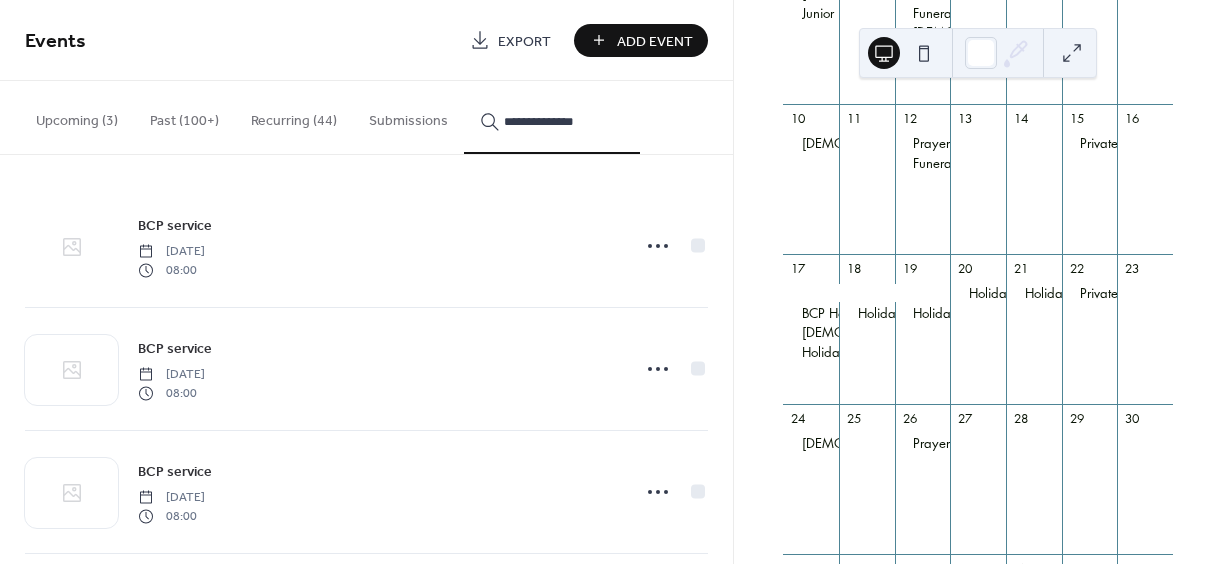 click 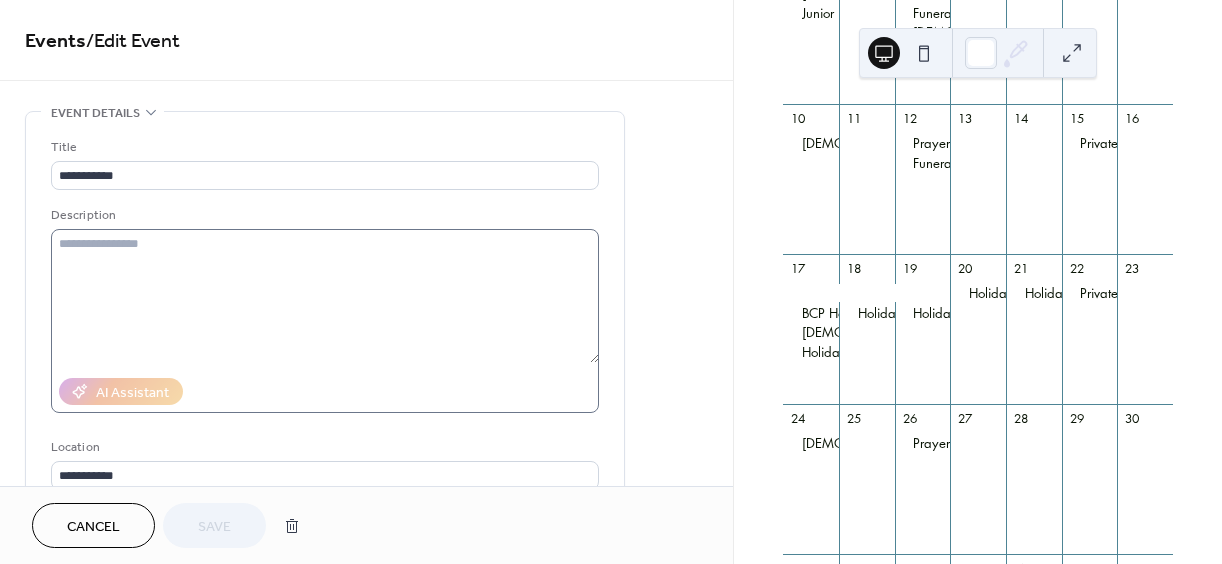 click on "Cancel Save" at bounding box center (366, 525) 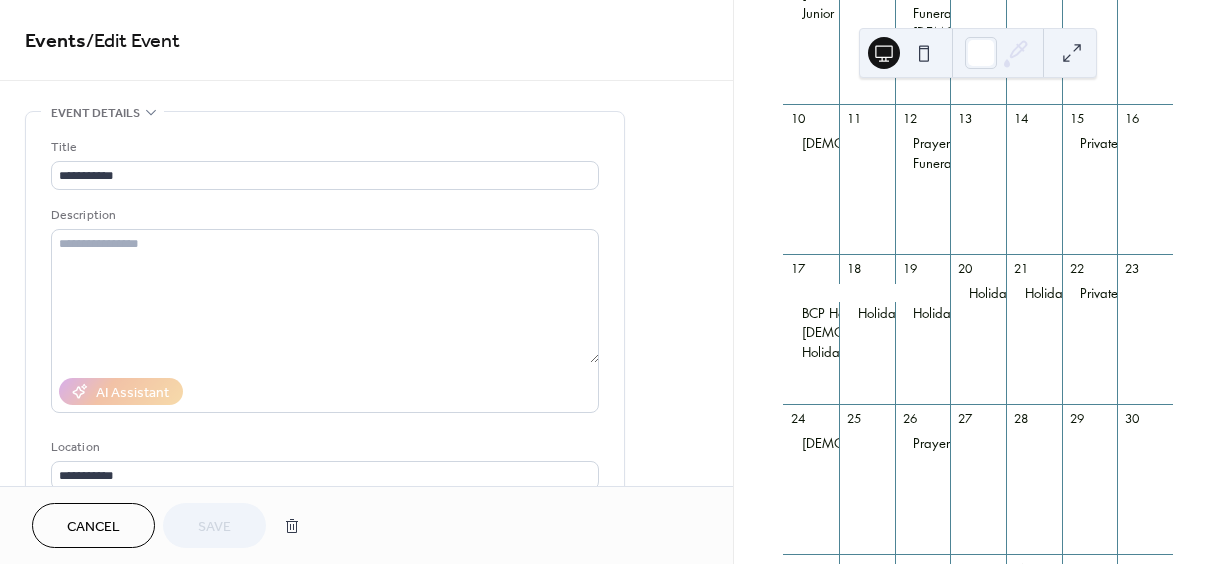 click on "3 [DEMOGRAPHIC_DATA] Prayer Meeting Junior [DEMOGRAPHIC_DATA] and Tots" at bounding box center (811, 29) 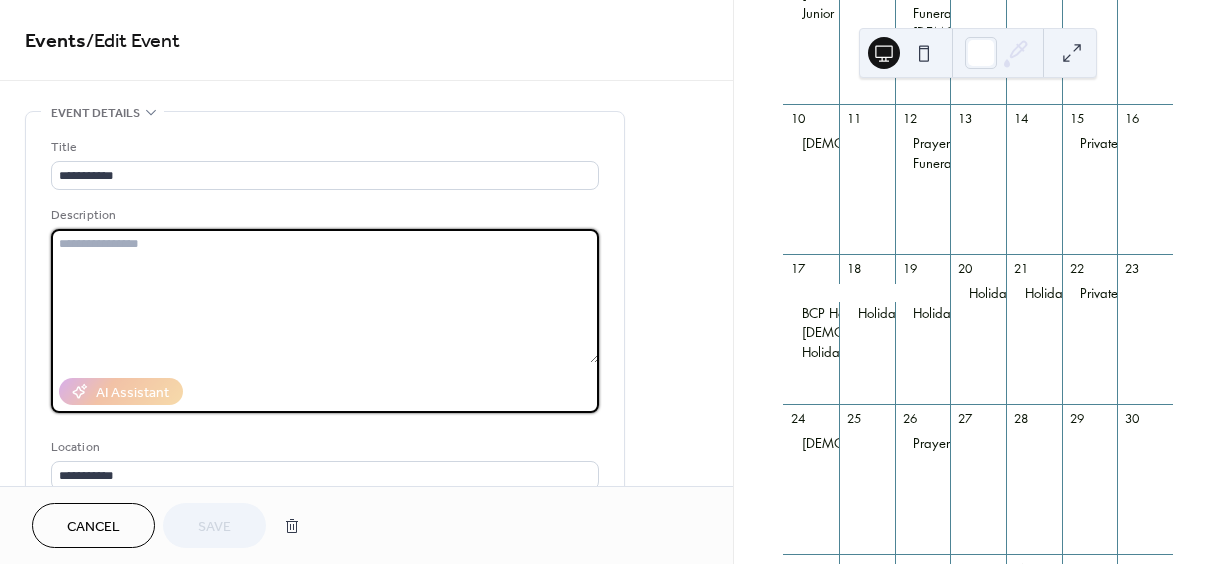 click at bounding box center [325, 296] 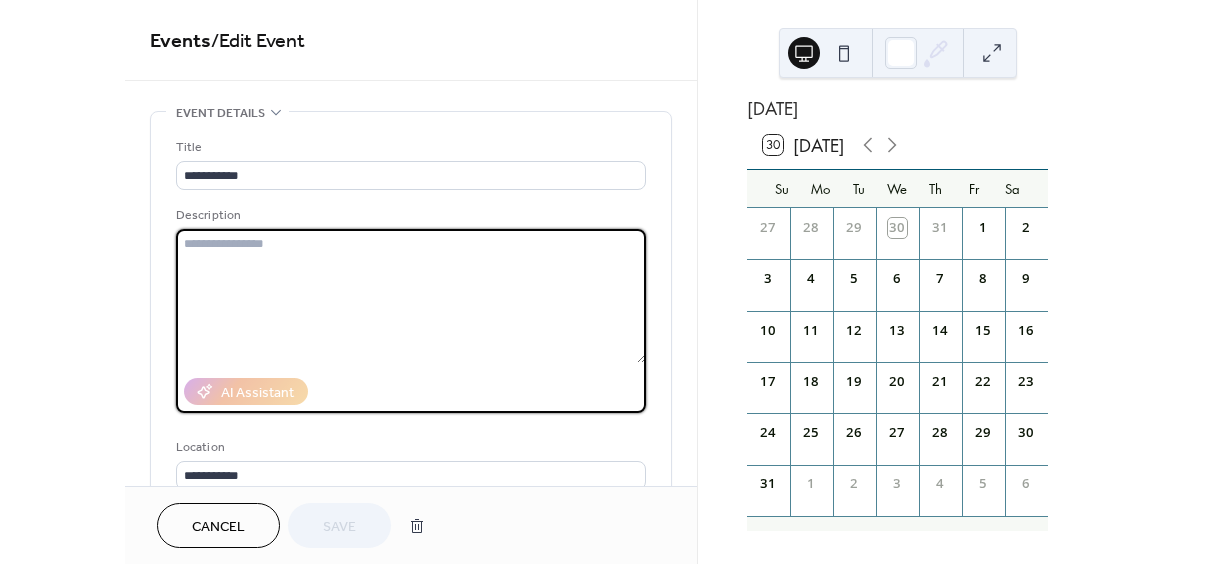 scroll, scrollTop: 24, scrollLeft: 0, axis: vertical 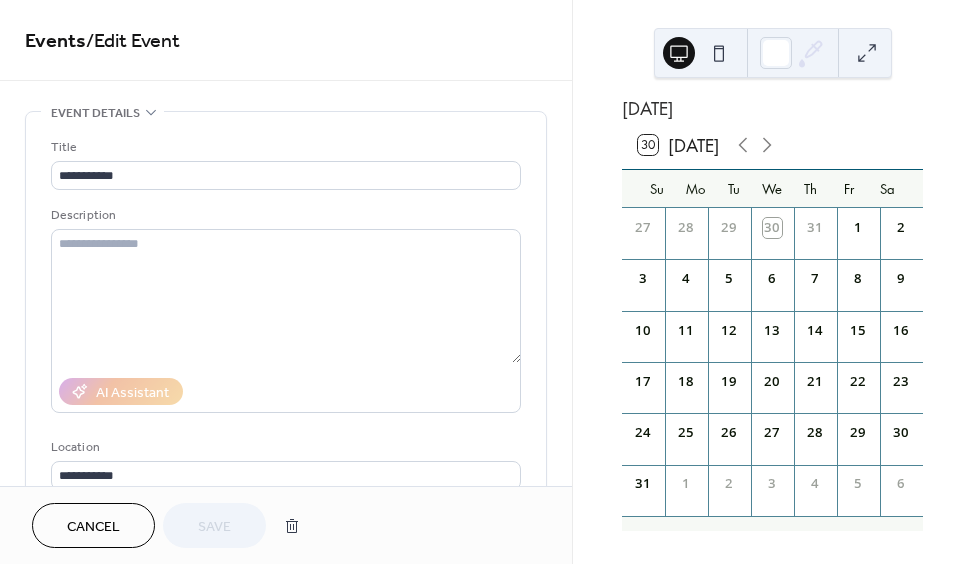 click on "Cancel" at bounding box center [93, 527] 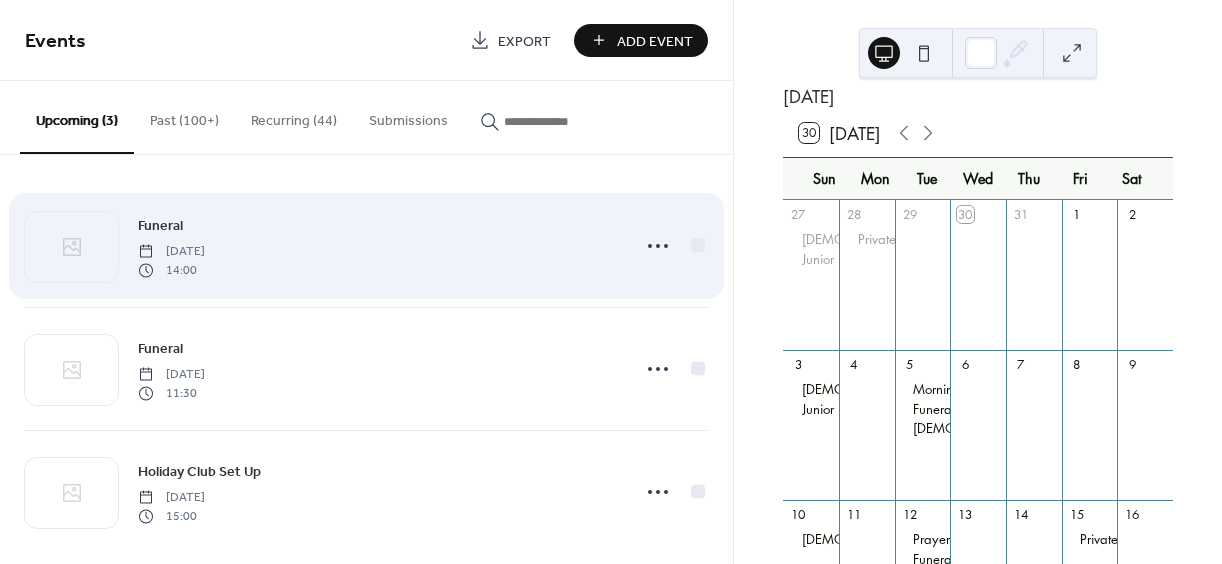 scroll, scrollTop: 420, scrollLeft: 0, axis: vertical 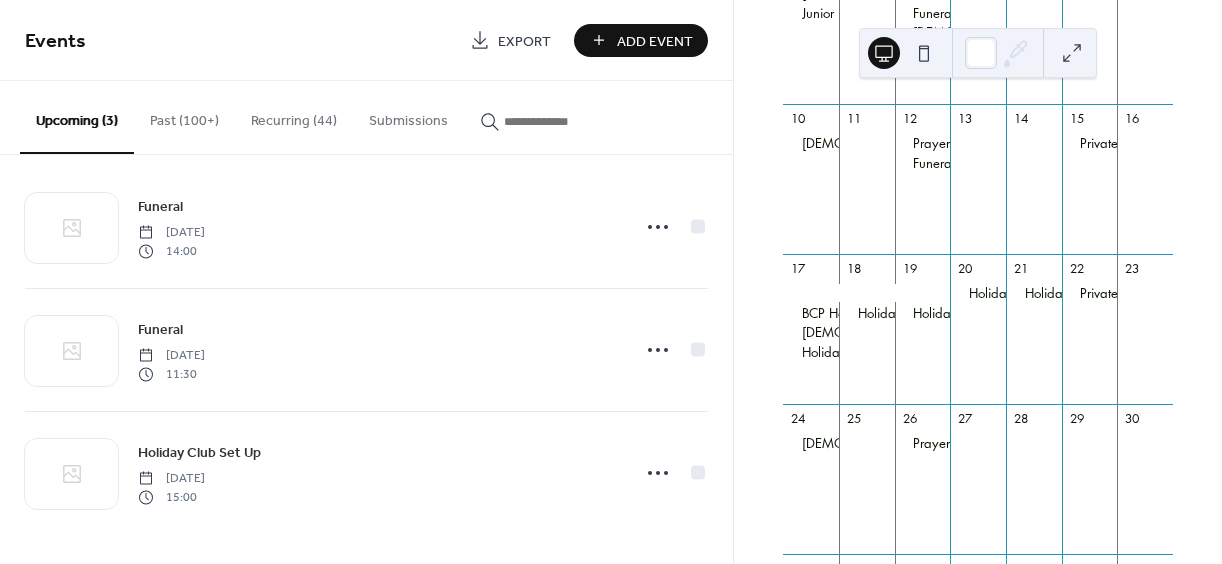 click on "Past (100+)" at bounding box center (184, 116) 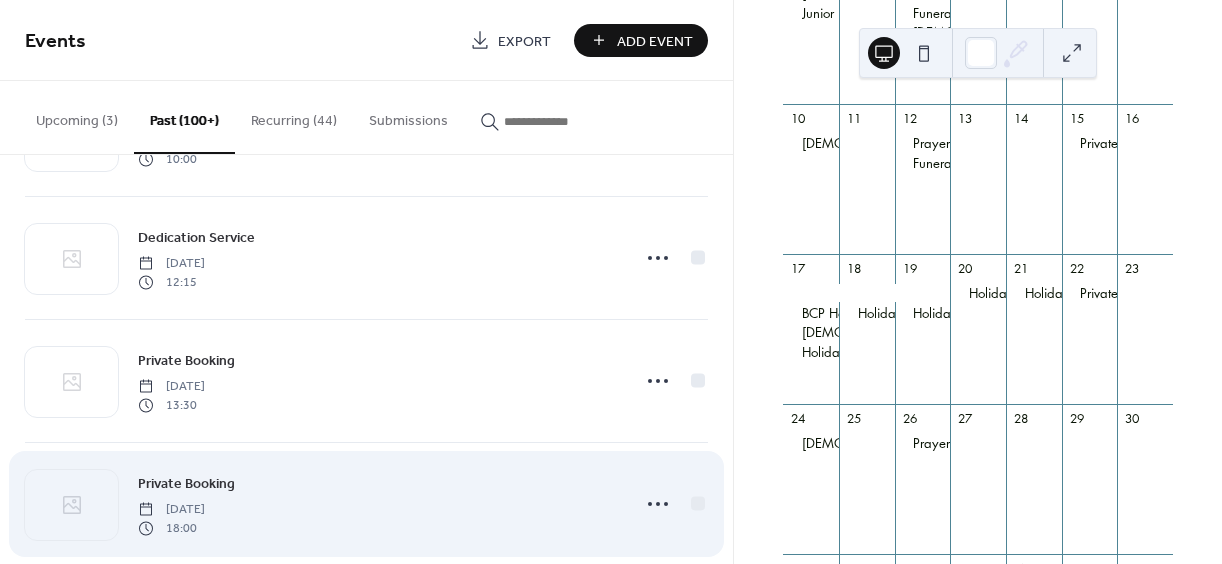 scroll, scrollTop: 5700, scrollLeft: 0, axis: vertical 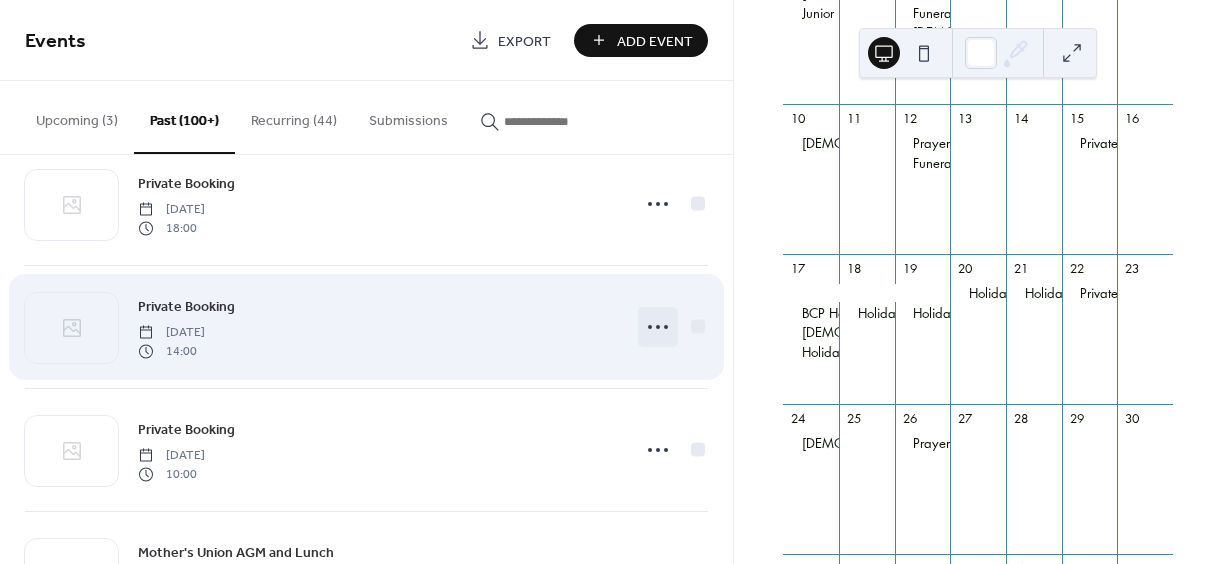 click 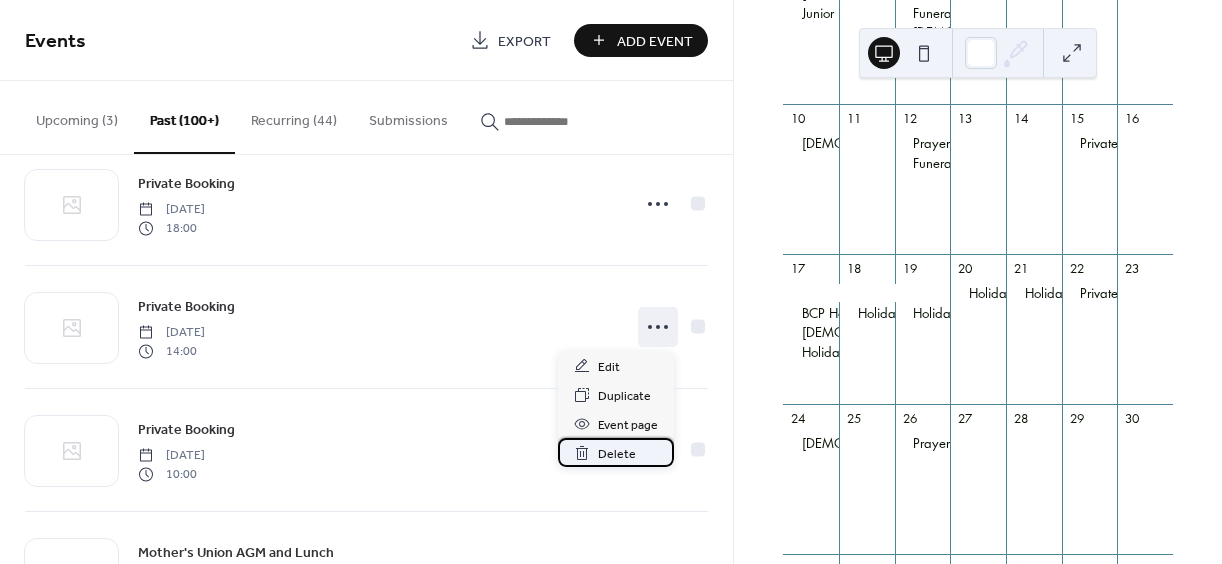 click on "Delete" at bounding box center (617, 454) 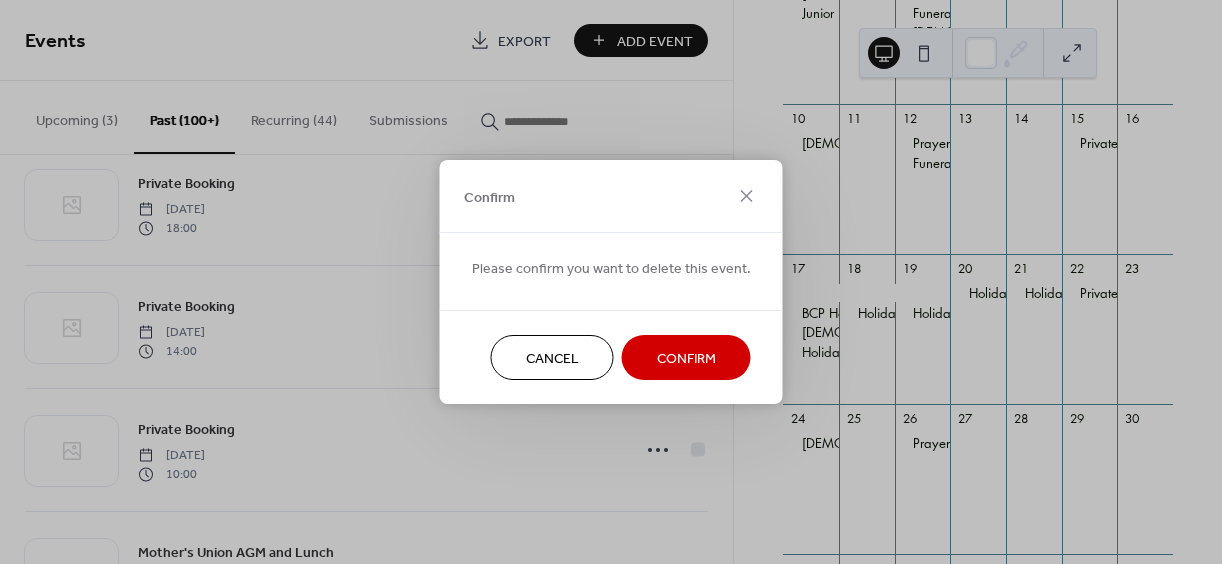 click on "Confirm" at bounding box center [686, 359] 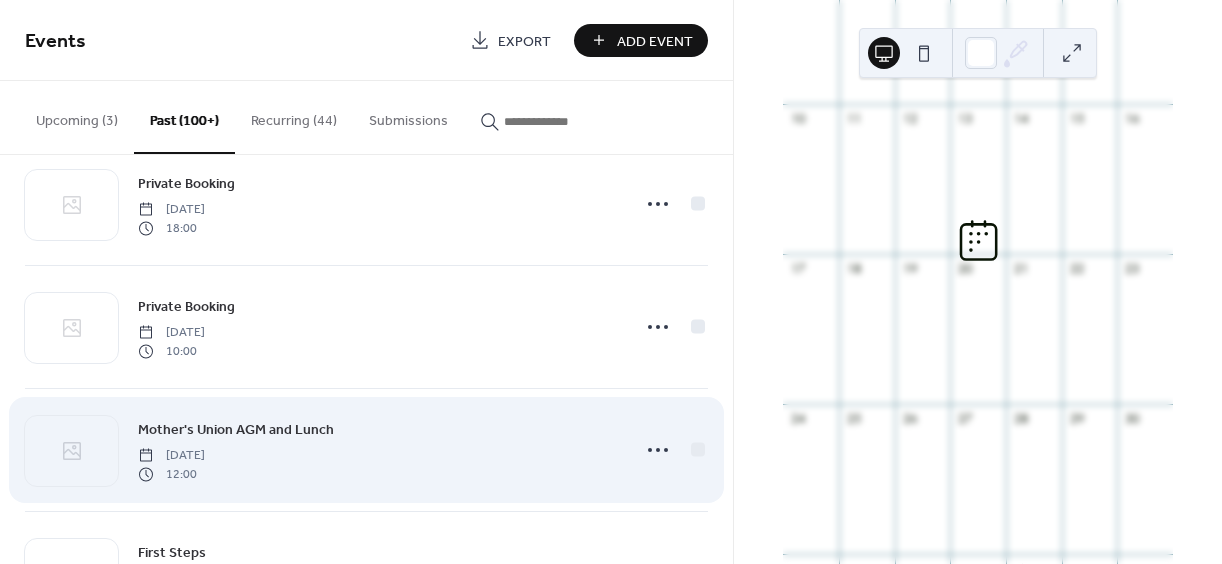 click 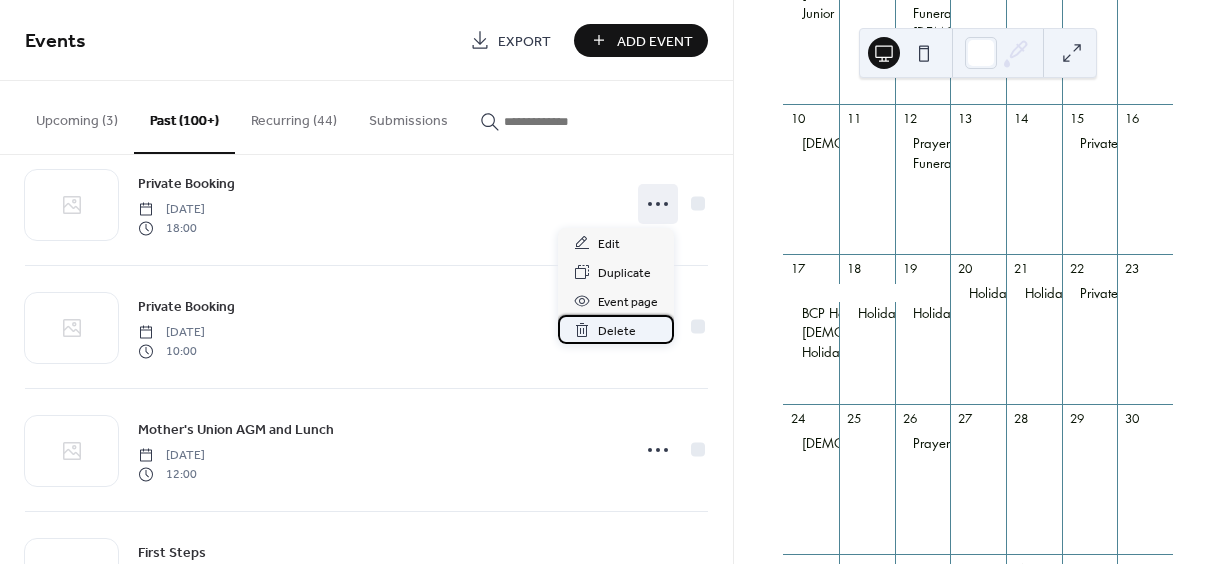 click on "Delete" at bounding box center [617, 331] 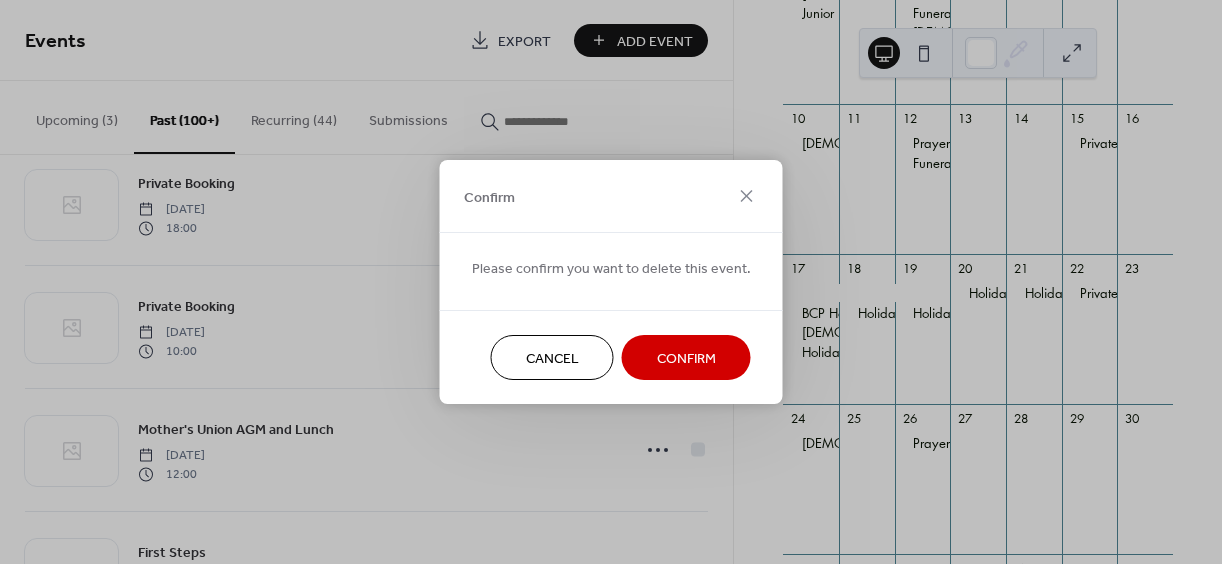 click on "Confirm" at bounding box center (686, 359) 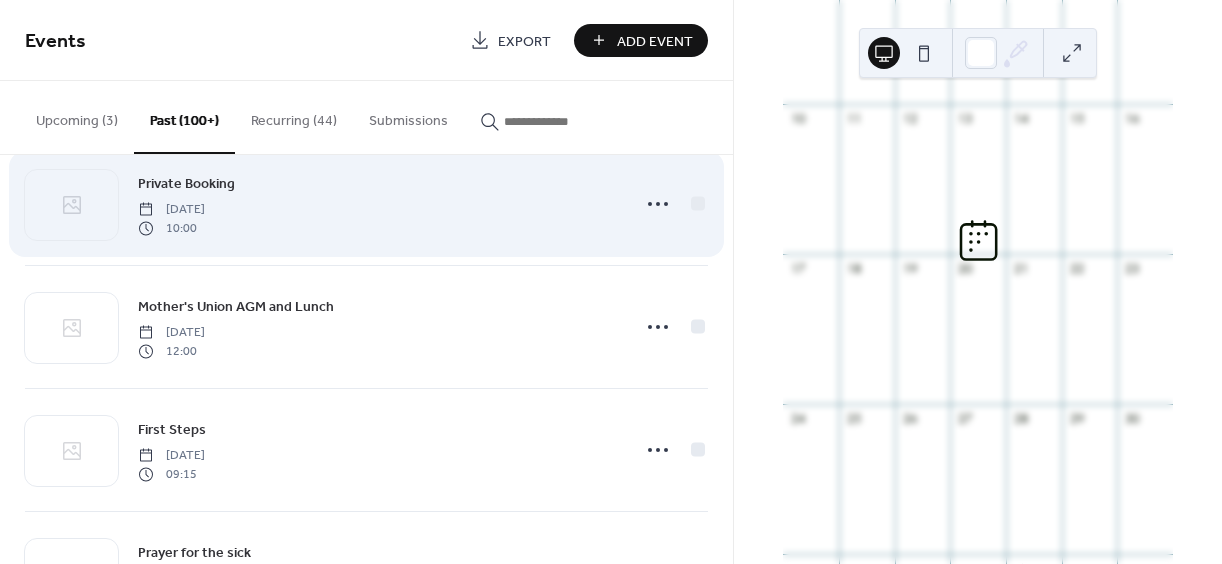 click 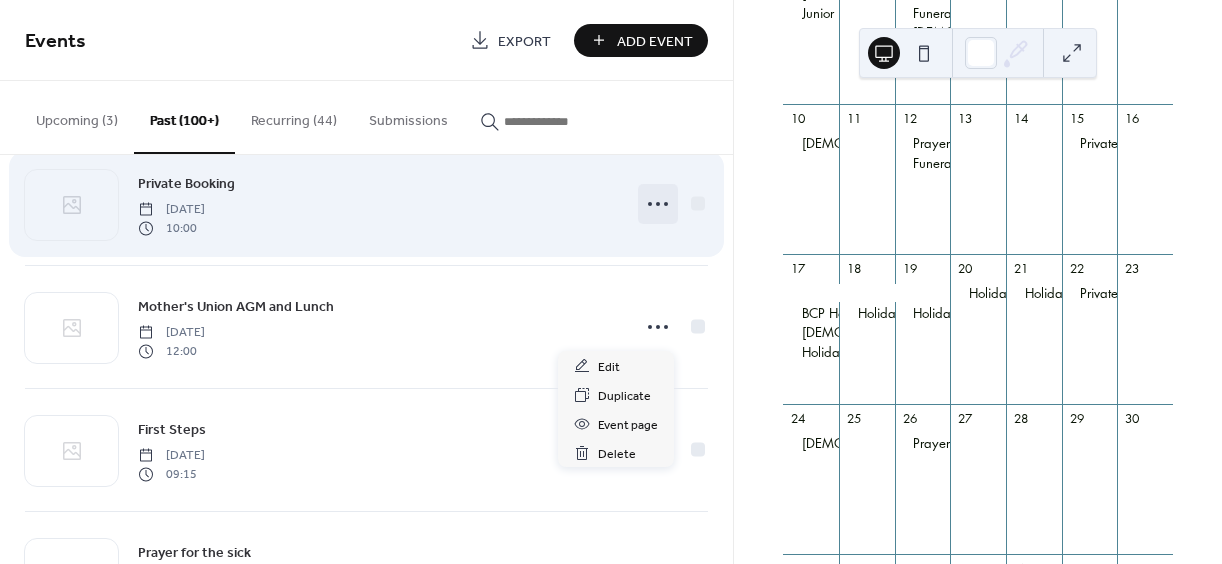 scroll, scrollTop: 5577, scrollLeft: 0, axis: vertical 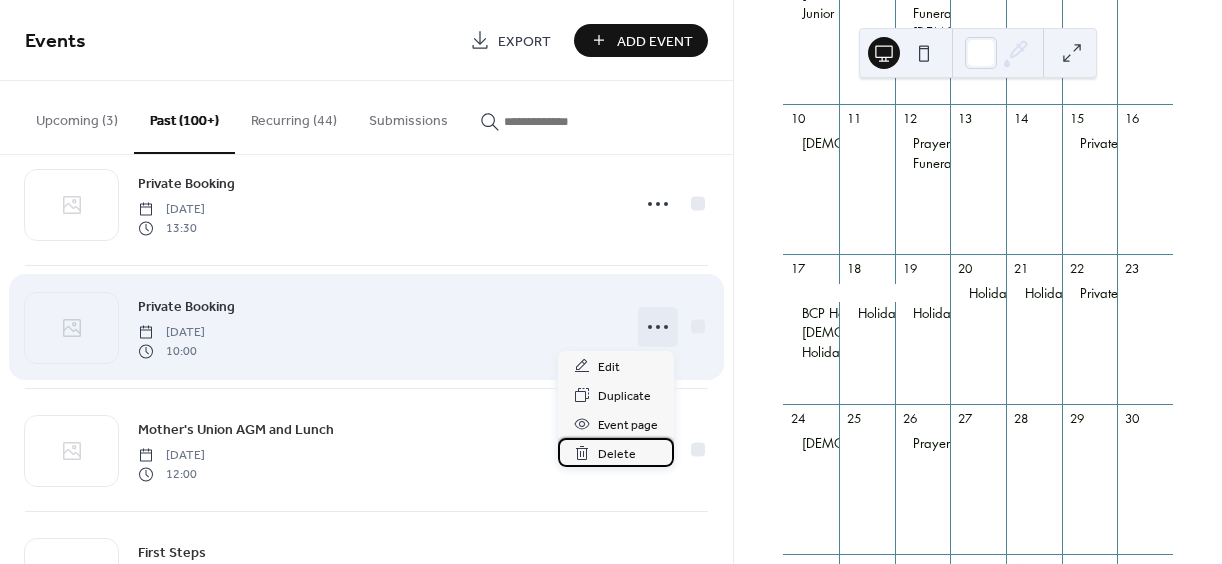 click on "Delete" at bounding box center (617, 454) 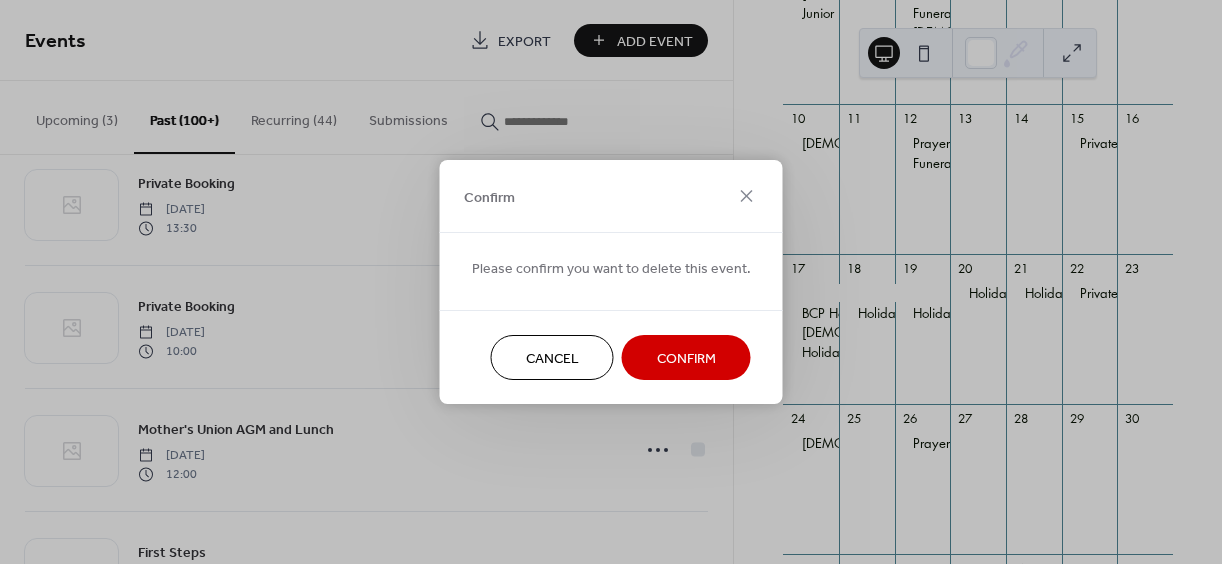 click on "Confirm" at bounding box center [686, 359] 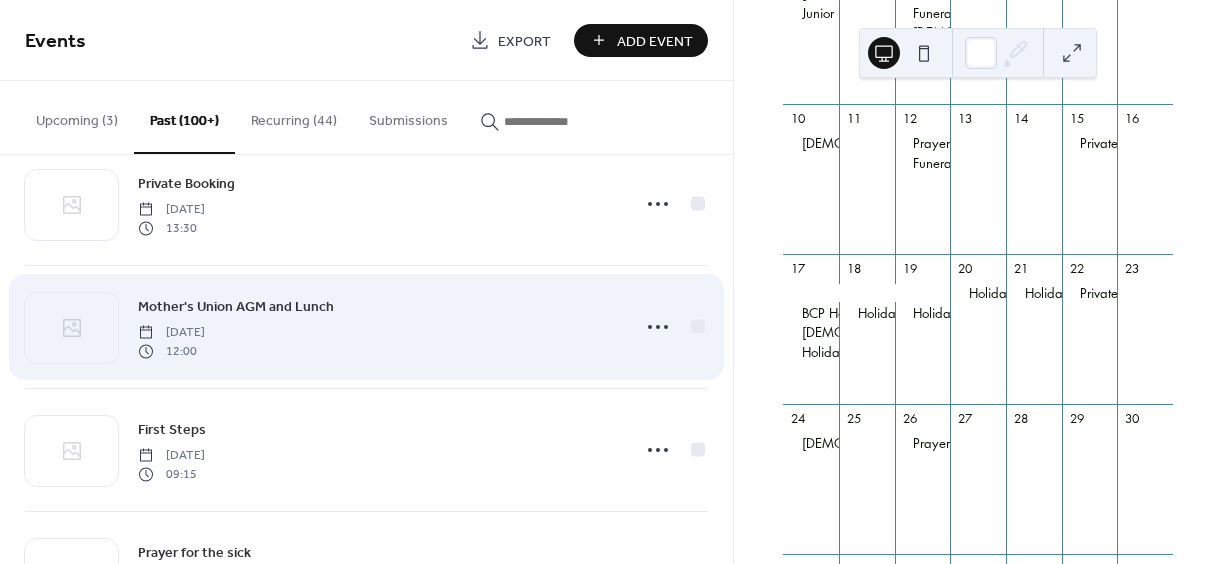 click 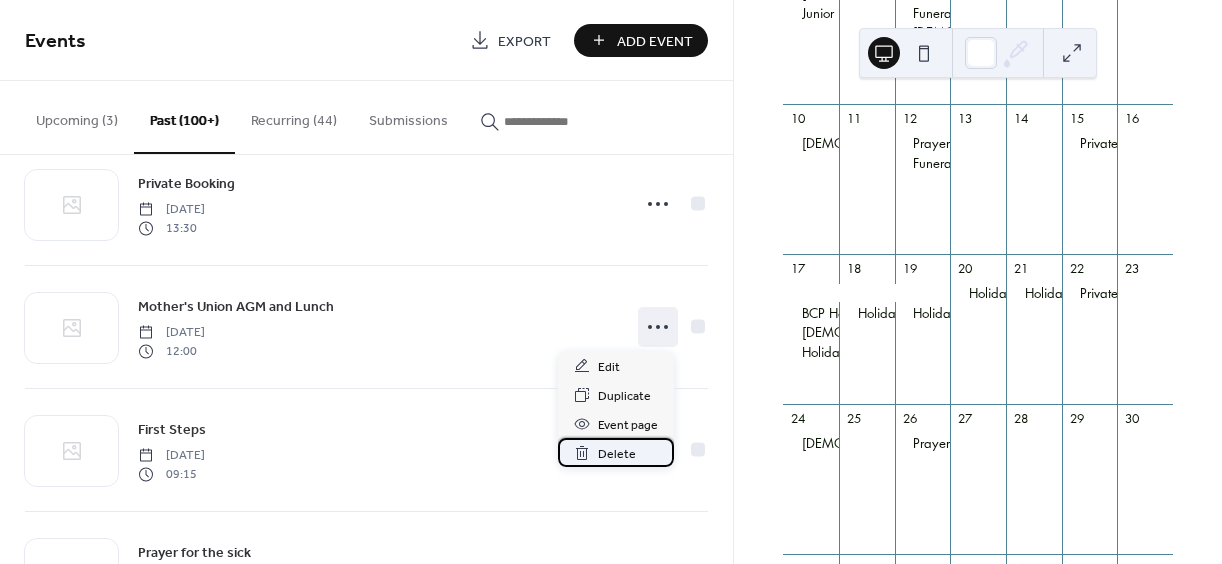 click on "Delete" at bounding box center [617, 454] 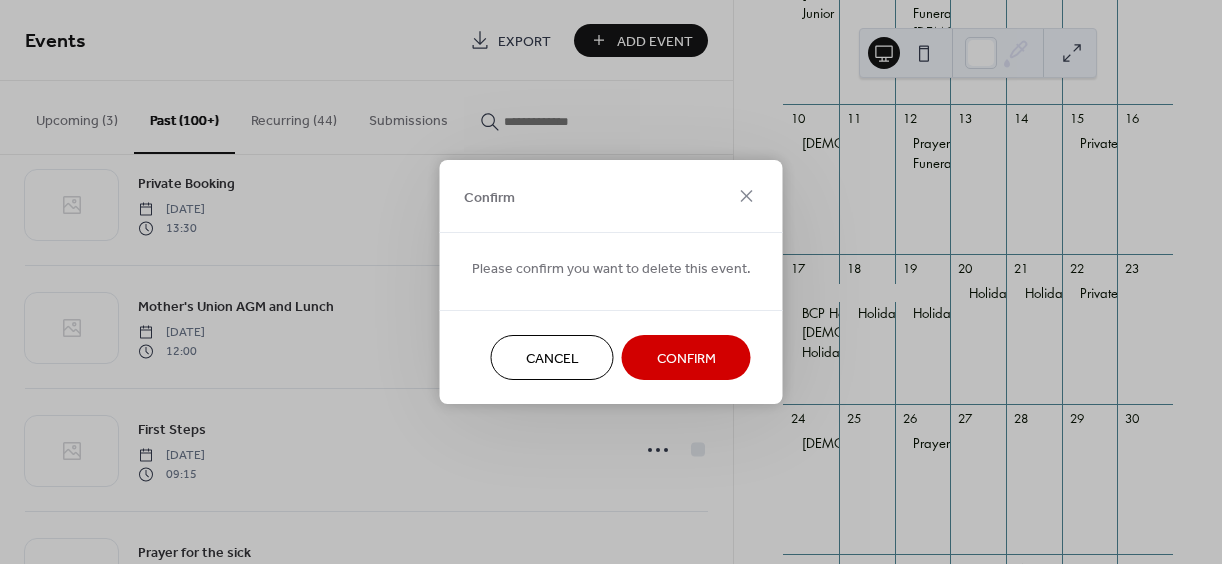 click on "Confirm" at bounding box center [686, 359] 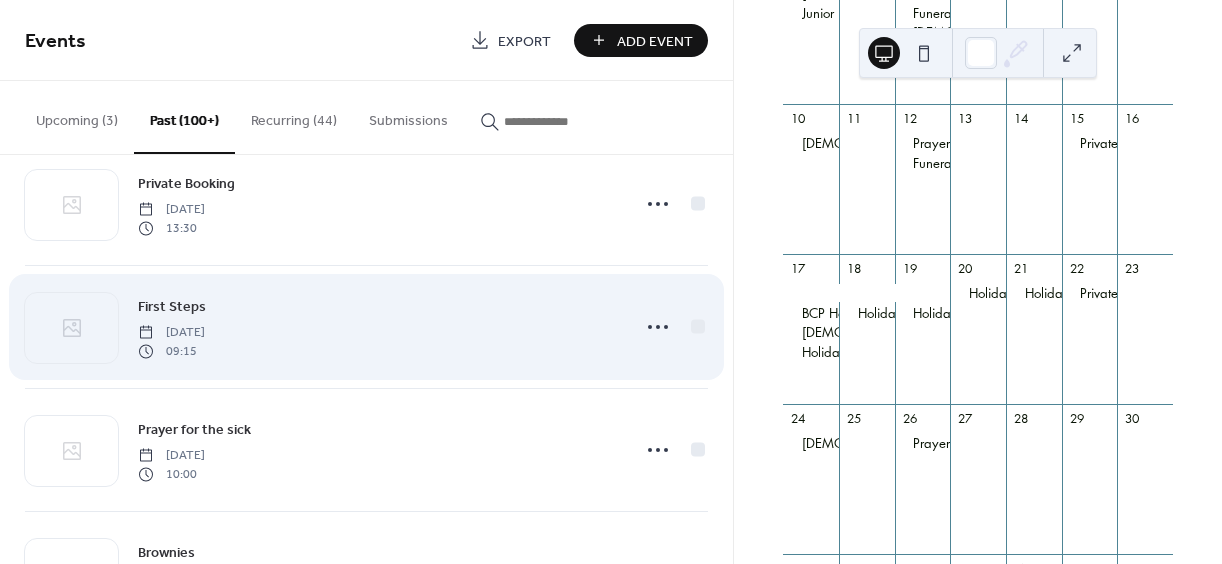 click 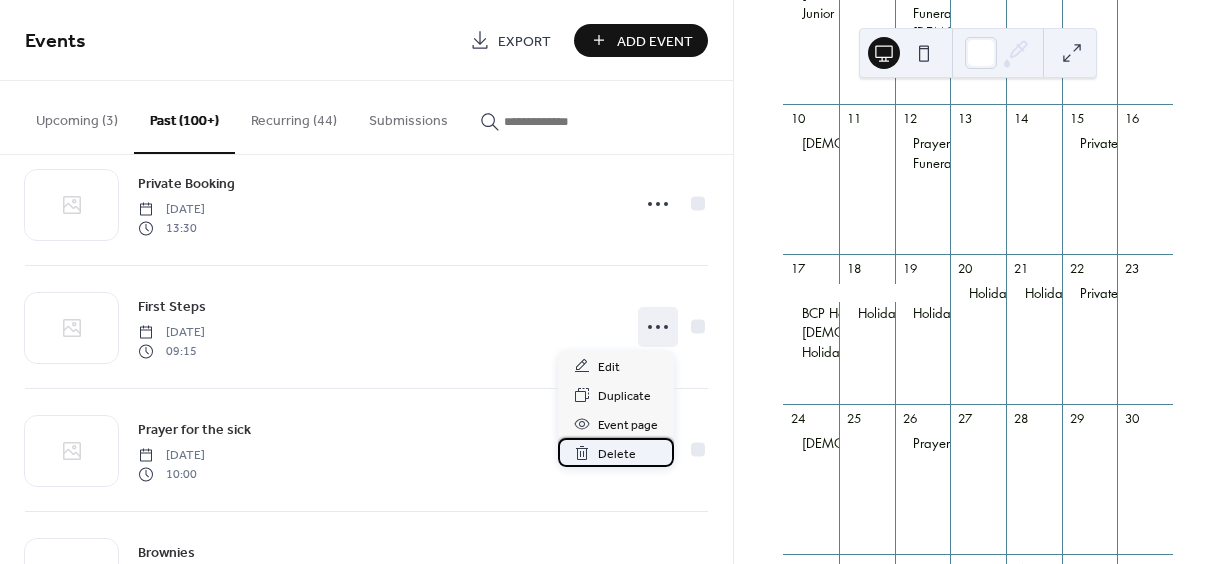 click on "Delete" at bounding box center (617, 454) 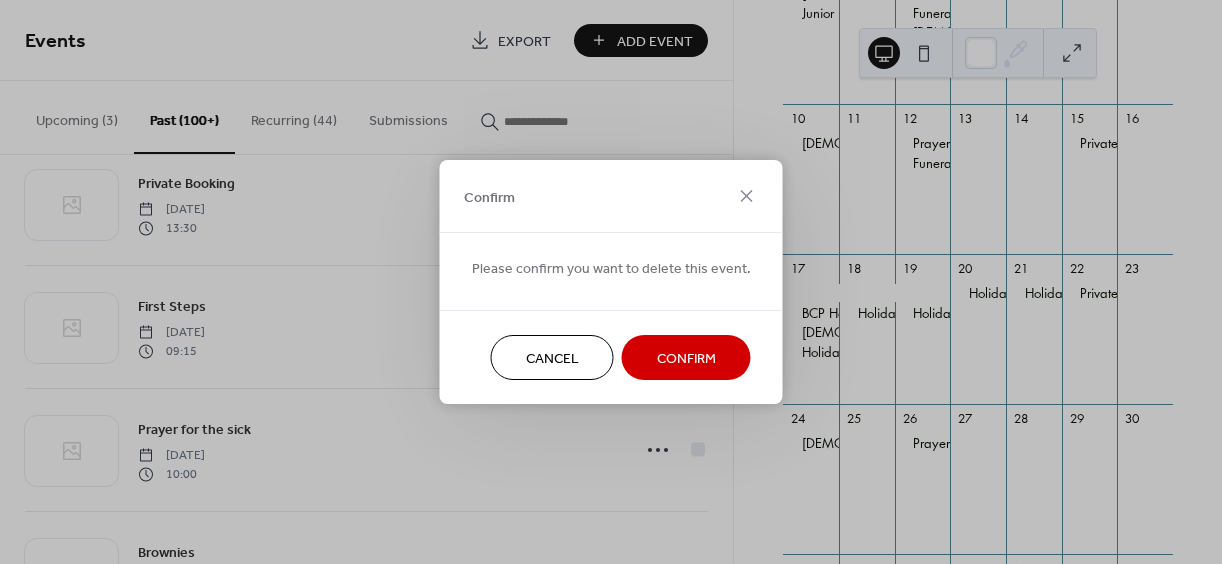 click on "Confirm" at bounding box center [686, 359] 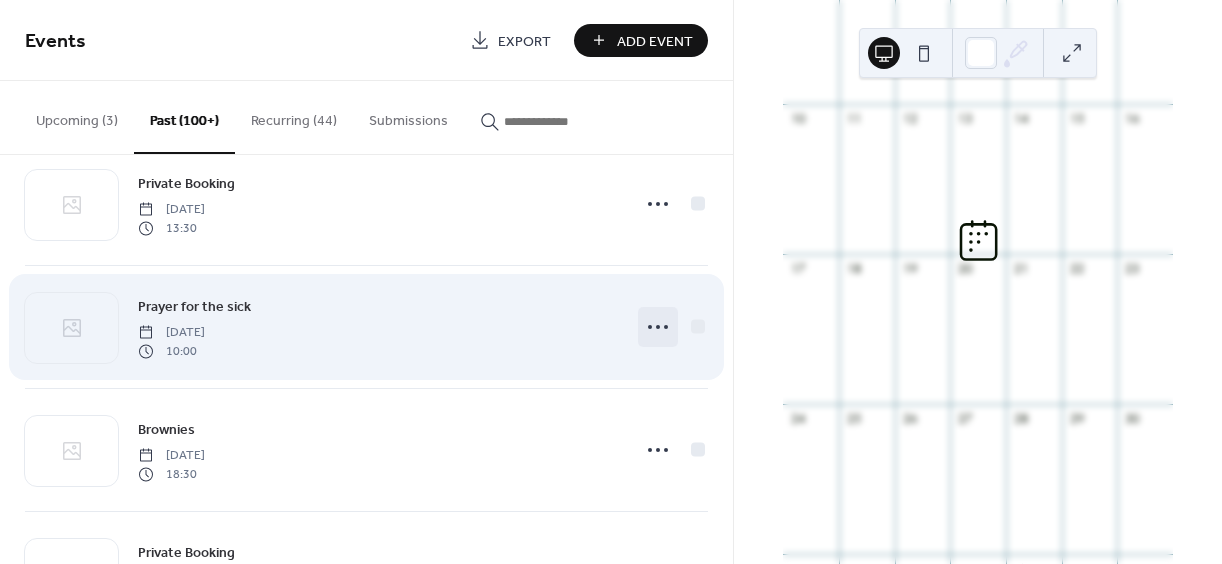 click 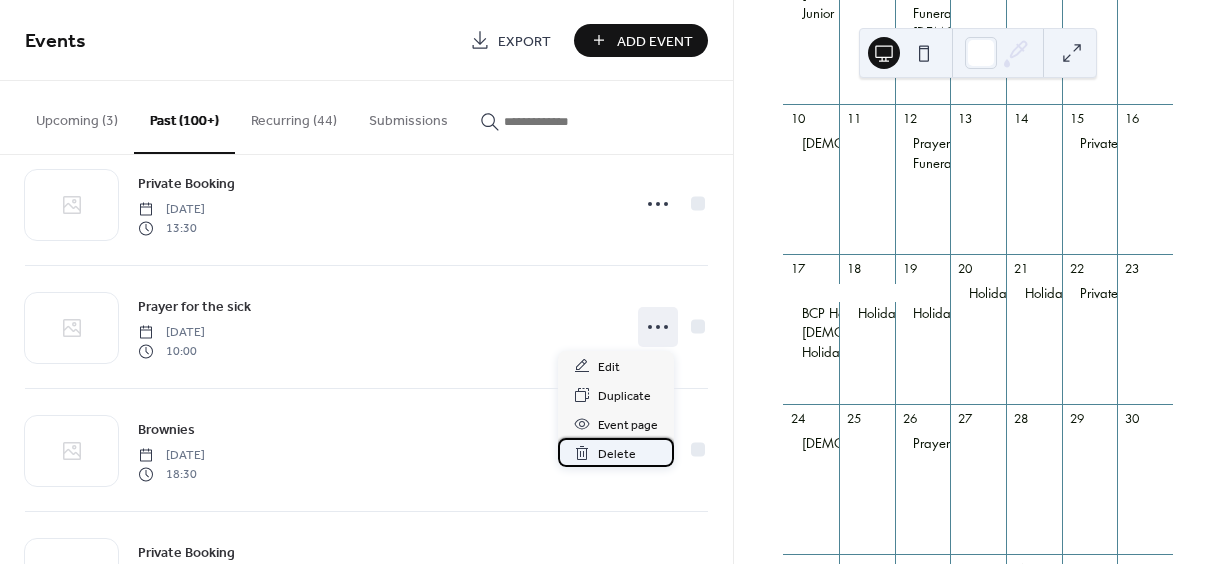 click on "Delete" at bounding box center (617, 454) 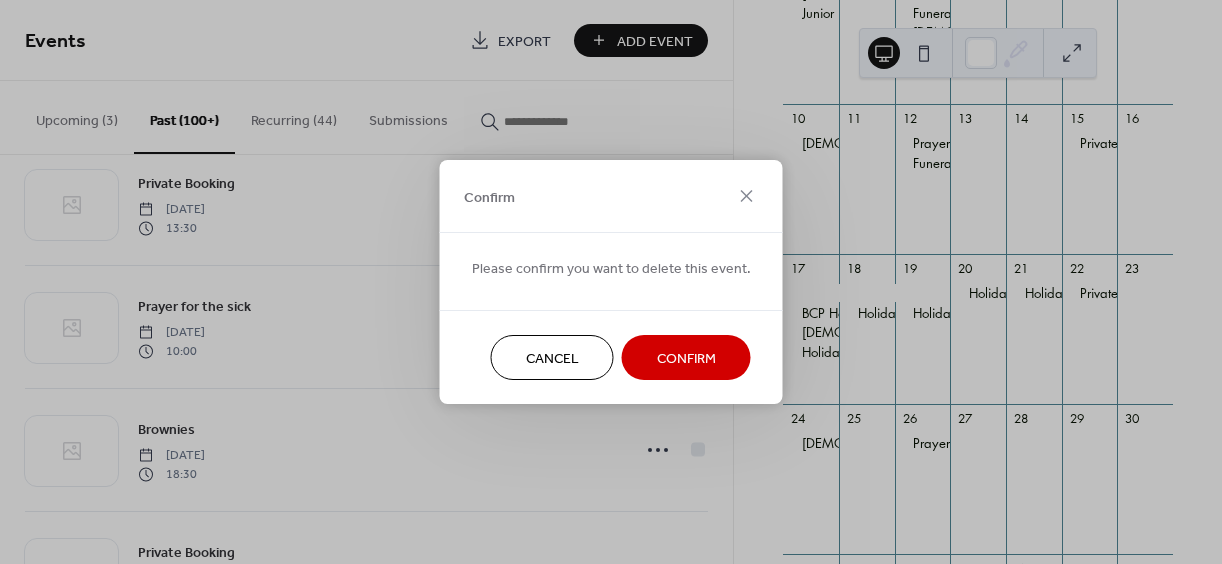 click on "Confirm" at bounding box center (686, 359) 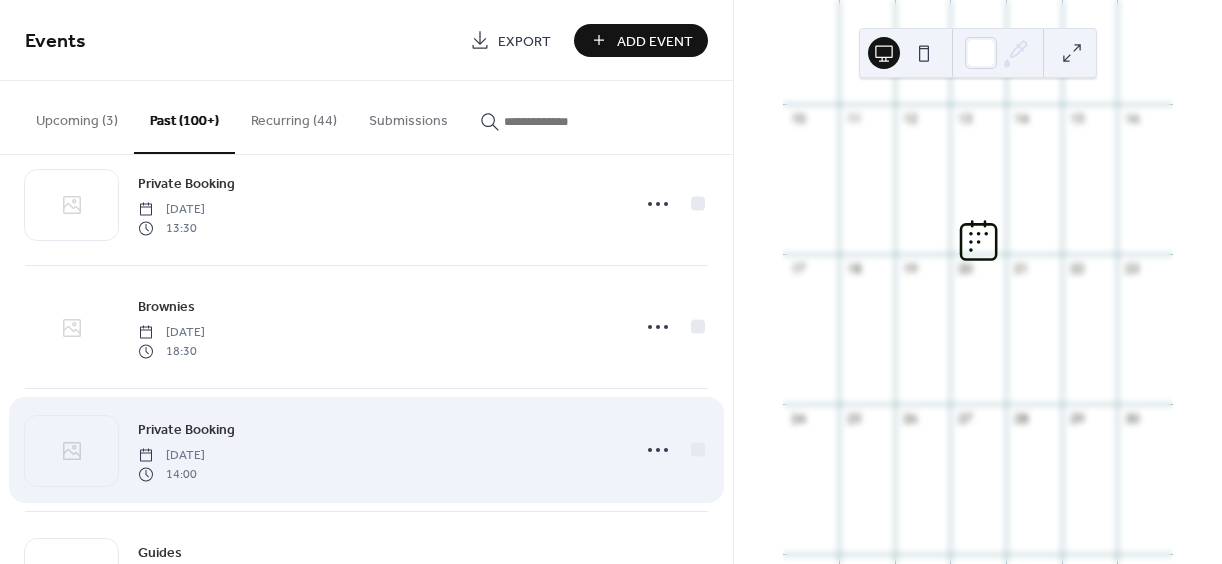 click 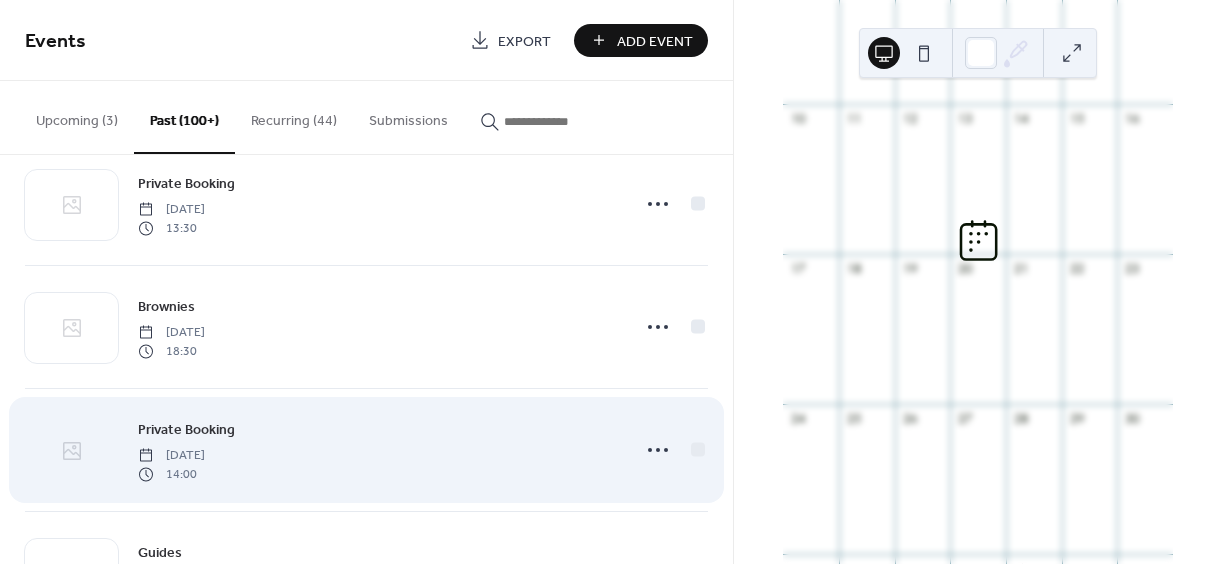 click 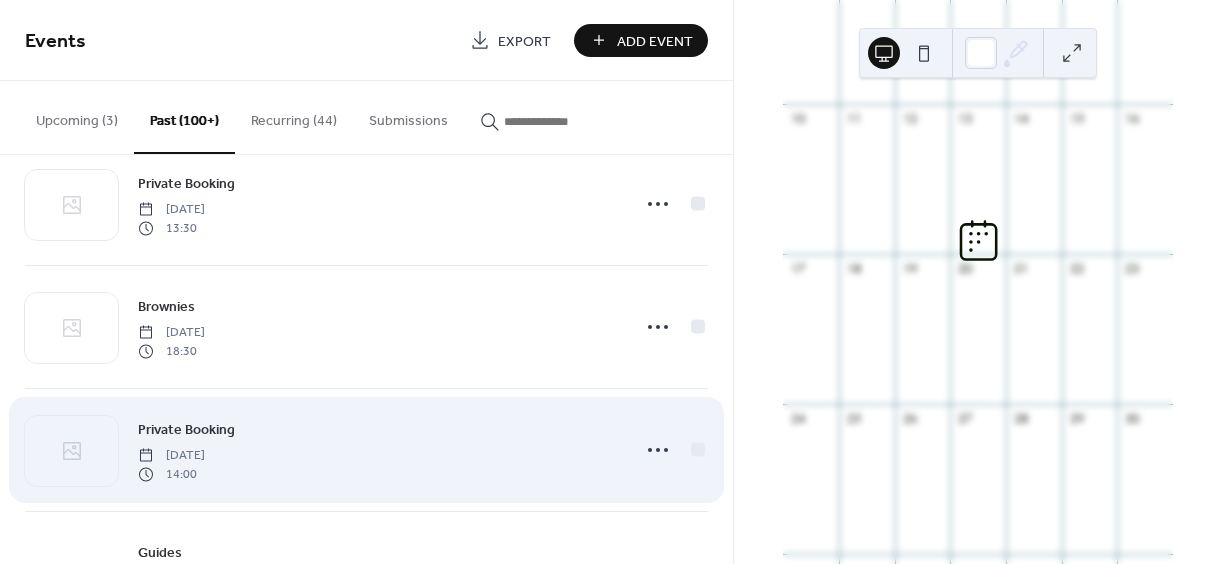 click at bounding box center [71, 574] 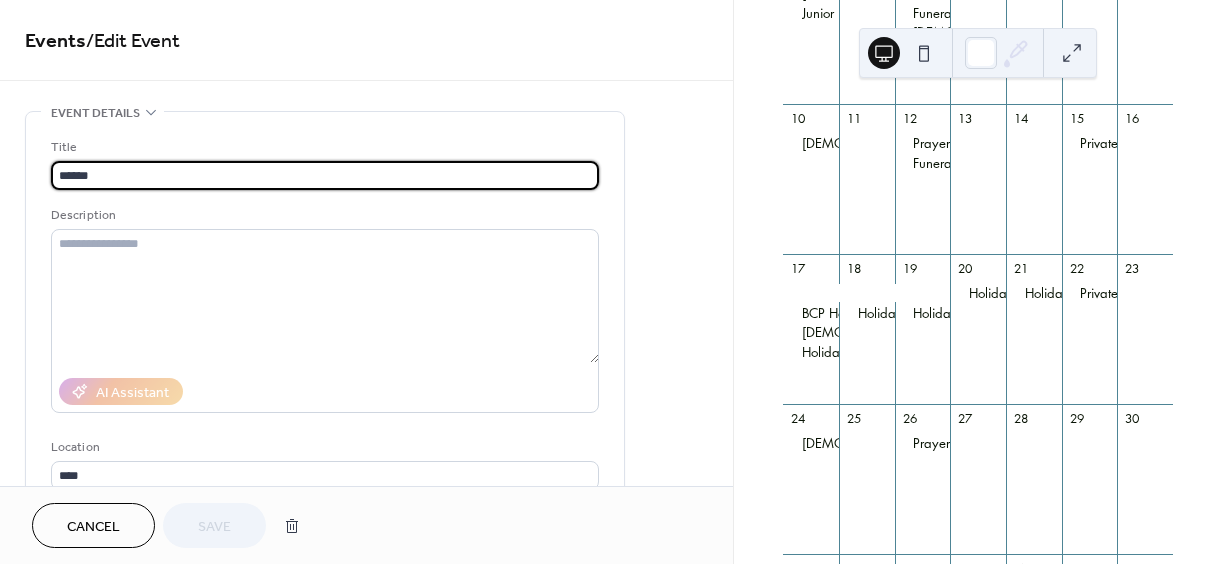 click on "Cancel" at bounding box center (93, 527) 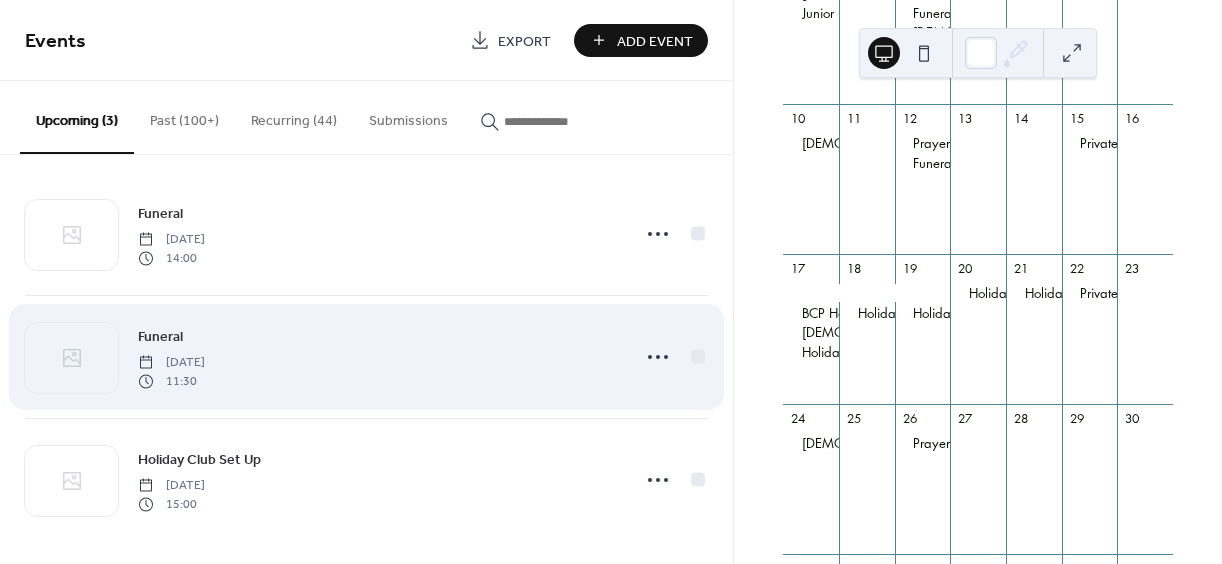 scroll, scrollTop: 19, scrollLeft: 0, axis: vertical 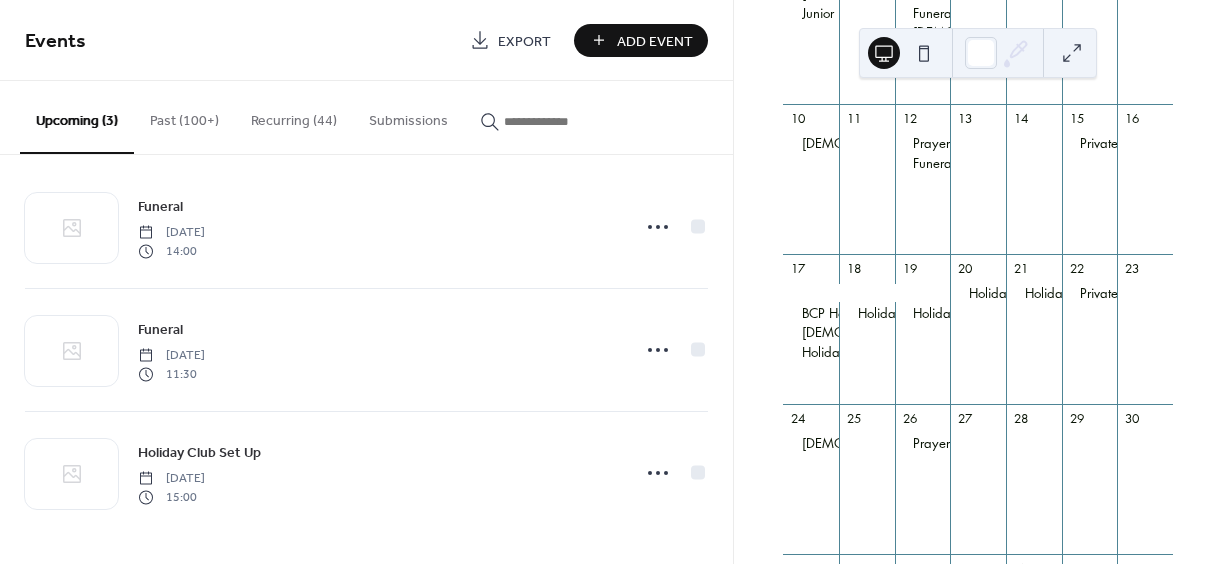 click on "Past (100+)" at bounding box center [184, 116] 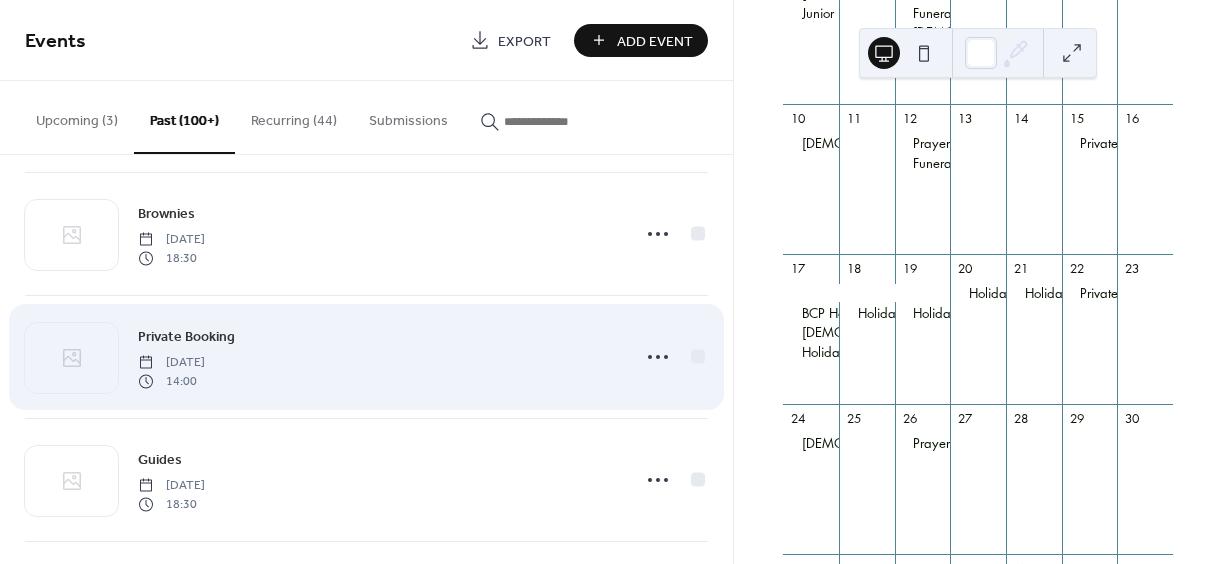scroll, scrollTop: 5470, scrollLeft: 0, axis: vertical 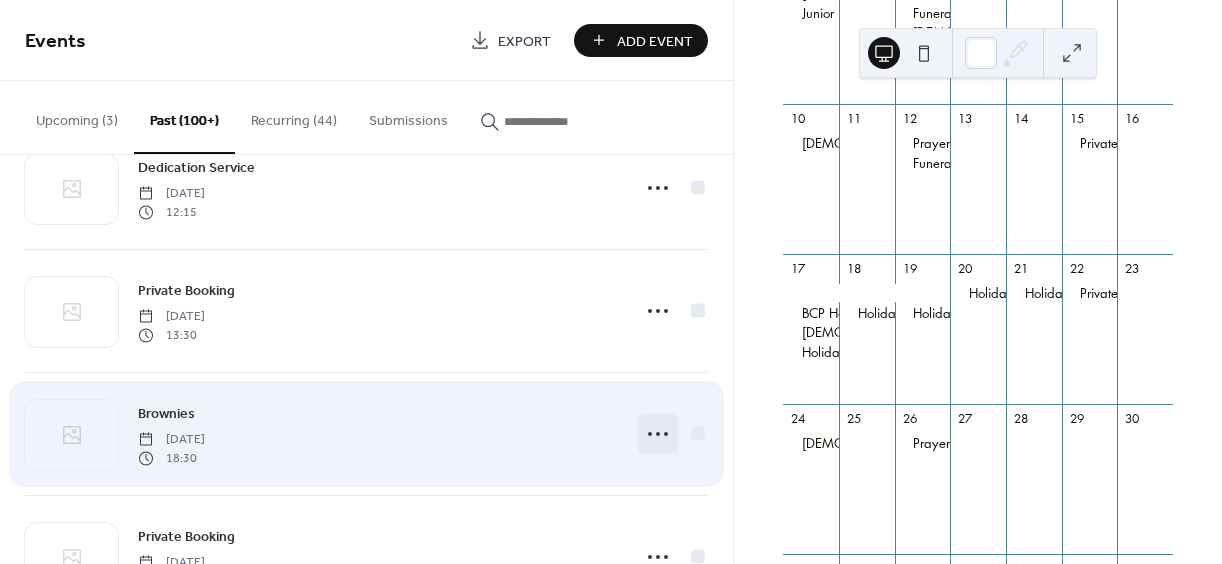 click 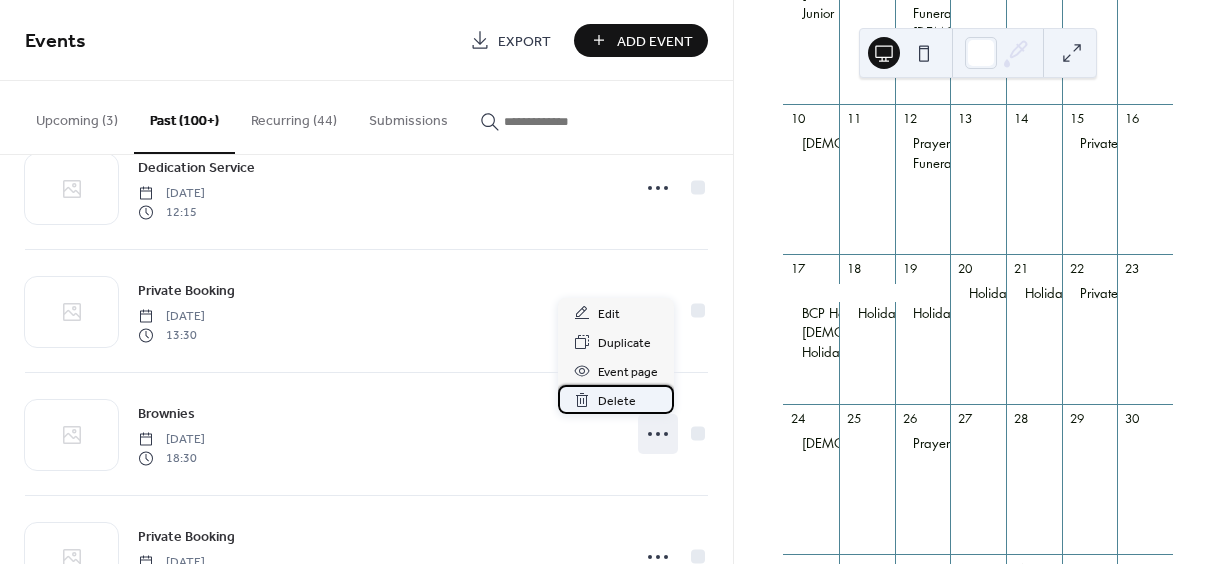 click on "Delete" at bounding box center [617, 401] 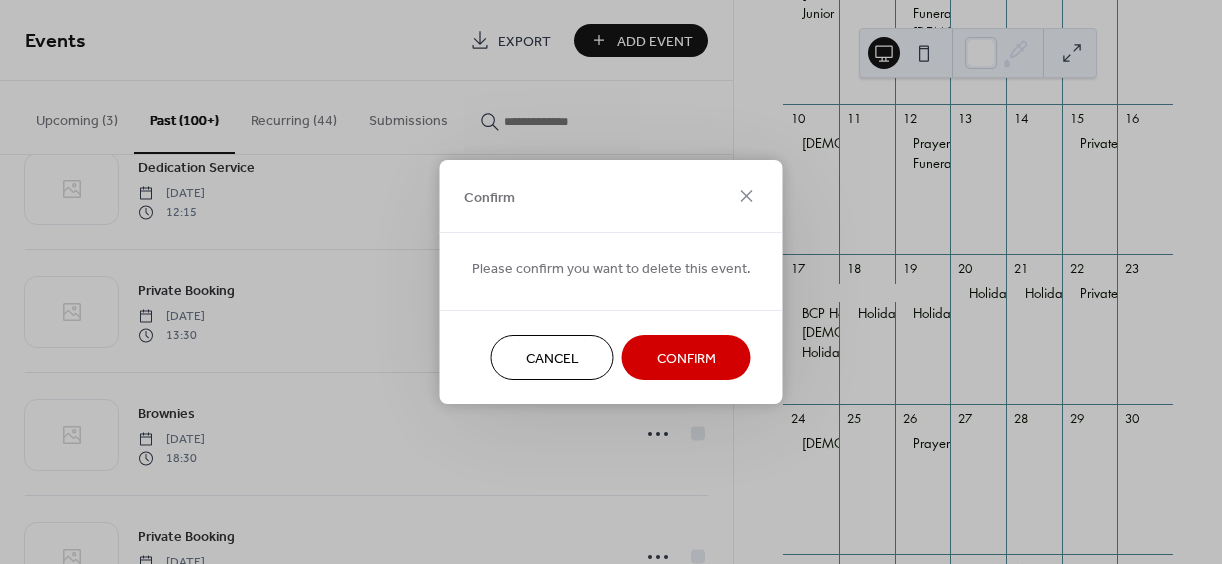 click on "Confirm" at bounding box center (686, 359) 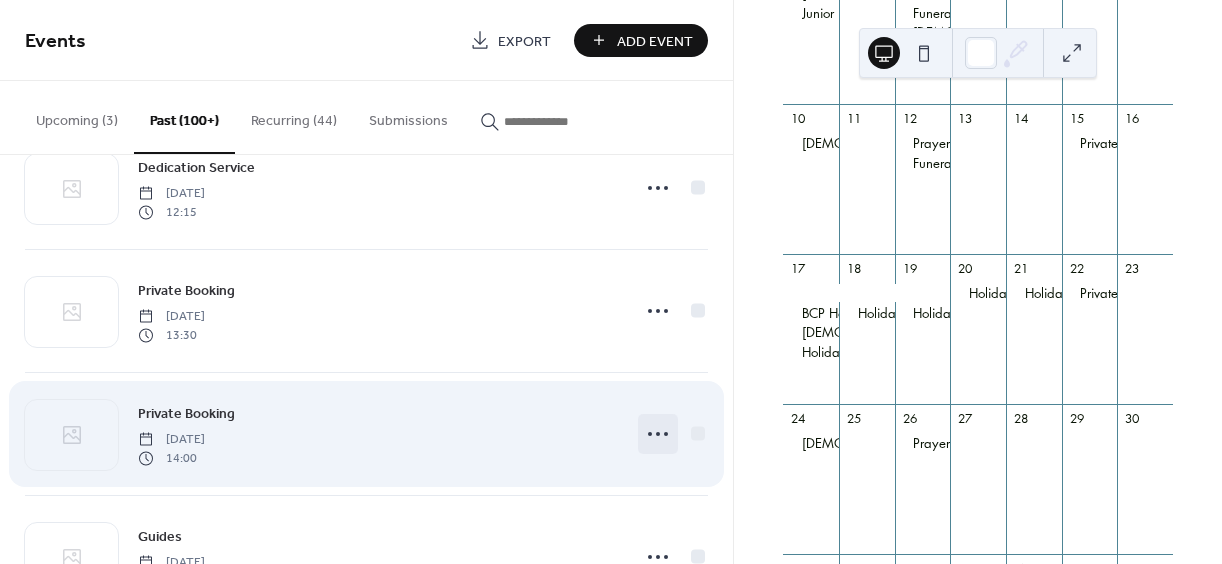 click 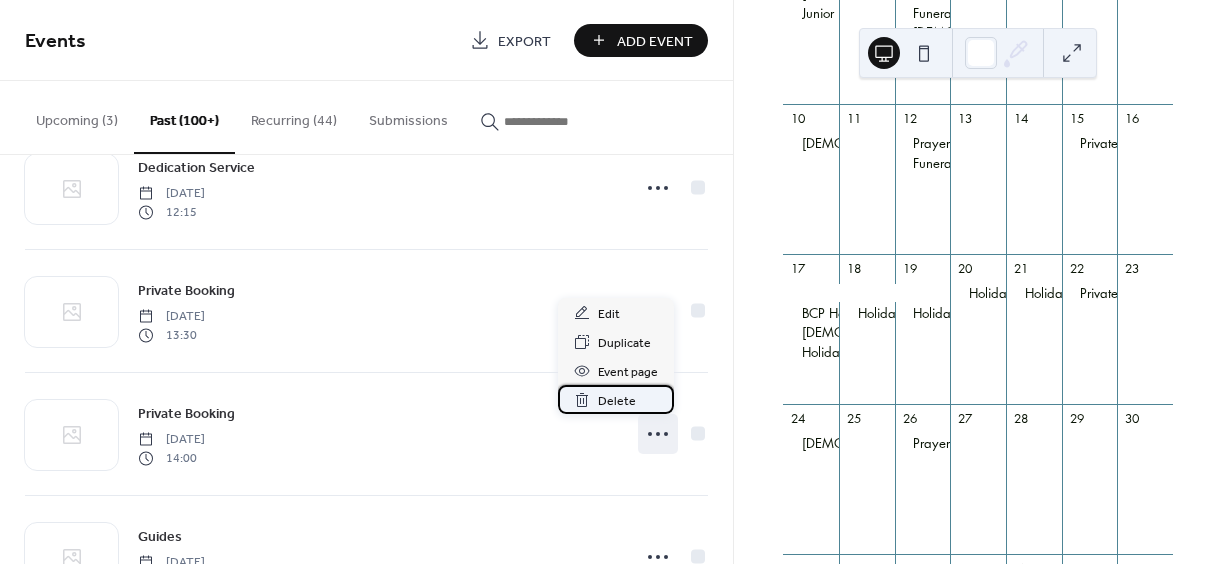 click on "Delete" at bounding box center [617, 401] 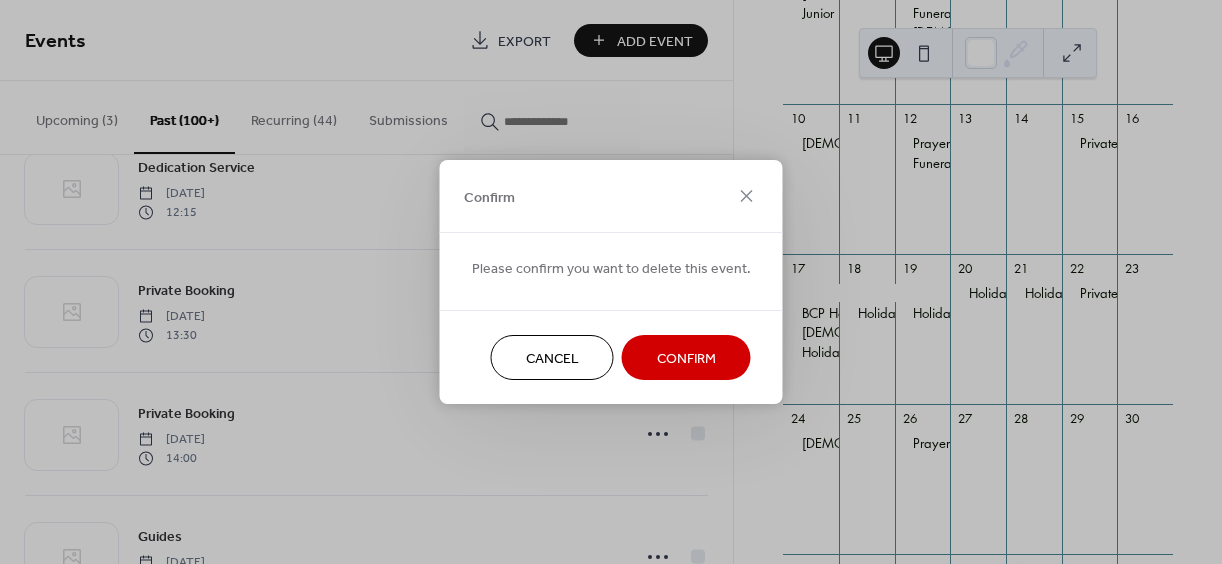 click on "Confirm" at bounding box center [686, 359] 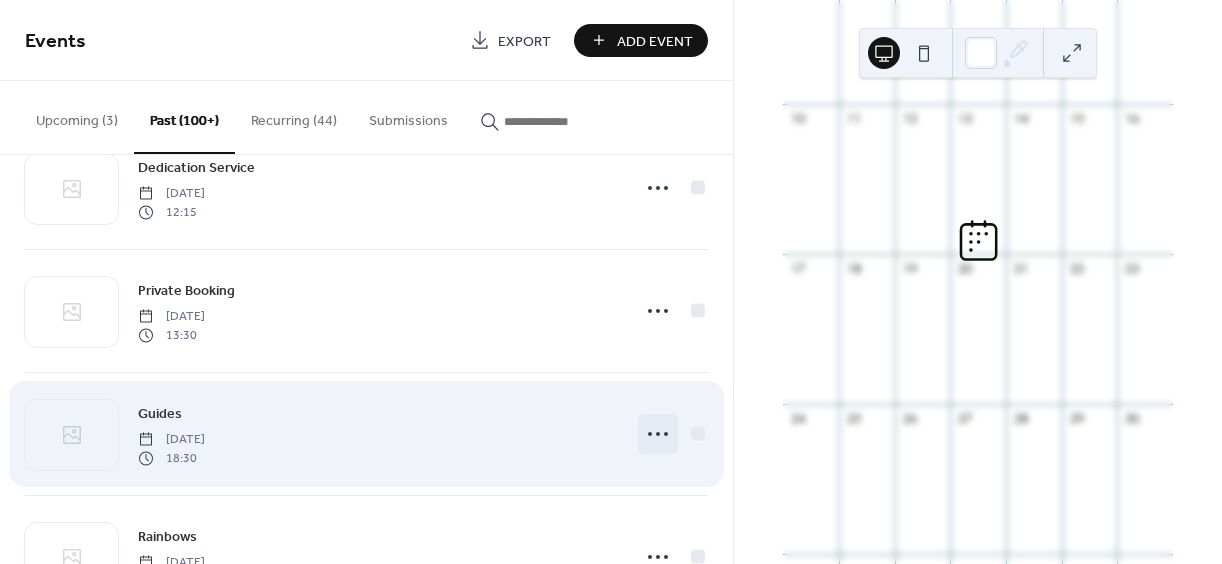 click 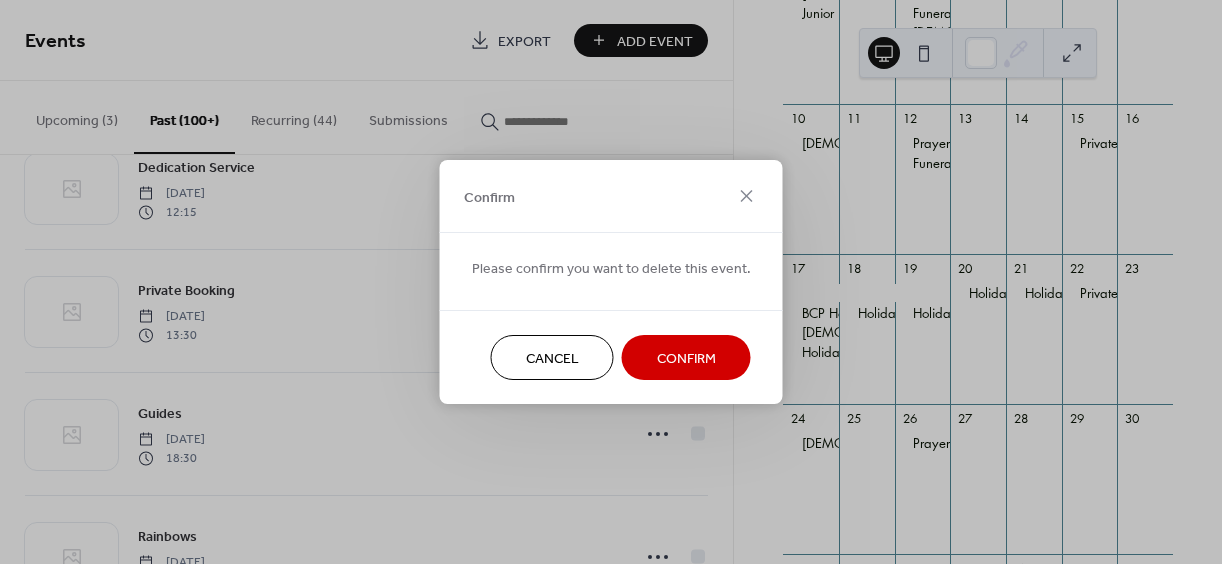 drag, startPoint x: 647, startPoint y: 370, endPoint x: 660, endPoint y: 354, distance: 20.615528 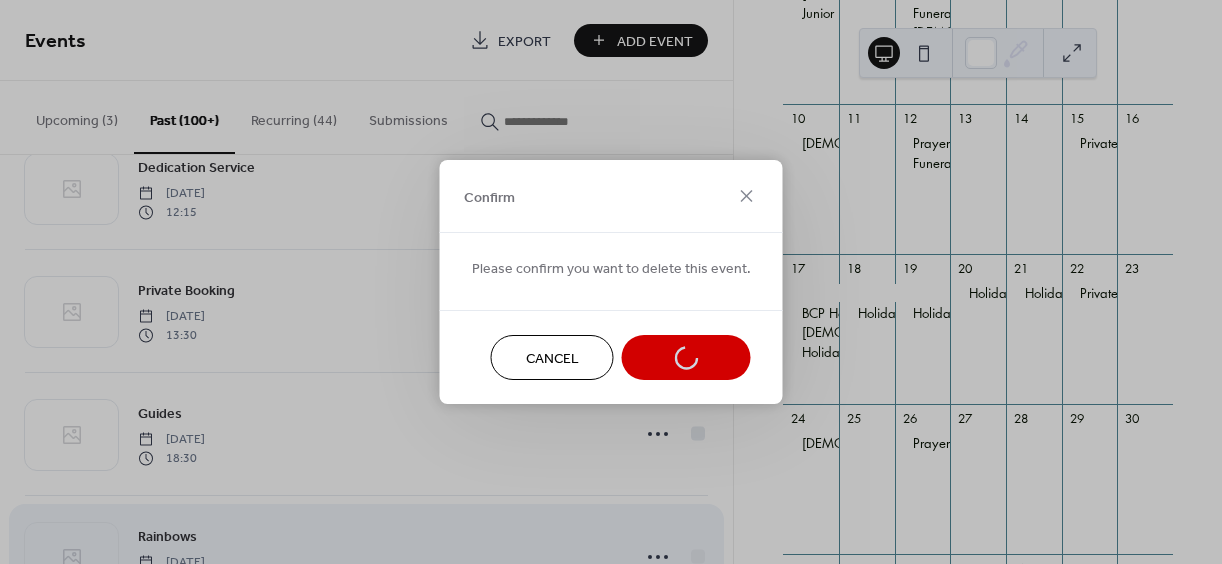 click on "Rainbows [DATE] 17:00" at bounding box center [366, 557] 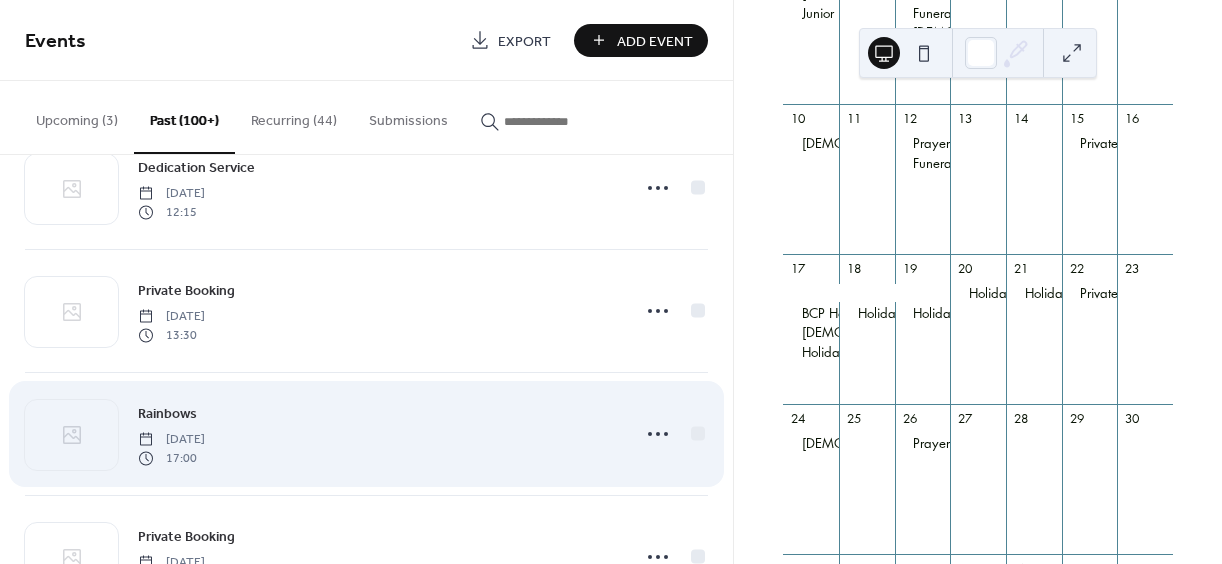 scroll, scrollTop: 5470, scrollLeft: 0, axis: vertical 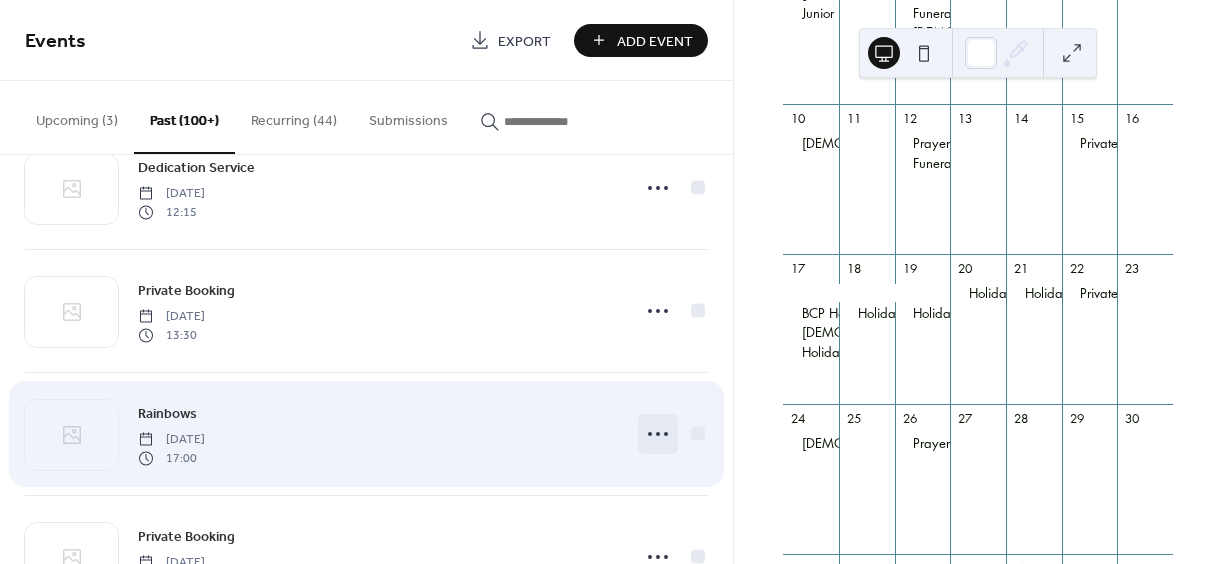 click 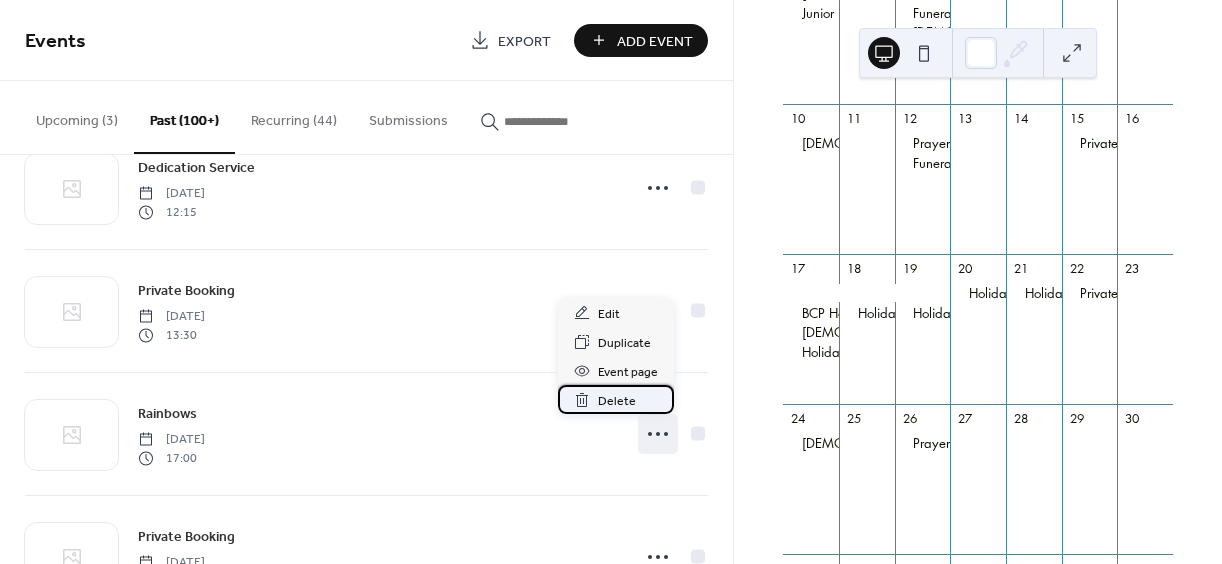click on "Delete" at bounding box center [617, 401] 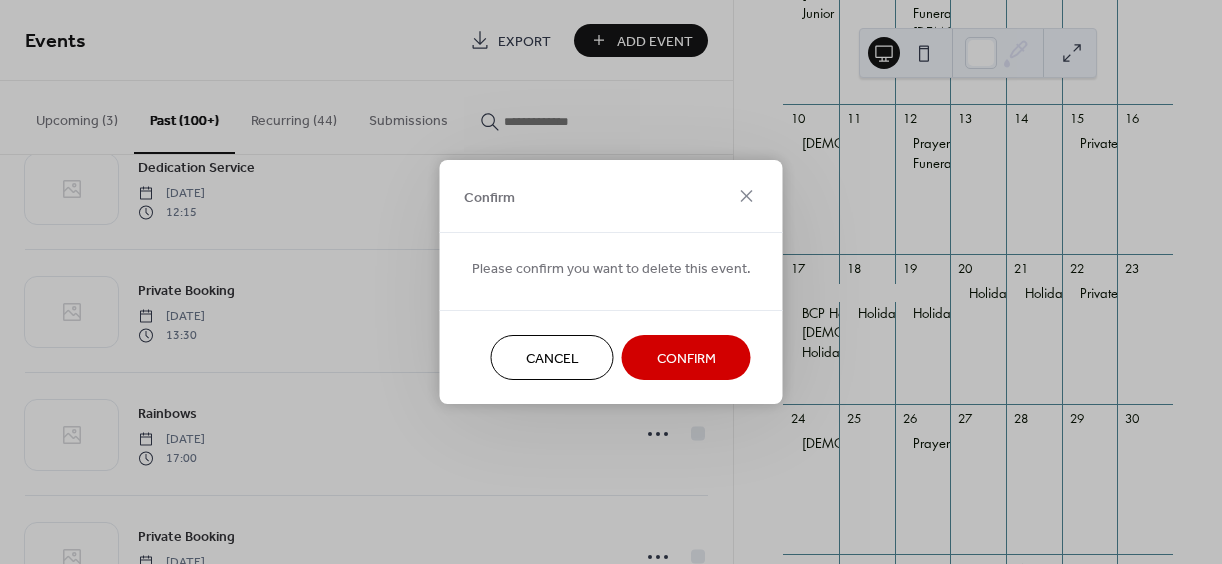 click on "Confirm" at bounding box center (686, 359) 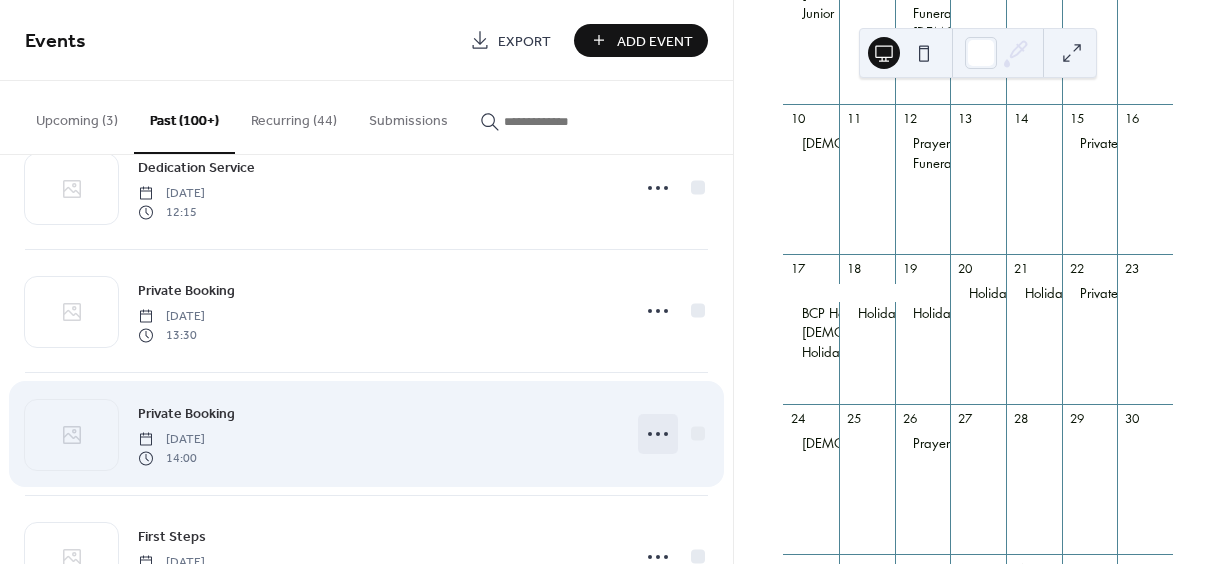 click 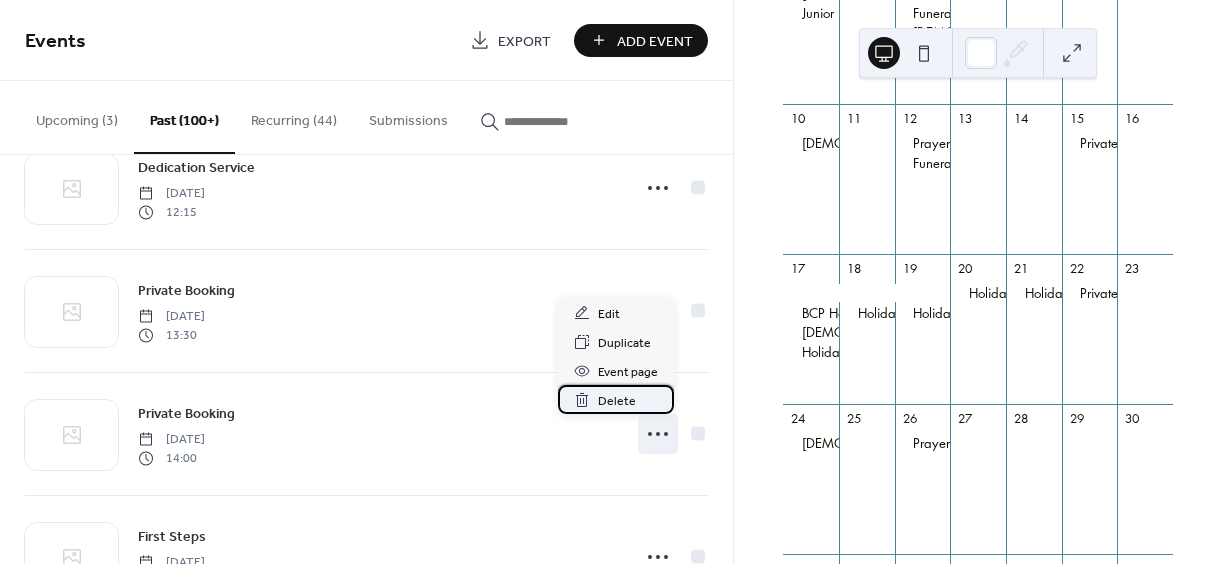 click on "Delete" at bounding box center (617, 401) 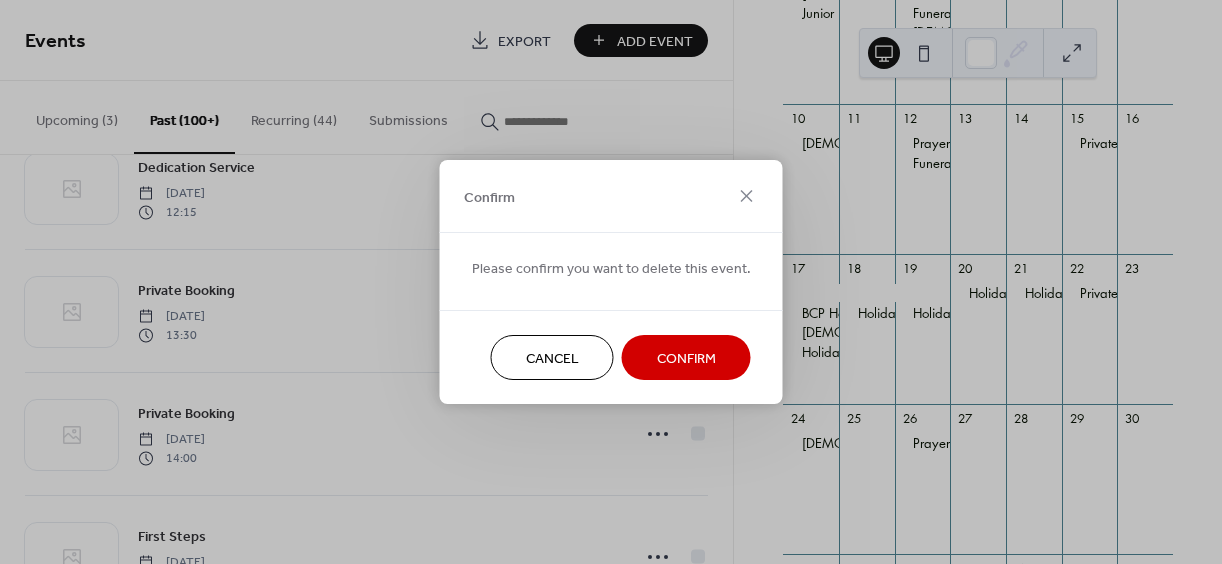 click on "Confirm" at bounding box center [686, 359] 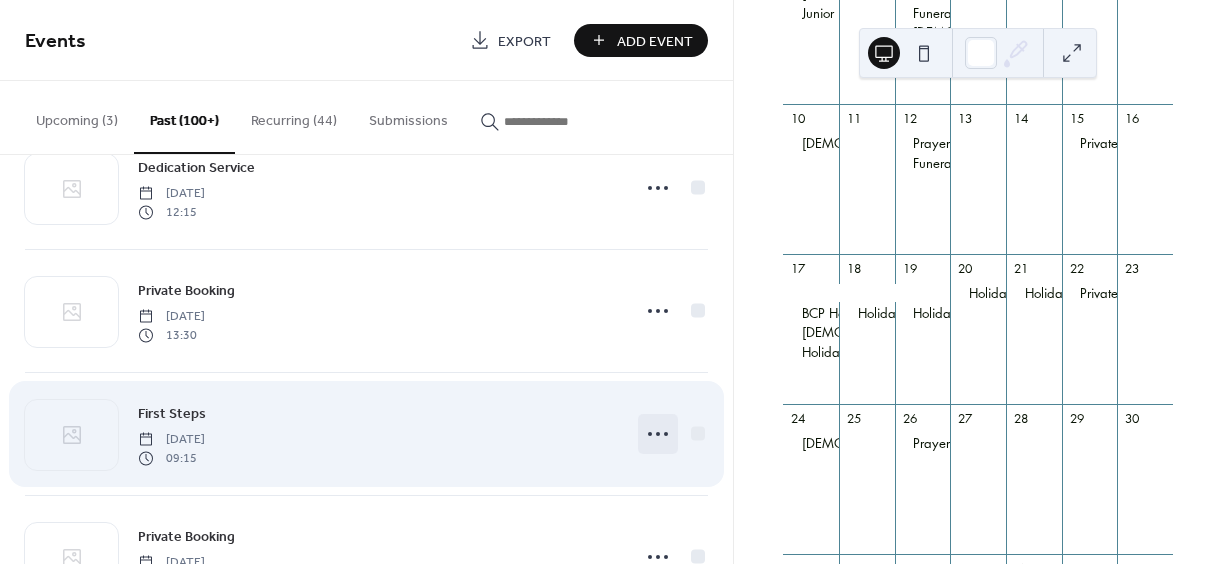 click 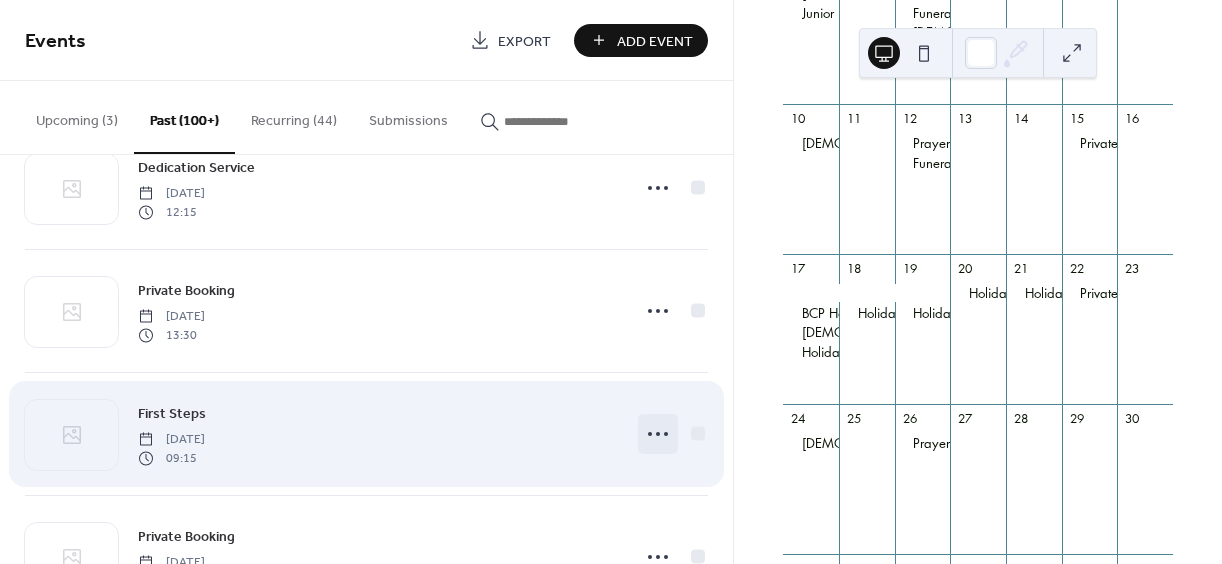 click 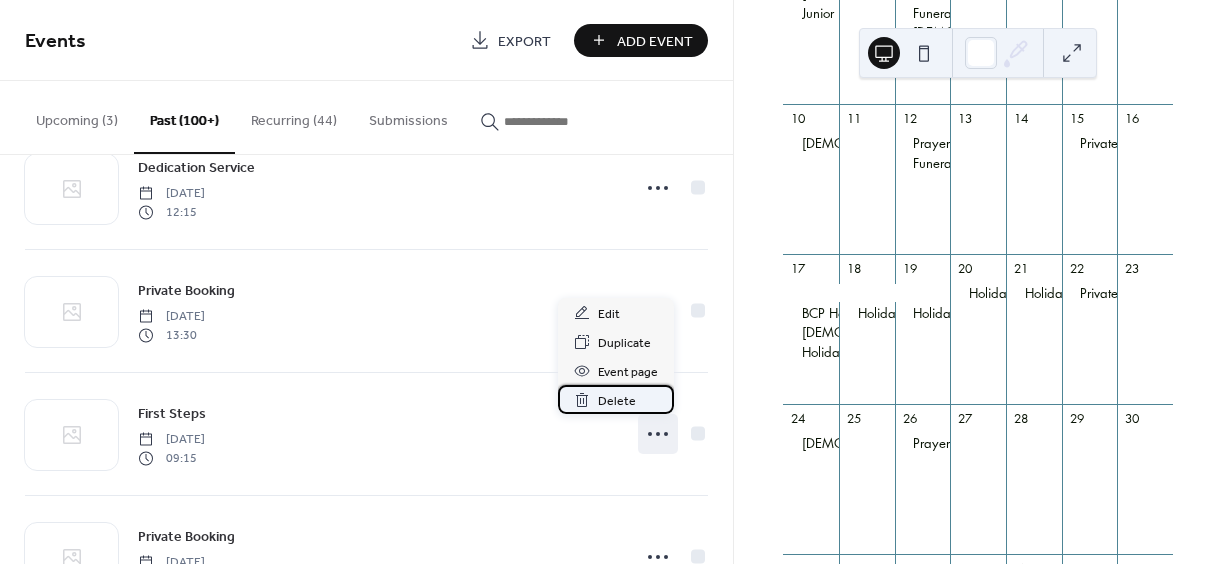 click on "Delete" at bounding box center (617, 401) 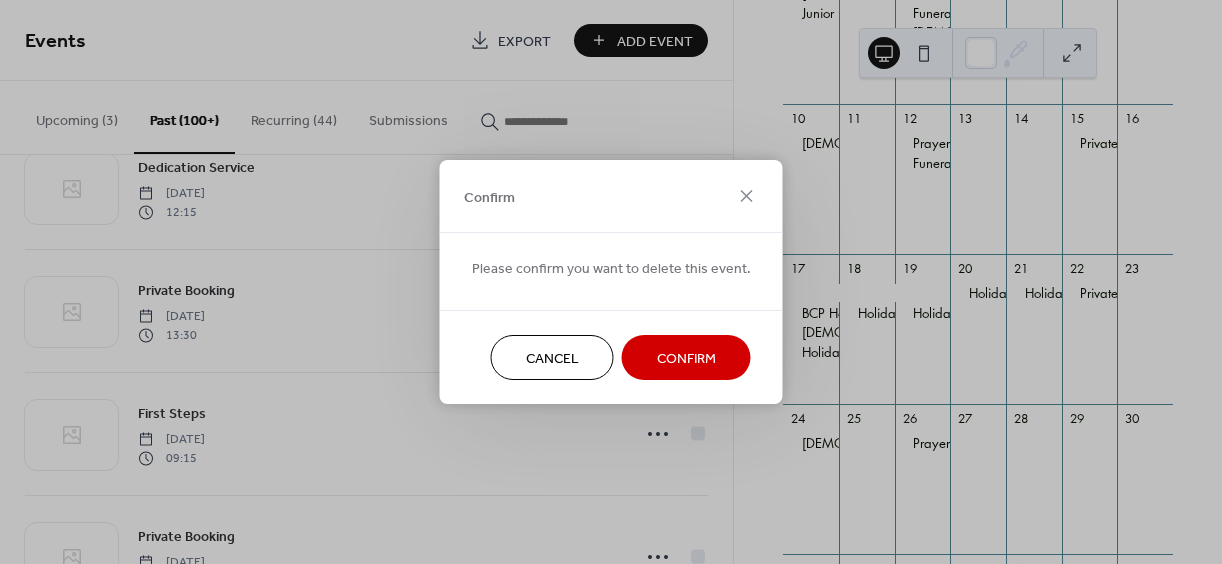 click on "Confirm" at bounding box center [686, 359] 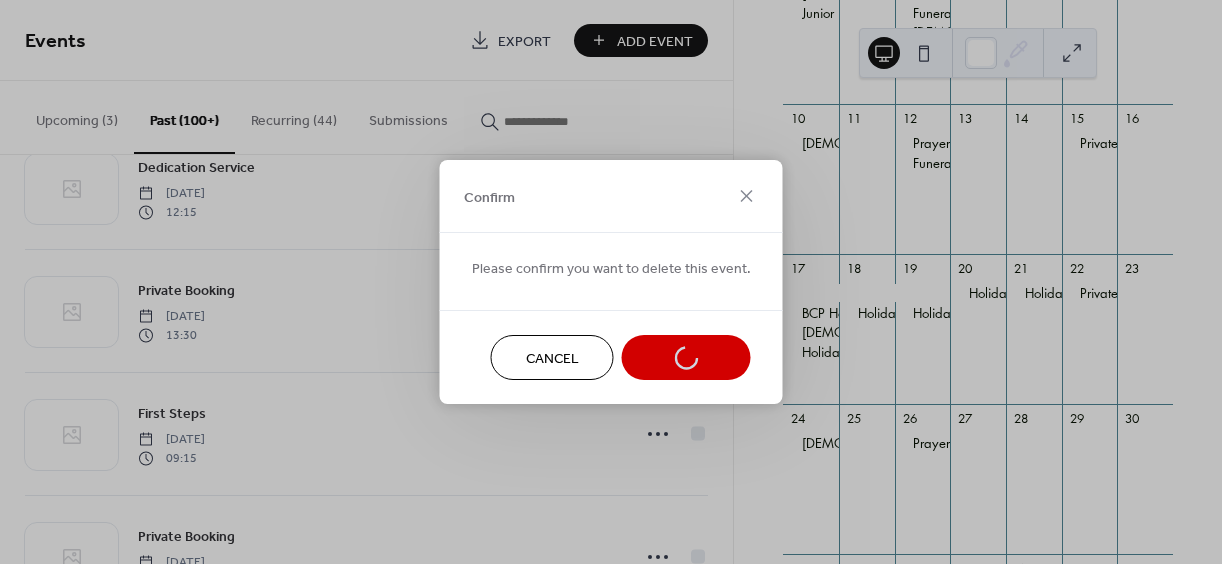 click on "Cancel Confirm" at bounding box center [611, 357] 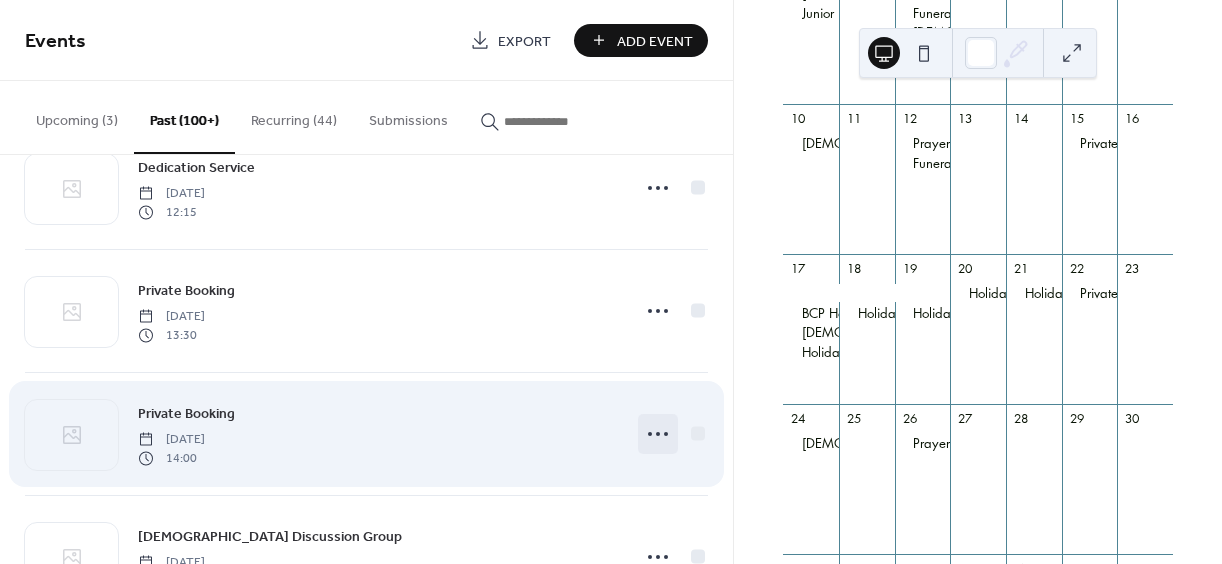 click 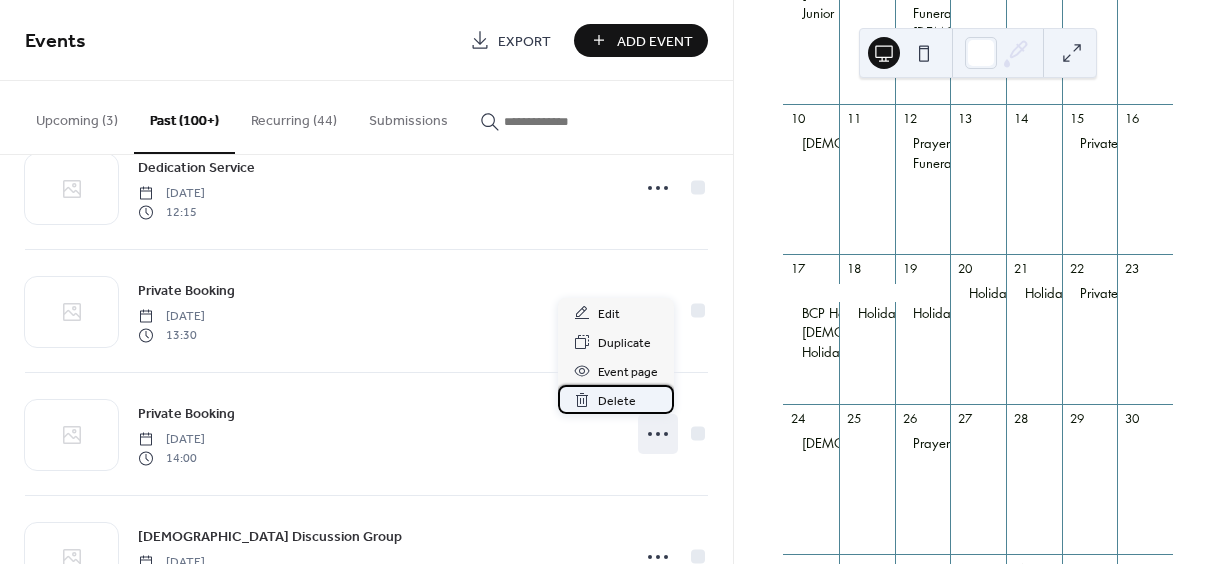 click on "Delete" at bounding box center (617, 401) 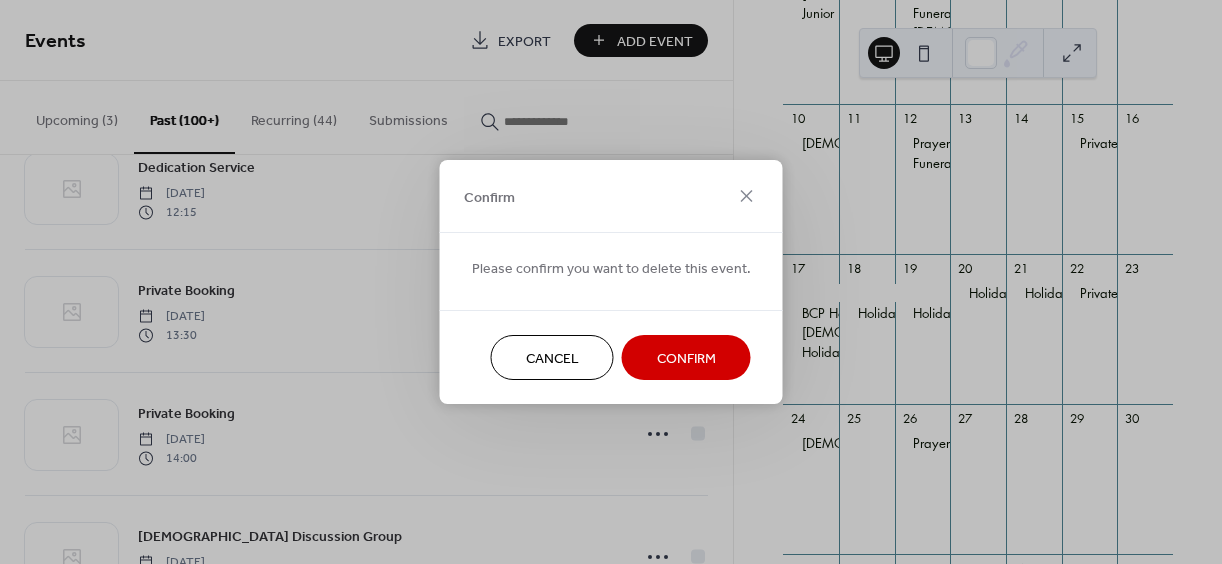 click on "Confirm" at bounding box center (686, 359) 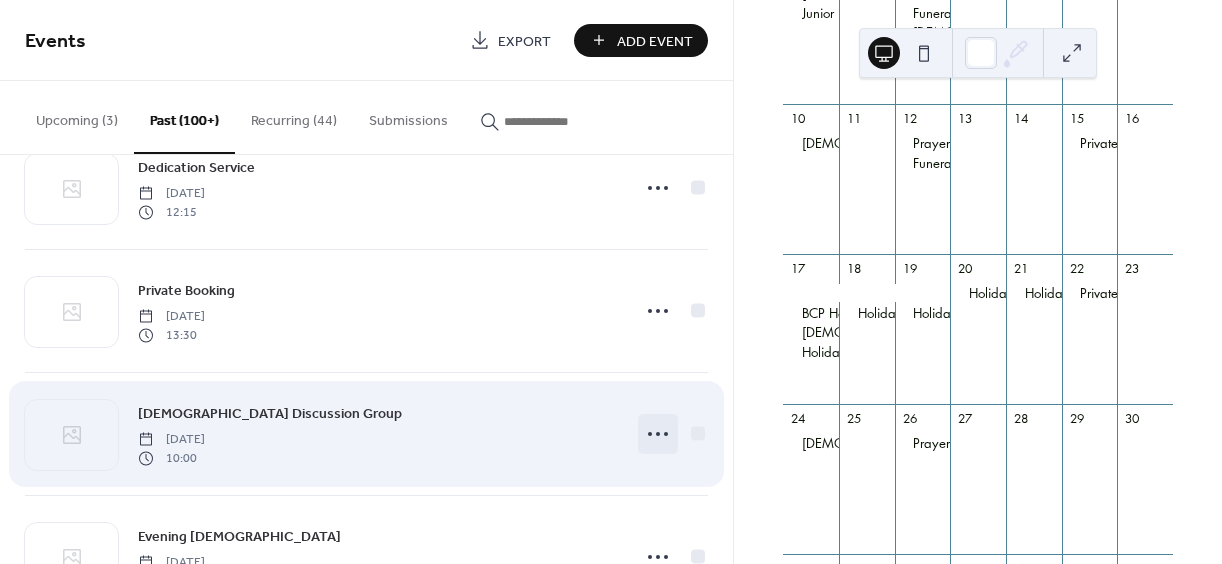 click 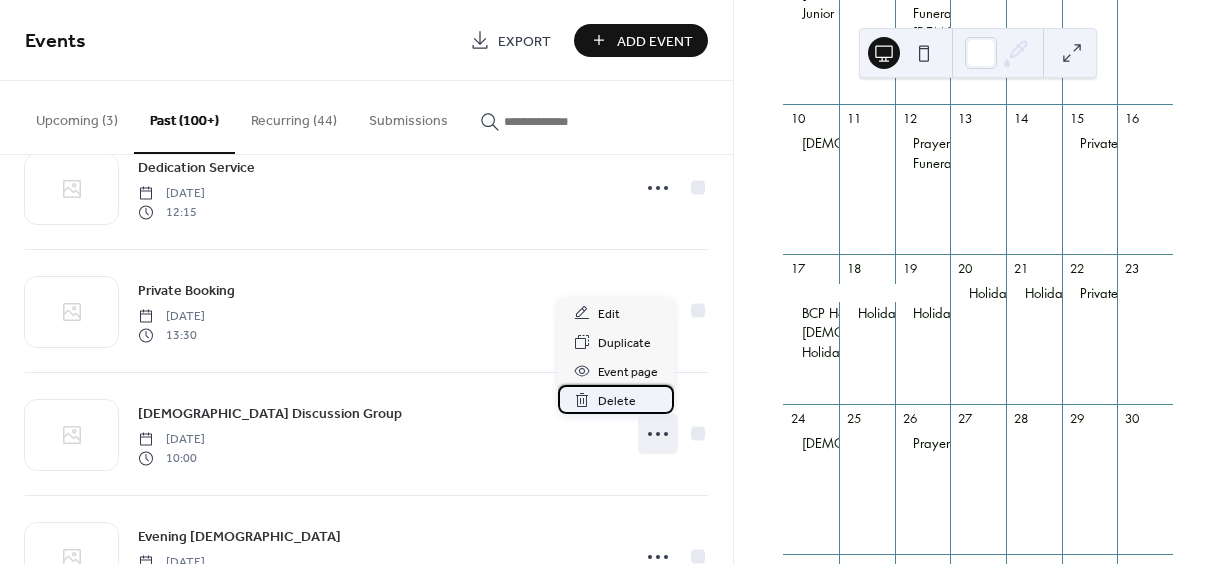 click on "Delete" at bounding box center (617, 401) 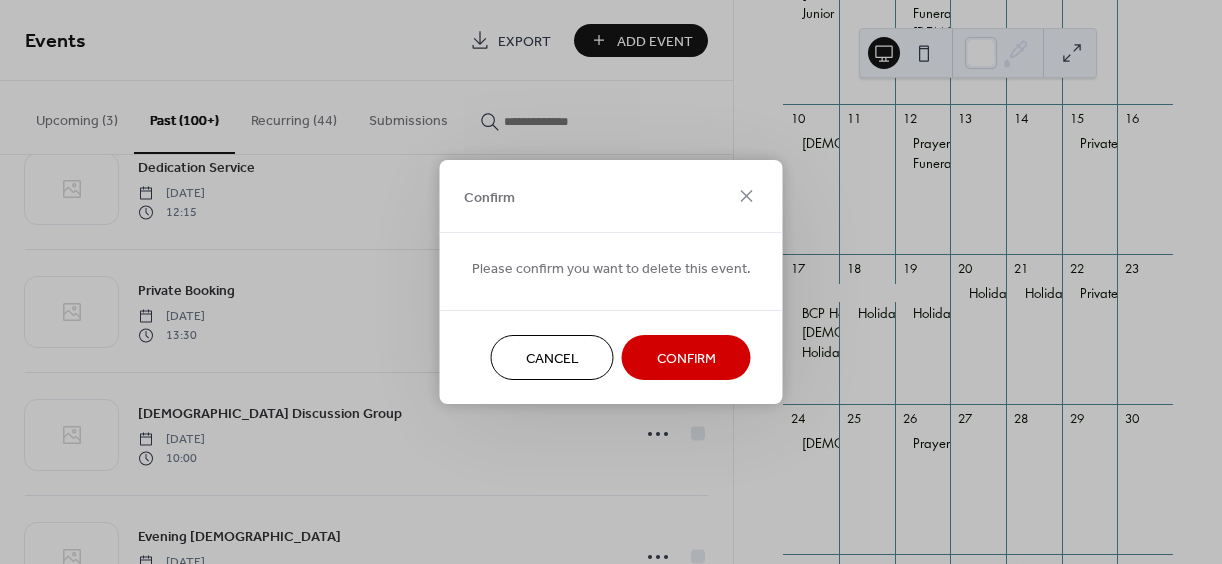click on "Confirm" at bounding box center (686, 359) 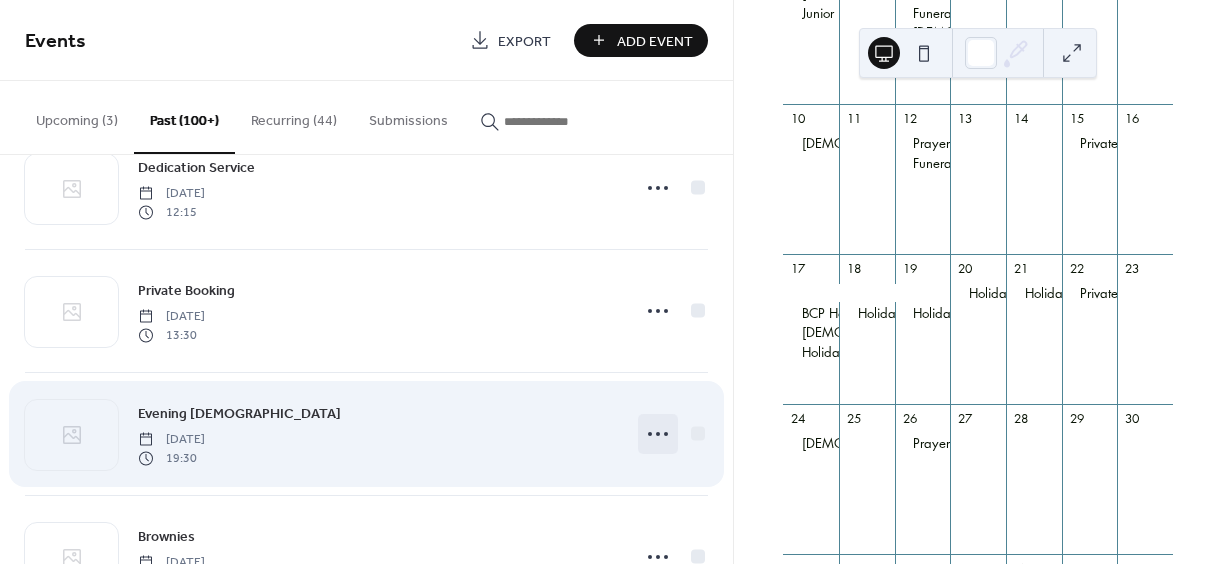 click 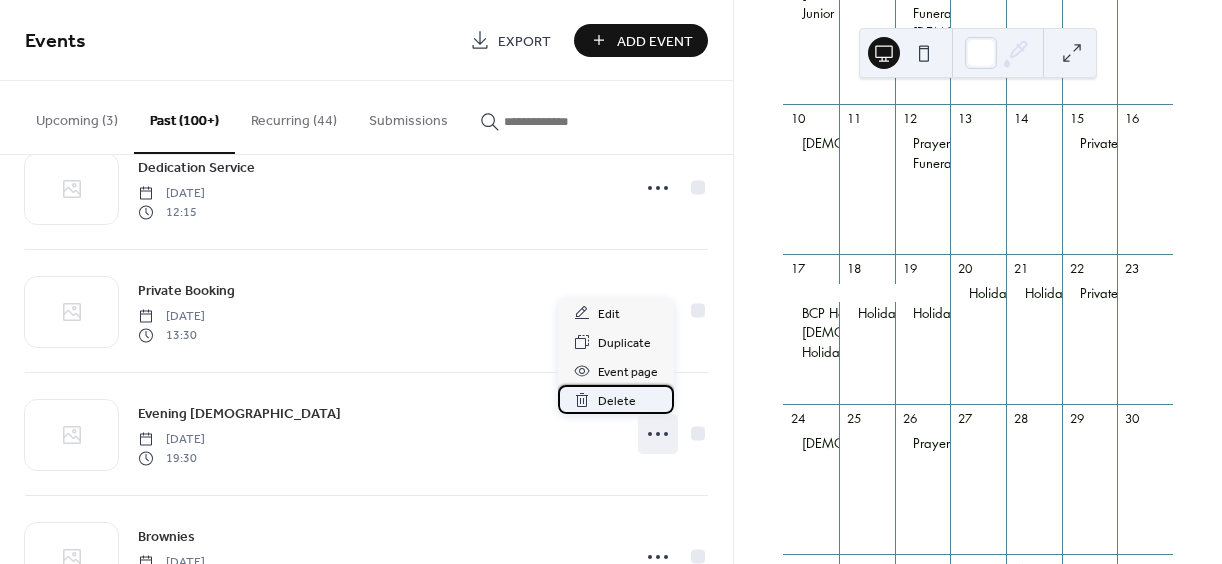 click on "Delete" at bounding box center [617, 401] 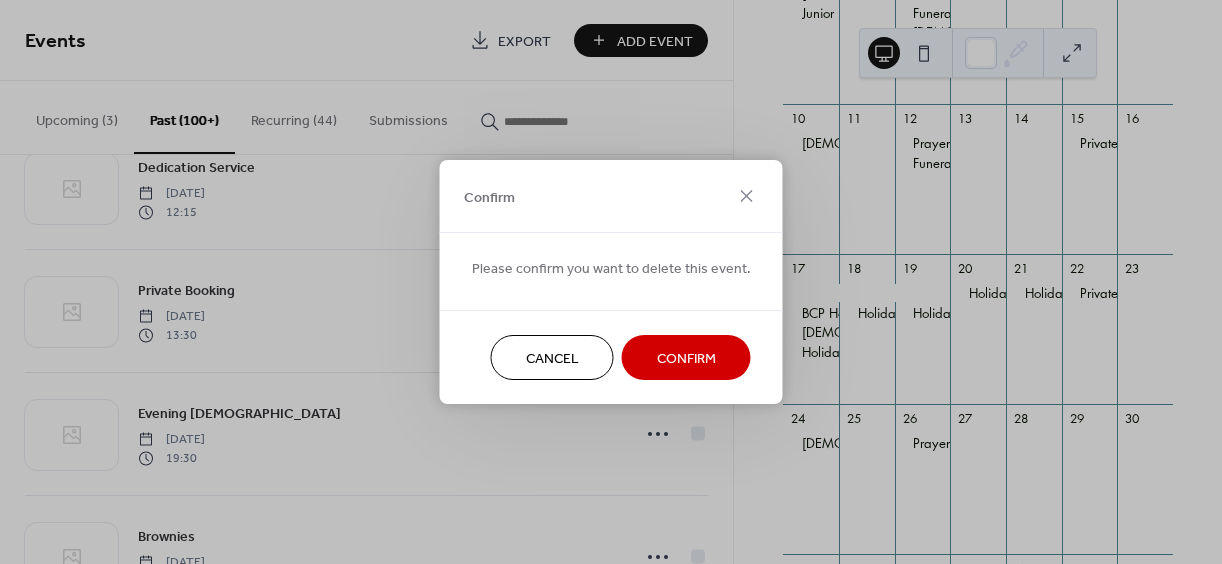 click on "Confirm" at bounding box center (686, 359) 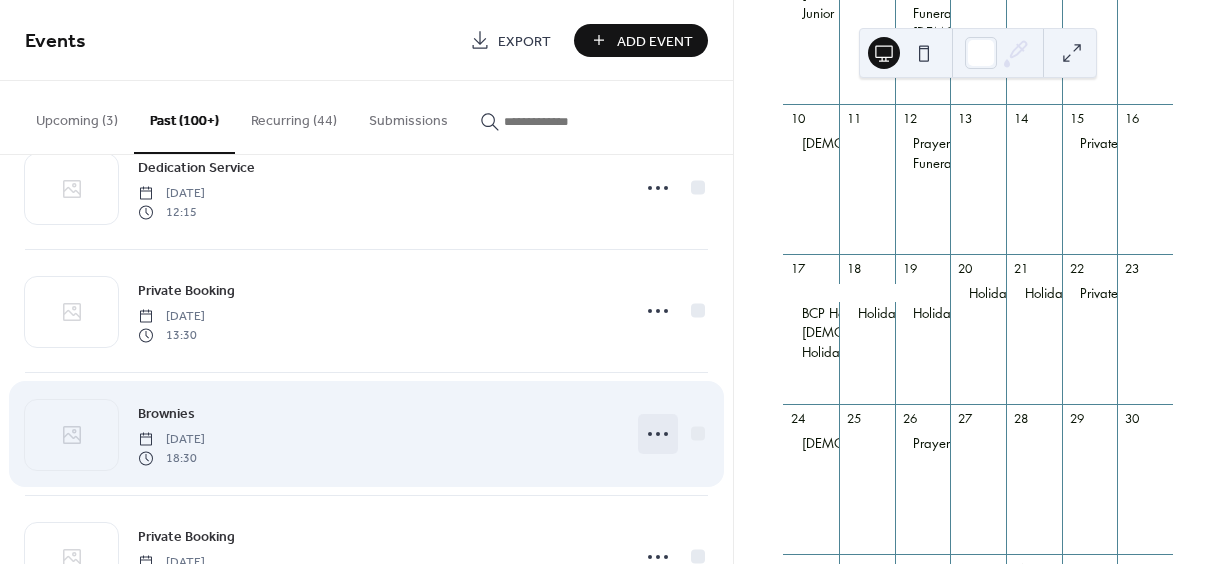 click 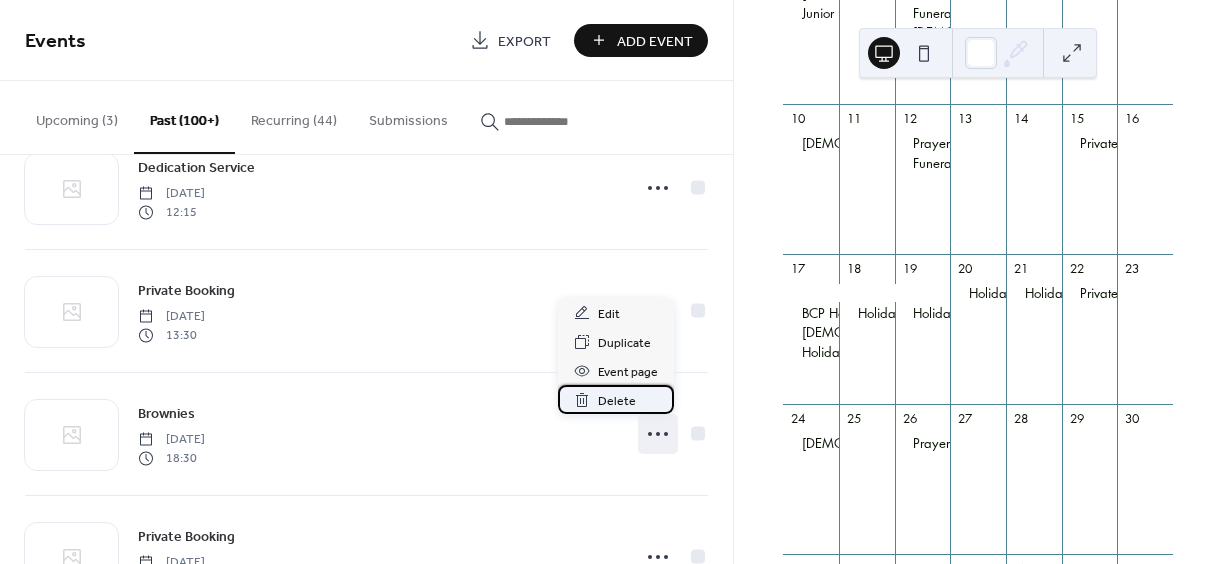 click on "Delete" at bounding box center (617, 401) 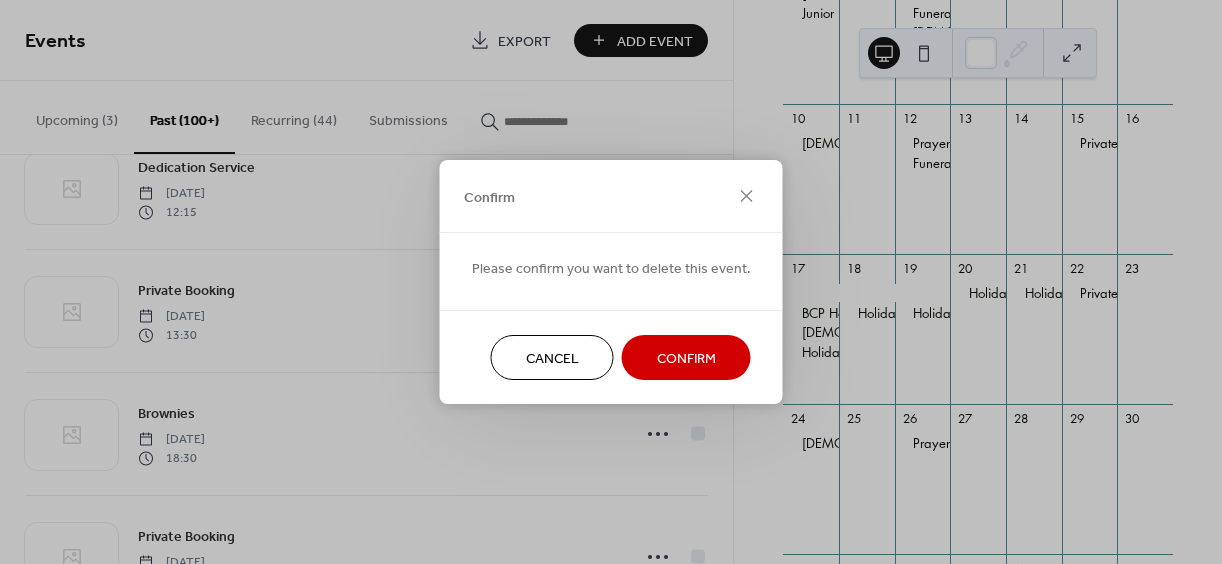 click on "Confirm" at bounding box center [686, 359] 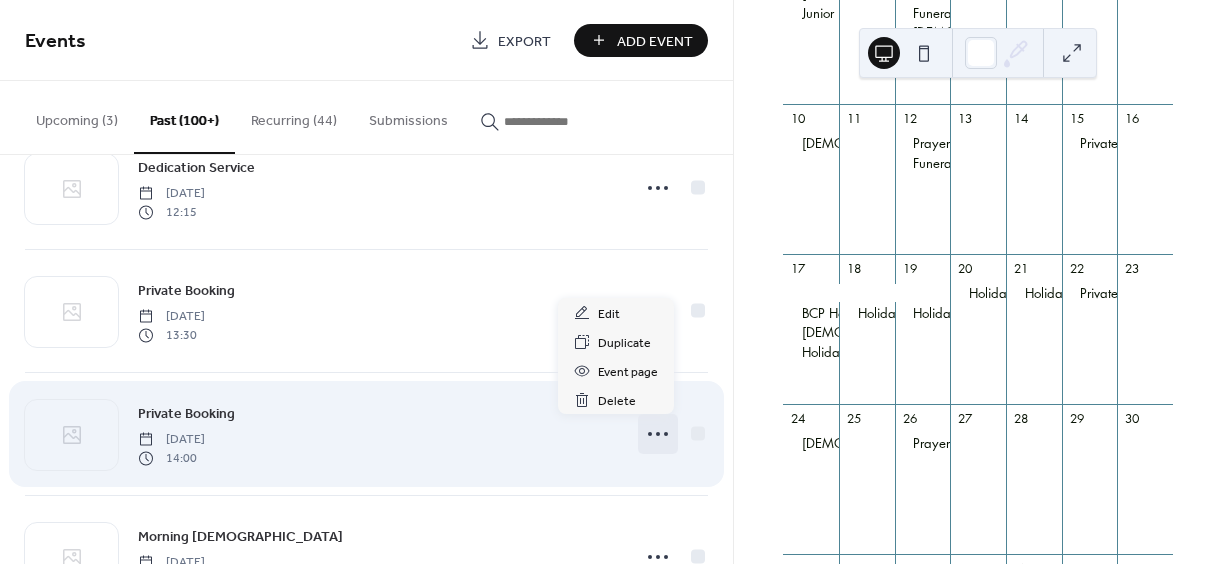drag, startPoint x: 682, startPoint y: 360, endPoint x: 654, endPoint y: 432, distance: 77.25283 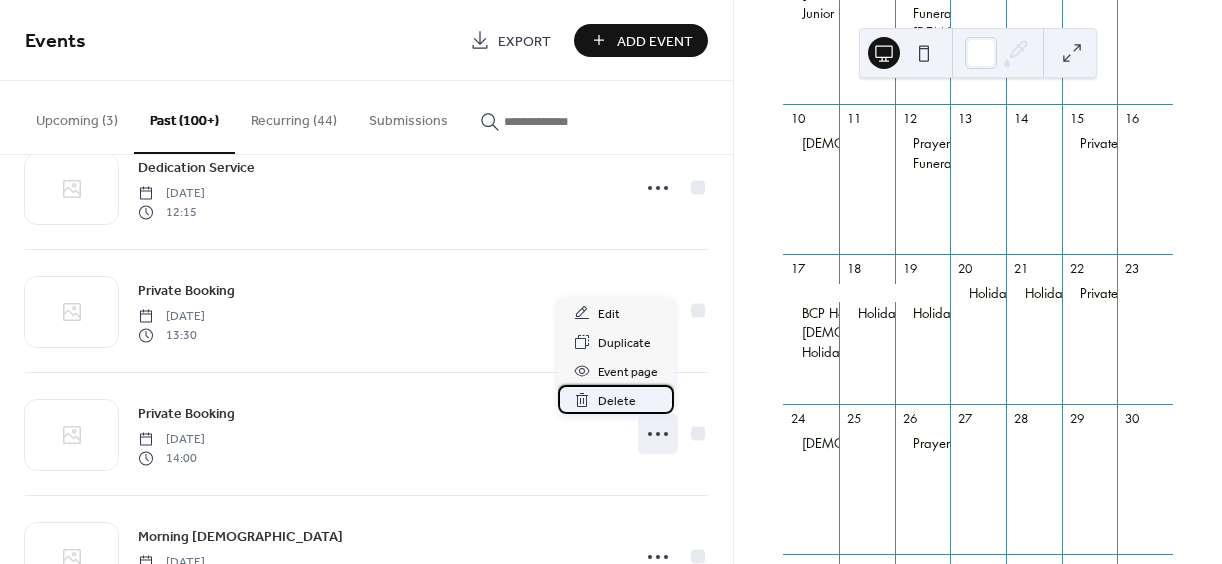 click on "Delete" at bounding box center [617, 401] 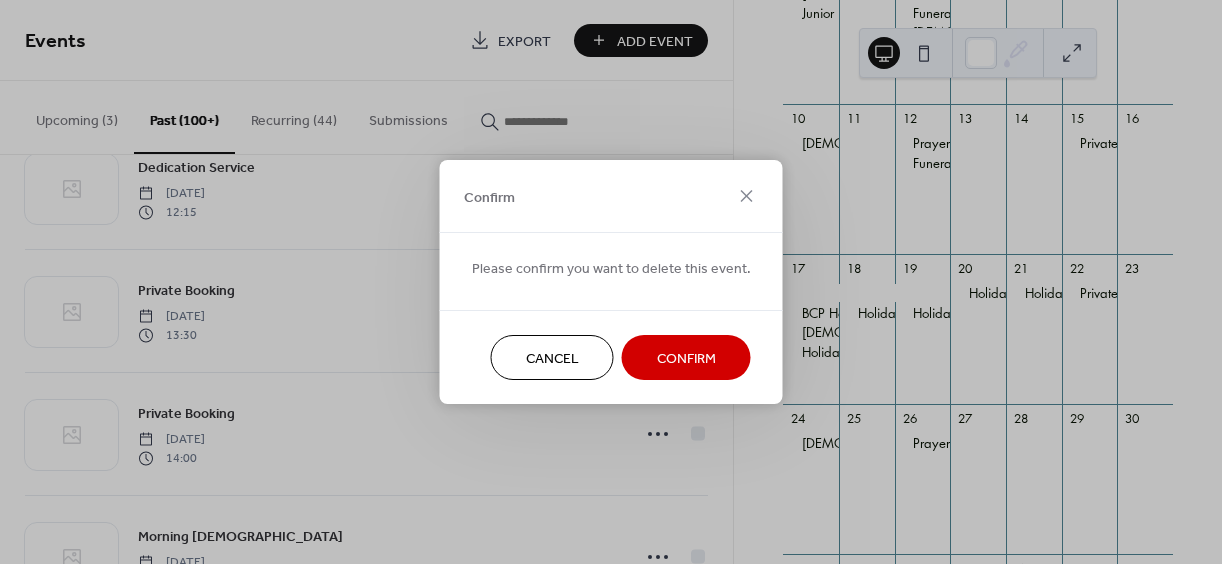 click on "Confirm" at bounding box center [686, 359] 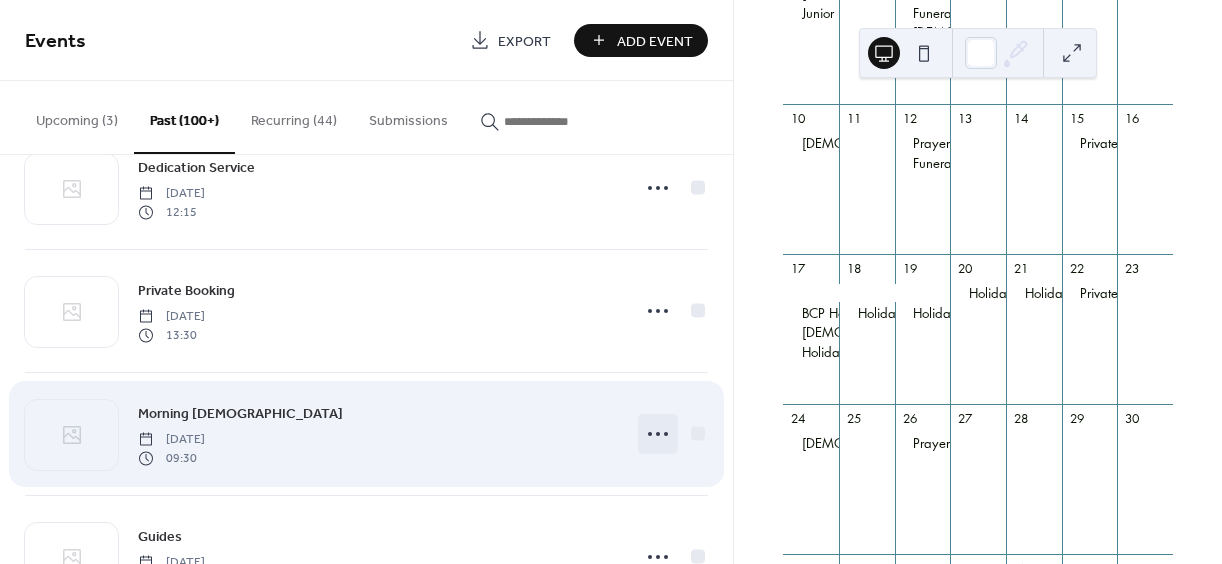 click 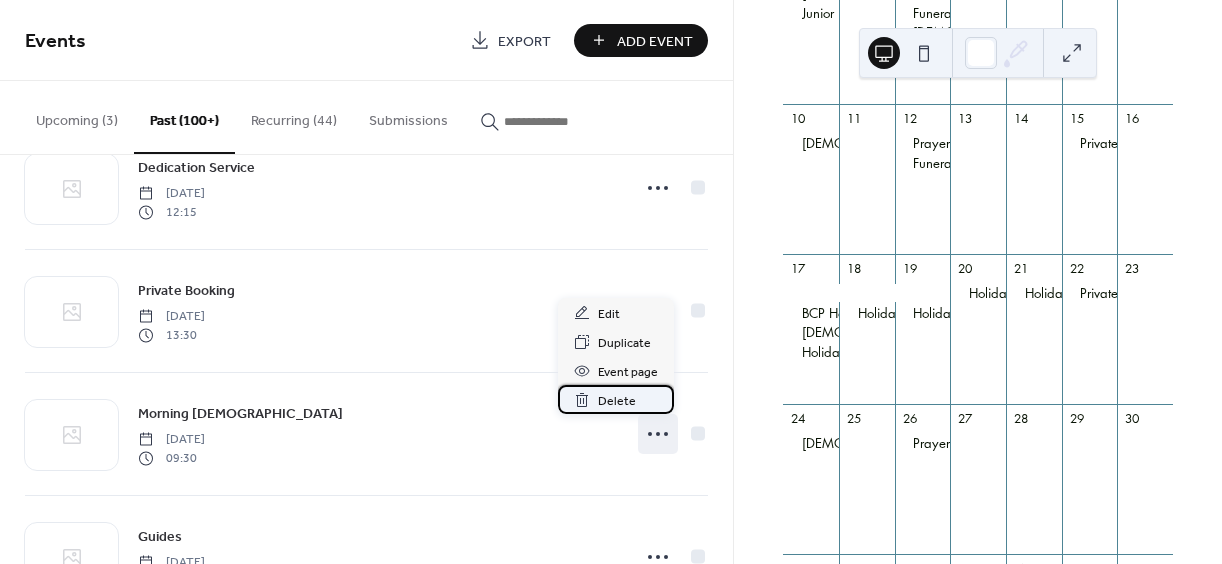 click on "Delete" at bounding box center [617, 401] 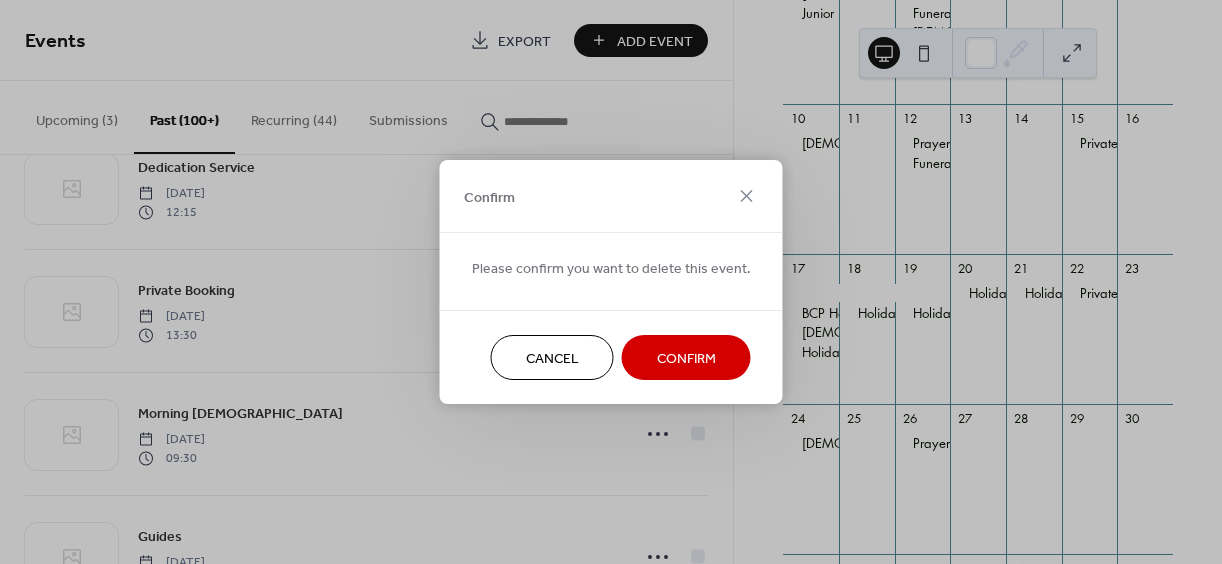 click on "Confirm" at bounding box center [686, 359] 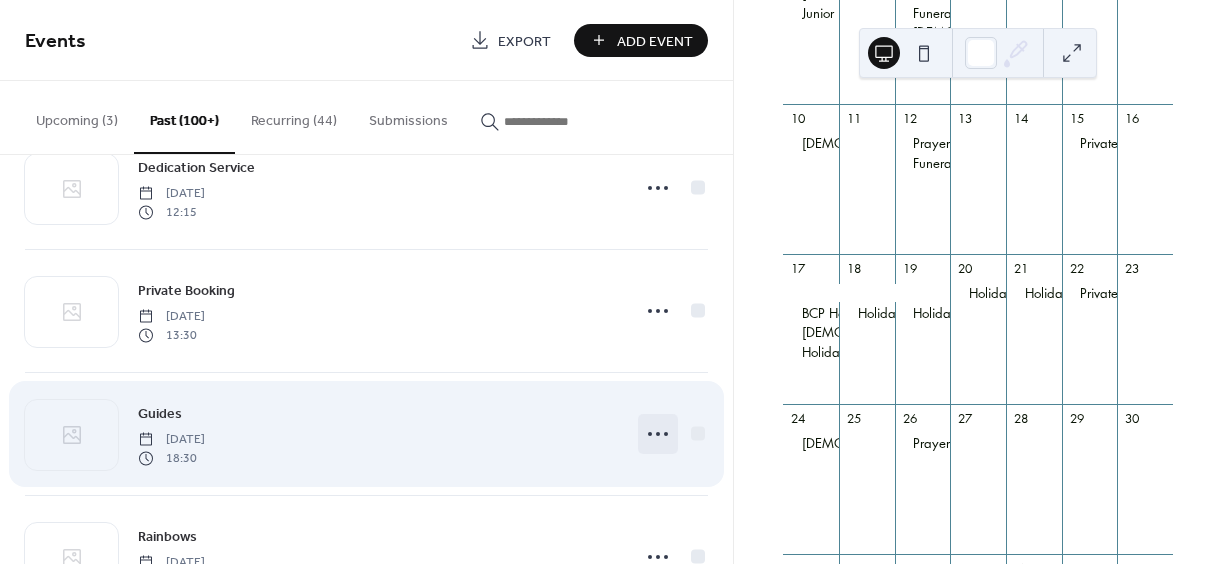 click 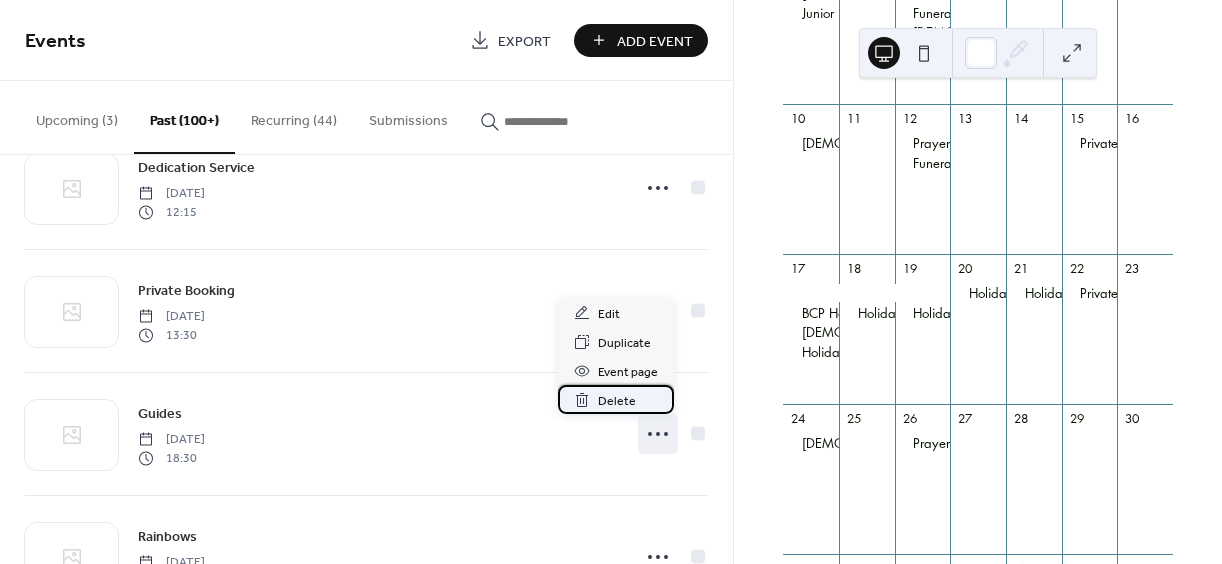 click on "Delete" at bounding box center (617, 401) 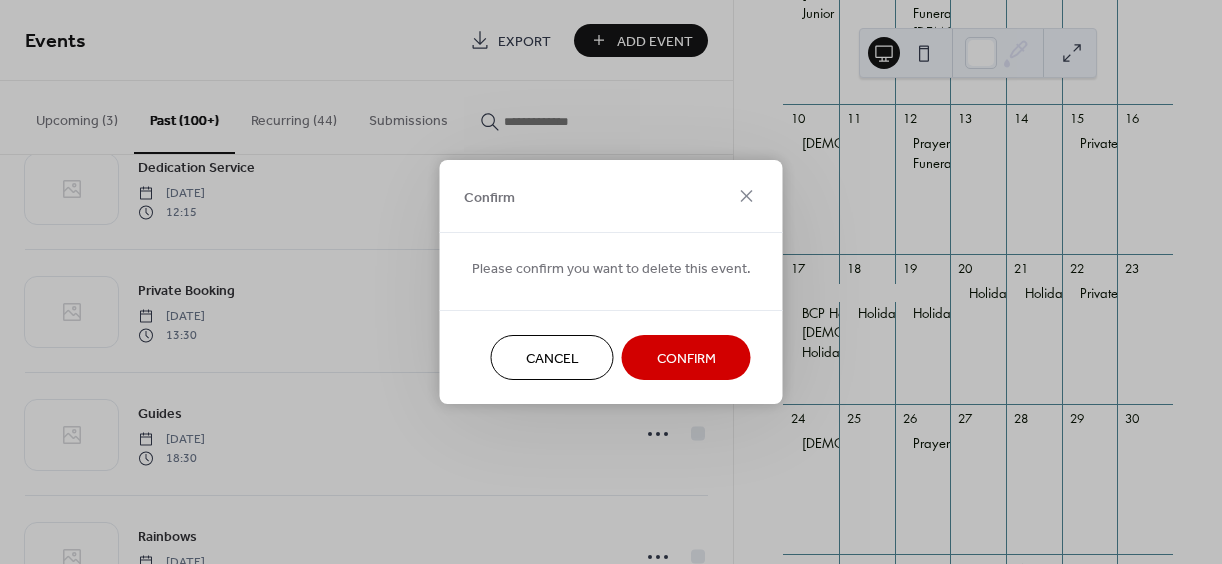 click on "Confirm" at bounding box center (686, 359) 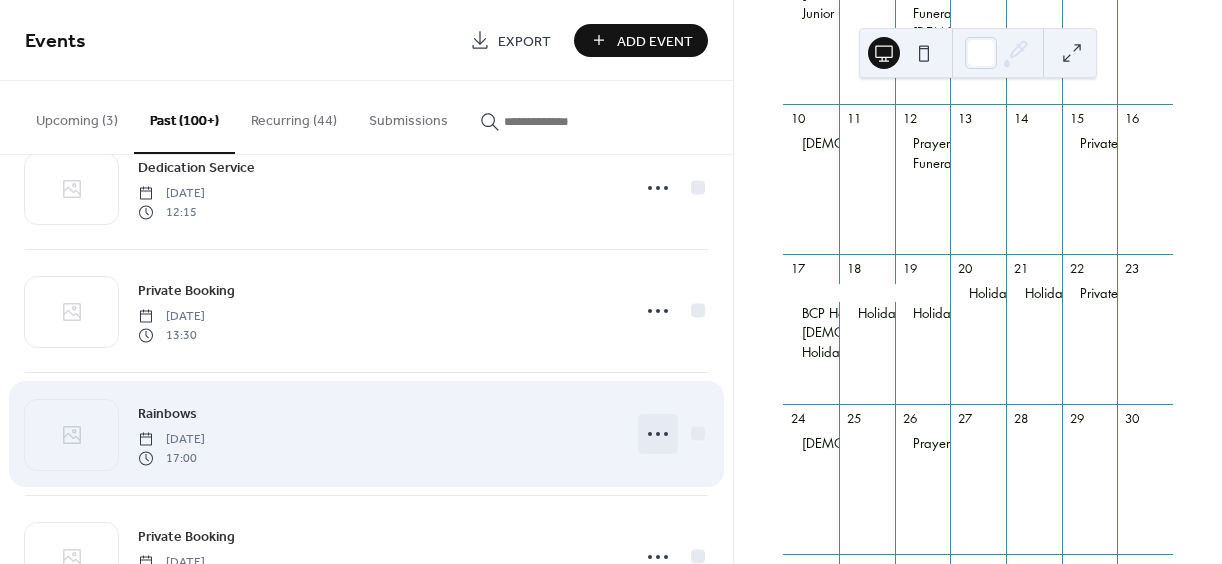 click 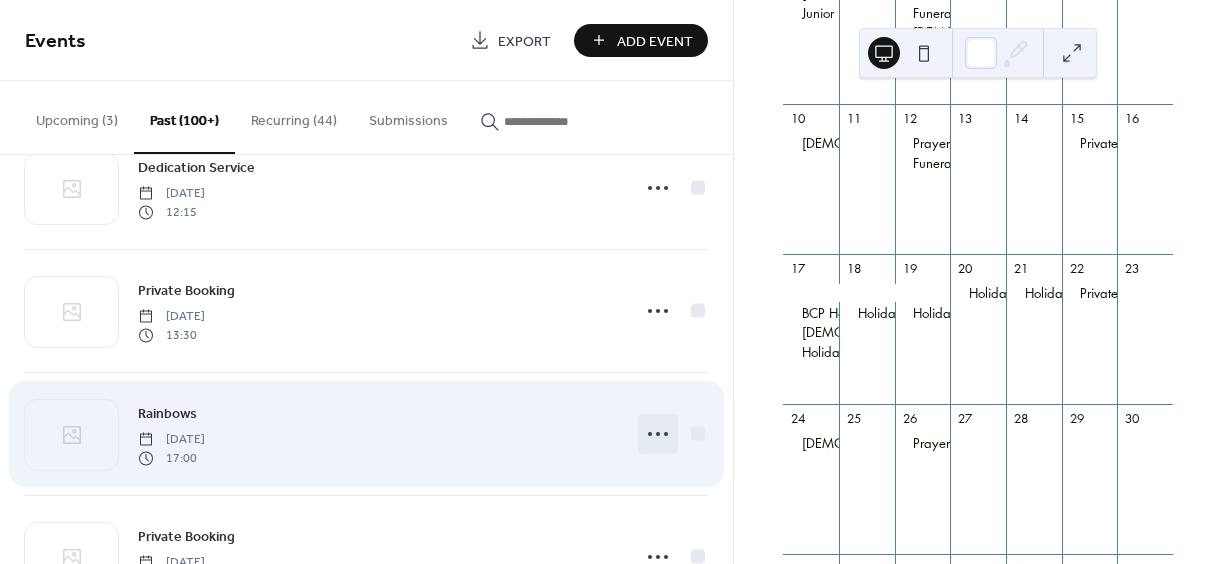 click 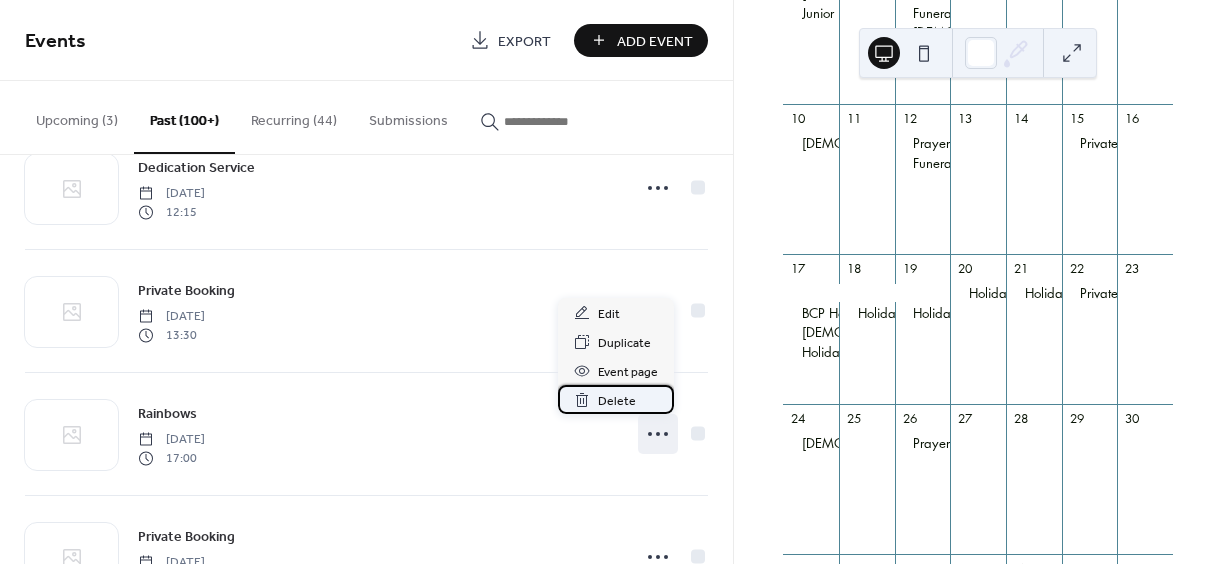 click on "Delete" at bounding box center [617, 401] 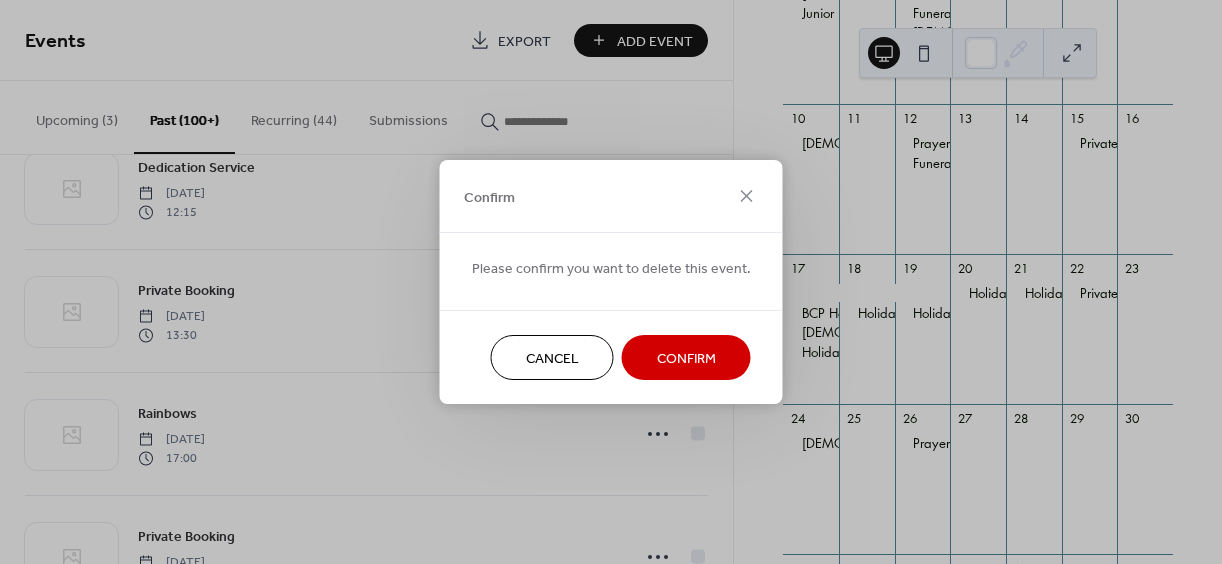 click on "Confirm" at bounding box center (686, 359) 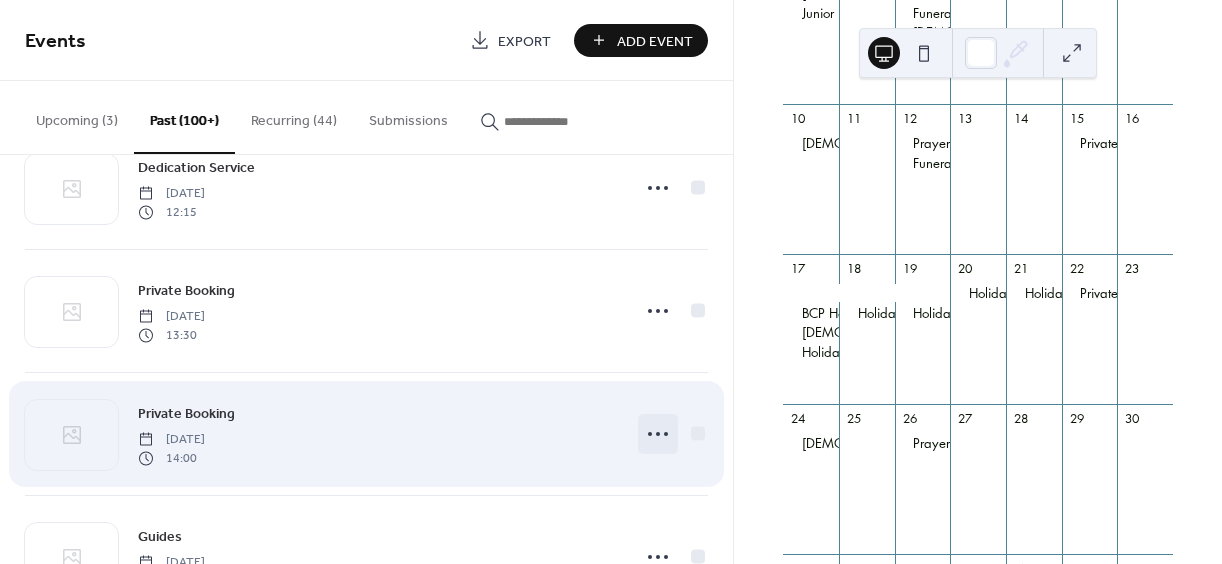 click 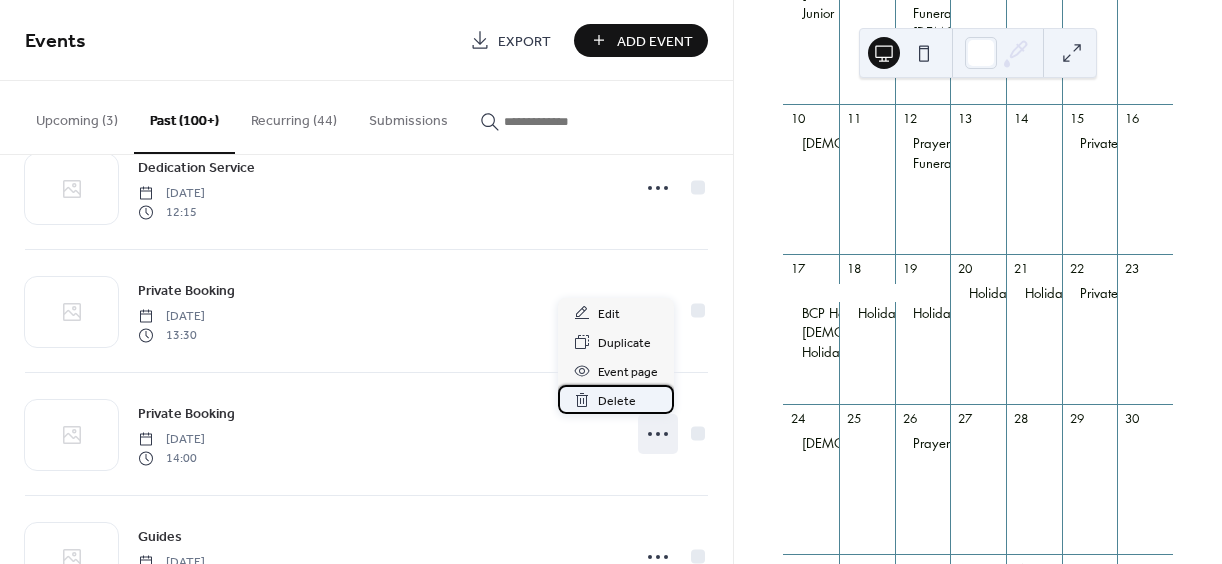 click on "Delete" at bounding box center (617, 401) 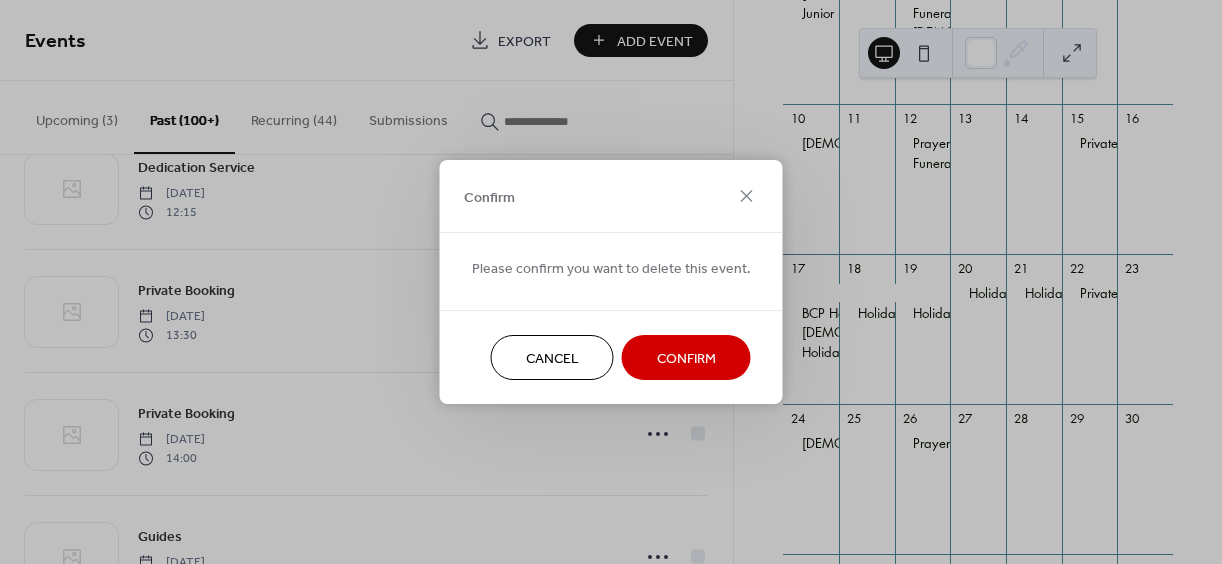 click on "Confirm" at bounding box center (686, 359) 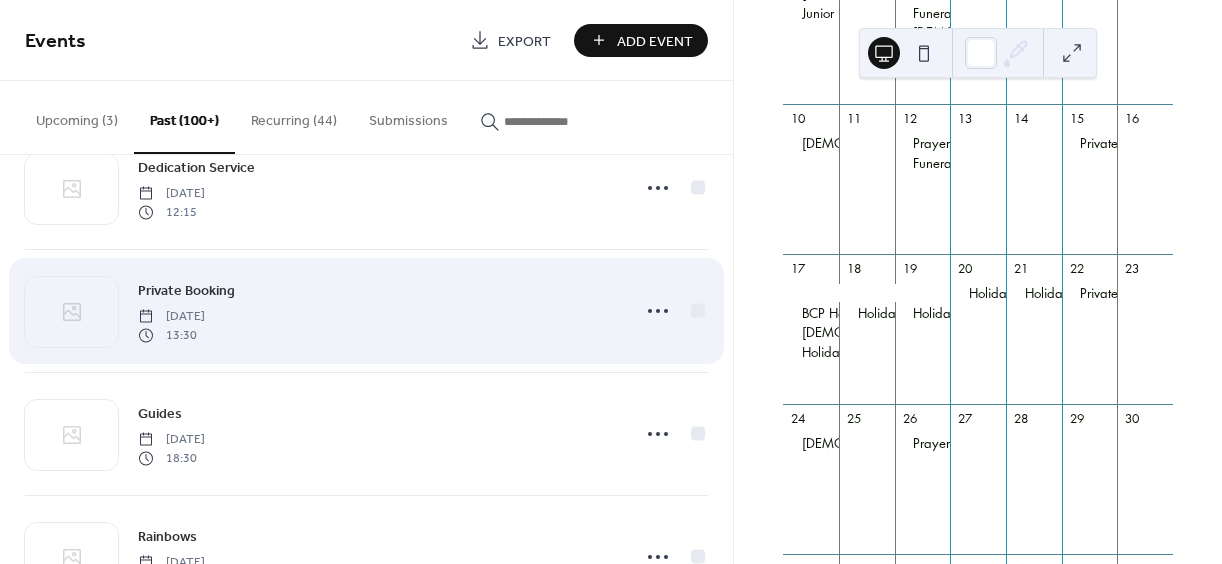 click 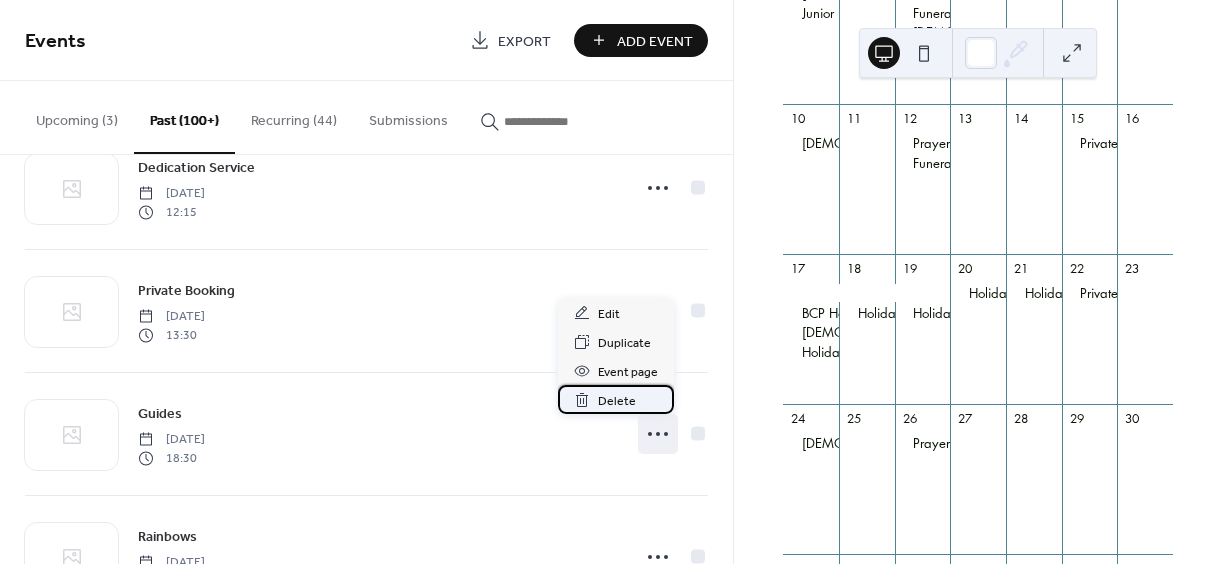click on "Delete" at bounding box center (617, 401) 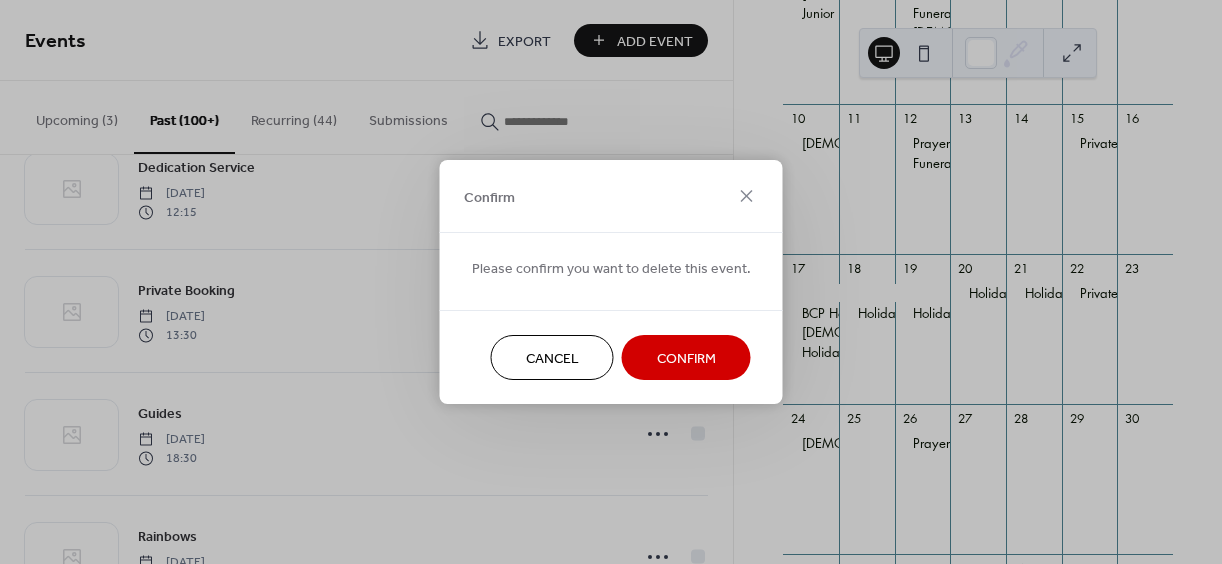 click on "Confirm" at bounding box center [686, 359] 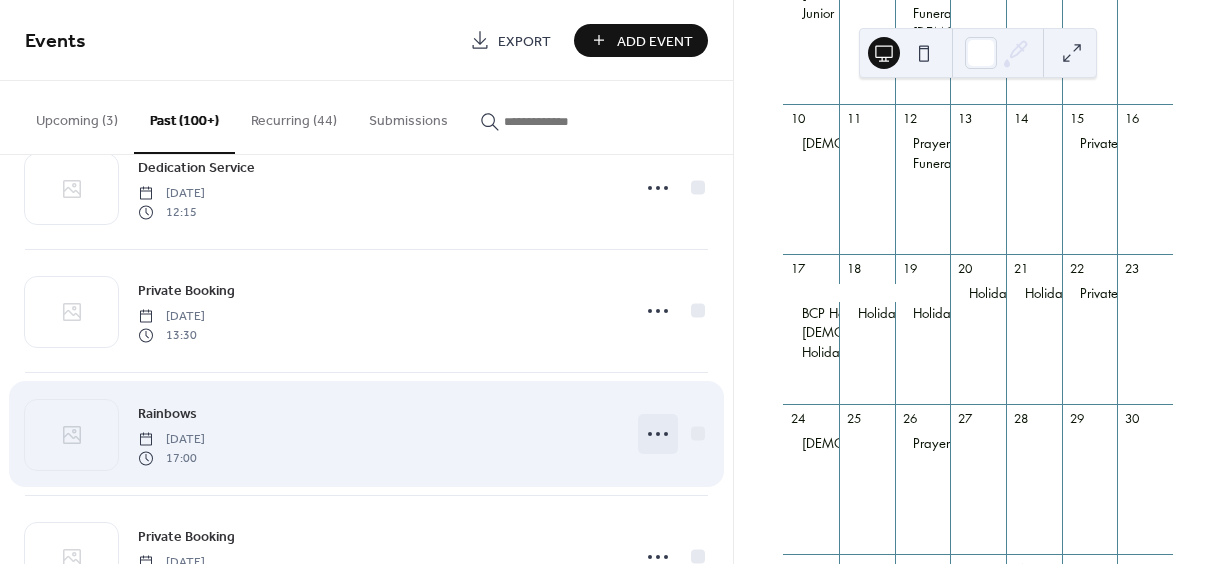 click 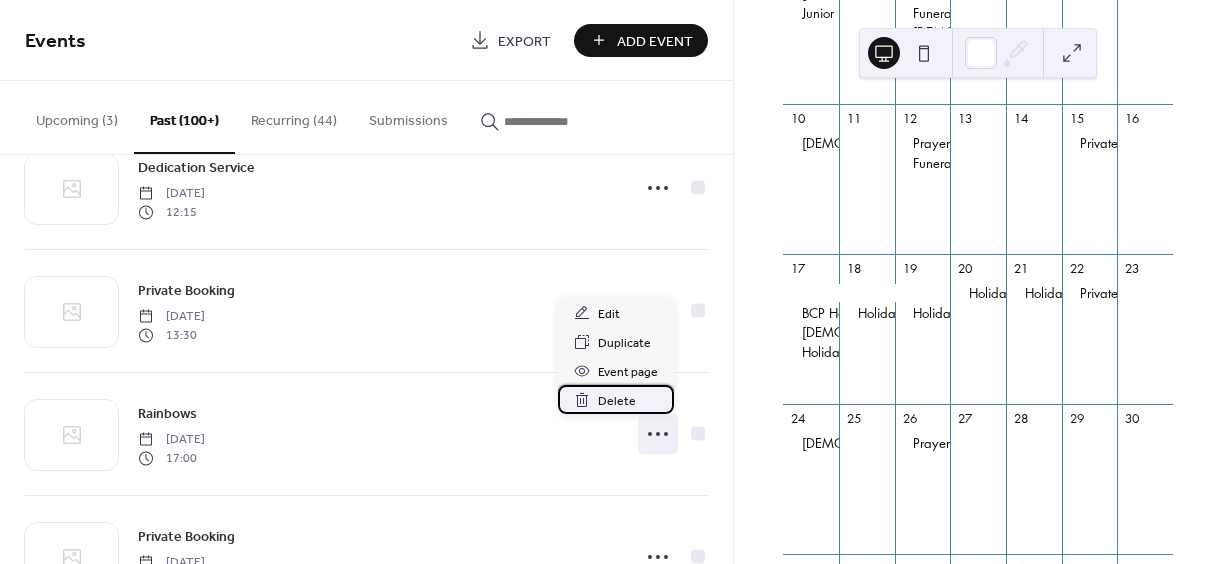 click on "Delete" at bounding box center [617, 401] 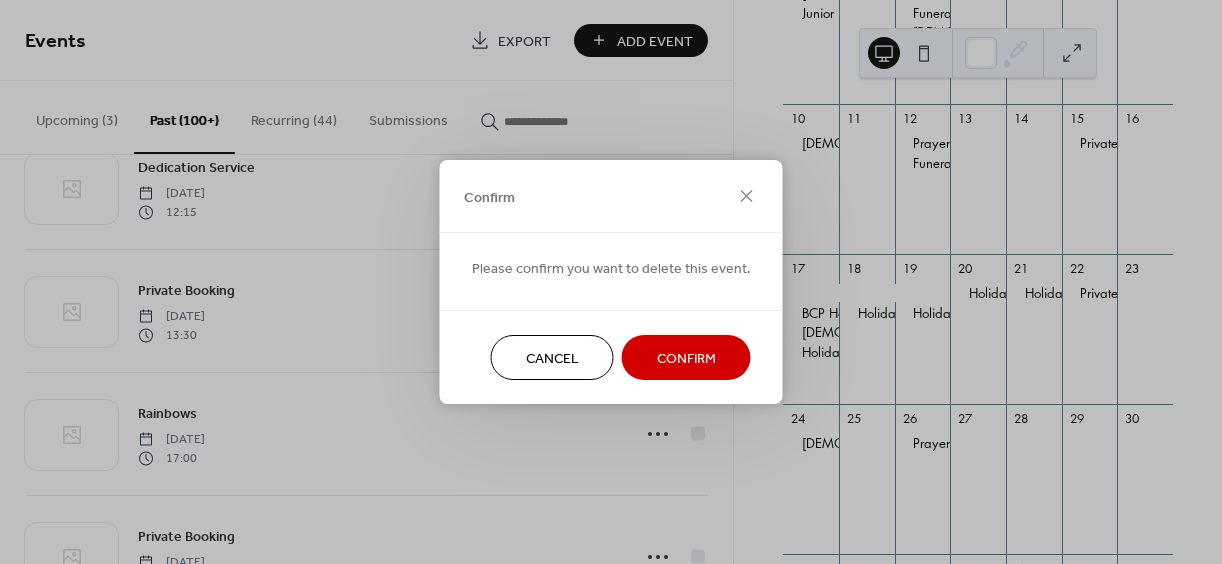 click on "Confirm" at bounding box center [686, 359] 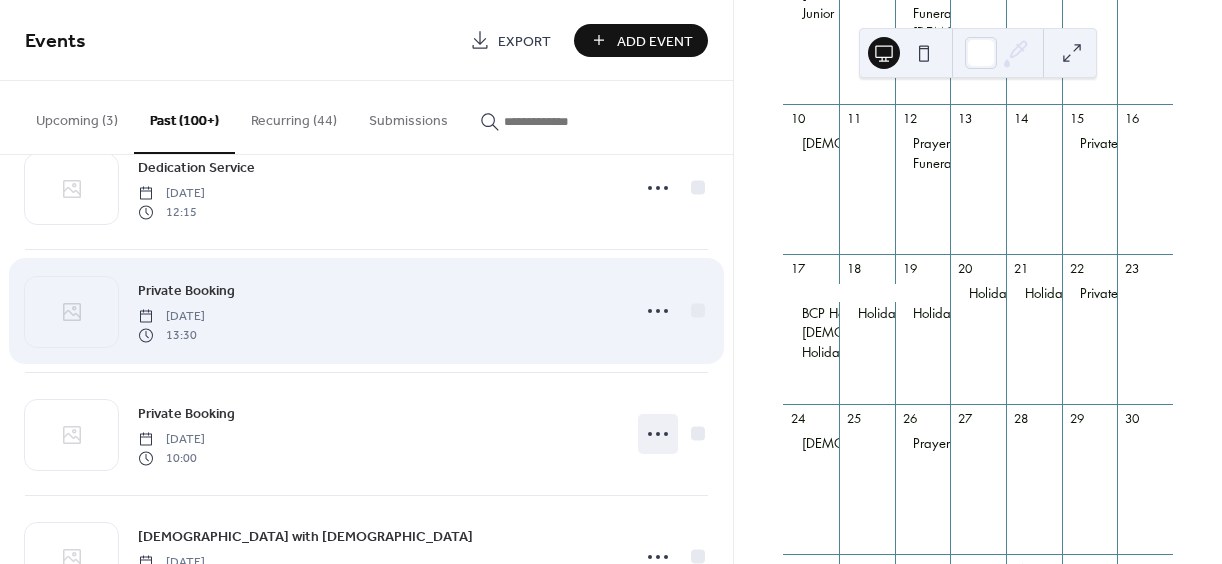 click 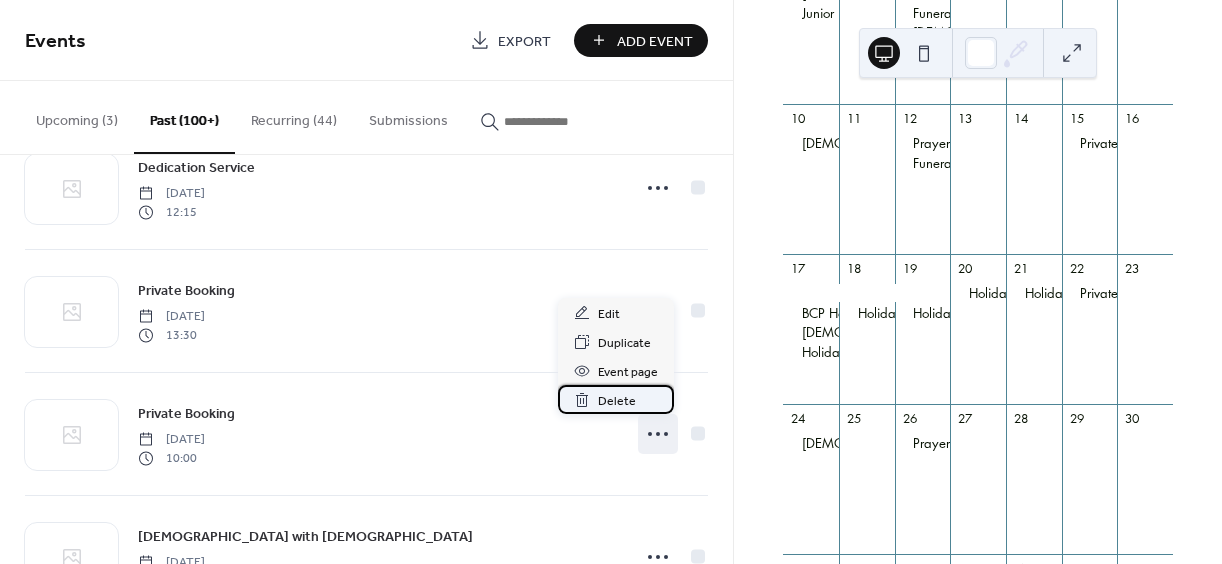 click on "Delete" at bounding box center (617, 401) 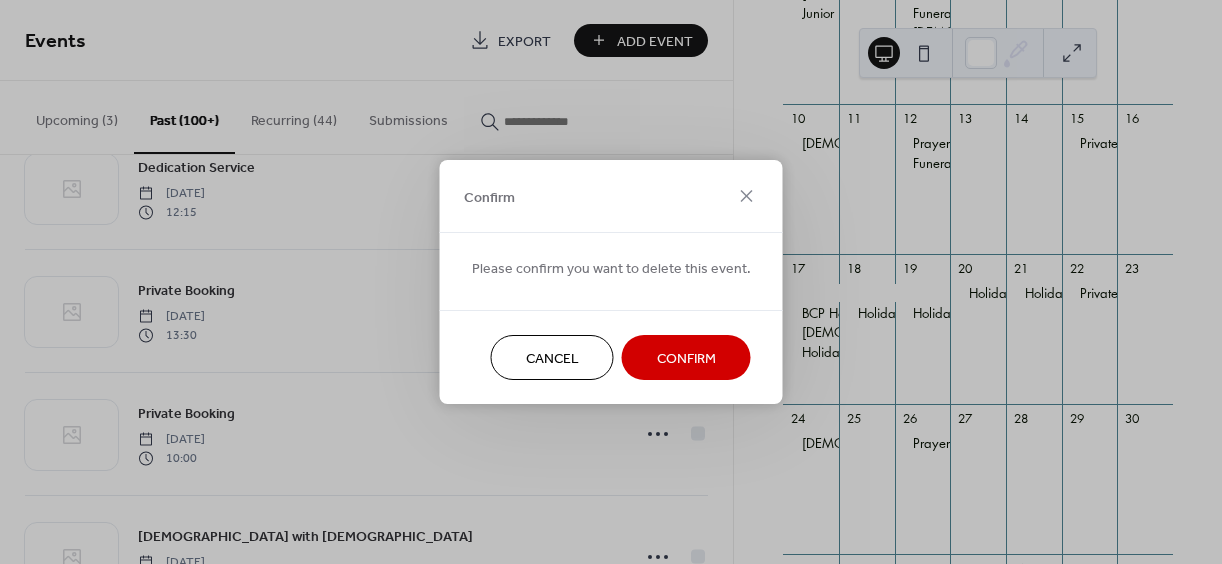 click on "Confirm" at bounding box center [686, 359] 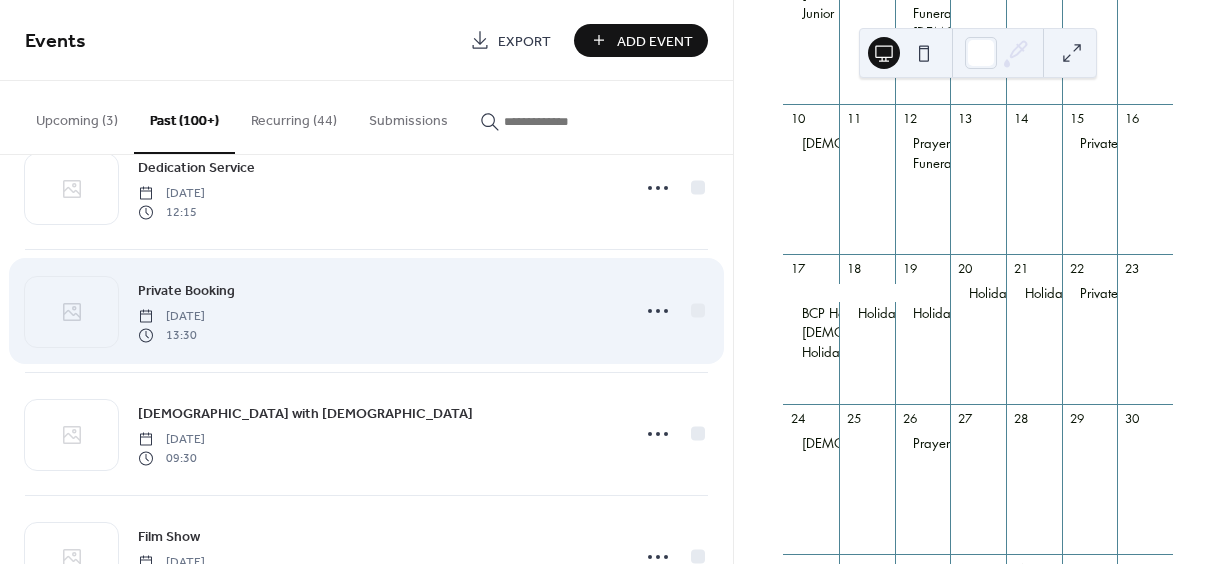 click 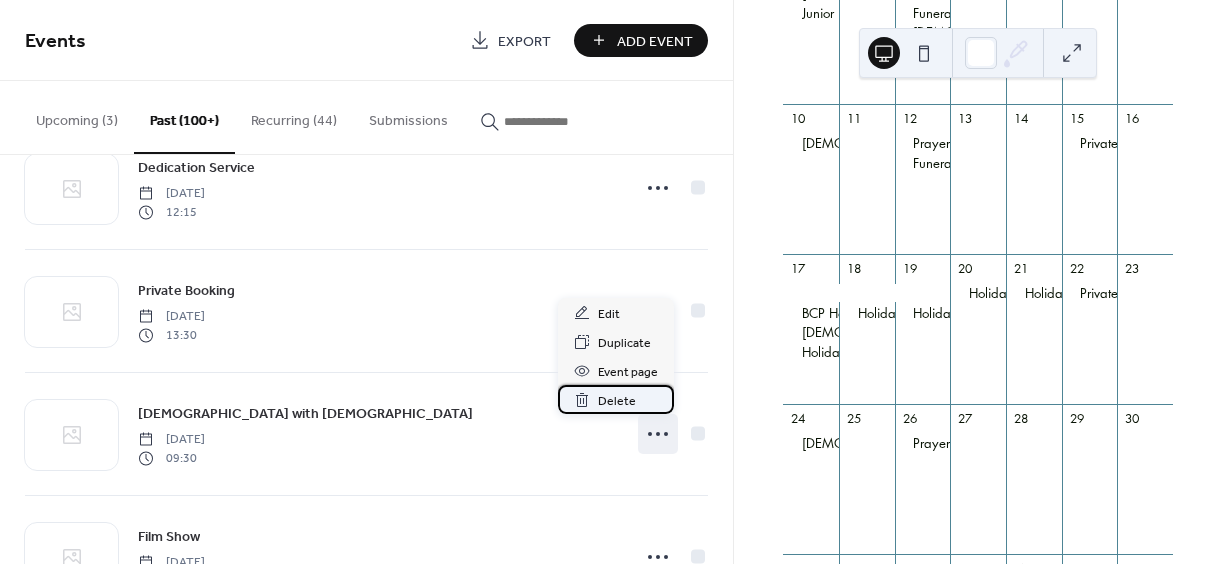 click on "Delete" at bounding box center (617, 401) 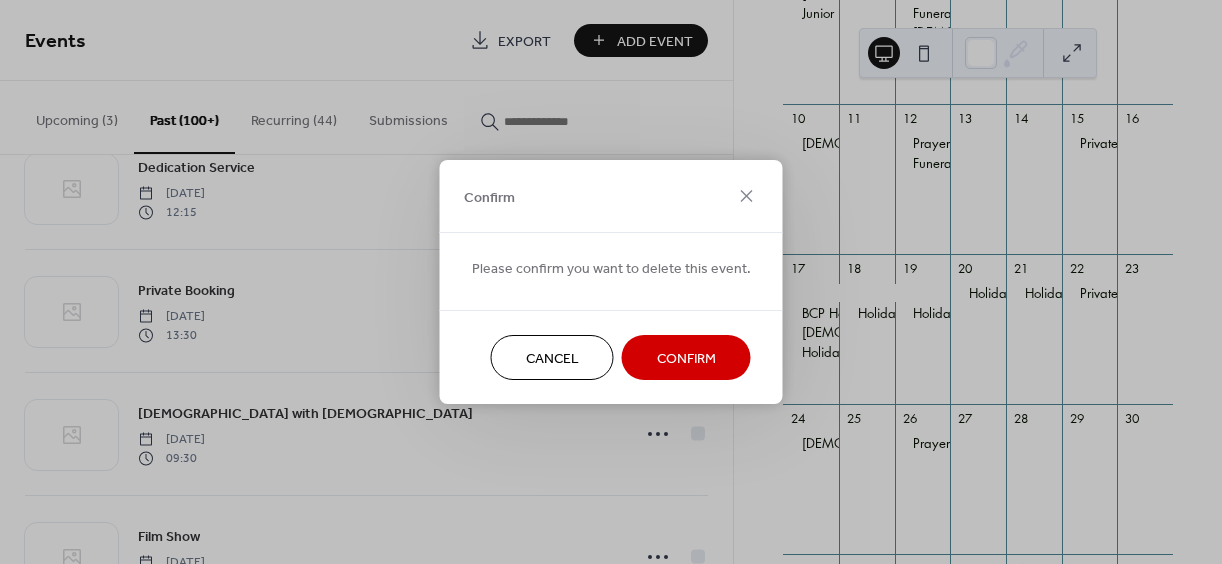click on "Confirm" at bounding box center [686, 359] 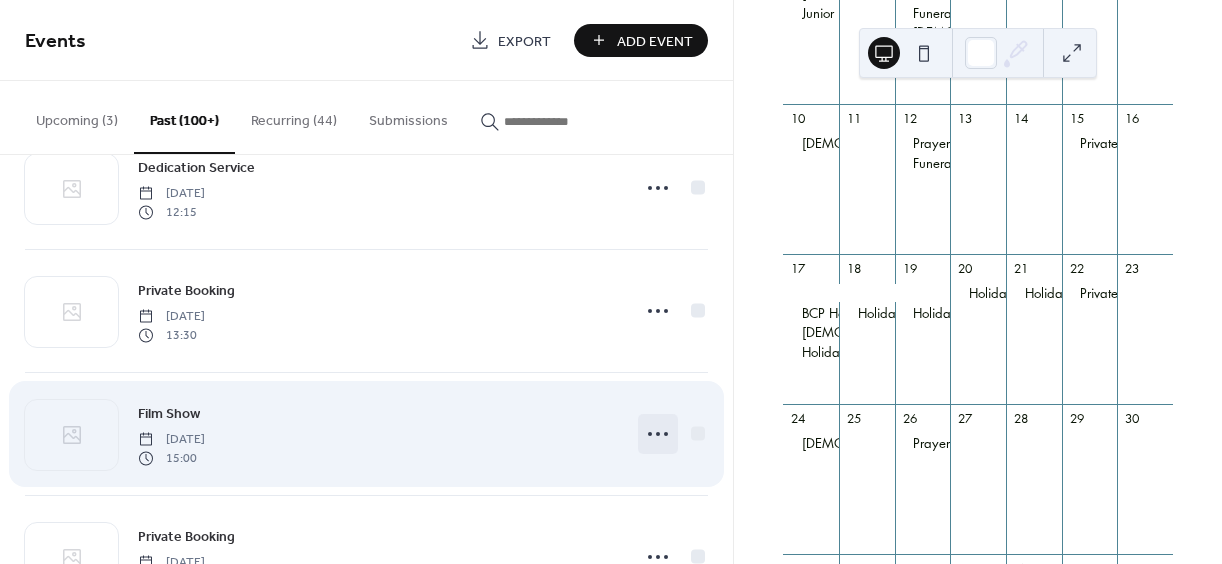 click 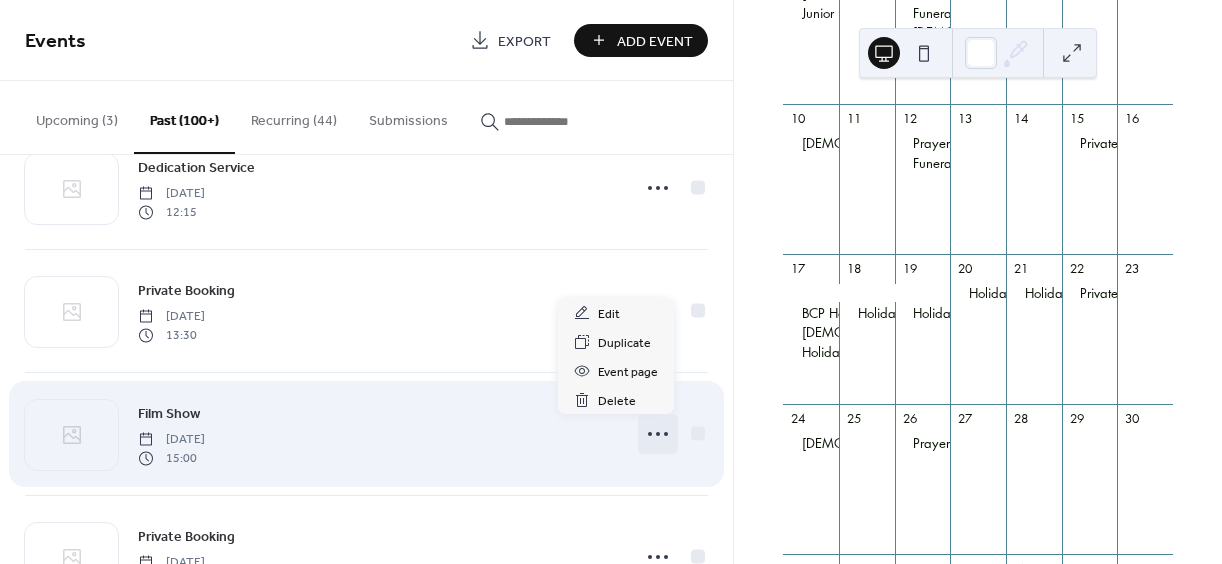 click 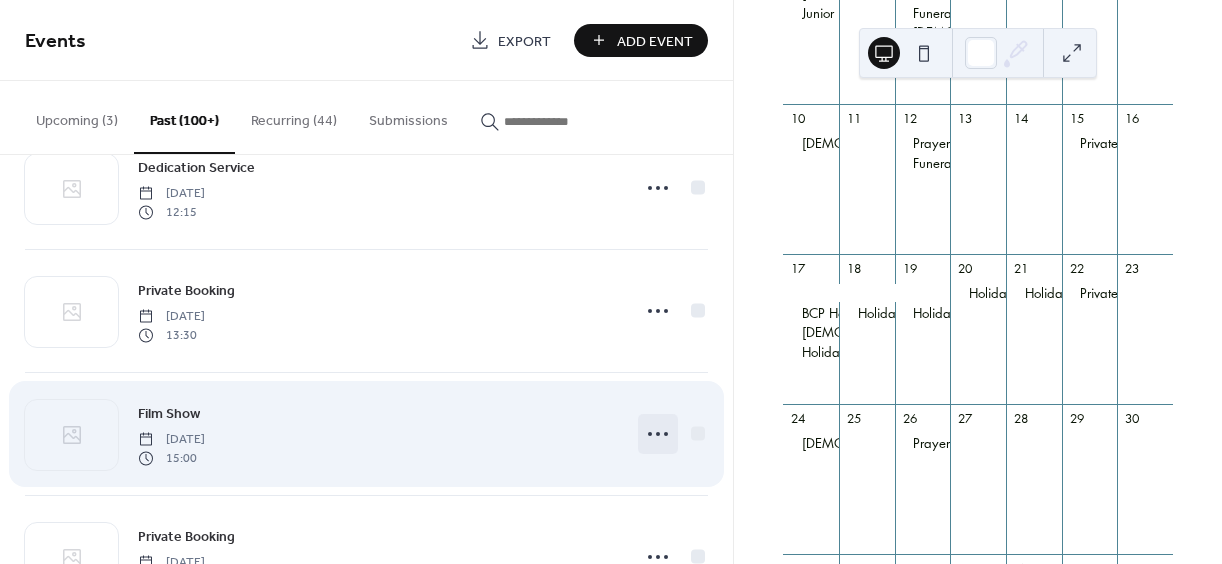 click 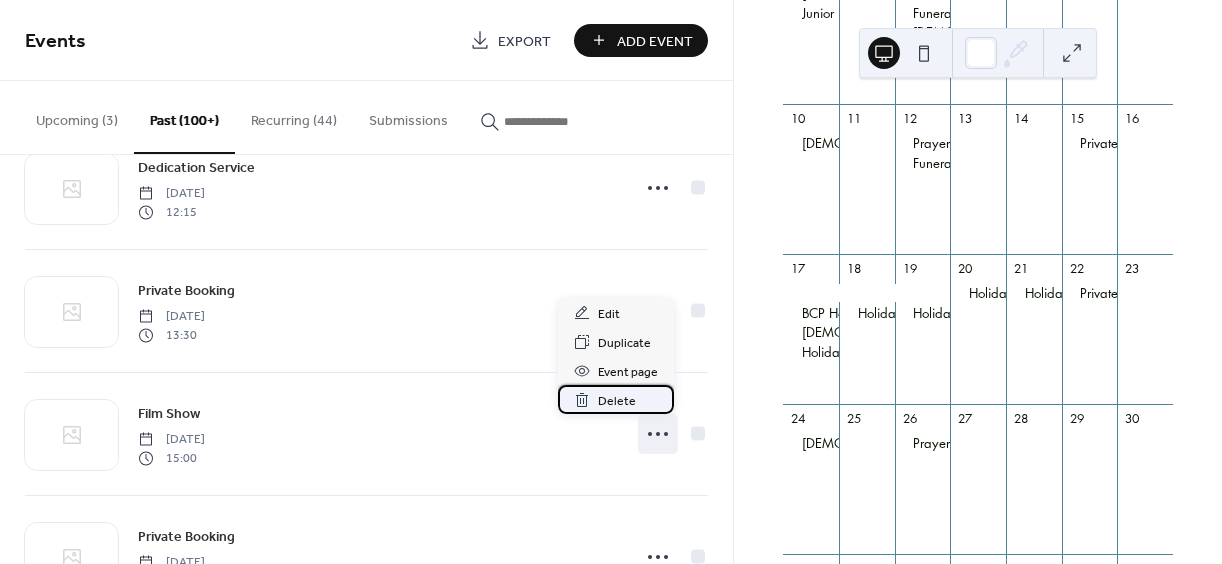 click on "Delete" at bounding box center (617, 401) 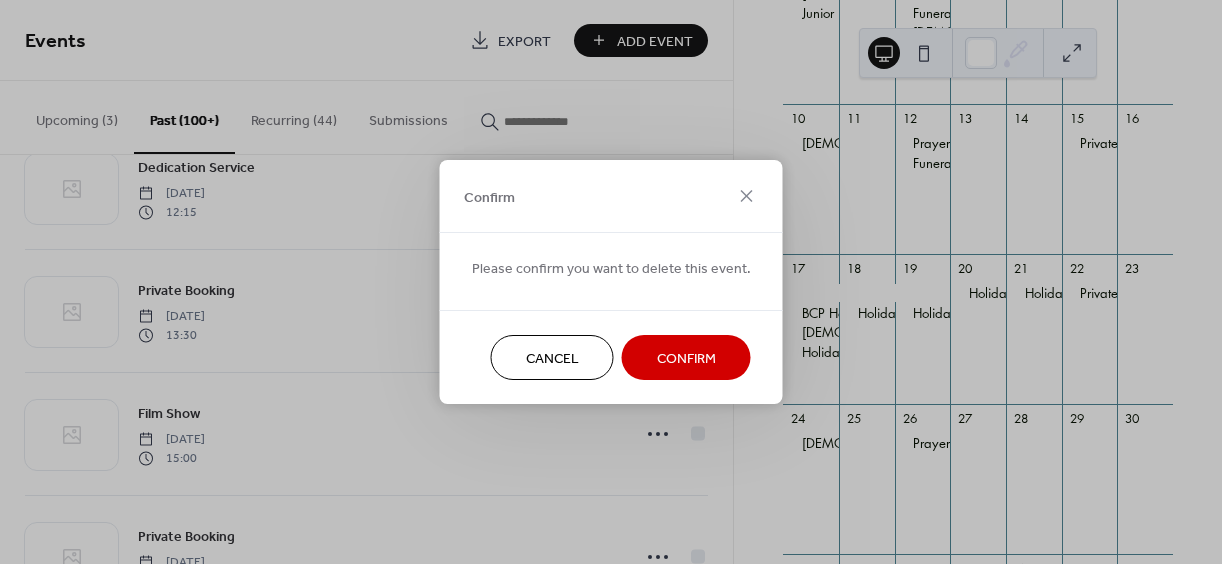 click on "Confirm" at bounding box center (686, 359) 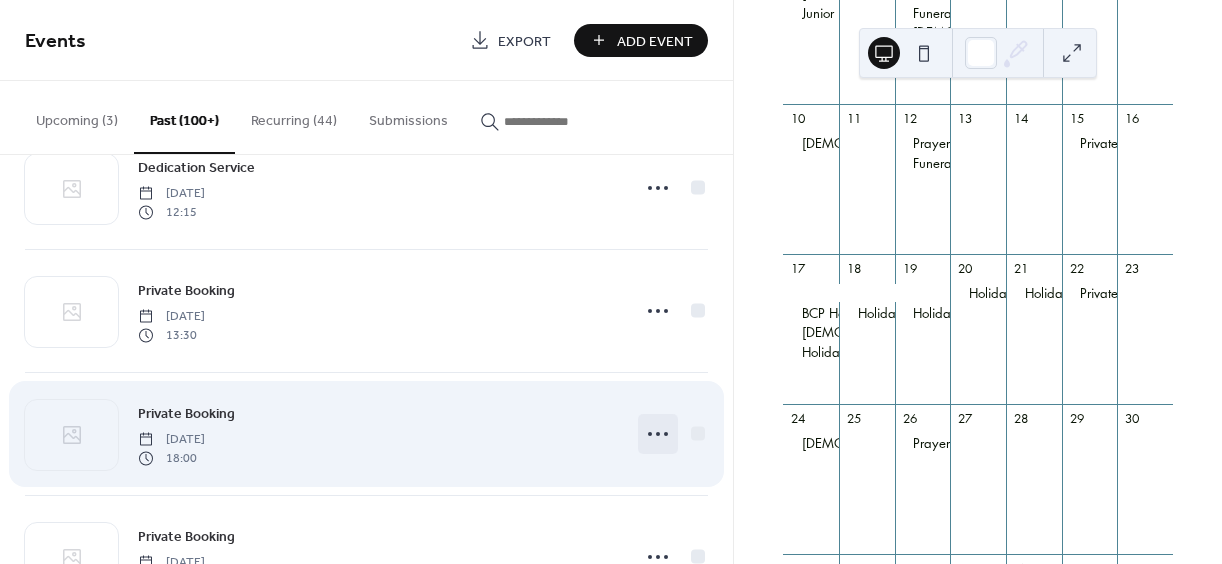 click 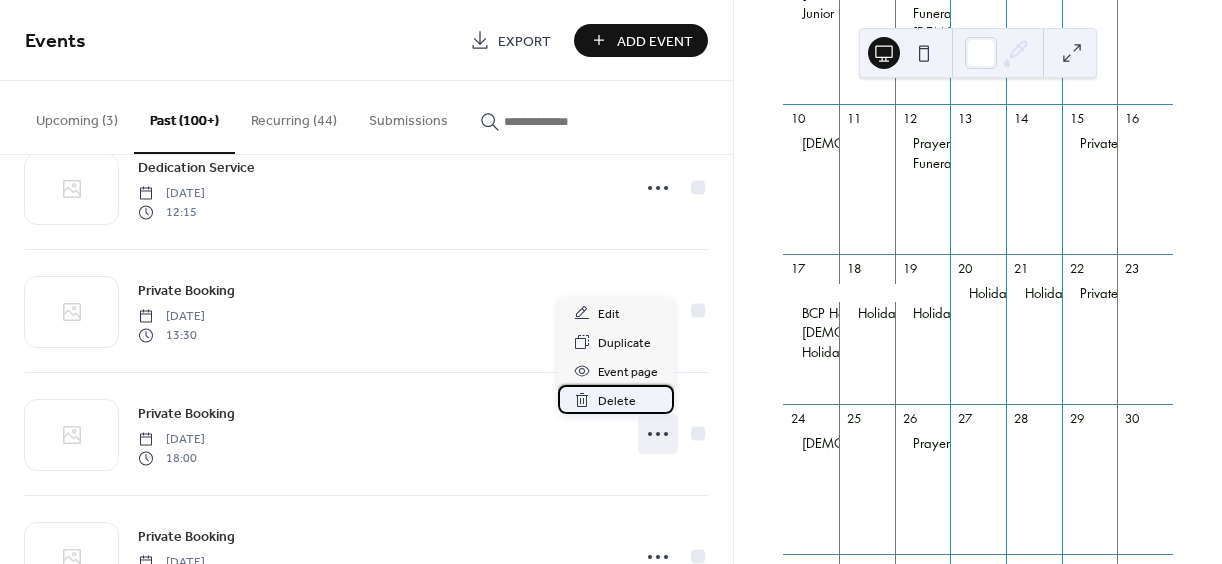click on "Delete" at bounding box center (617, 401) 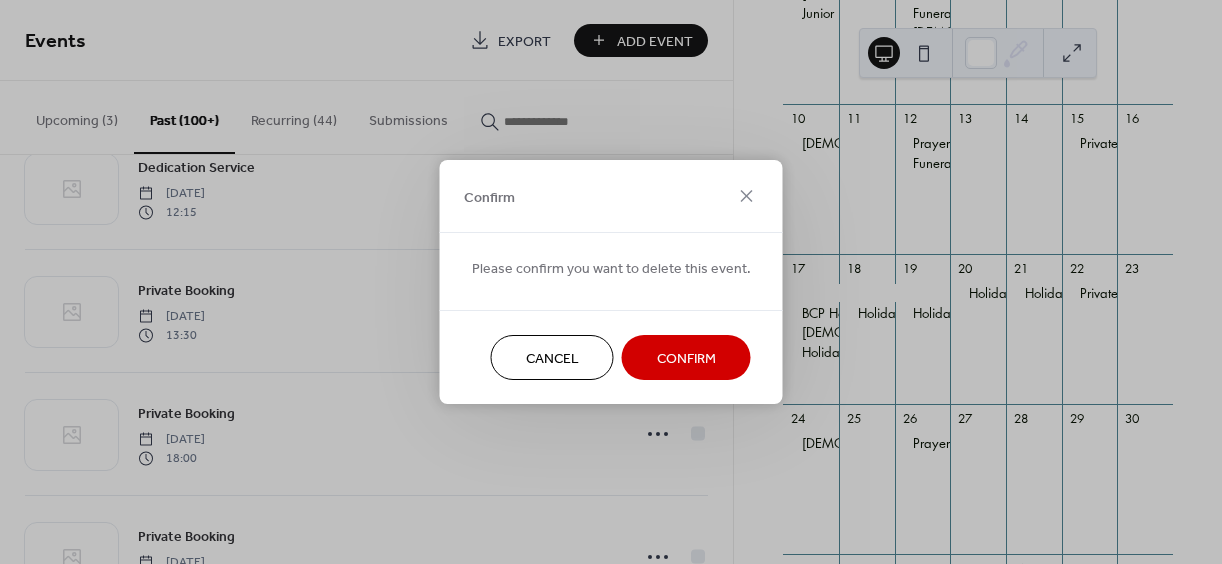 click on "Confirm" at bounding box center [686, 359] 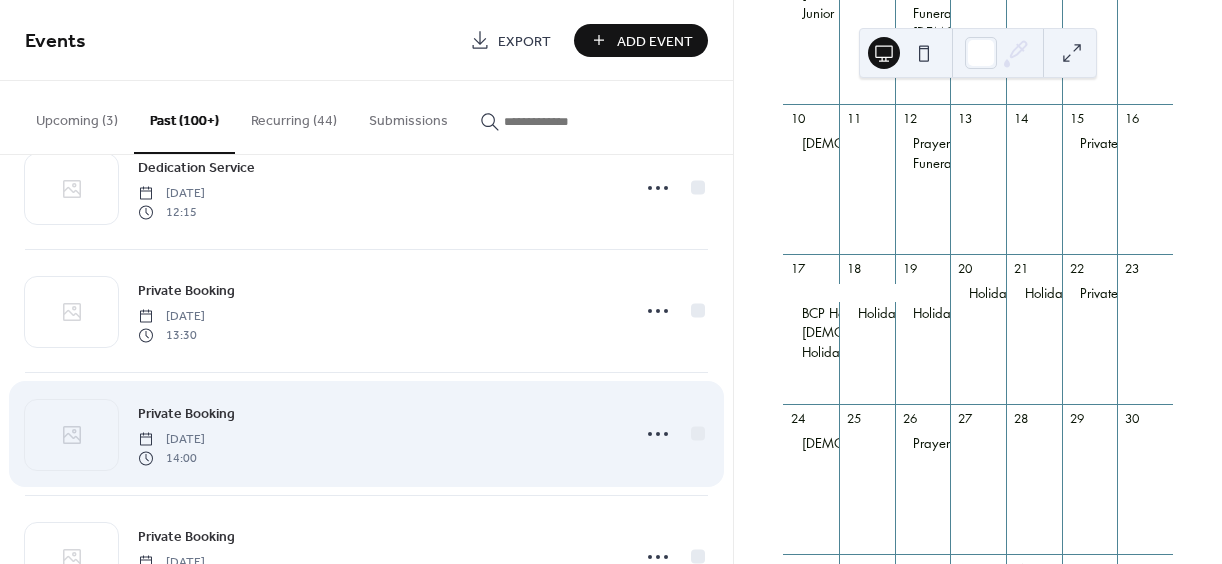click 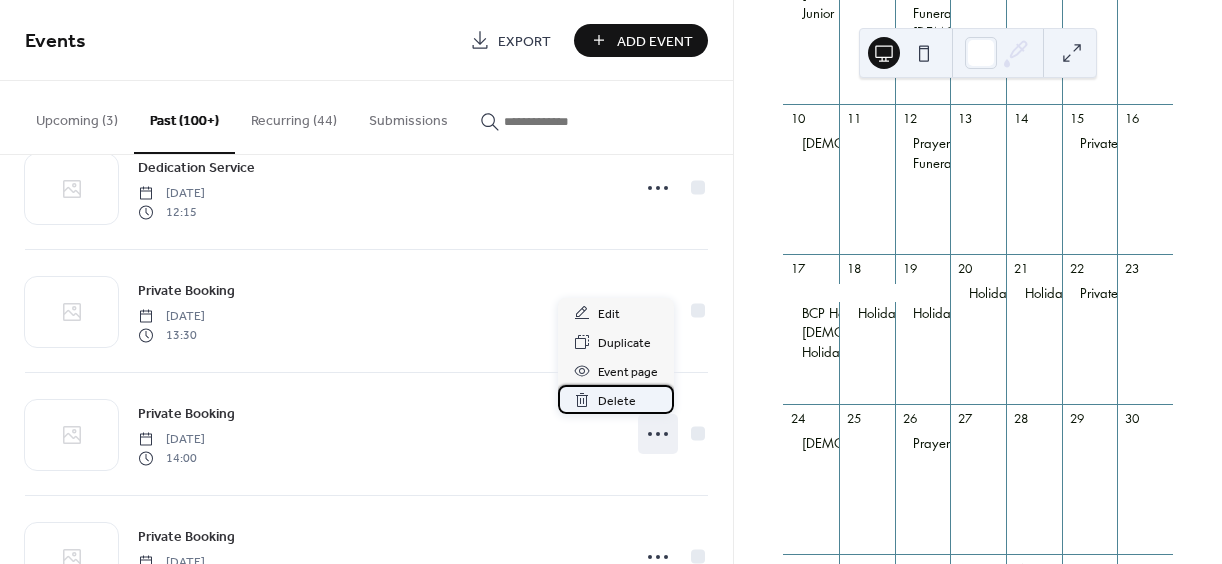 click on "Delete" at bounding box center [617, 401] 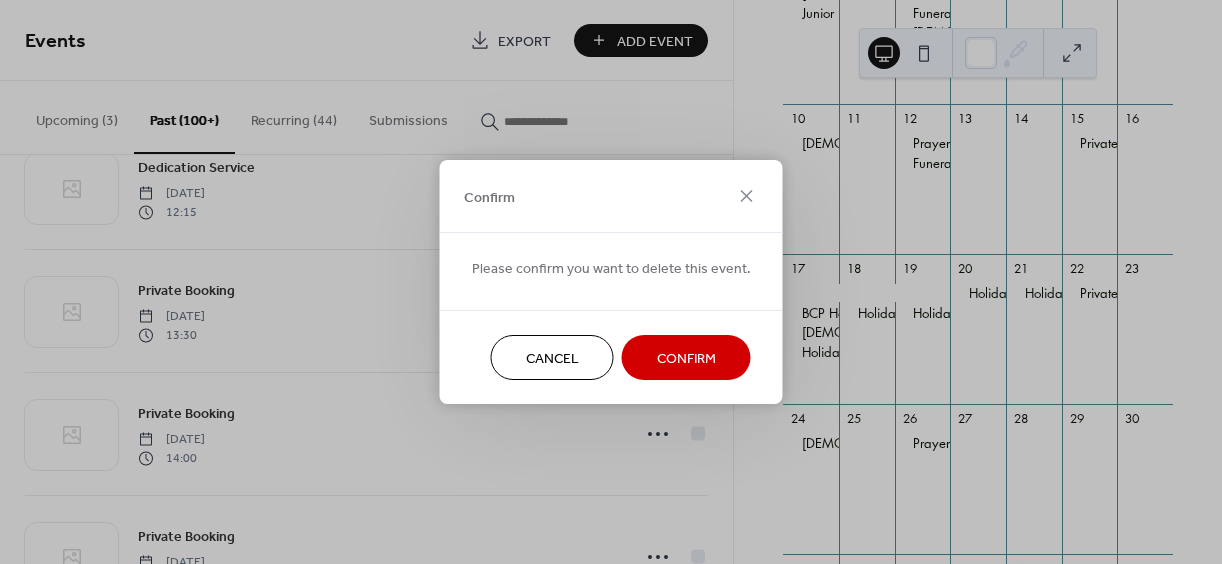 click on "Confirm" at bounding box center (686, 359) 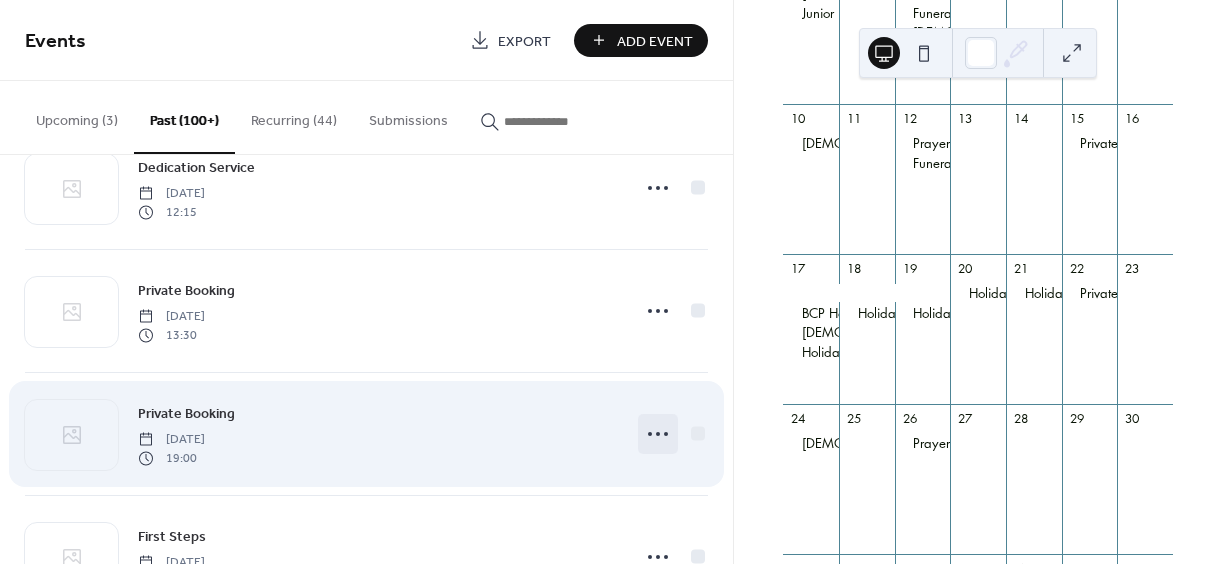 click 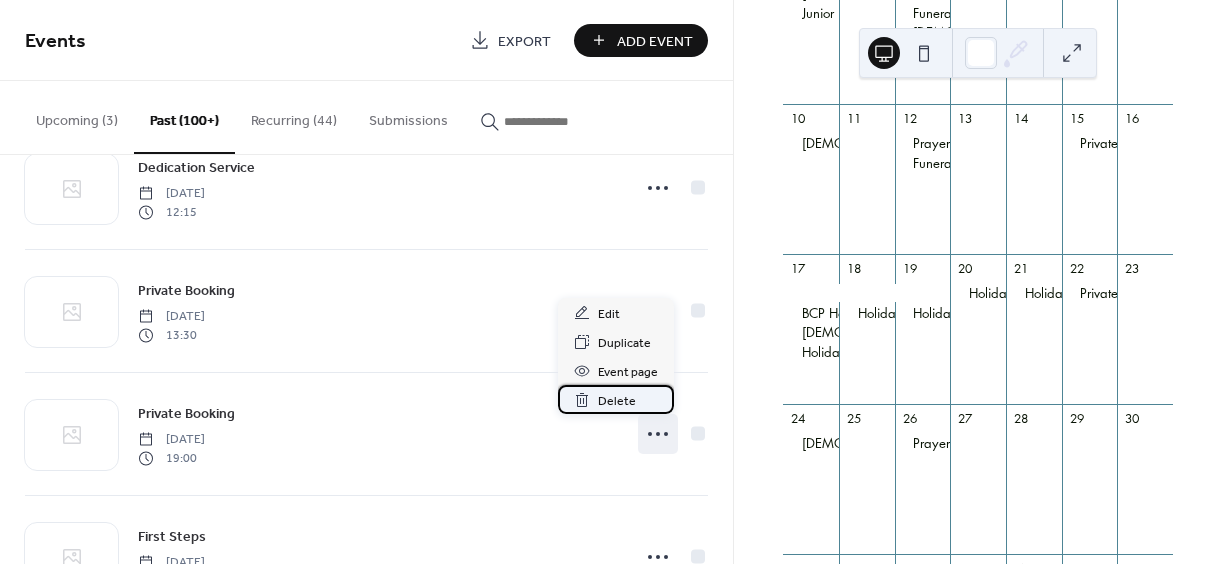 click on "Delete" at bounding box center [617, 401] 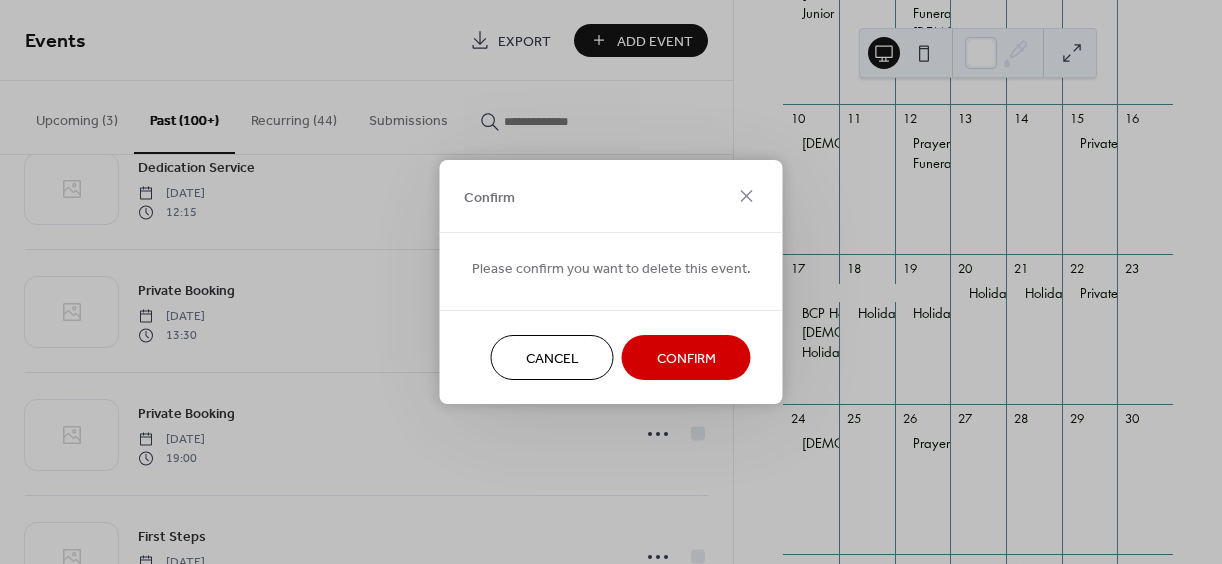 click on "Confirm" at bounding box center [686, 359] 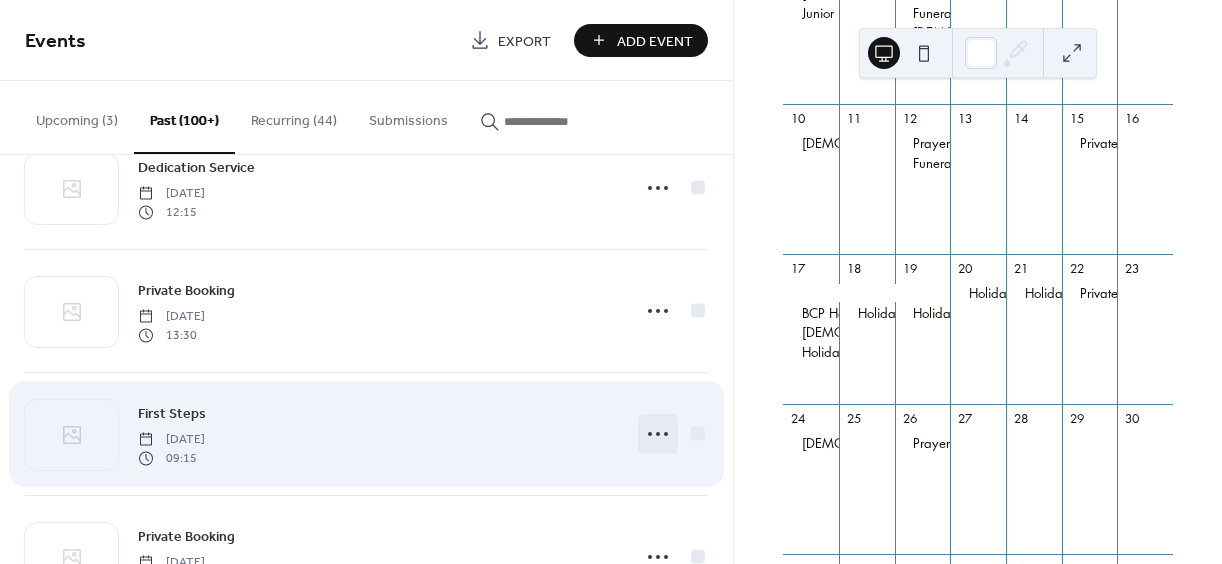 click 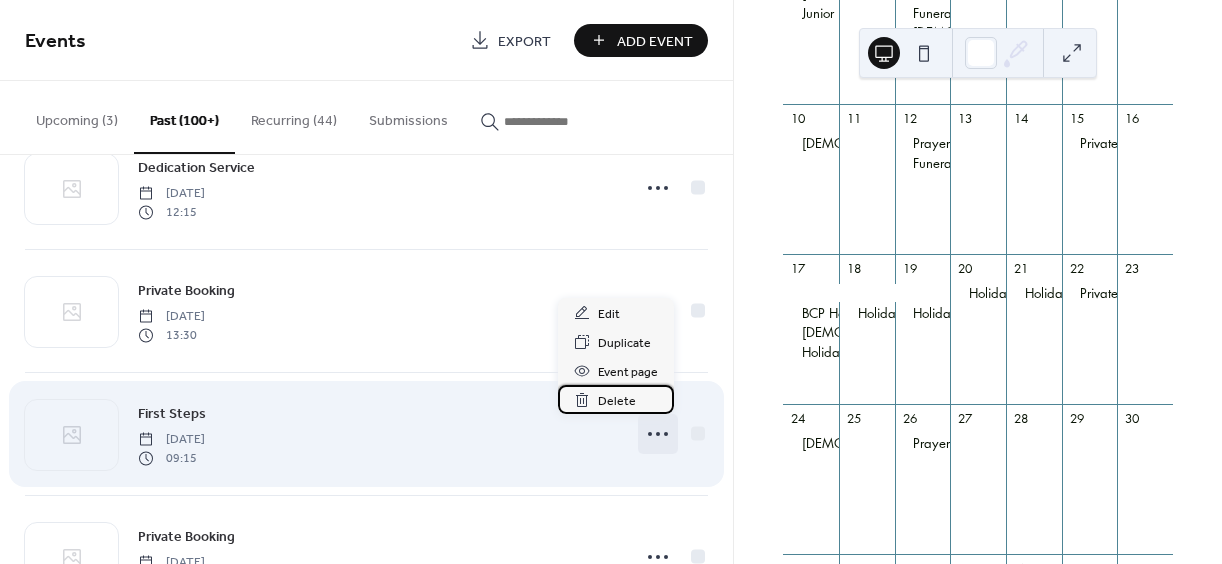 click on "Delete" at bounding box center [617, 401] 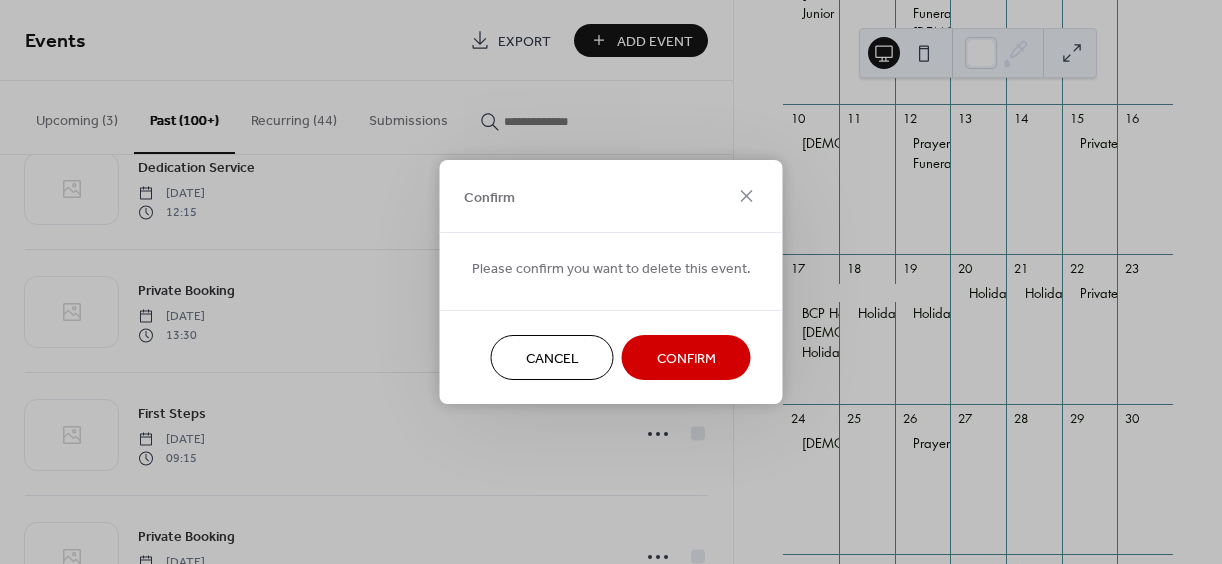click on "Confirm" at bounding box center (686, 359) 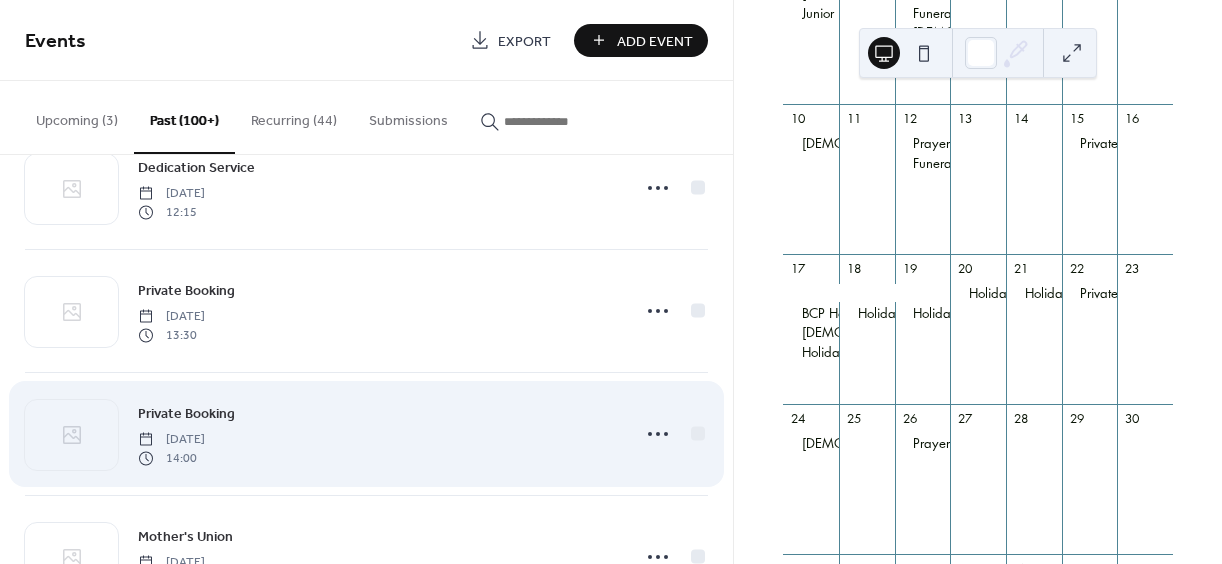 click 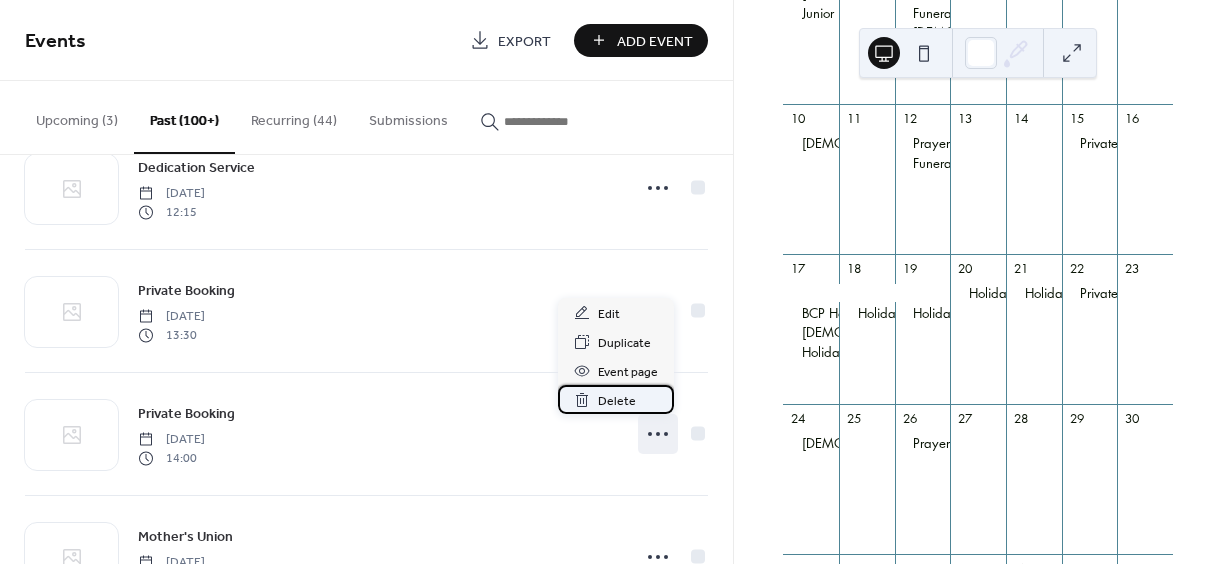 click on "Delete" at bounding box center (617, 401) 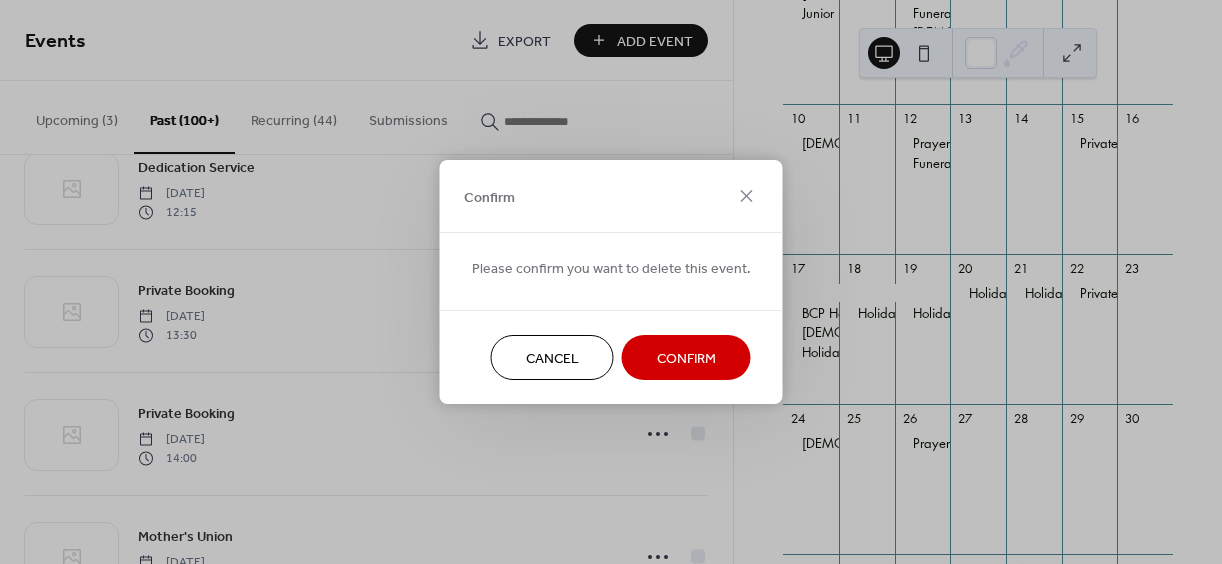 click on "Confirm" at bounding box center [686, 359] 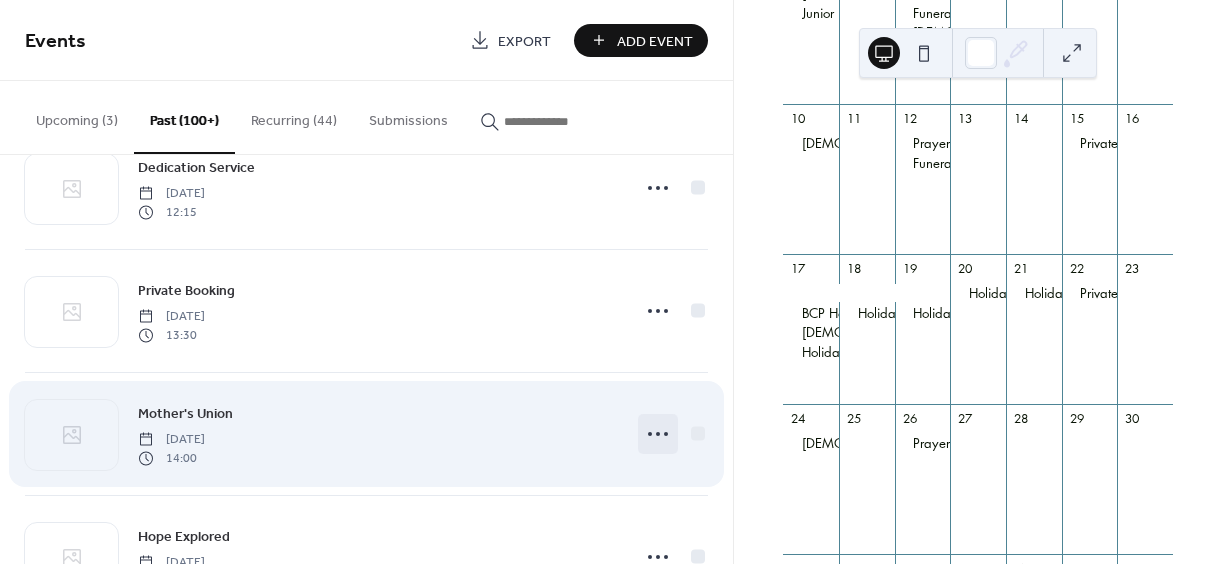click 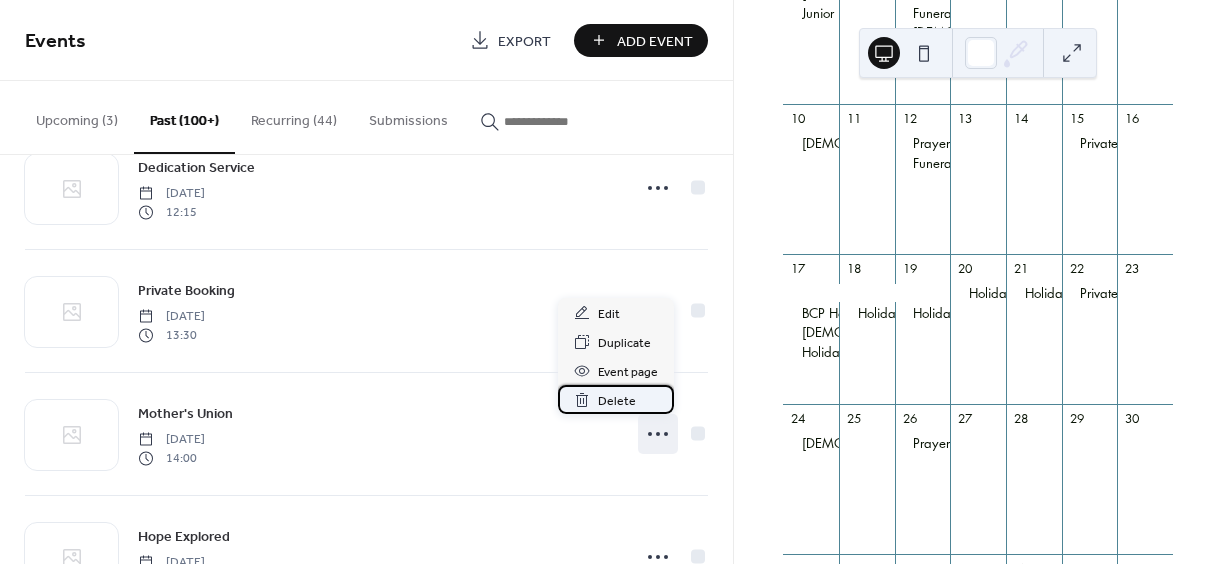 click on "Delete" at bounding box center [617, 401] 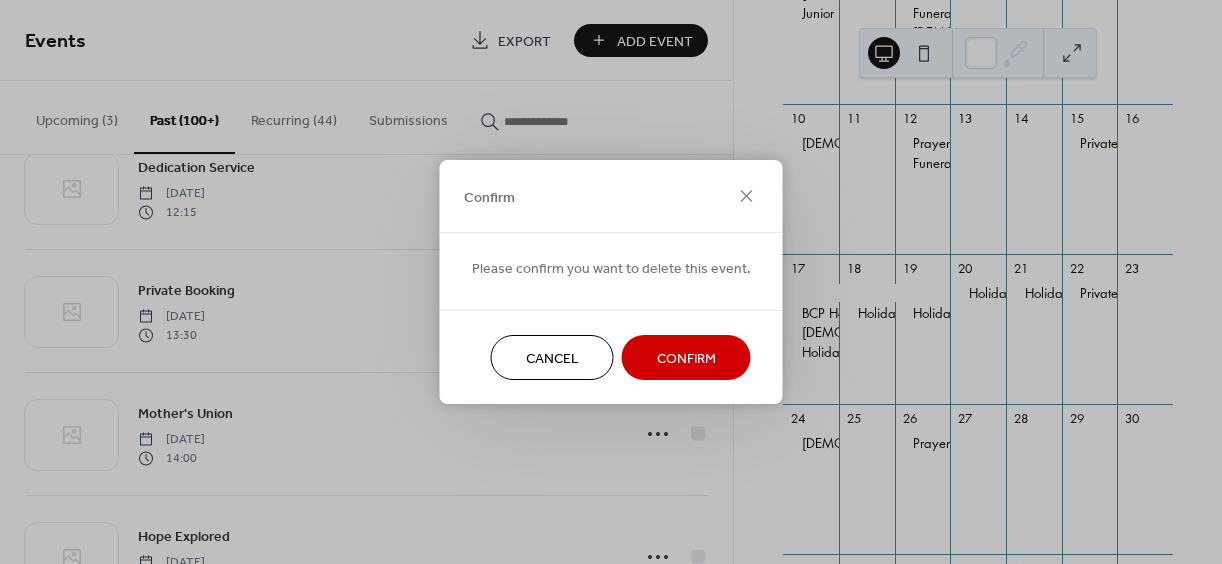 click on "Confirm" at bounding box center [686, 359] 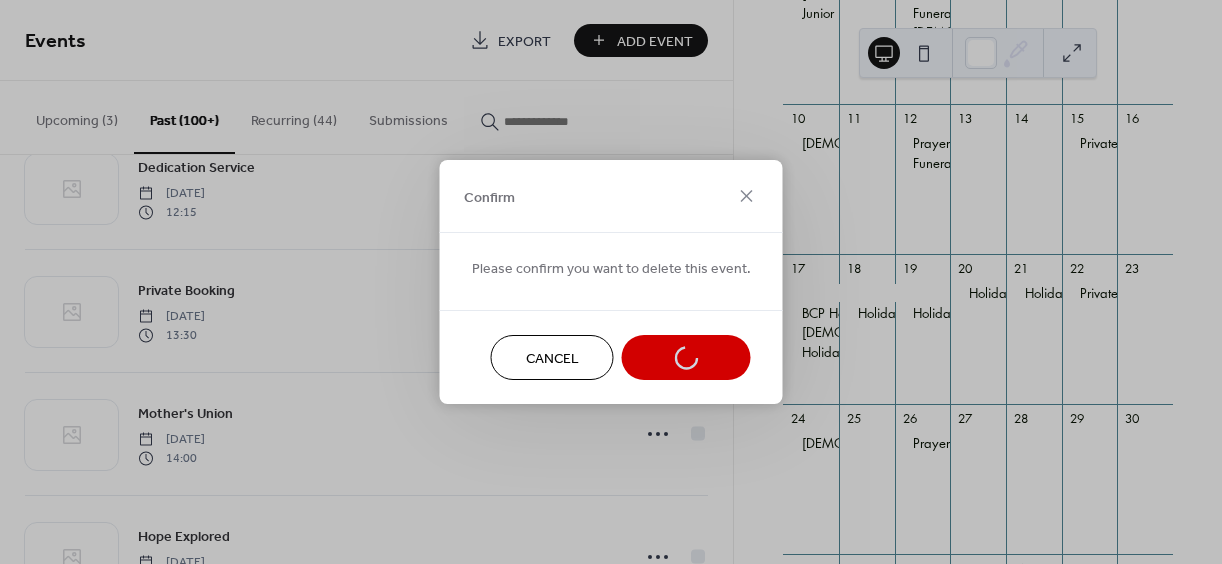 click on "Cancel Confirm" at bounding box center [611, 357] 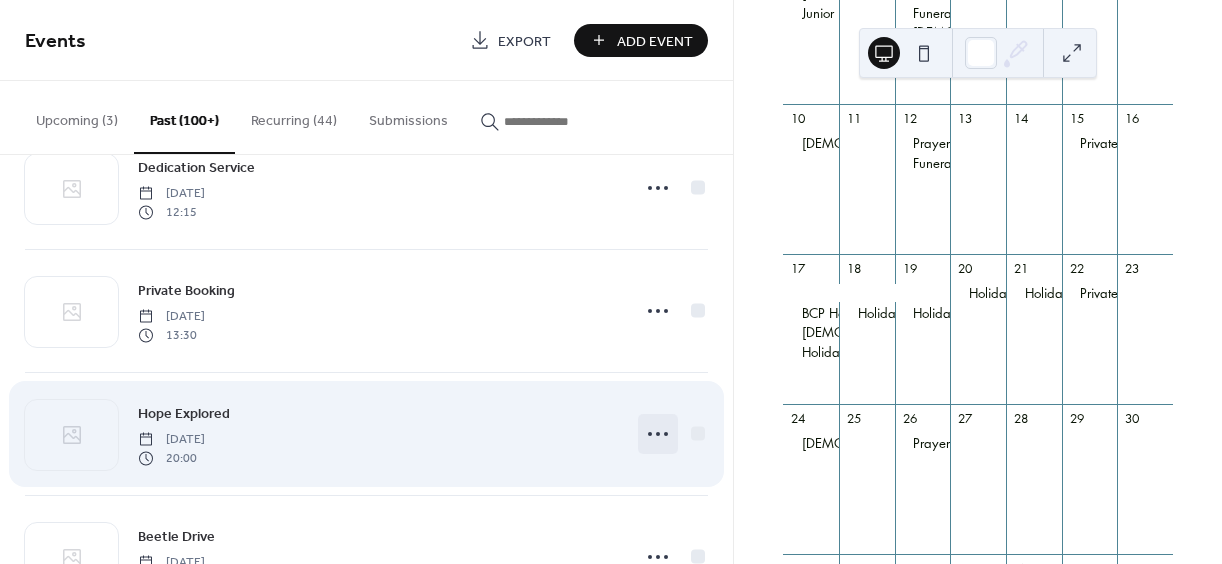 click 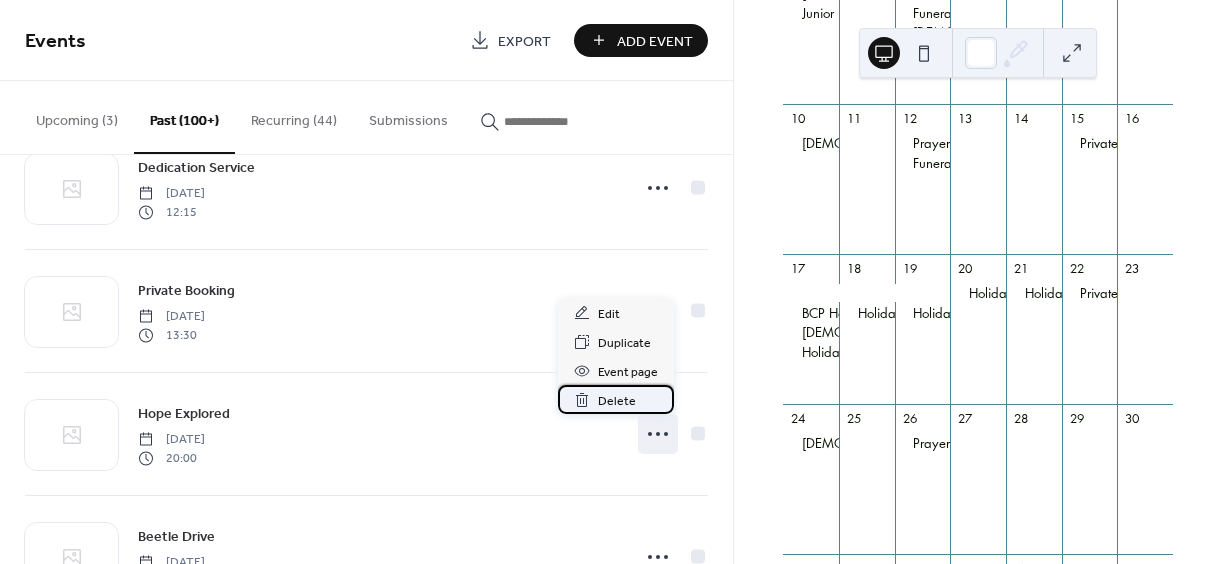 click on "Delete" at bounding box center [617, 401] 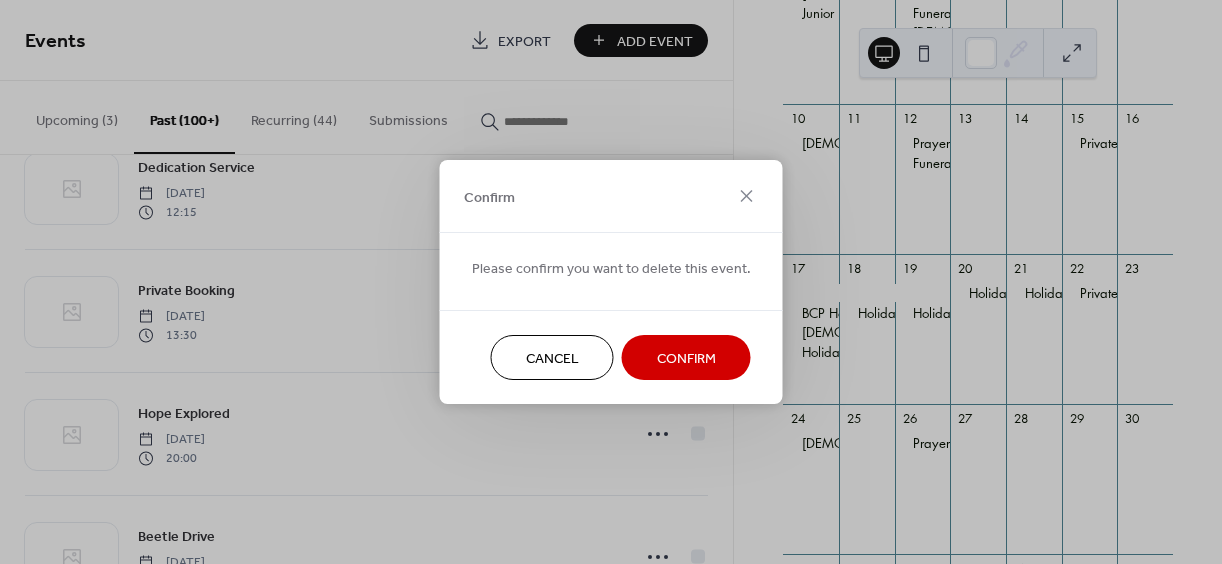 click on "Confirm" at bounding box center (686, 359) 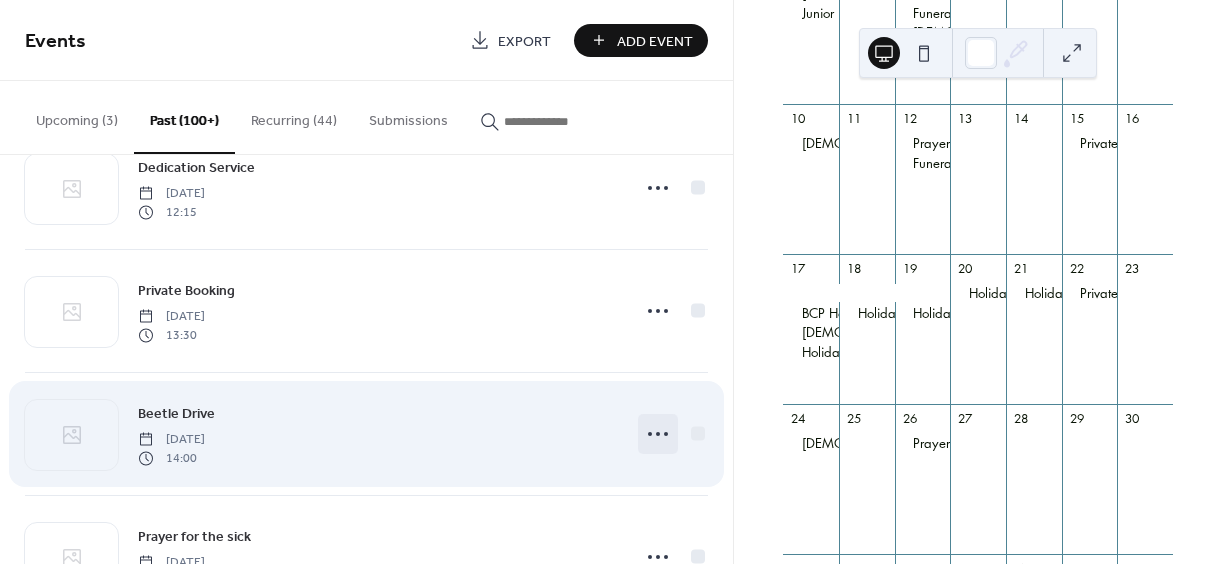 click 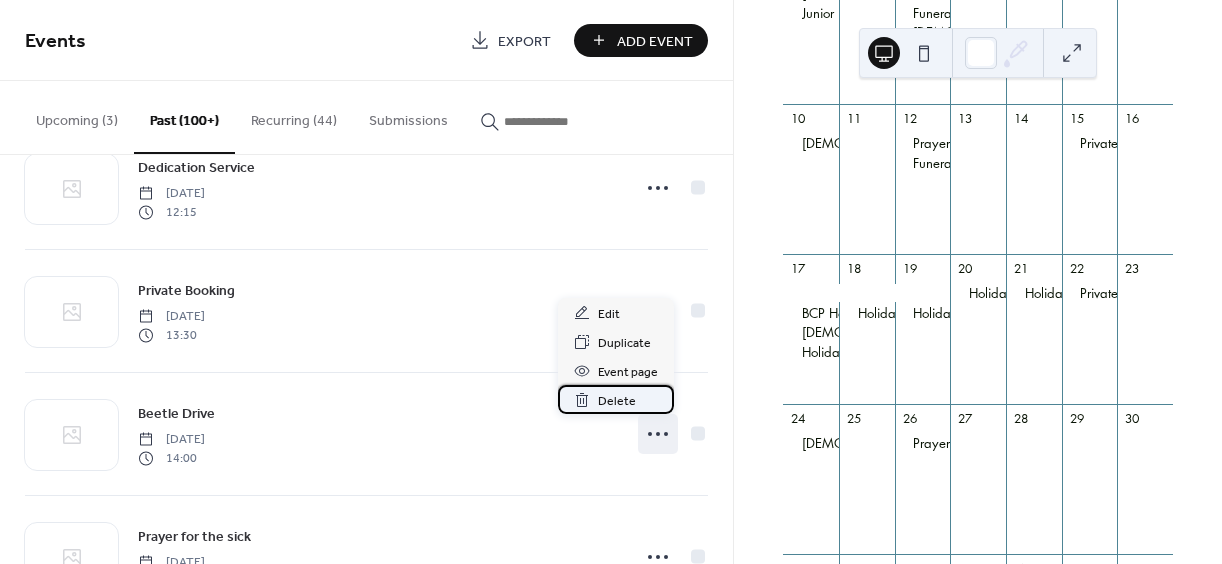 click on "Delete" at bounding box center [617, 401] 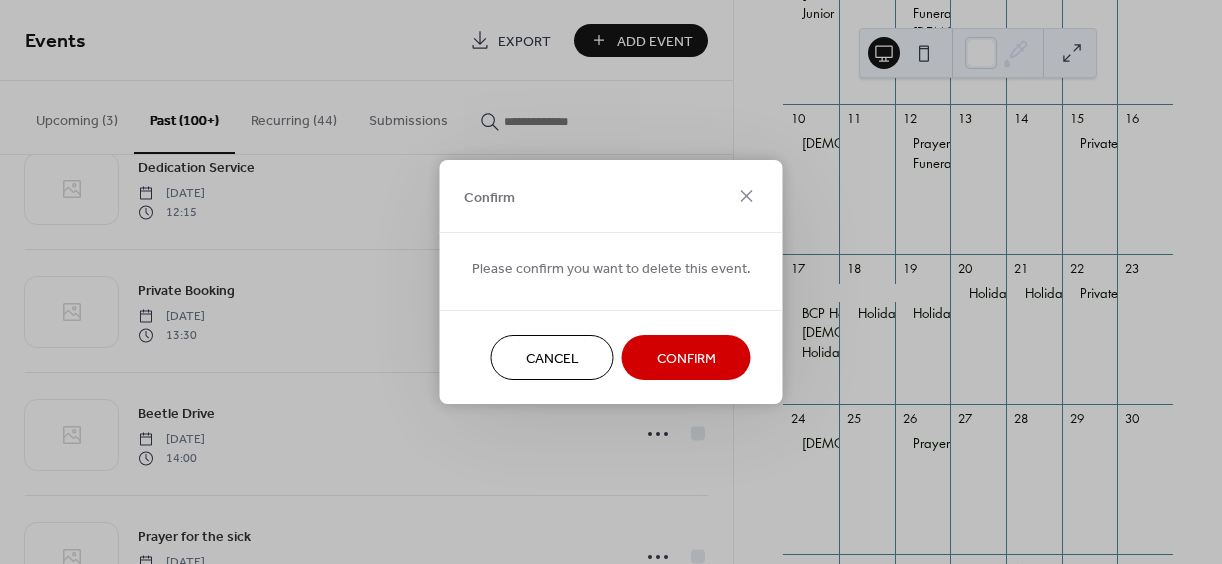 click on "Confirm" at bounding box center (686, 359) 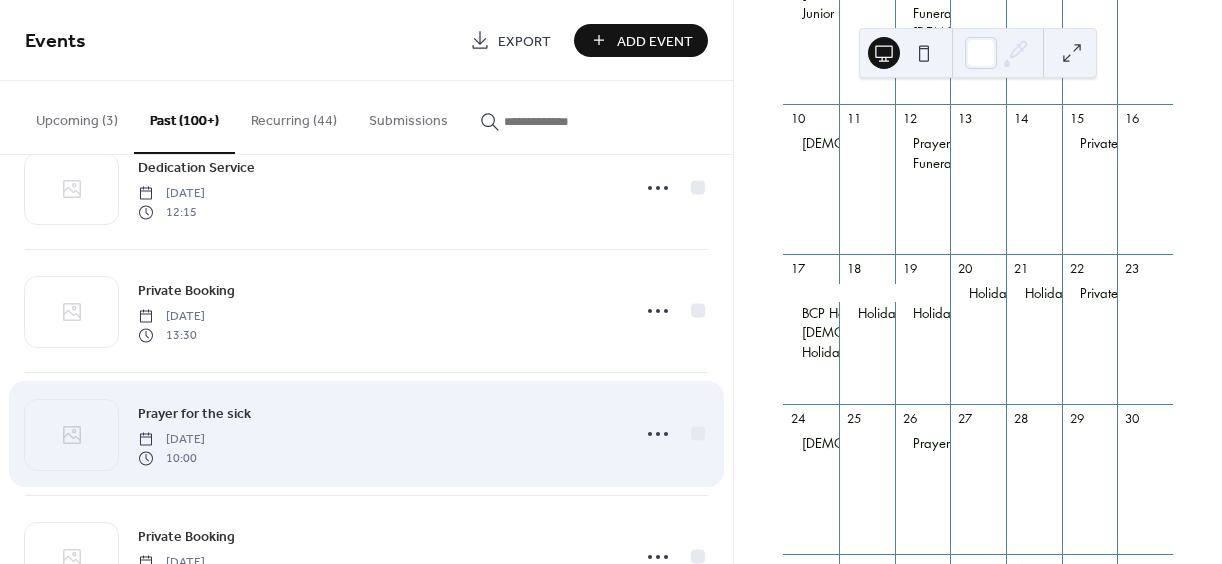 click 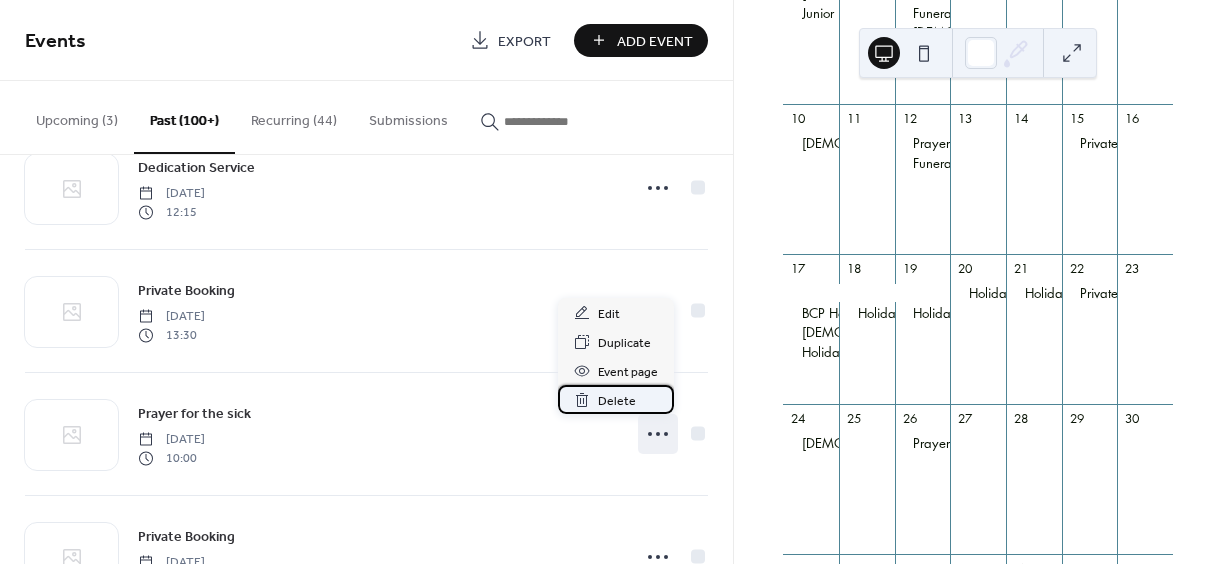 click on "Delete" at bounding box center [617, 401] 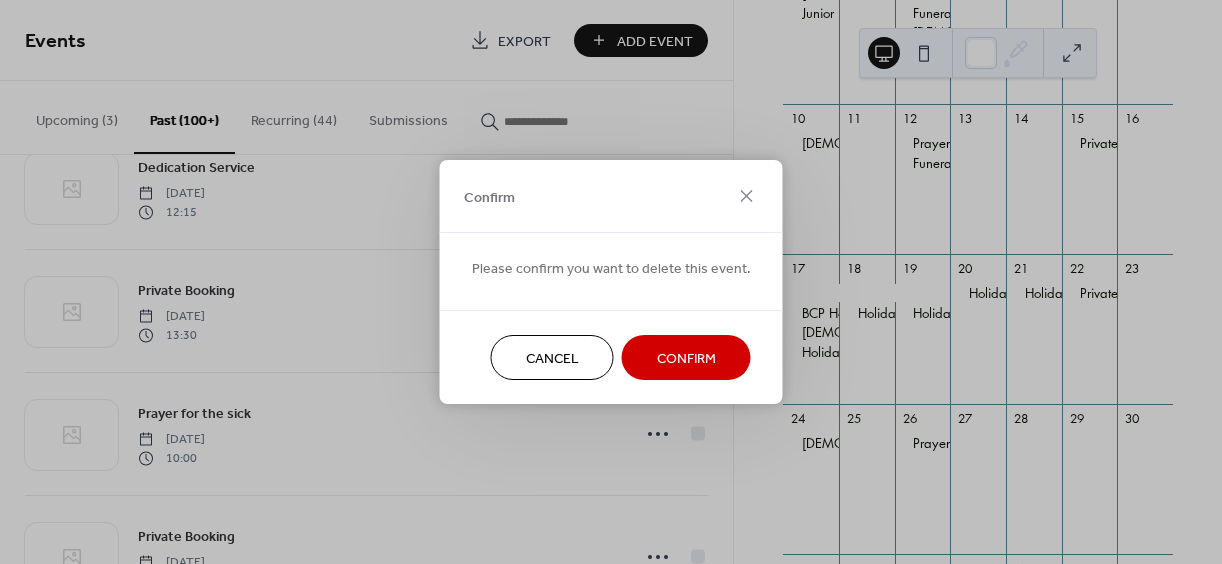 click on "Confirm Please confirm you want to delete this event. Cancel Confirm" at bounding box center (611, 282) 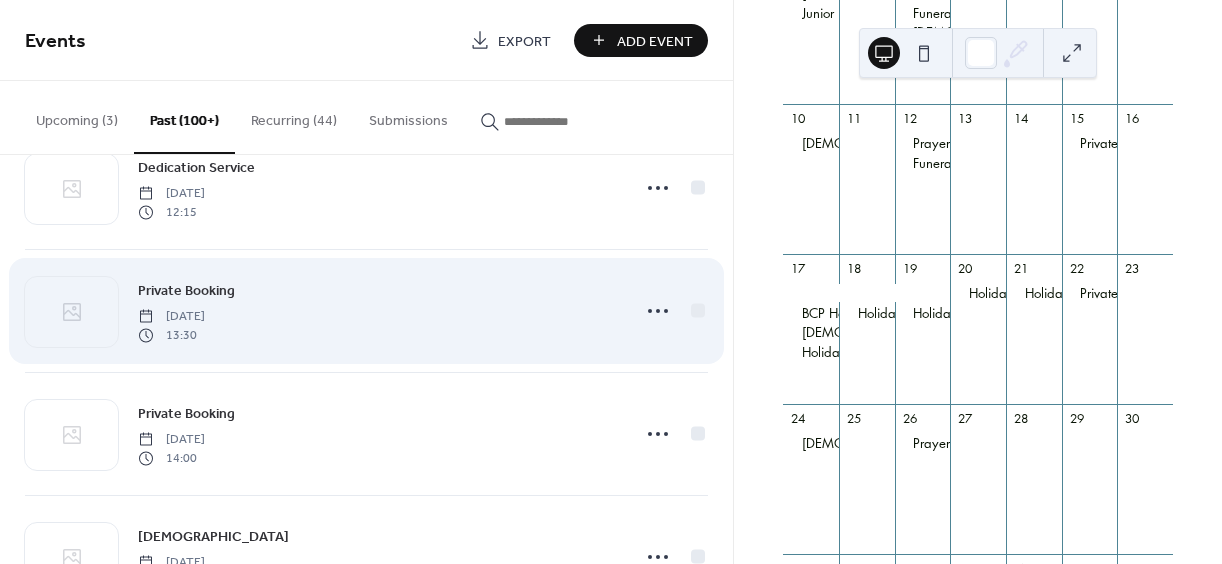 click 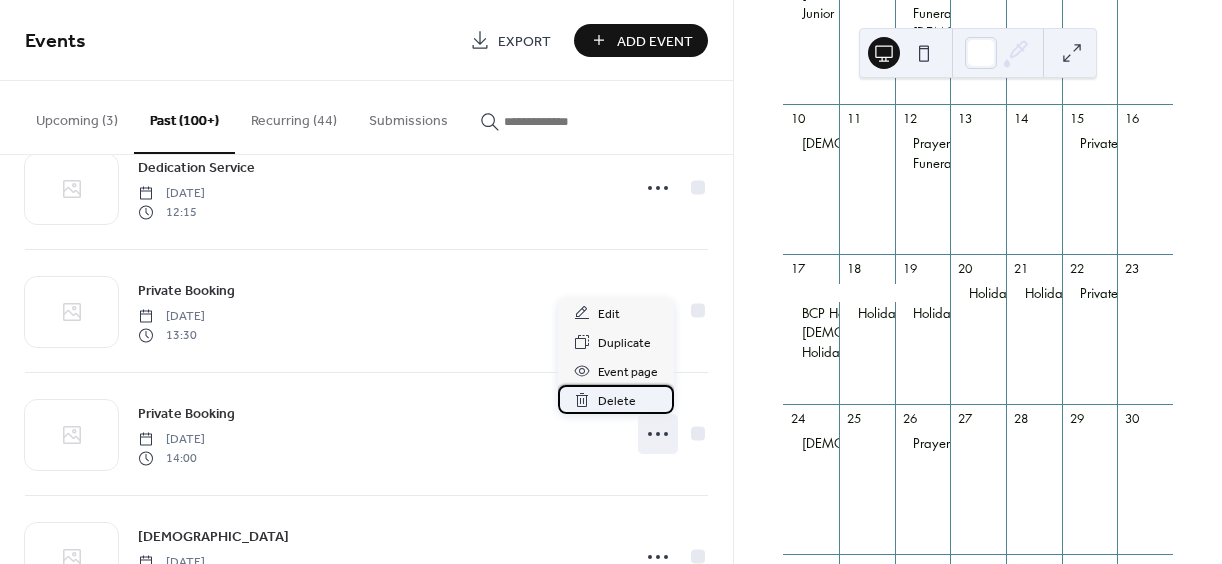click on "Delete" at bounding box center (617, 401) 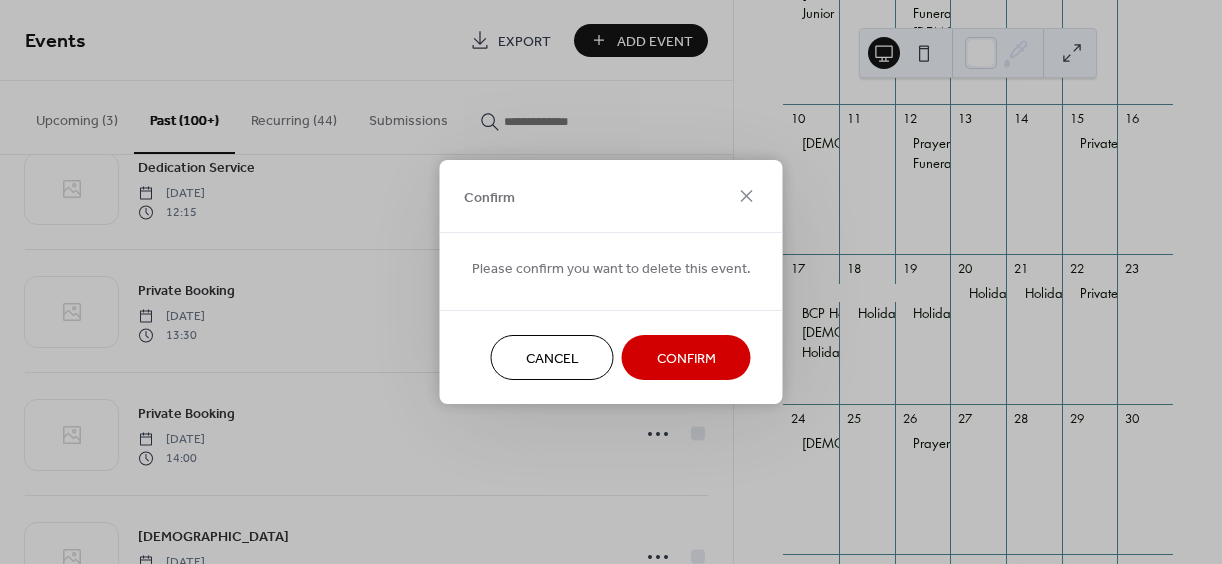 click on "Confirm" at bounding box center [686, 359] 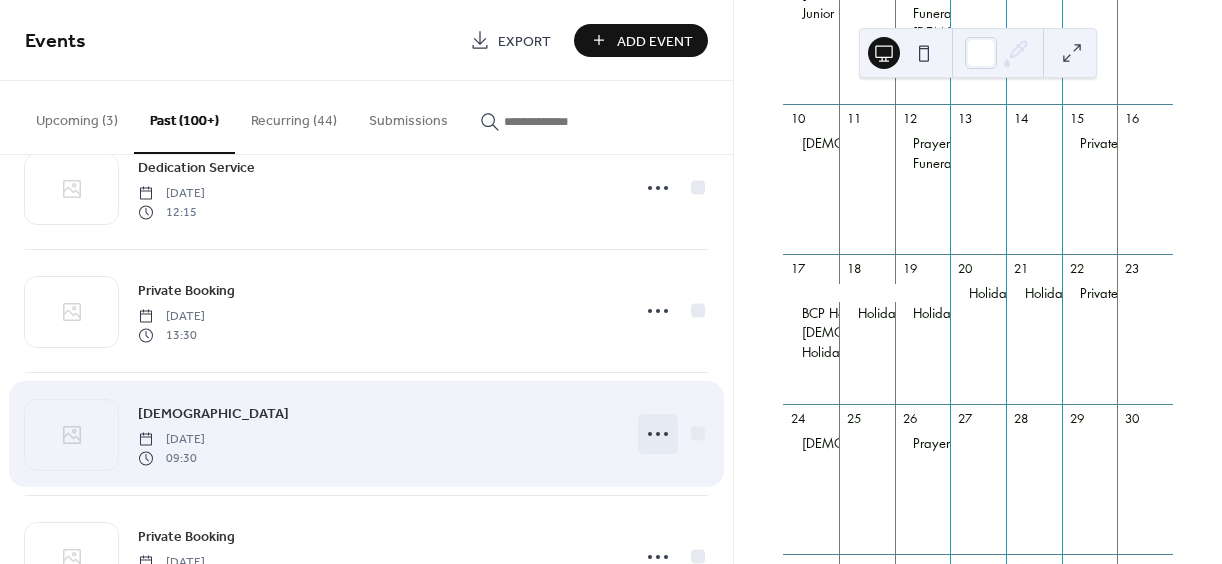 click 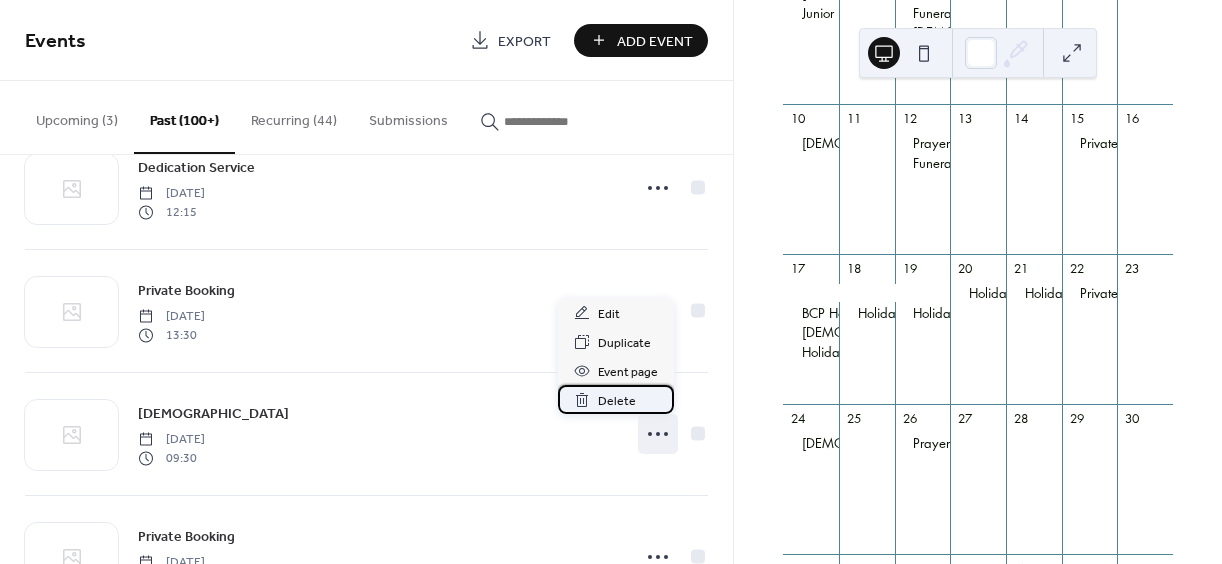 click on "Delete" at bounding box center (617, 401) 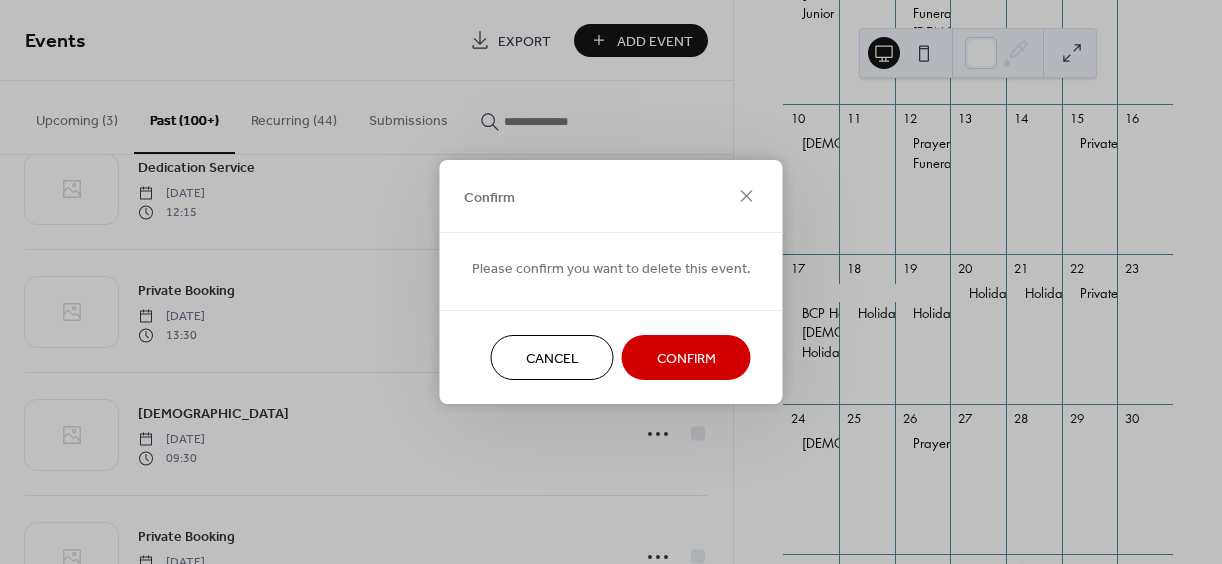 click on "Confirm" at bounding box center [686, 359] 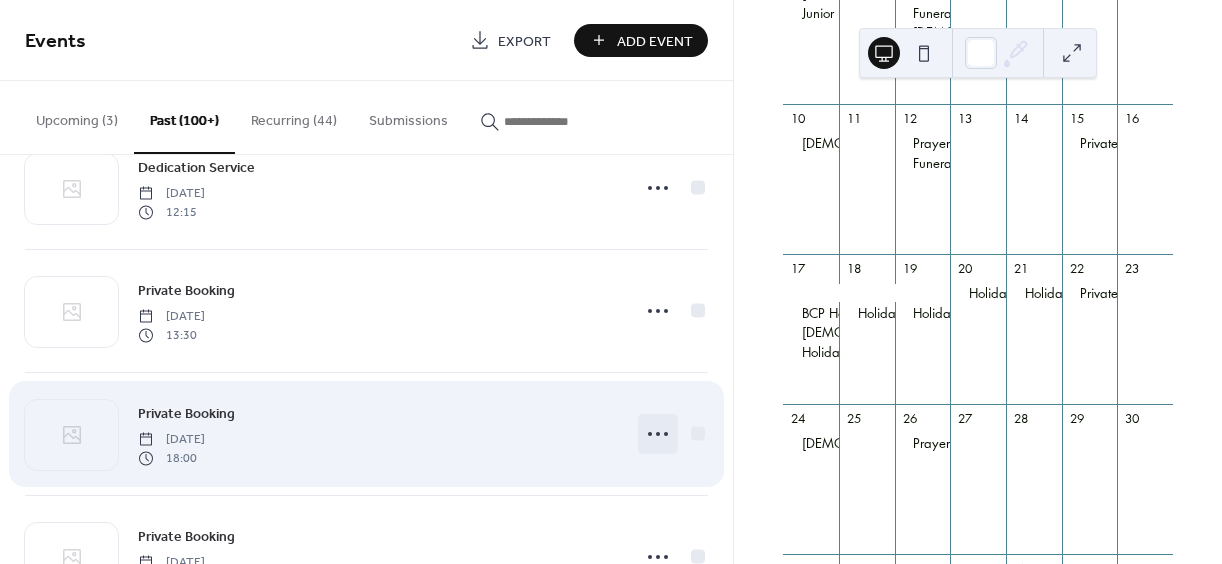 click 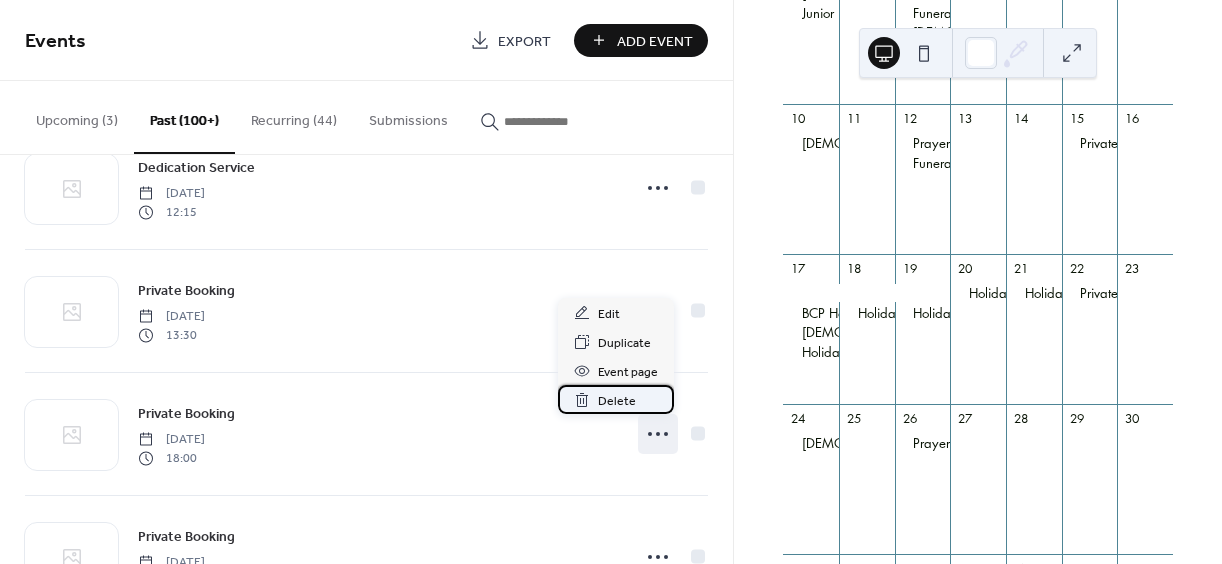 click on "Delete" at bounding box center [617, 401] 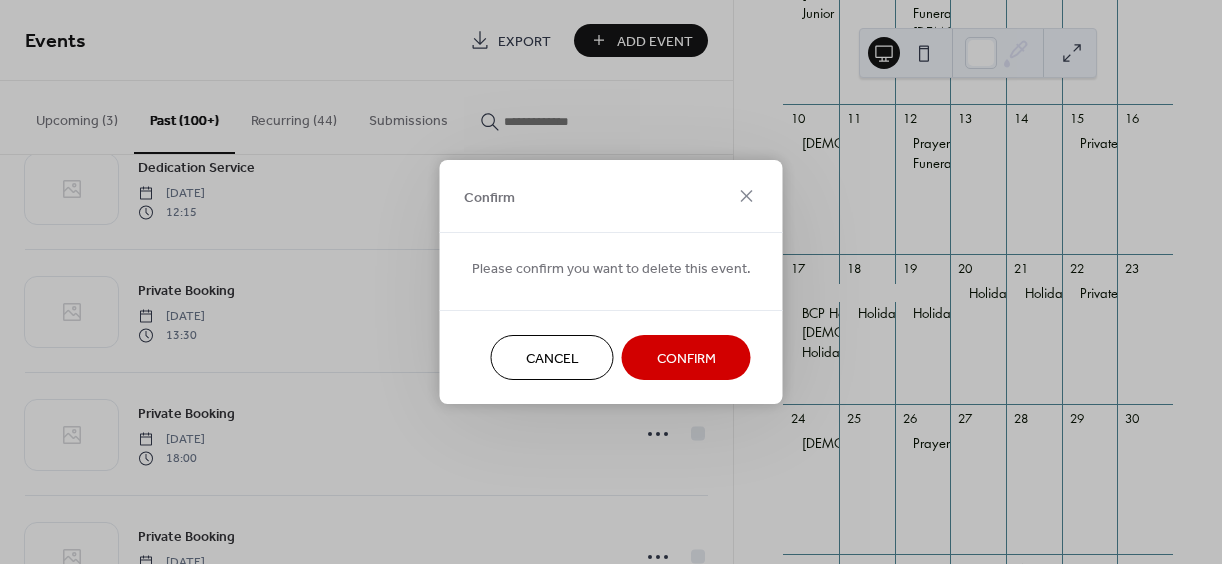click on "Confirm" at bounding box center (686, 359) 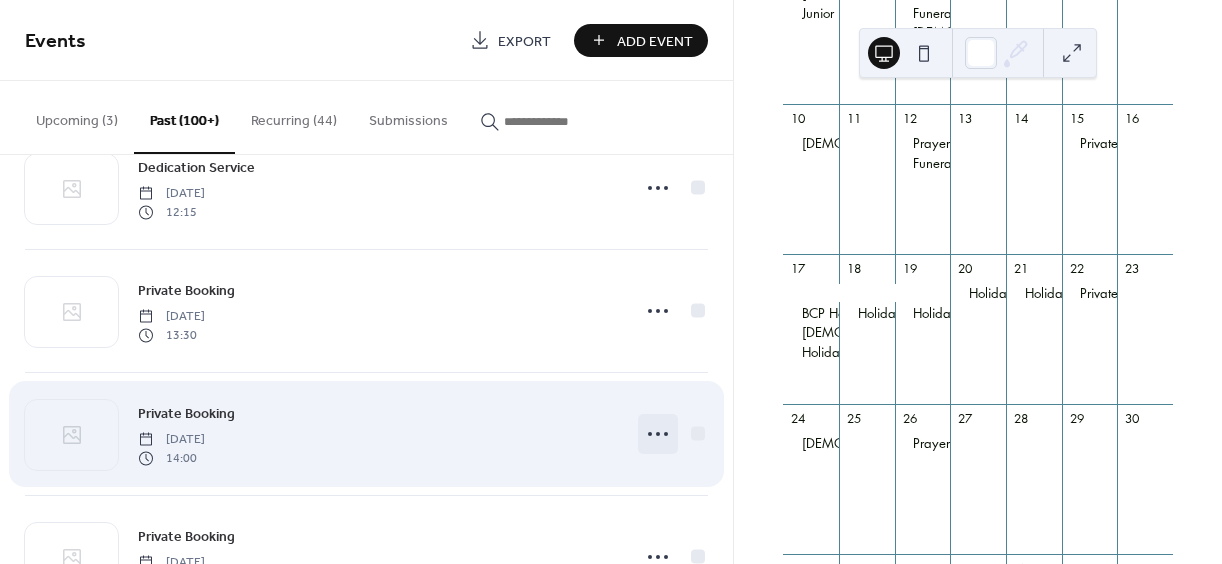 click 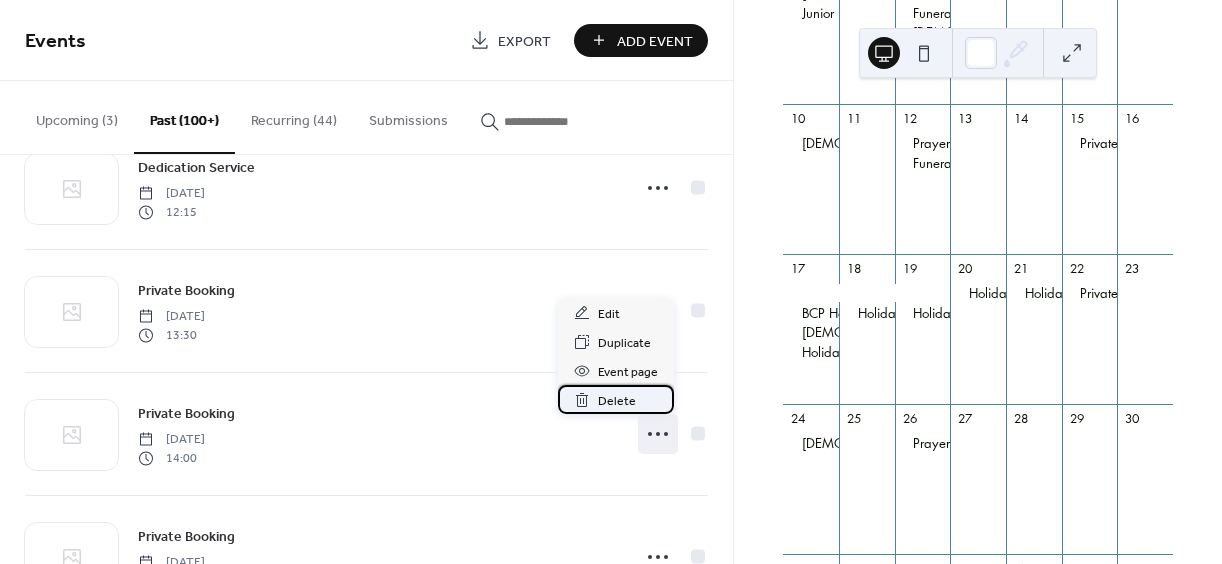 click on "Delete" at bounding box center [617, 401] 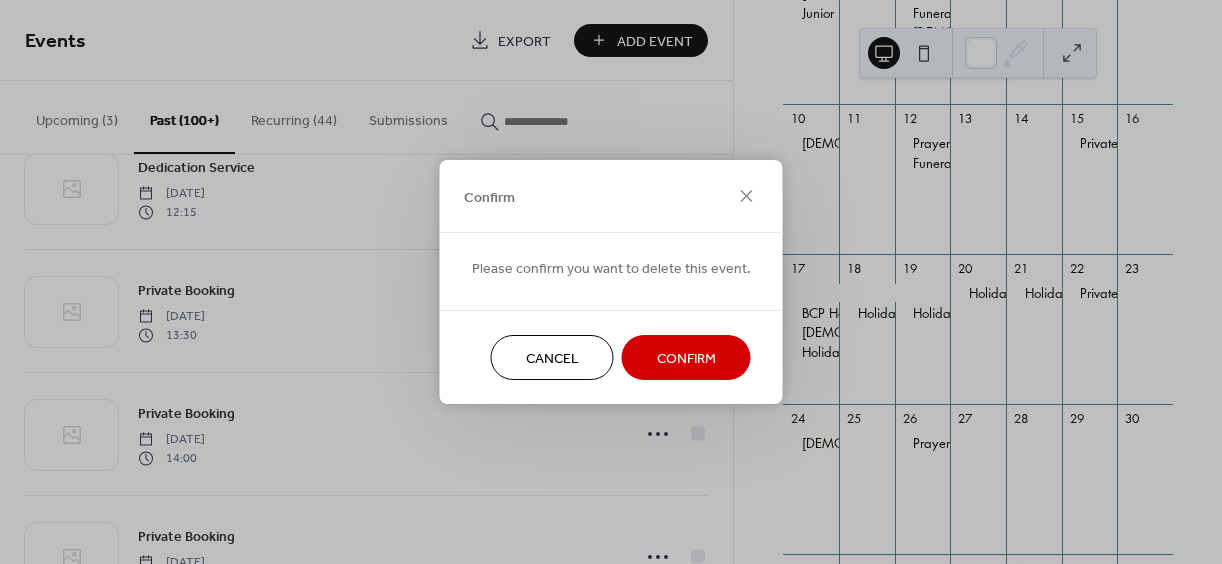click on "Confirm" at bounding box center (686, 359) 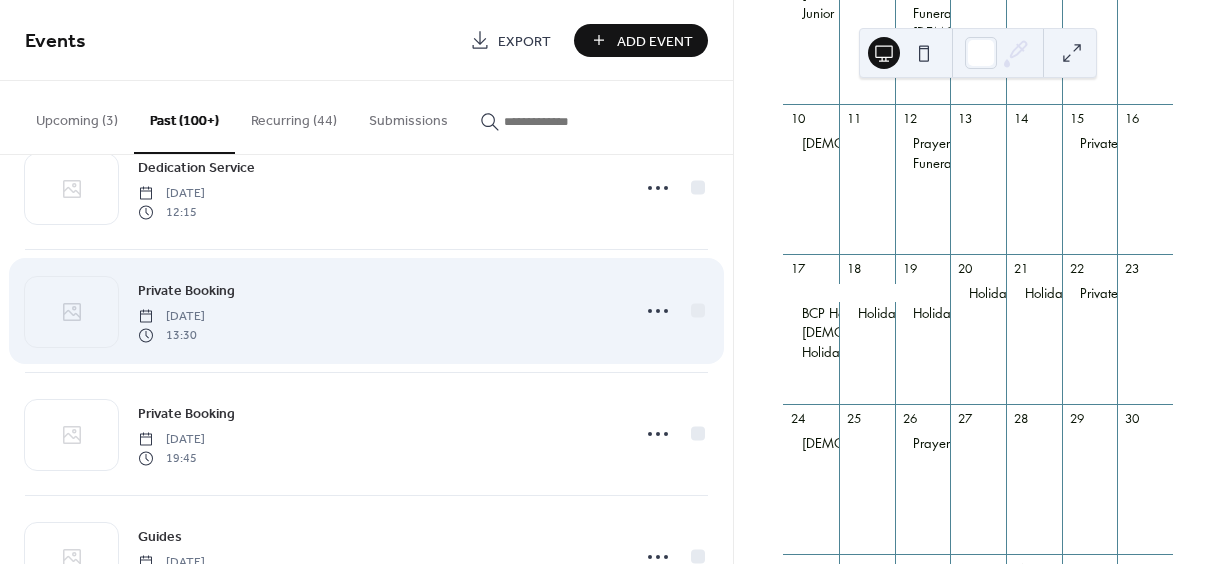 scroll, scrollTop: 5470, scrollLeft: 0, axis: vertical 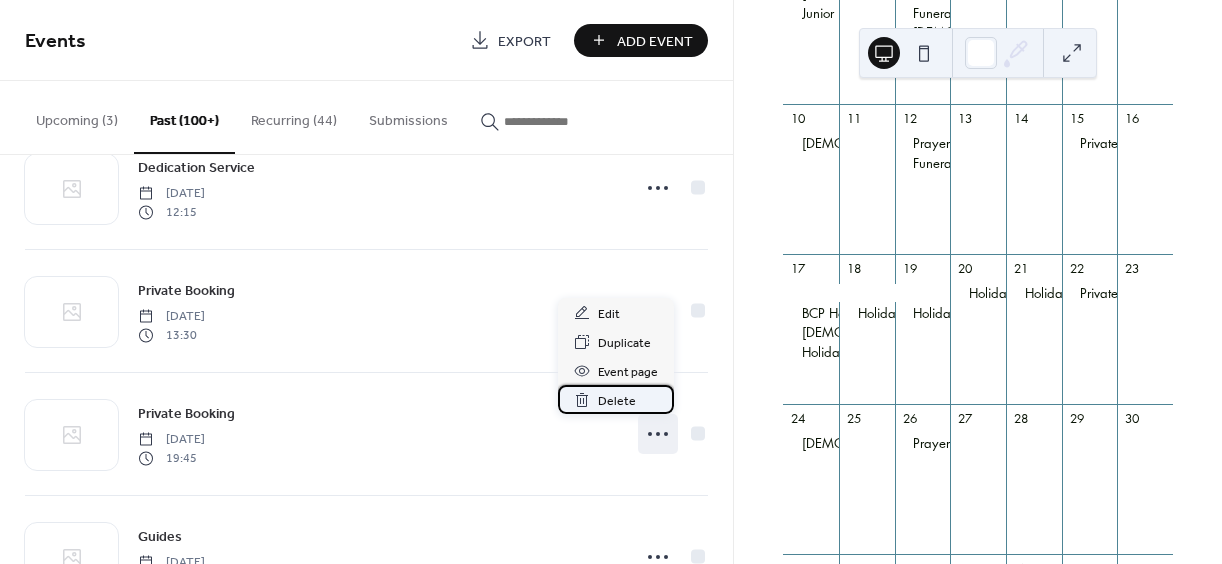 click on "Delete" at bounding box center [617, 401] 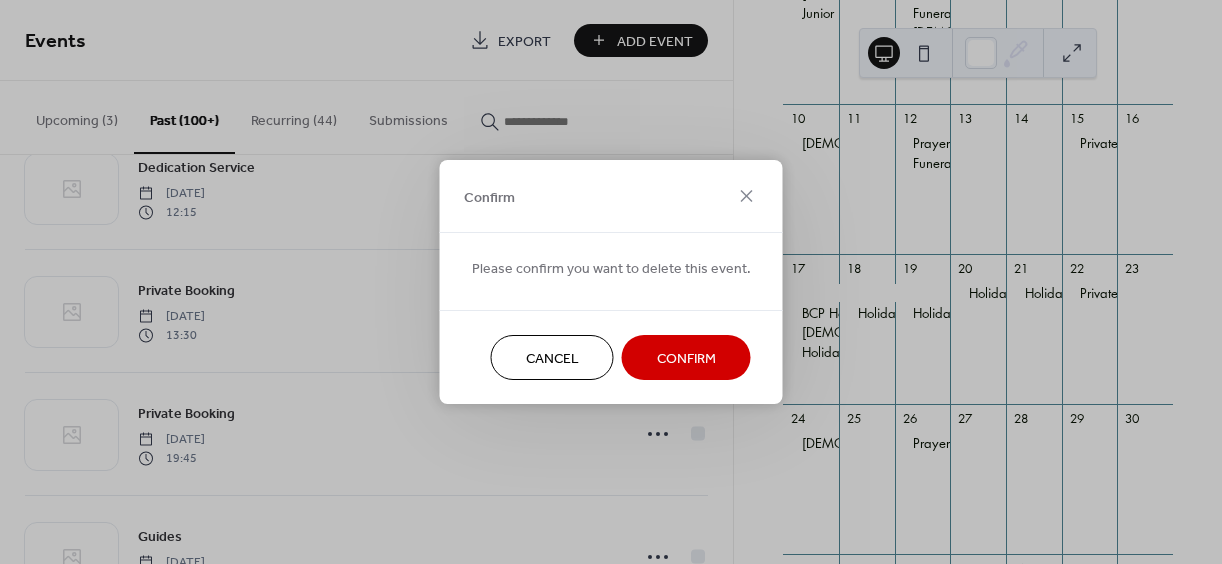 click on "Confirm" at bounding box center [686, 359] 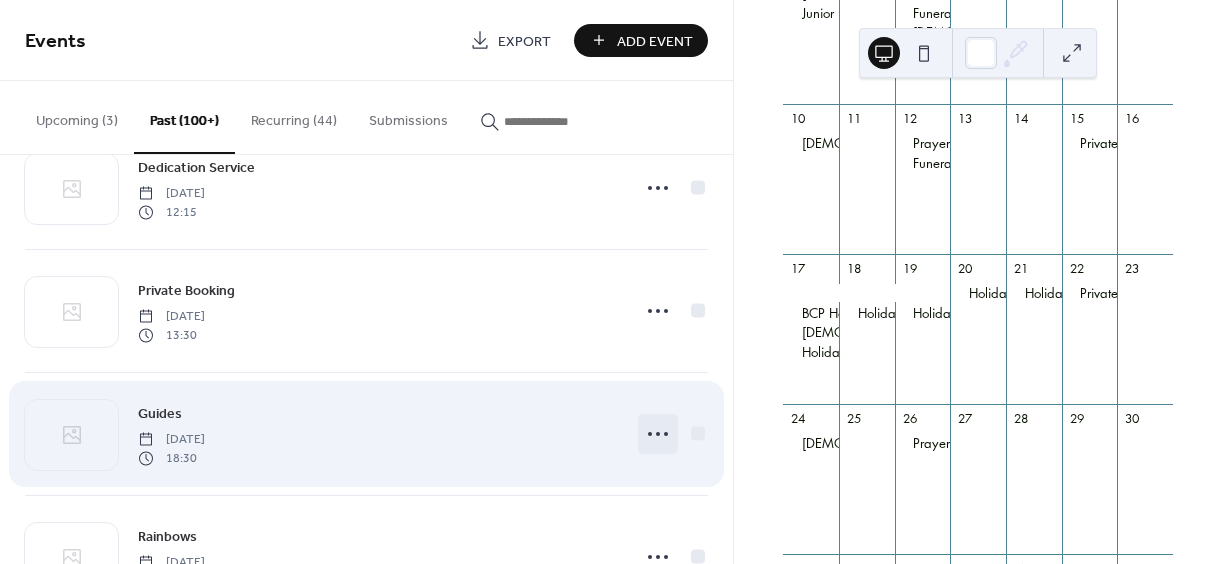 click 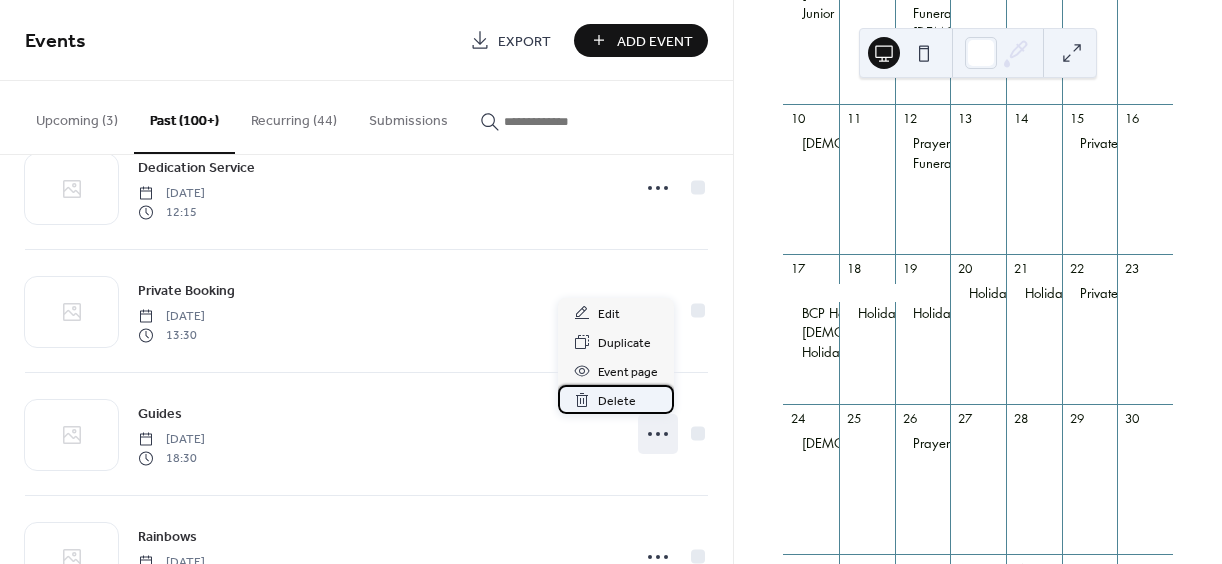 click on "Delete" at bounding box center (617, 401) 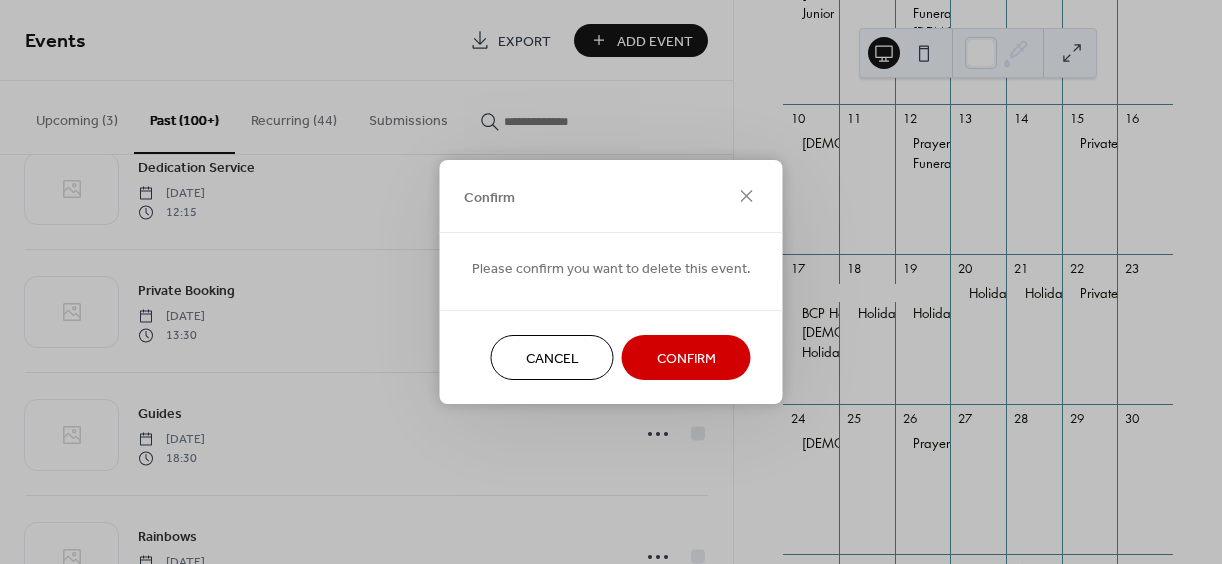 click on "Confirm" at bounding box center [686, 359] 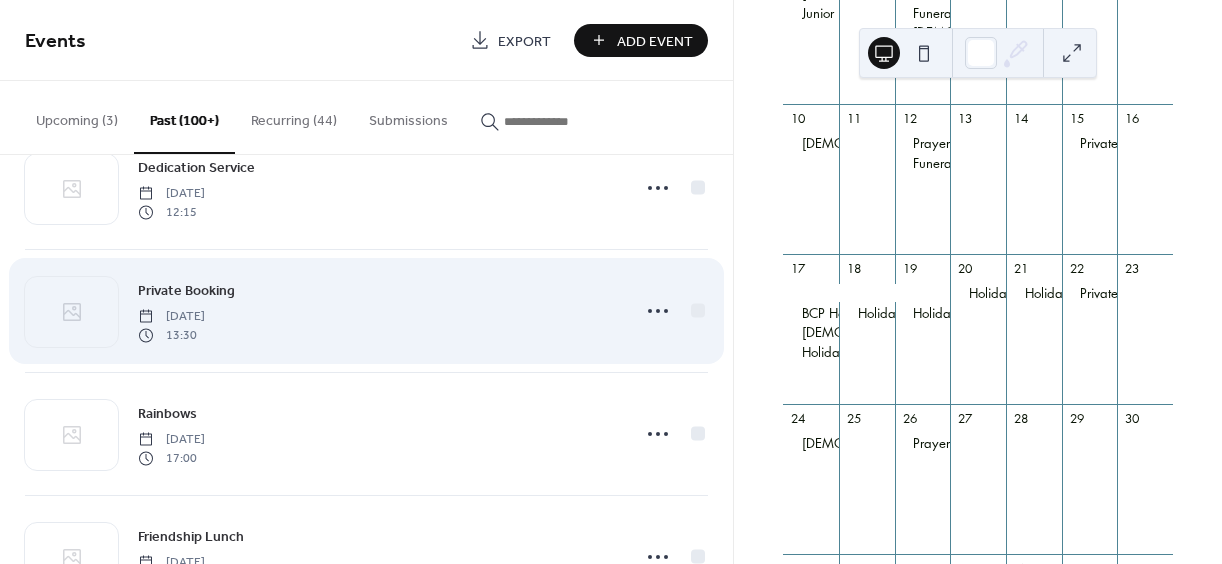 click 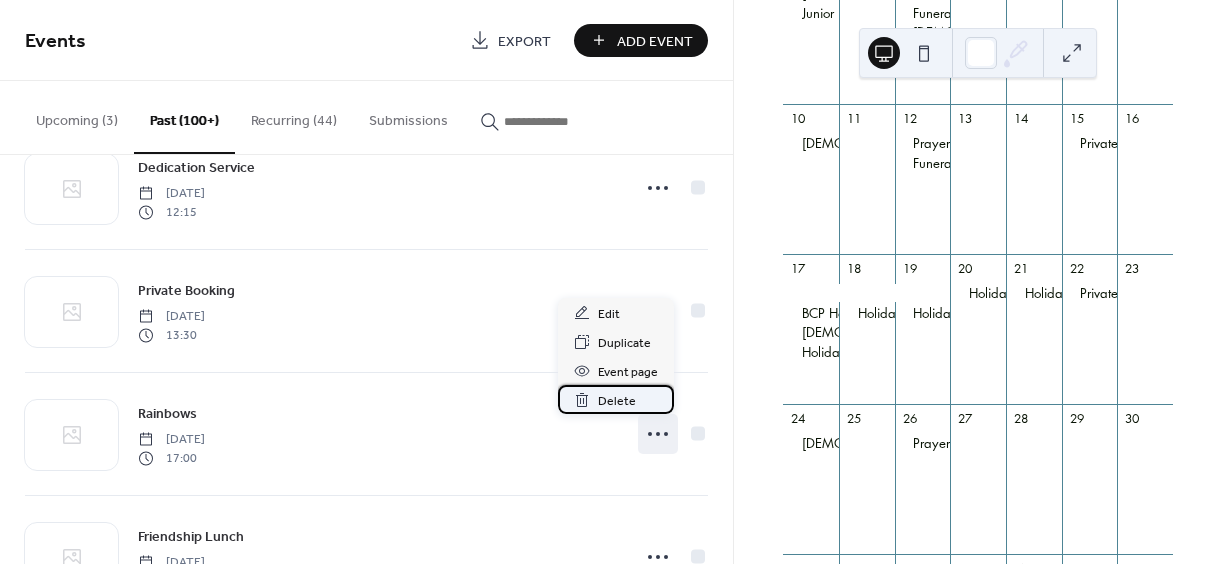 click on "Delete" at bounding box center (617, 401) 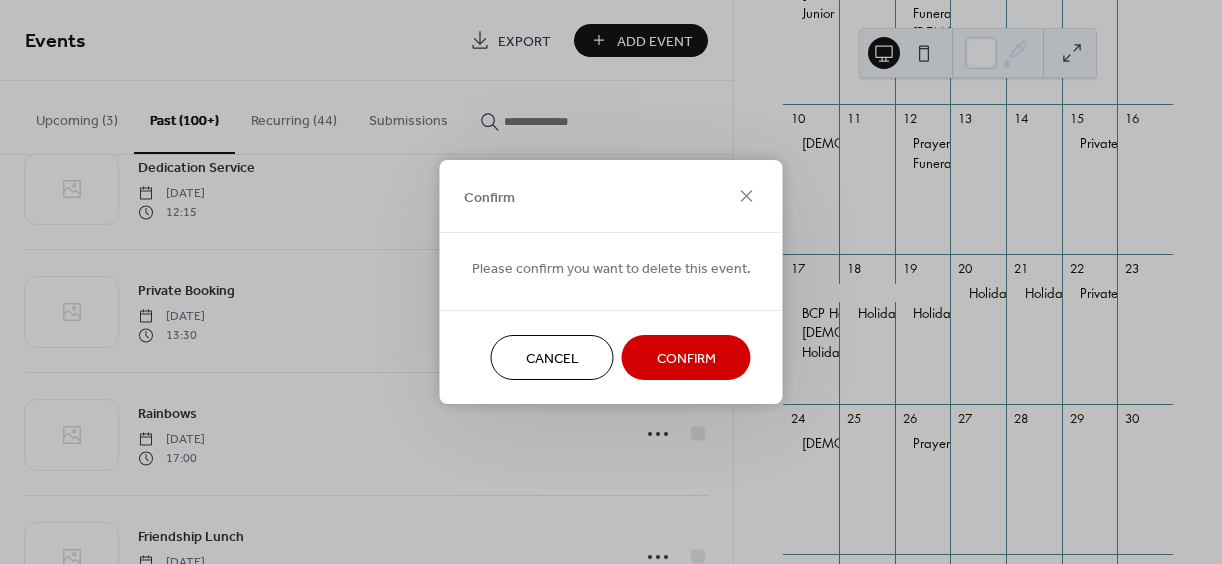 click on "Confirm" at bounding box center (686, 359) 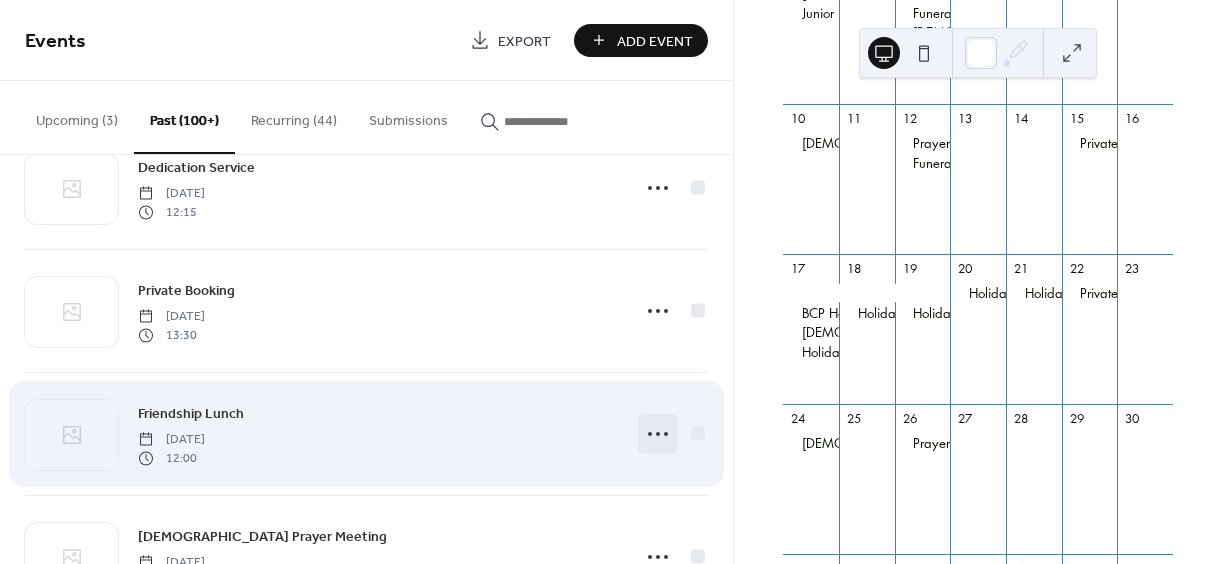 click 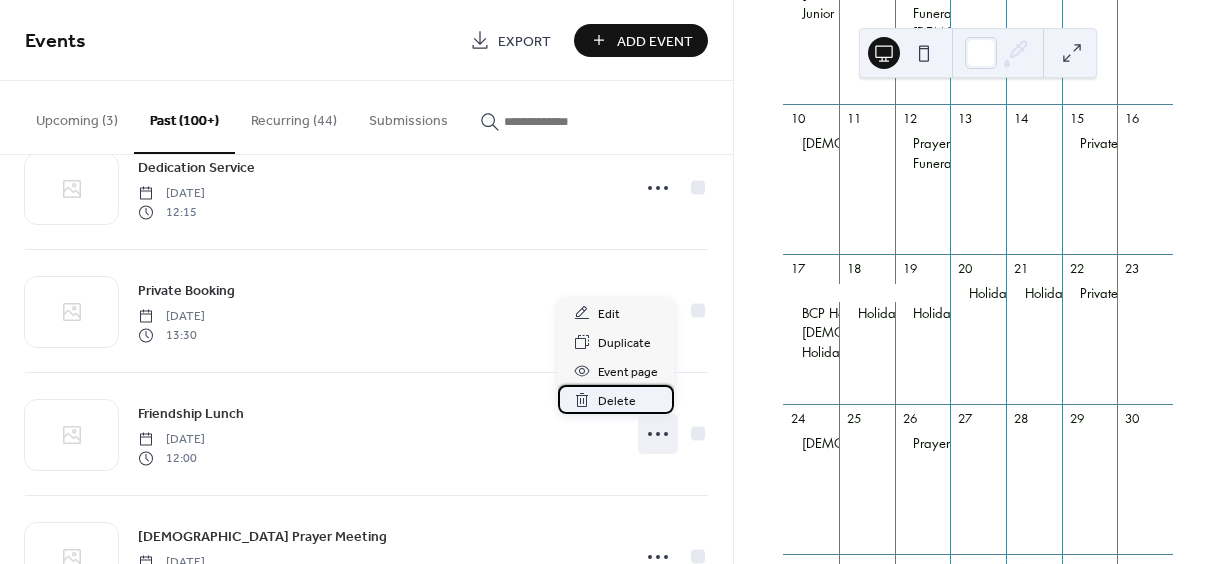 click on "Delete" at bounding box center (617, 401) 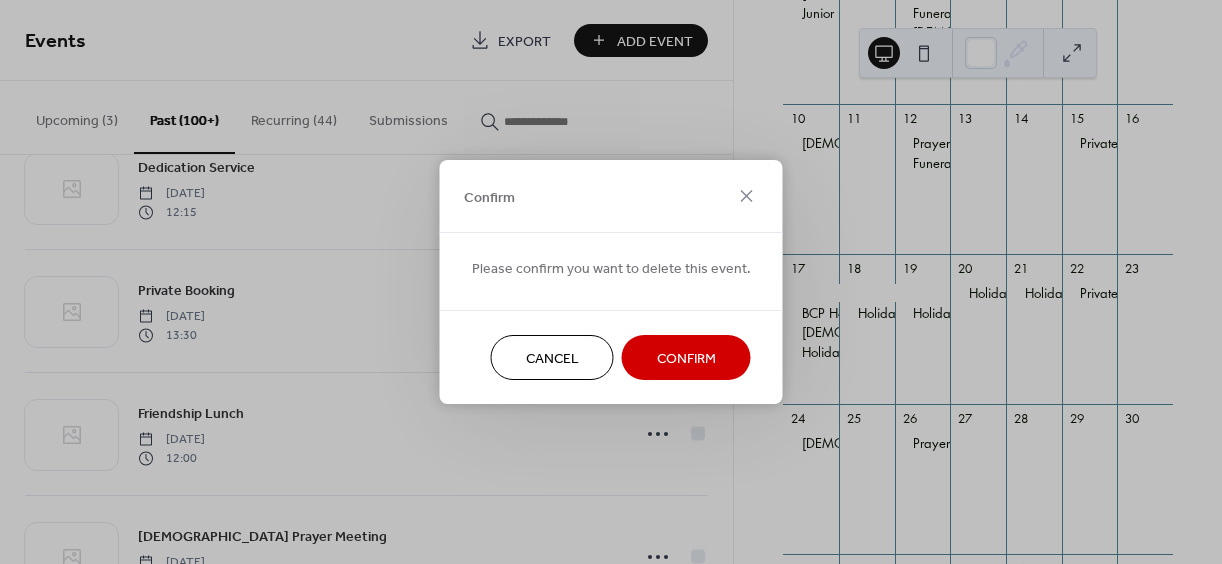 click on "Cancel Confirm" at bounding box center [611, 357] 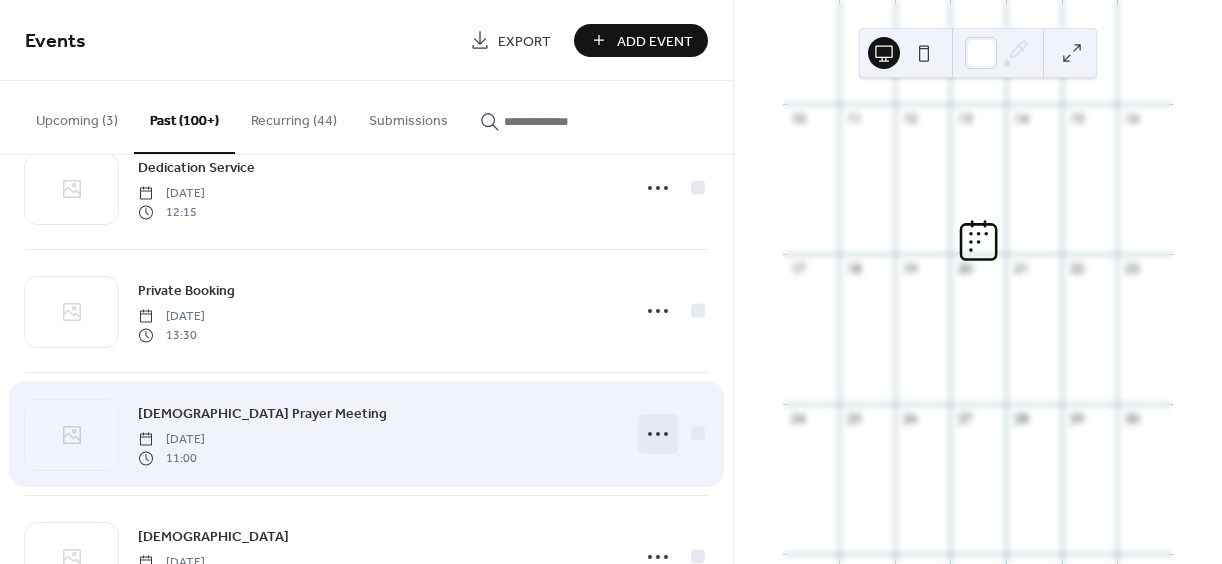 click 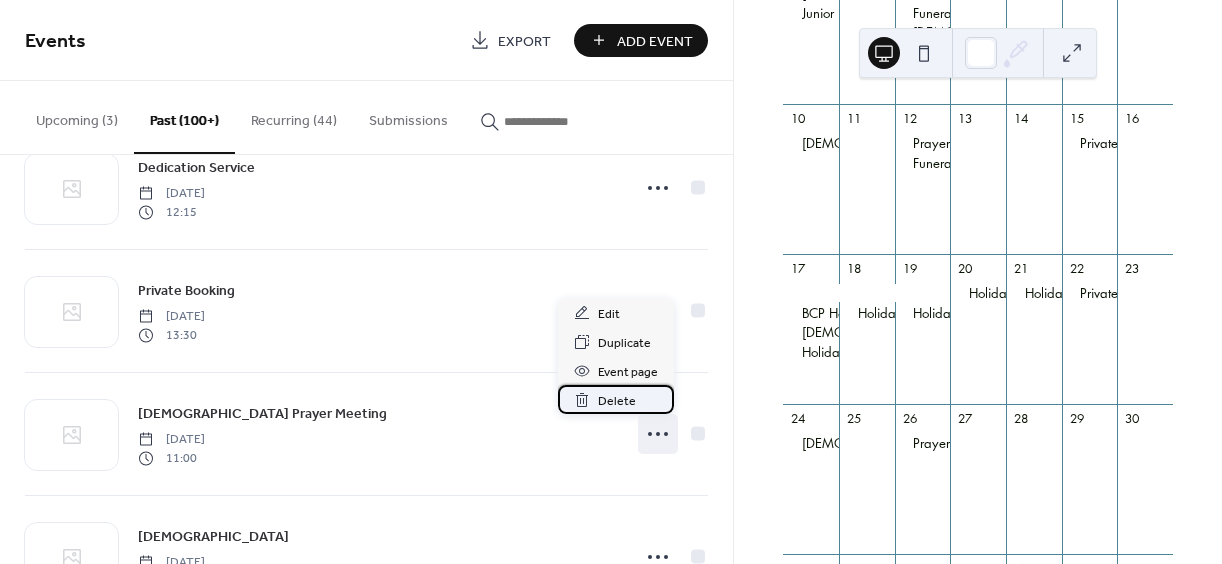 click on "Delete" at bounding box center [617, 401] 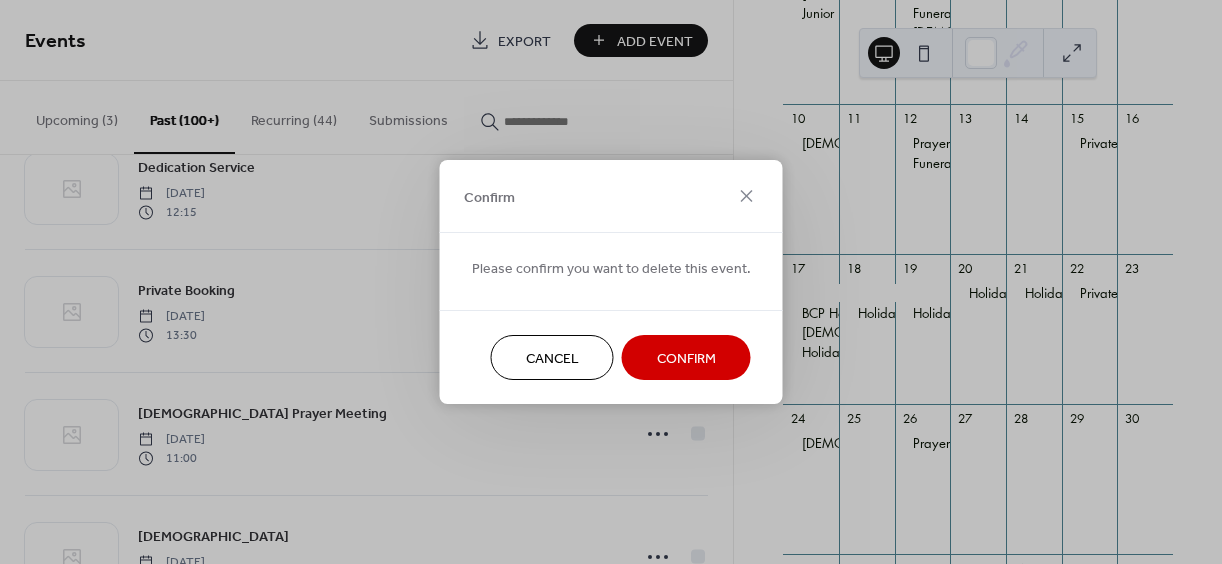 click on "Confirm" at bounding box center (686, 359) 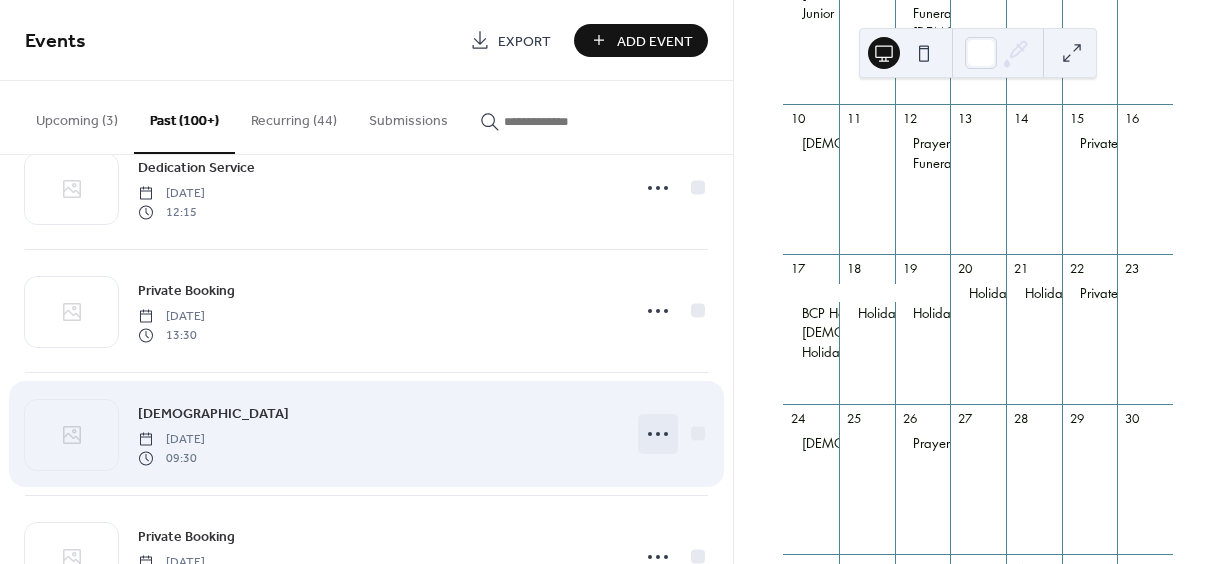 click 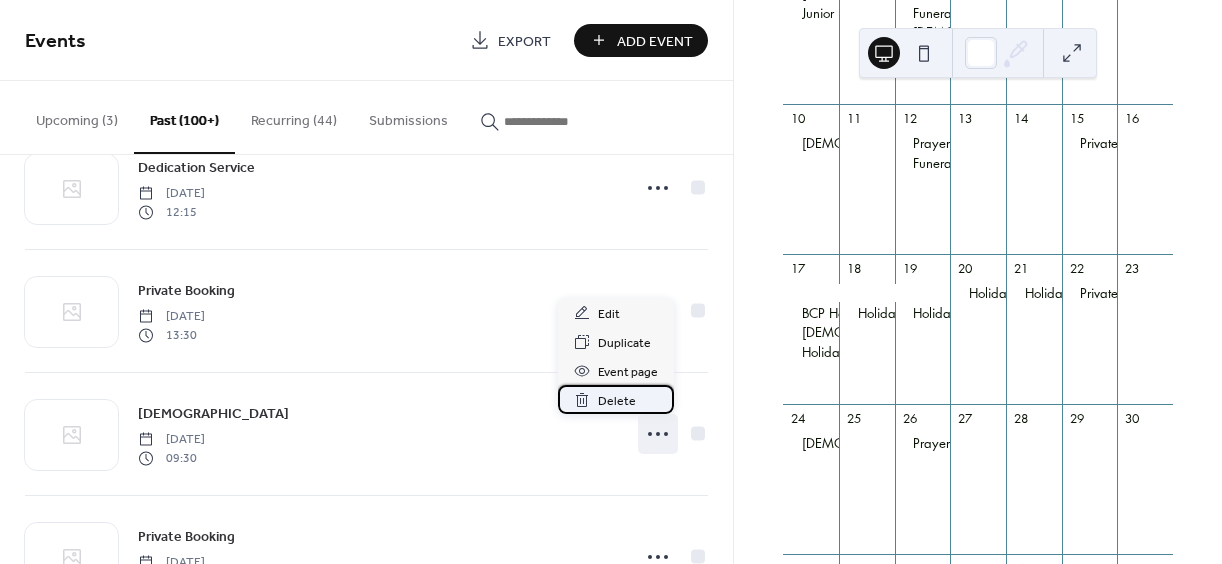 click on "Delete" at bounding box center (617, 401) 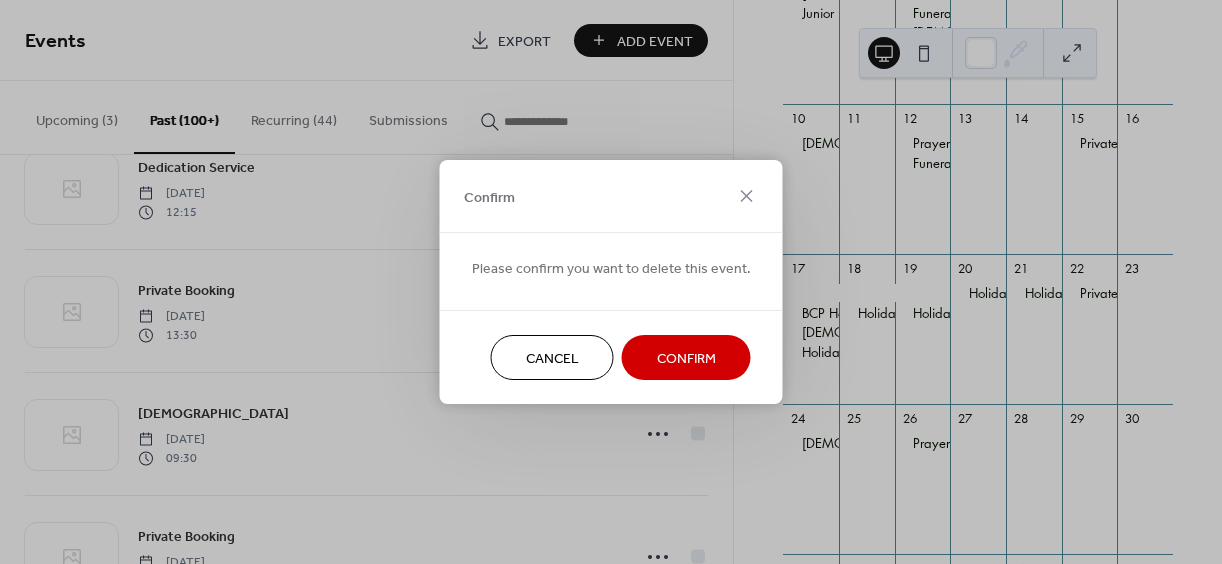 click on "Confirm" at bounding box center (686, 359) 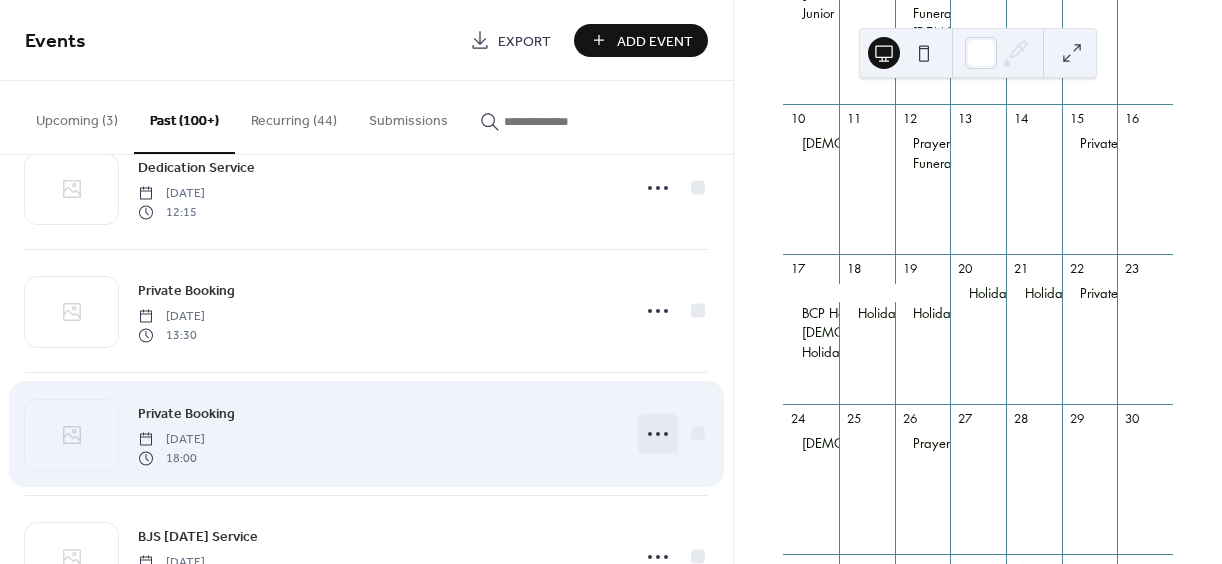 click 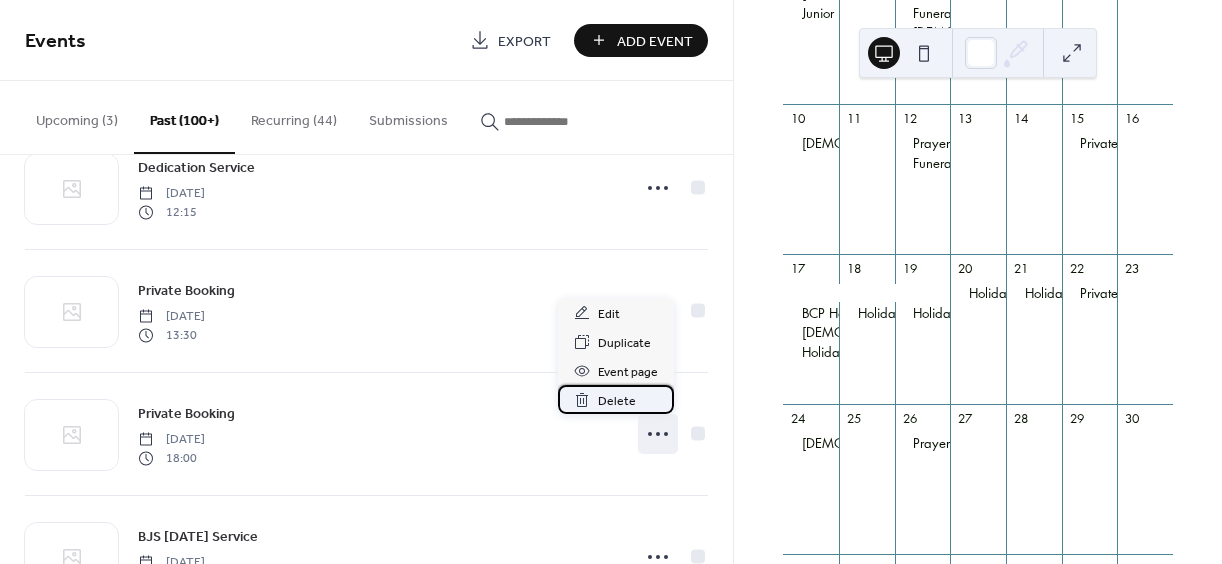 click on "Delete" at bounding box center [617, 401] 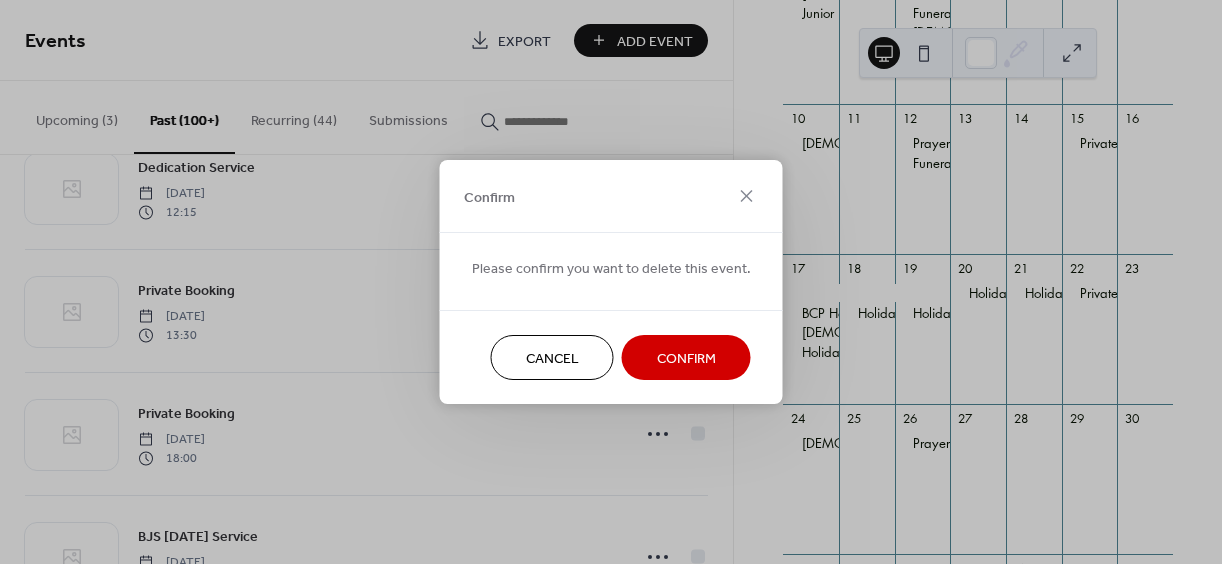 click on "Confirm" at bounding box center [686, 359] 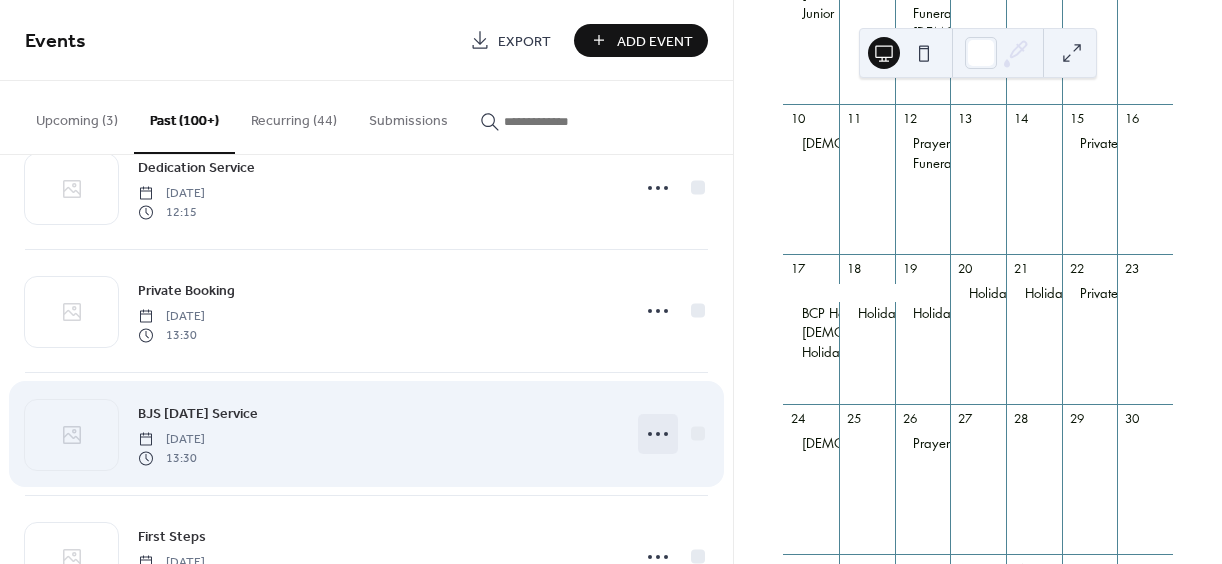 click 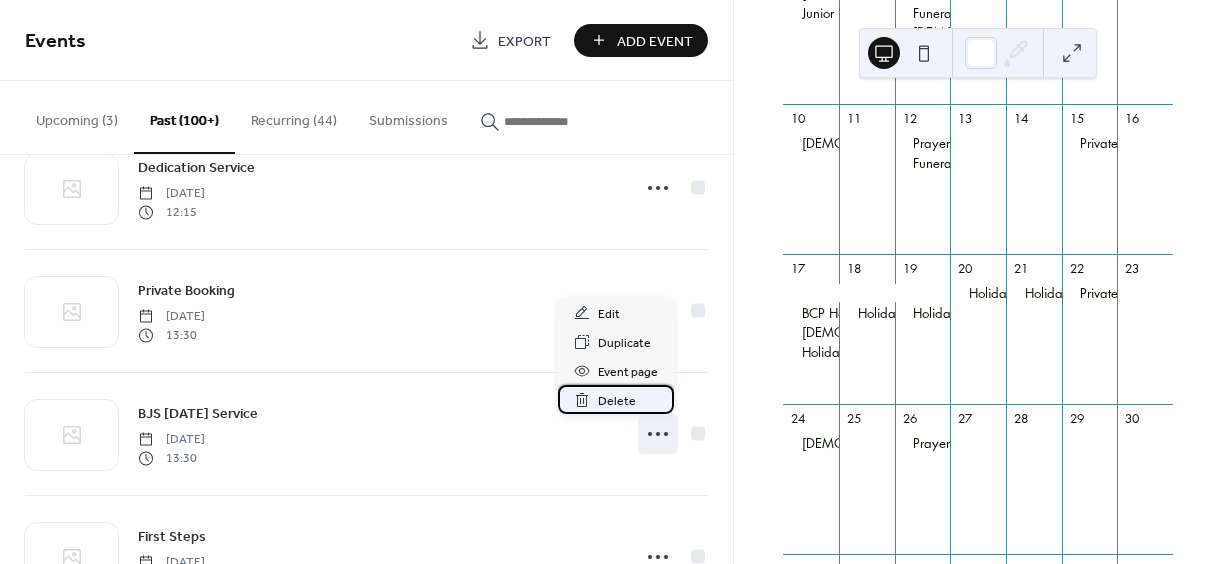 click on "Delete" at bounding box center [617, 401] 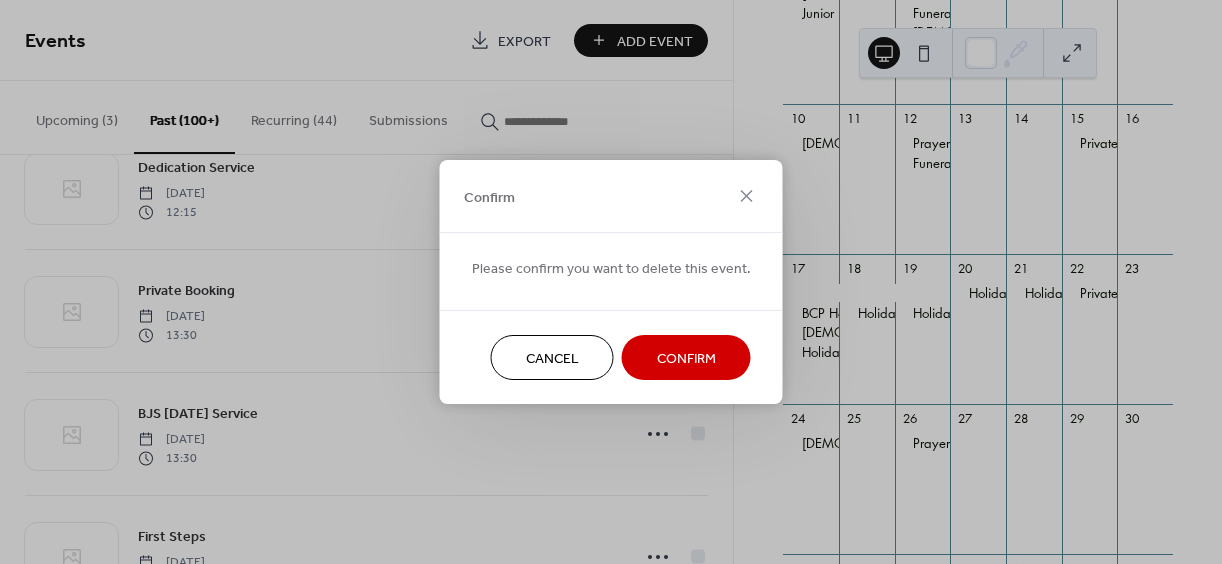 click on "Confirm" at bounding box center (686, 359) 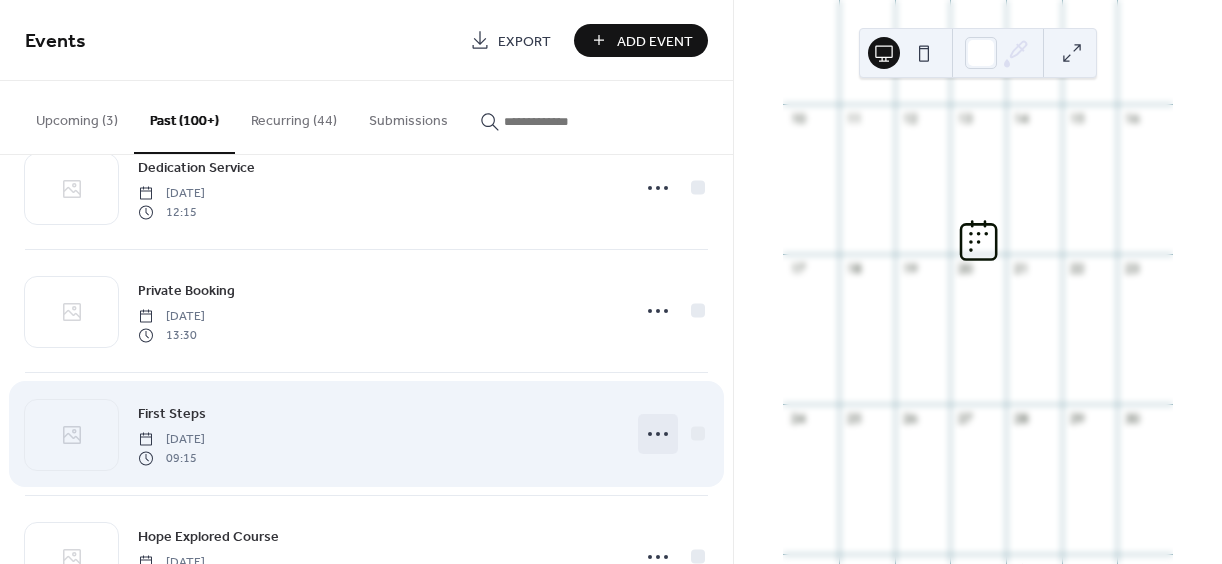 click 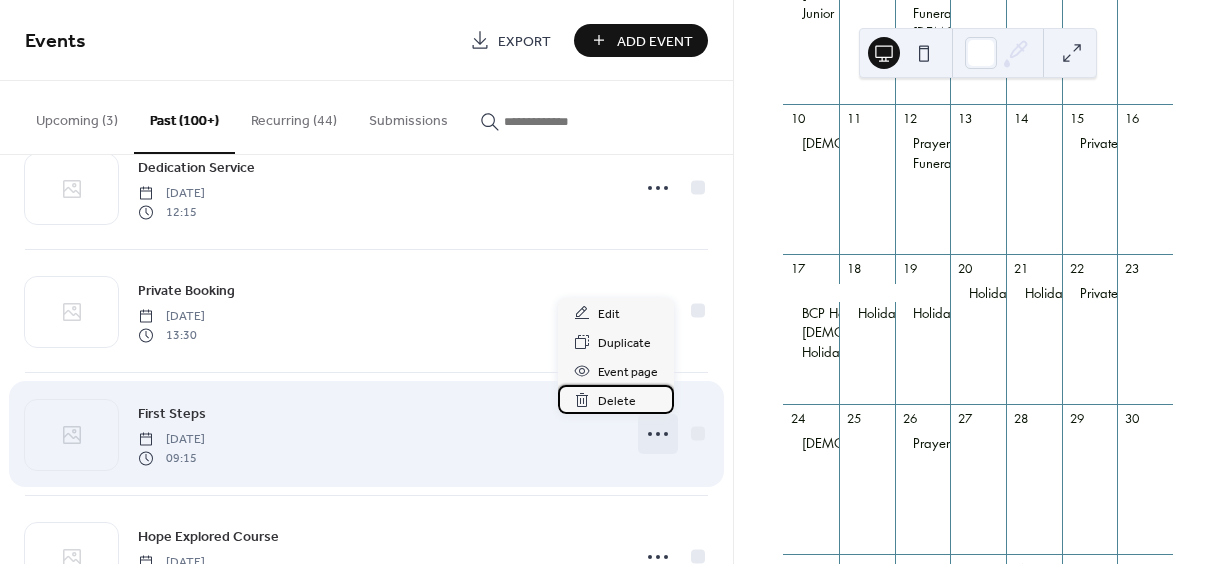 click on "Delete" at bounding box center (617, 401) 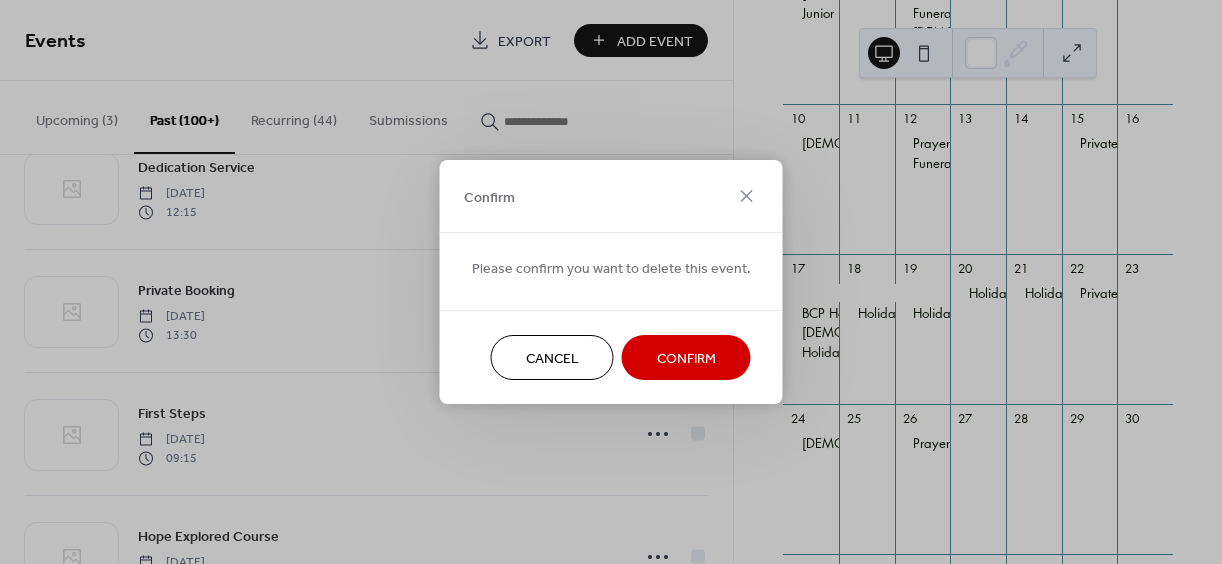 click on "Confirm" at bounding box center (686, 359) 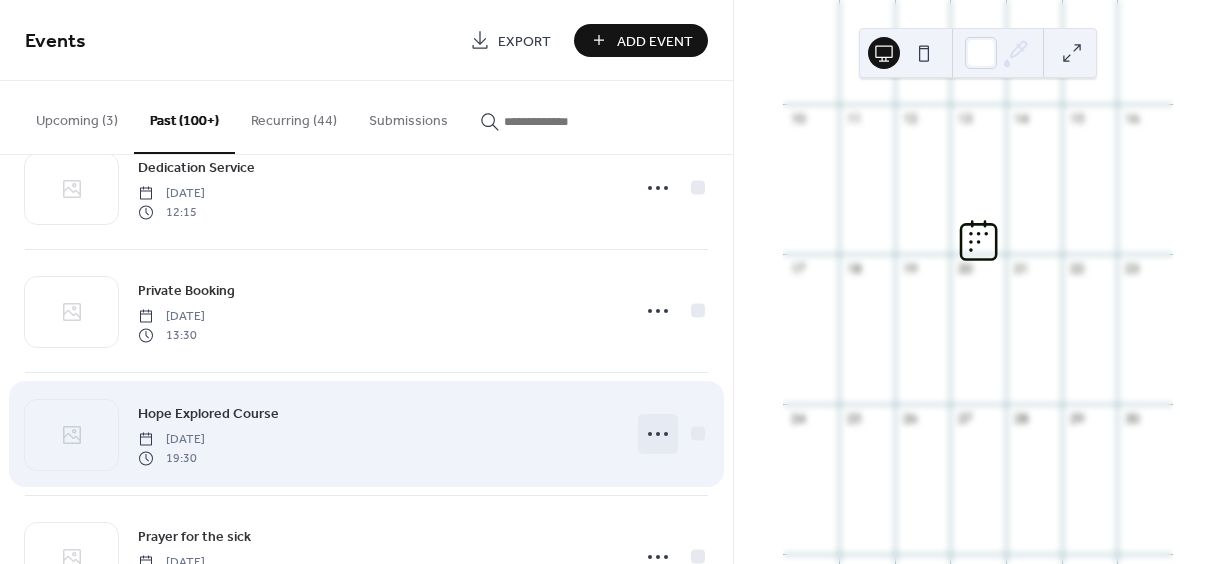 click 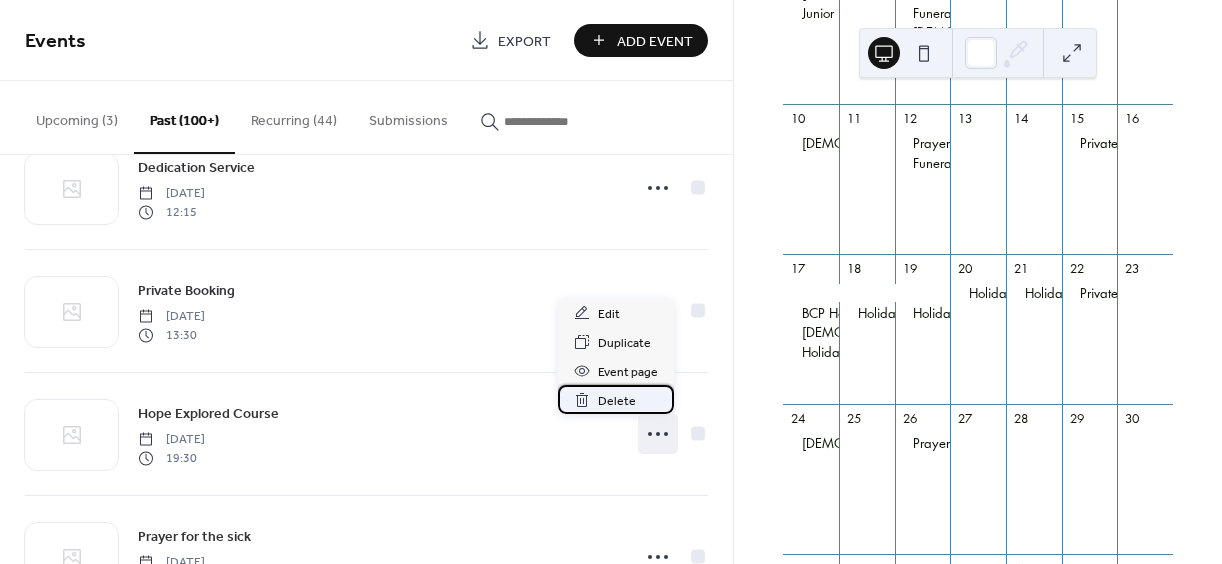 click on "Delete" at bounding box center (617, 401) 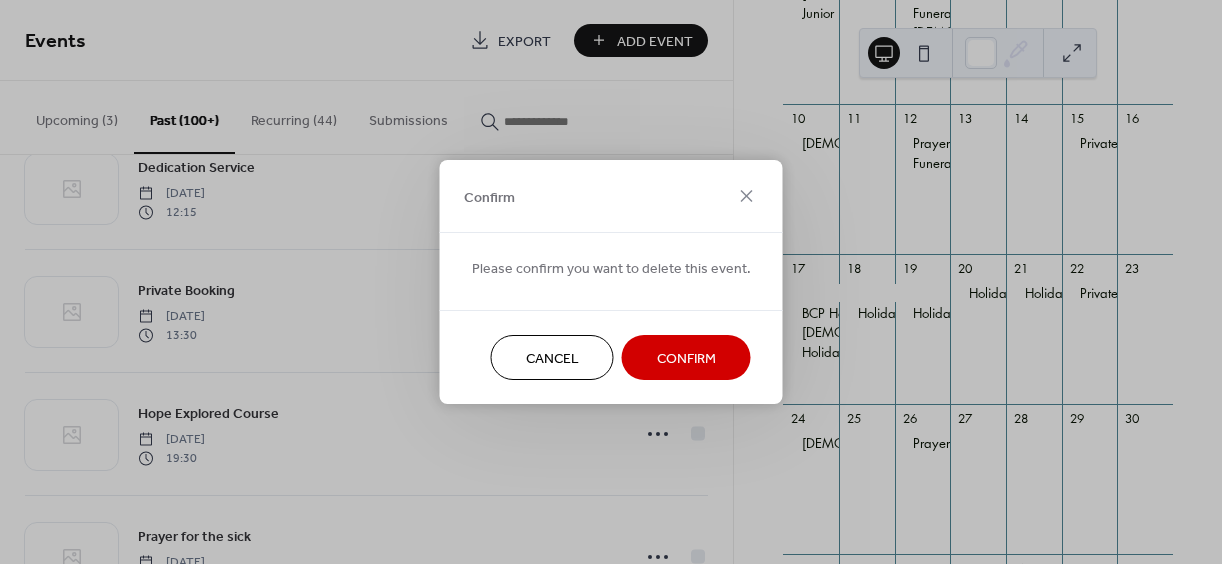 click on "Confirm" at bounding box center [686, 359] 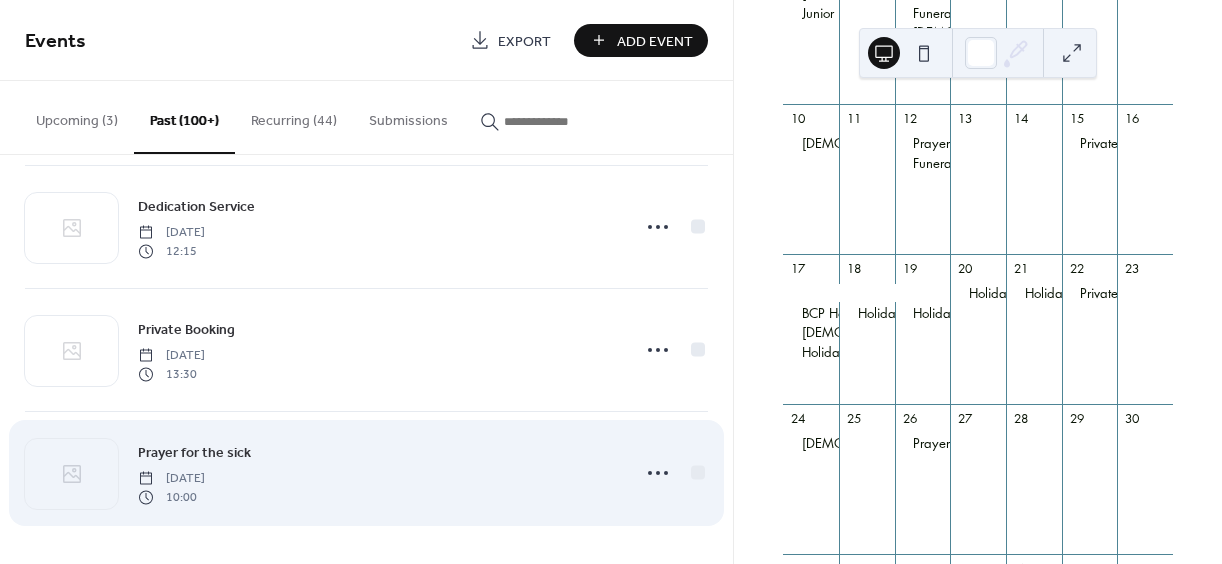 click on "Prayer for the sick [DATE] 10:00" at bounding box center [366, 473] 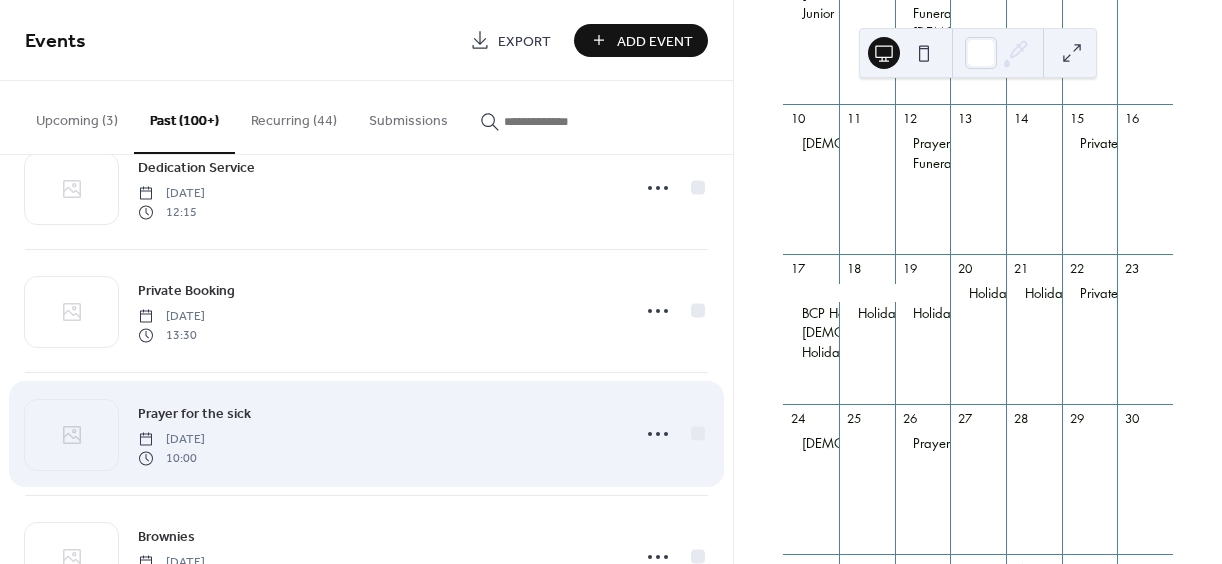 click 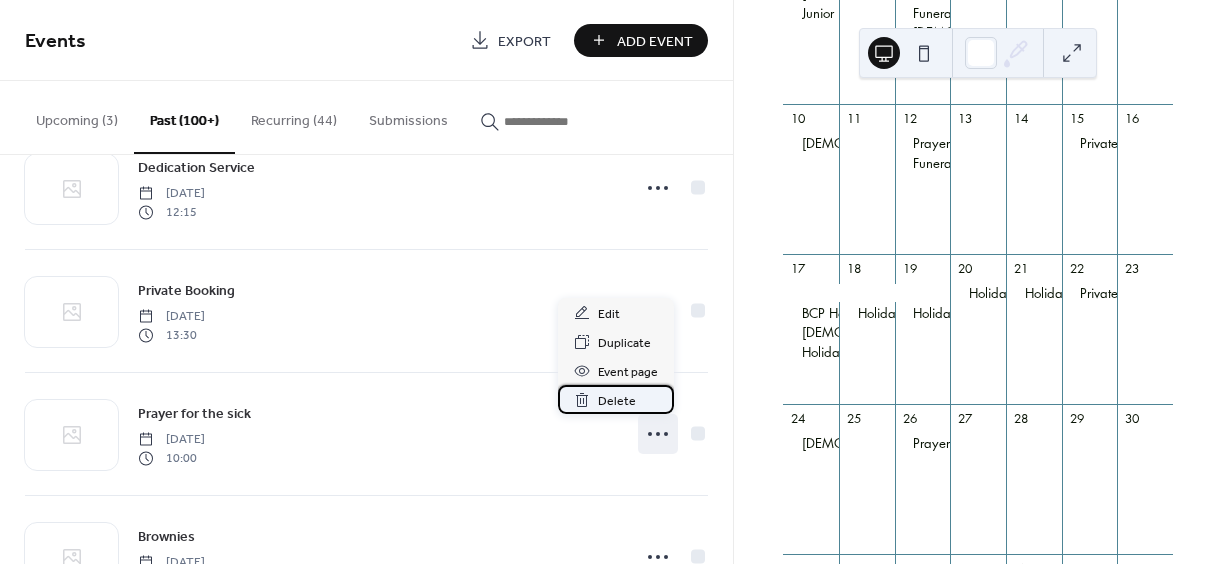 click on "Delete" at bounding box center [617, 401] 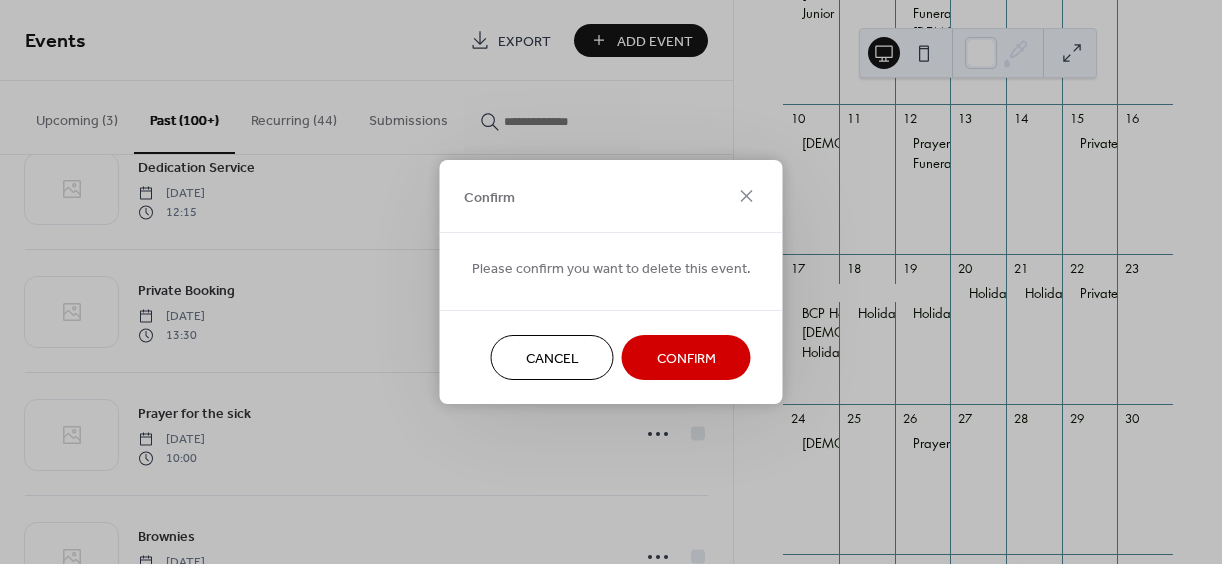 click on "Confirm" at bounding box center (686, 359) 